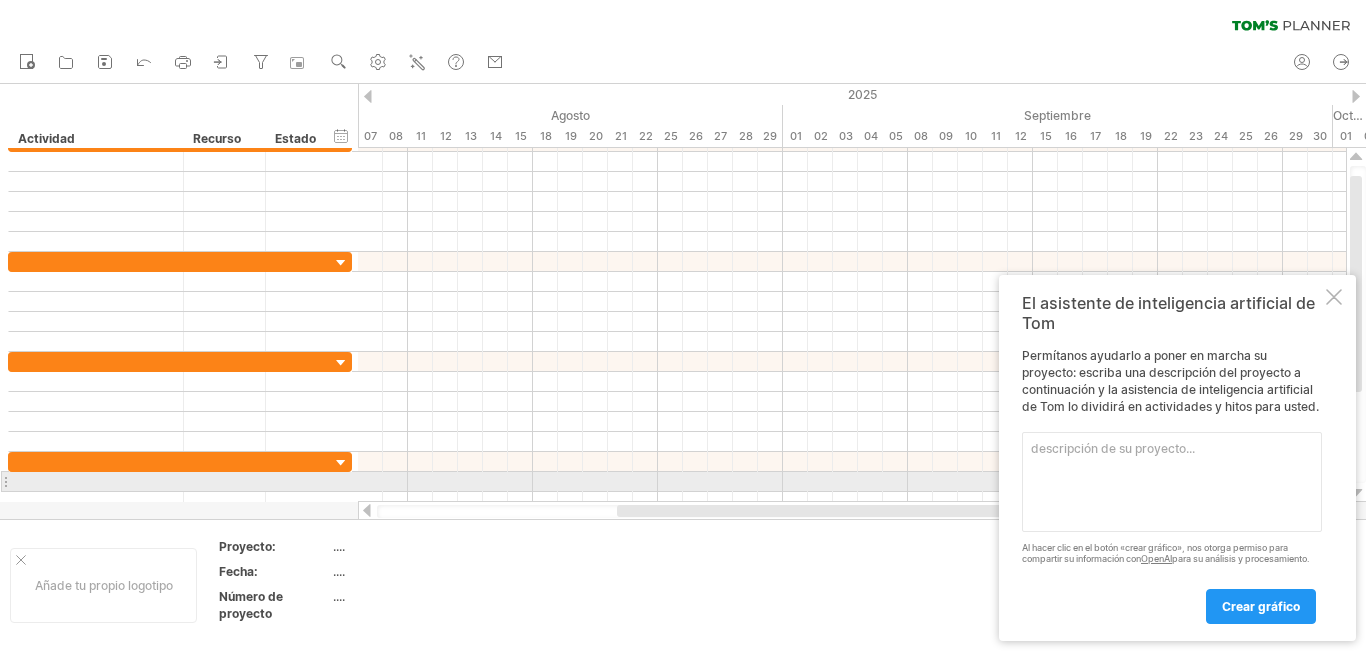 scroll, scrollTop: 0, scrollLeft: 0, axis: both 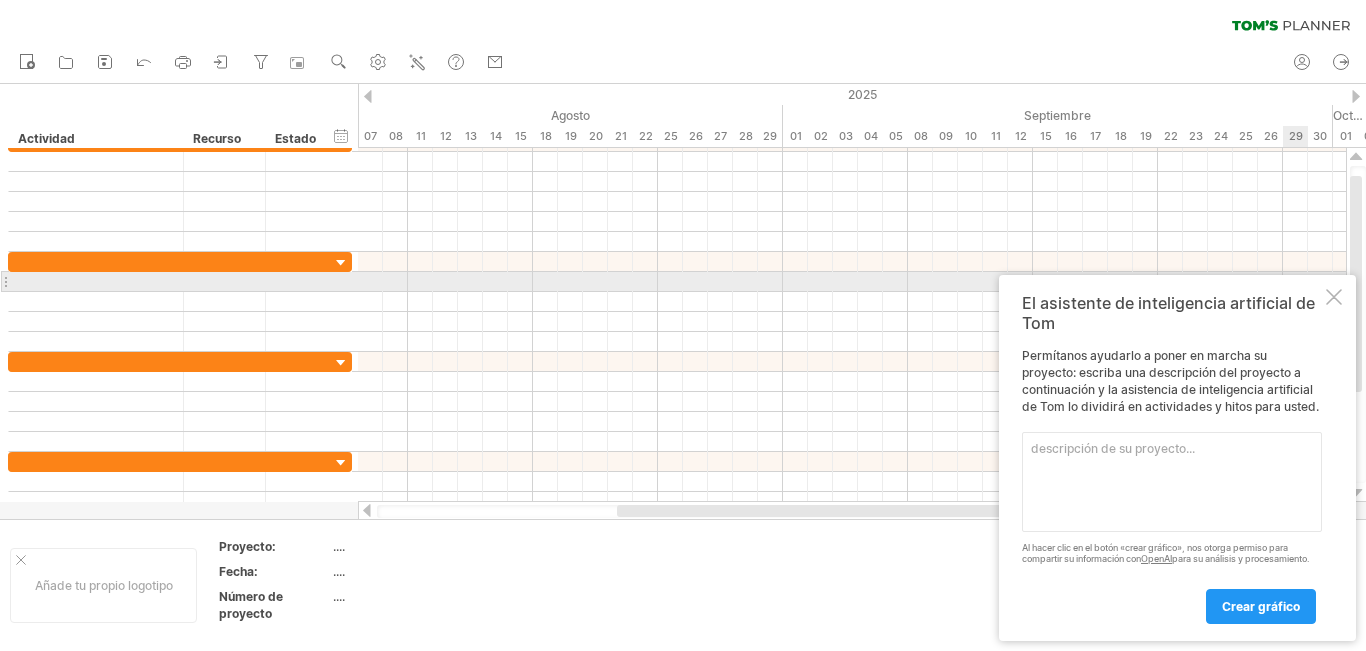 click at bounding box center [1334, 297] 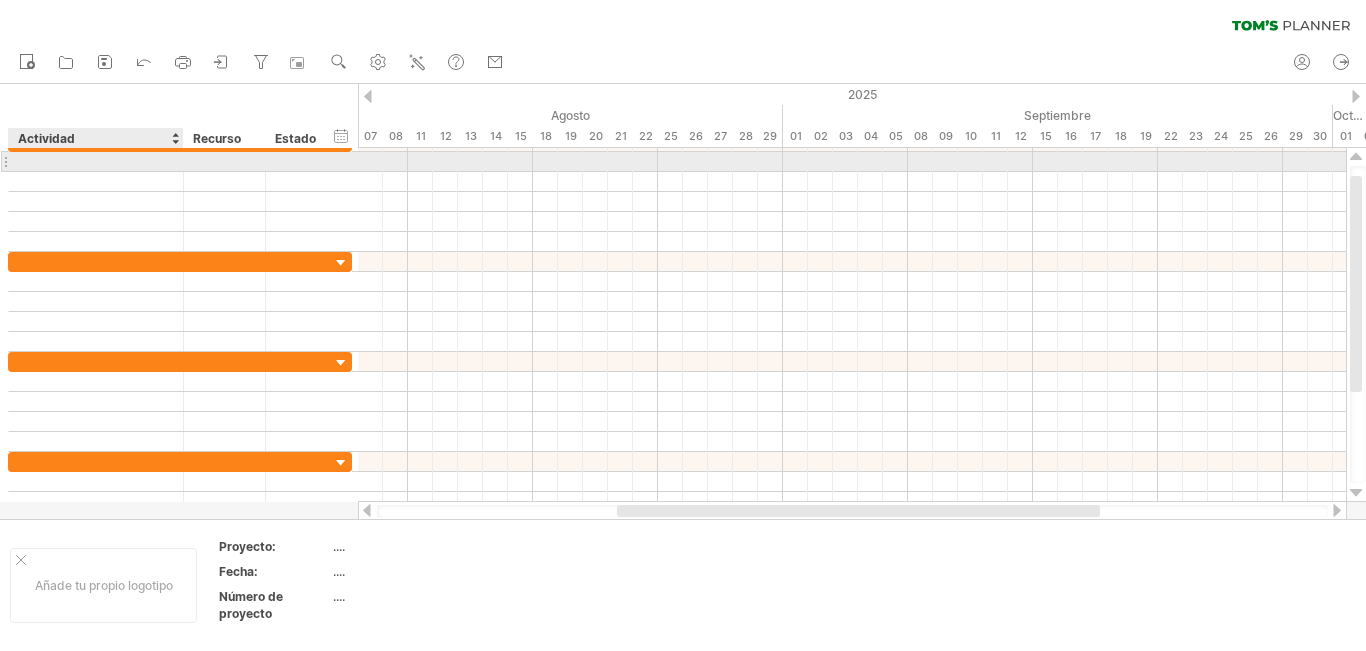 click at bounding box center (96, 161) 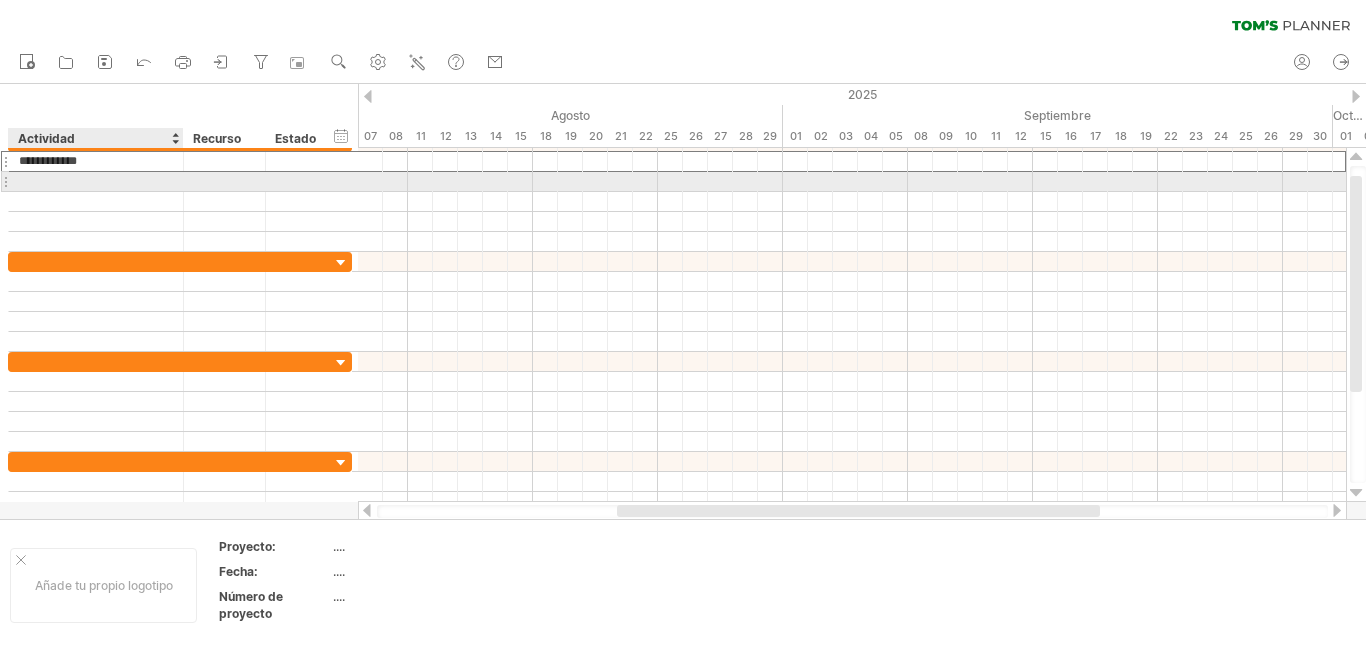 type on "**********" 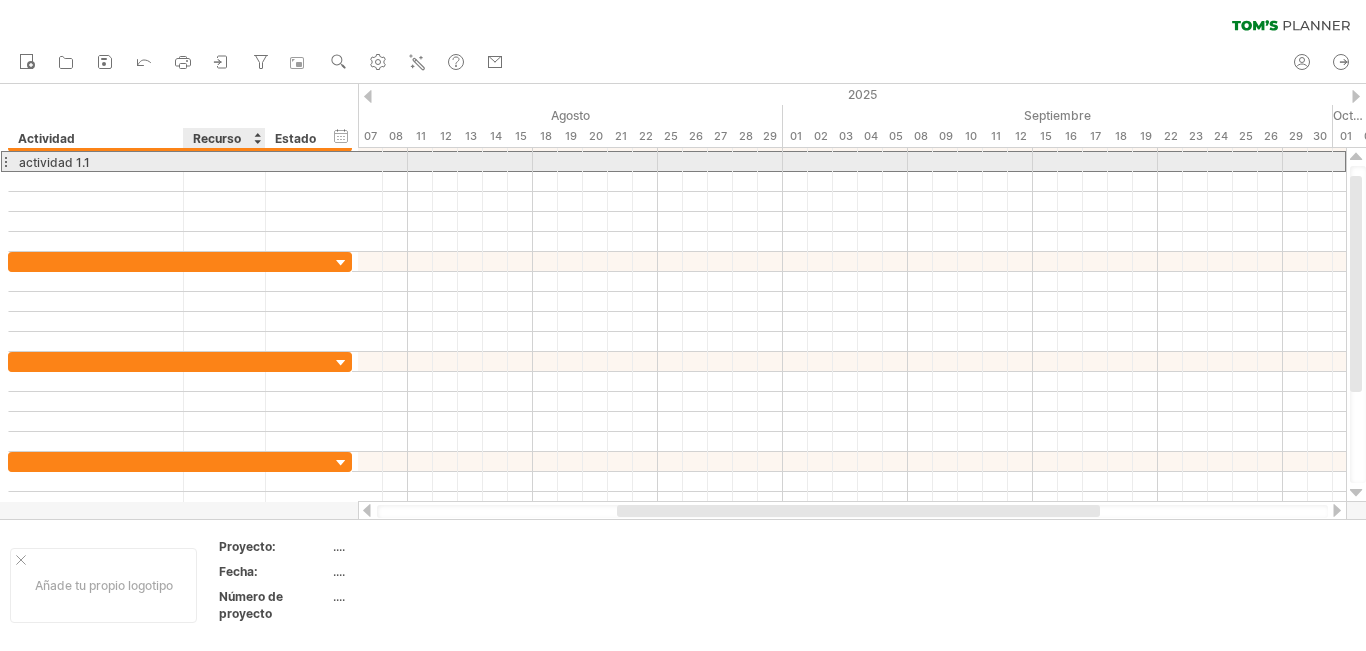 click at bounding box center [224, 161] 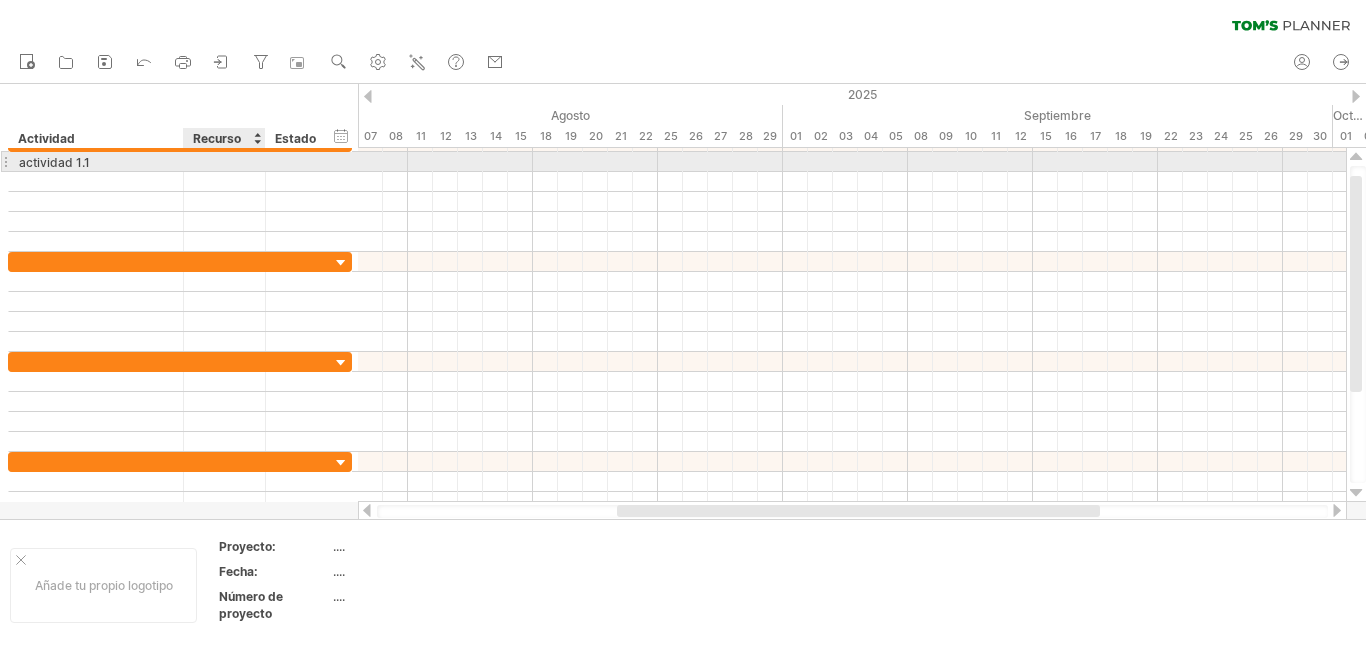 type on "*" 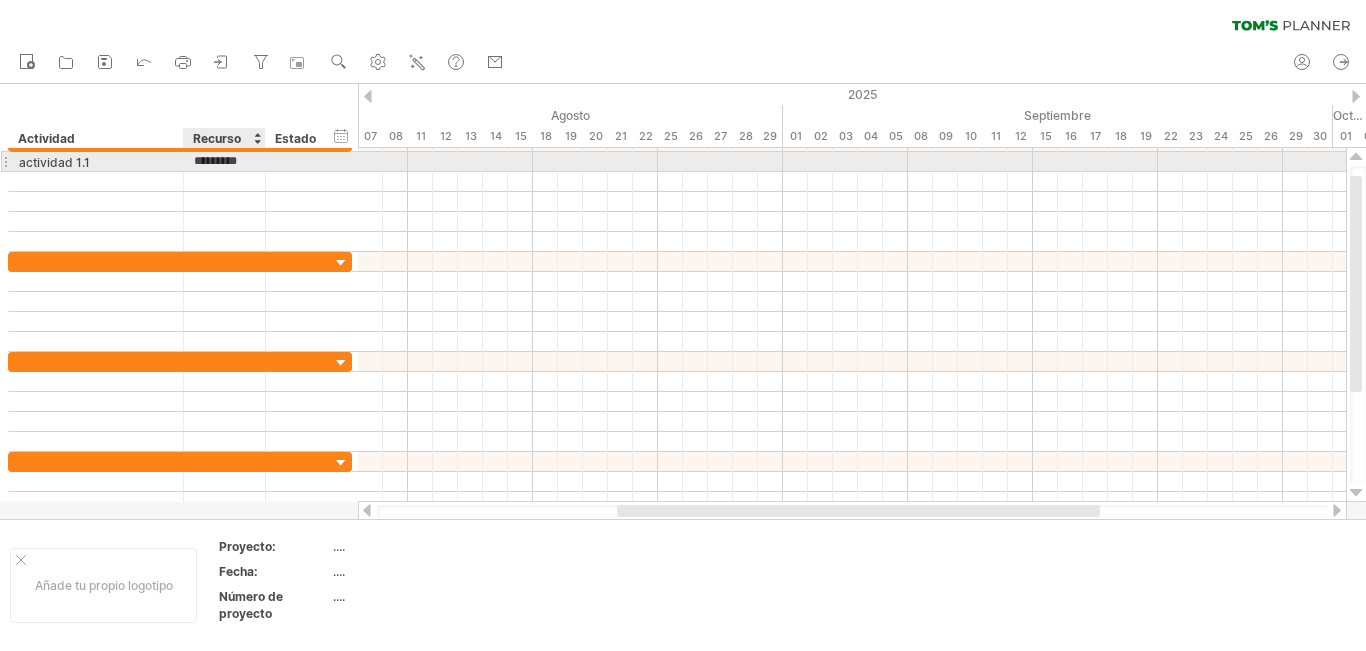 type on "**********" 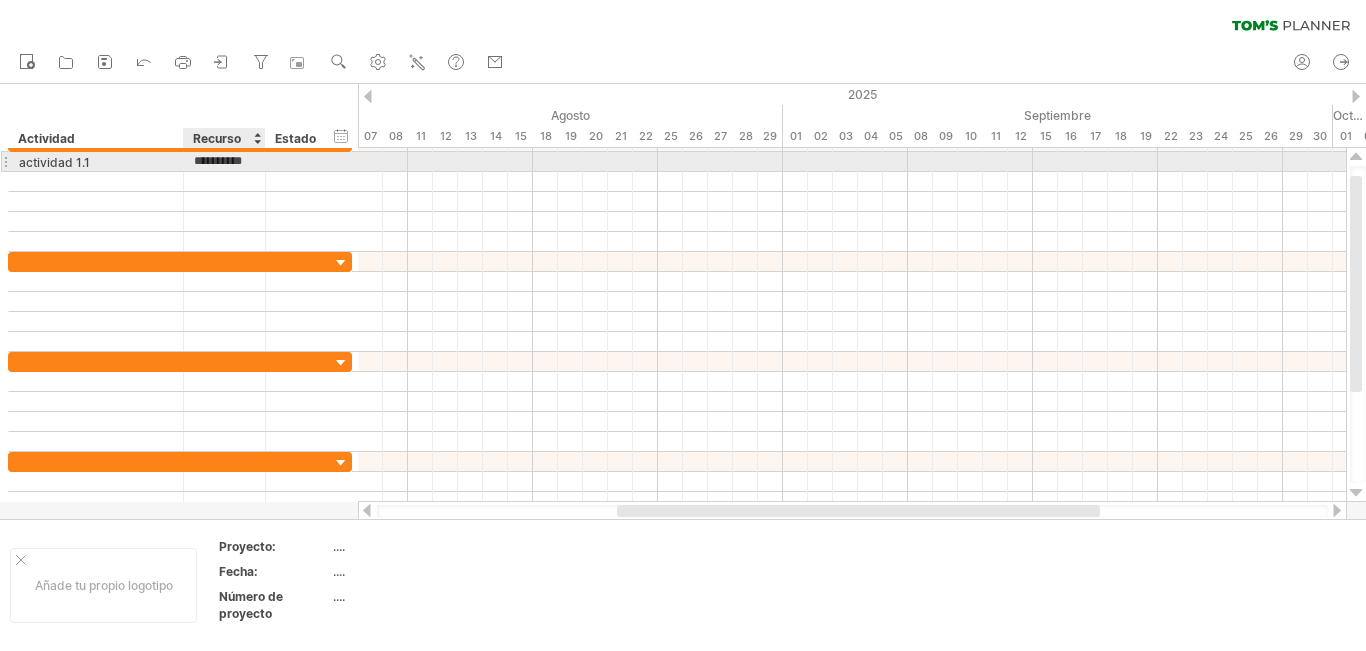scroll, scrollTop: 0, scrollLeft: 8, axis: horizontal 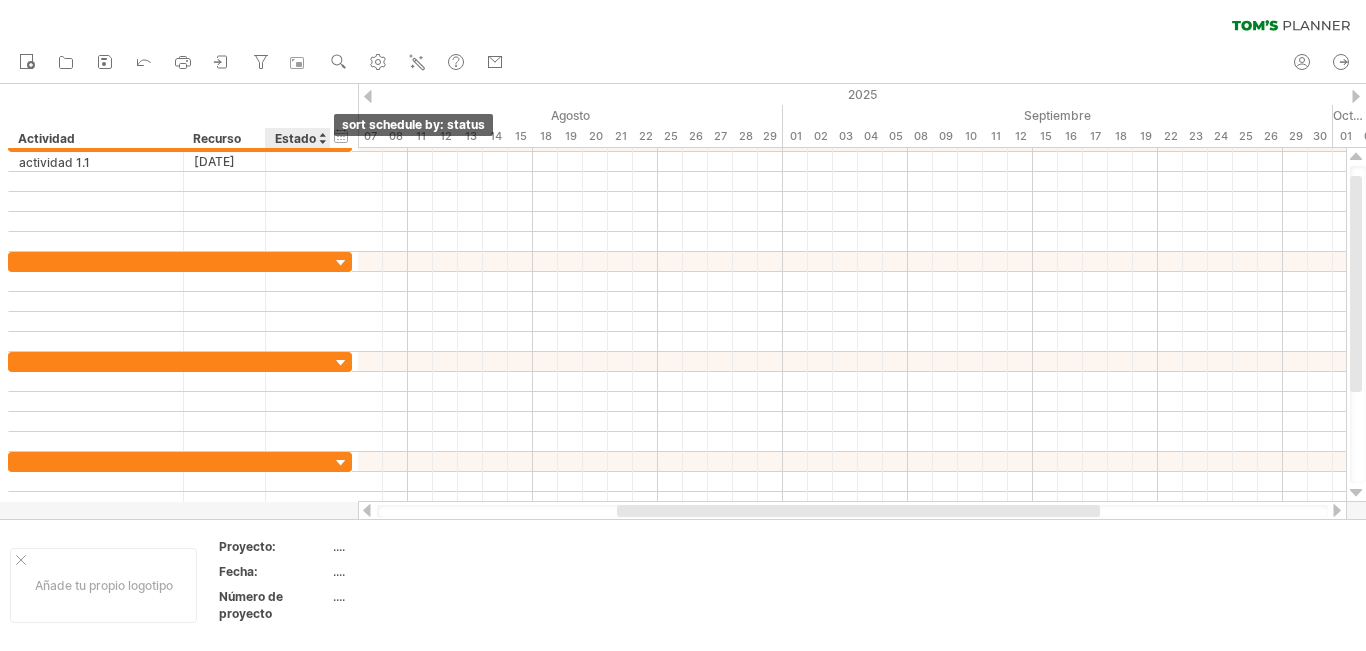 click at bounding box center (322, 138) 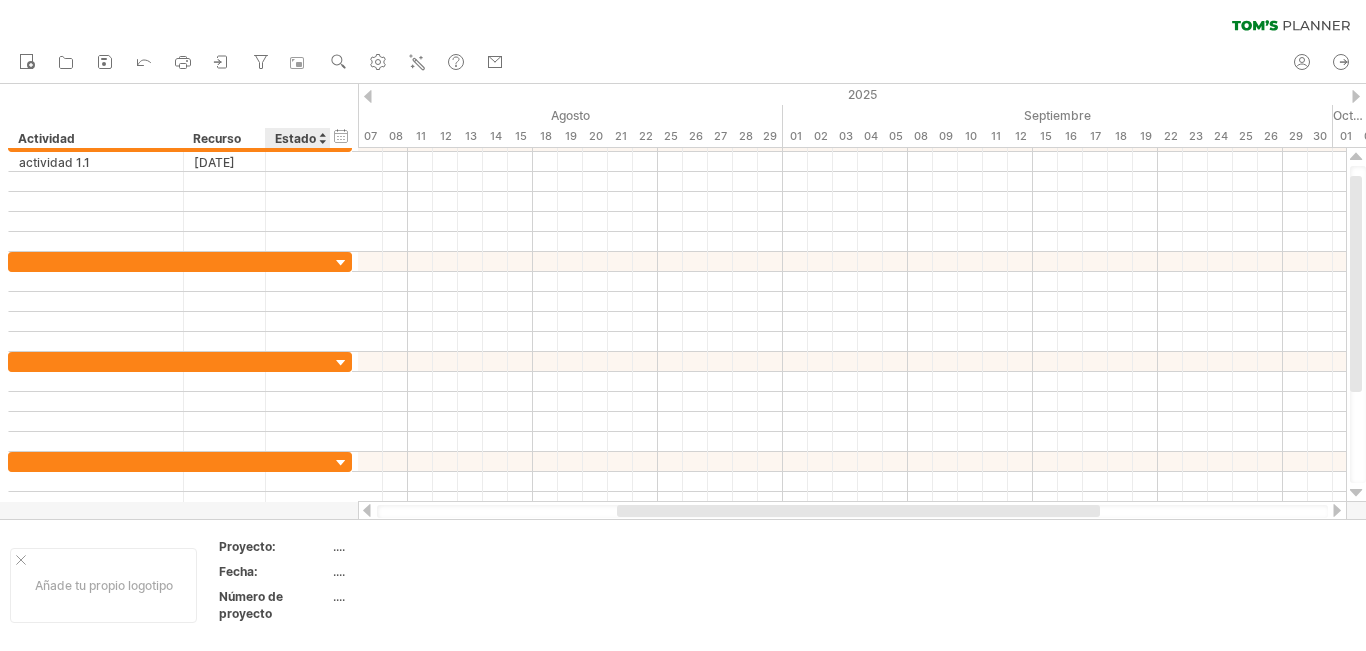 click on "ocultar inicio/fin/duración mostrar inicio/fin/duración
******** Actividad ******** Recurso ****** Estado" at bounding box center (179, 116) 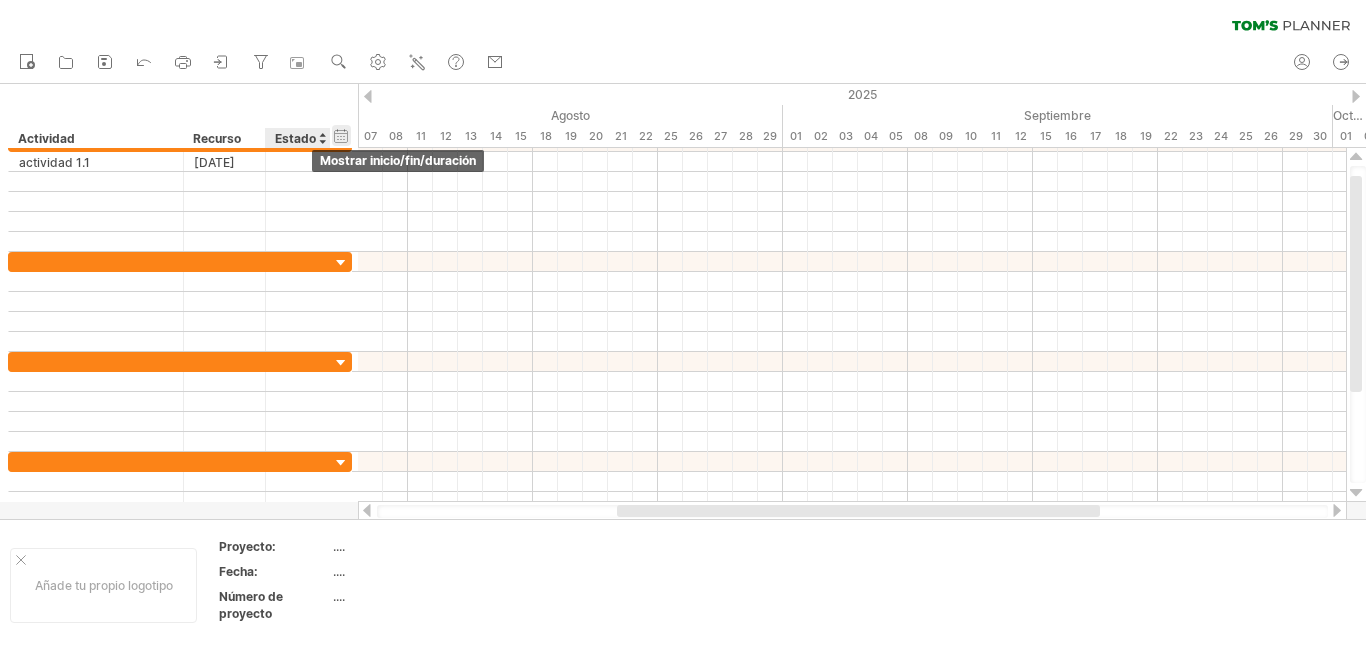 click on "ocultar inicio/fin/duración mostrar inicio/fin/duración" at bounding box center (341, 135) 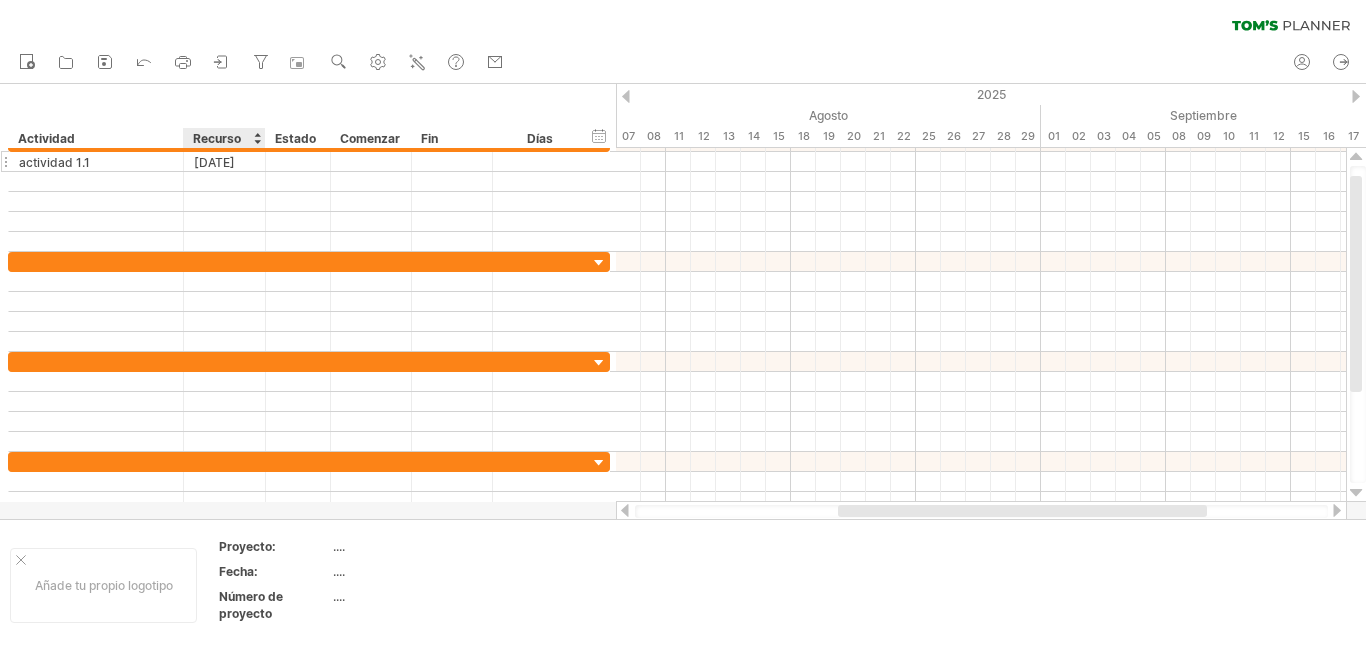 drag, startPoint x: 223, startPoint y: 143, endPoint x: 252, endPoint y: 164, distance: 35.805027 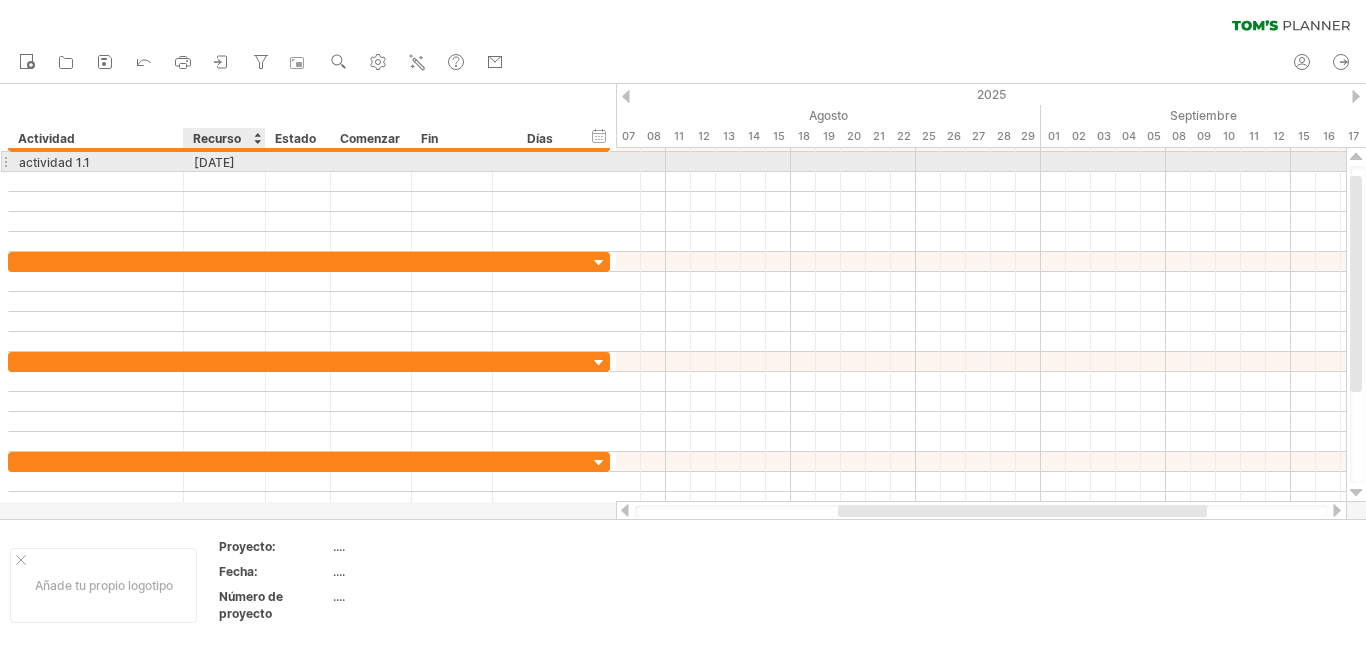 click on "[DATE]" at bounding box center [214, 162] 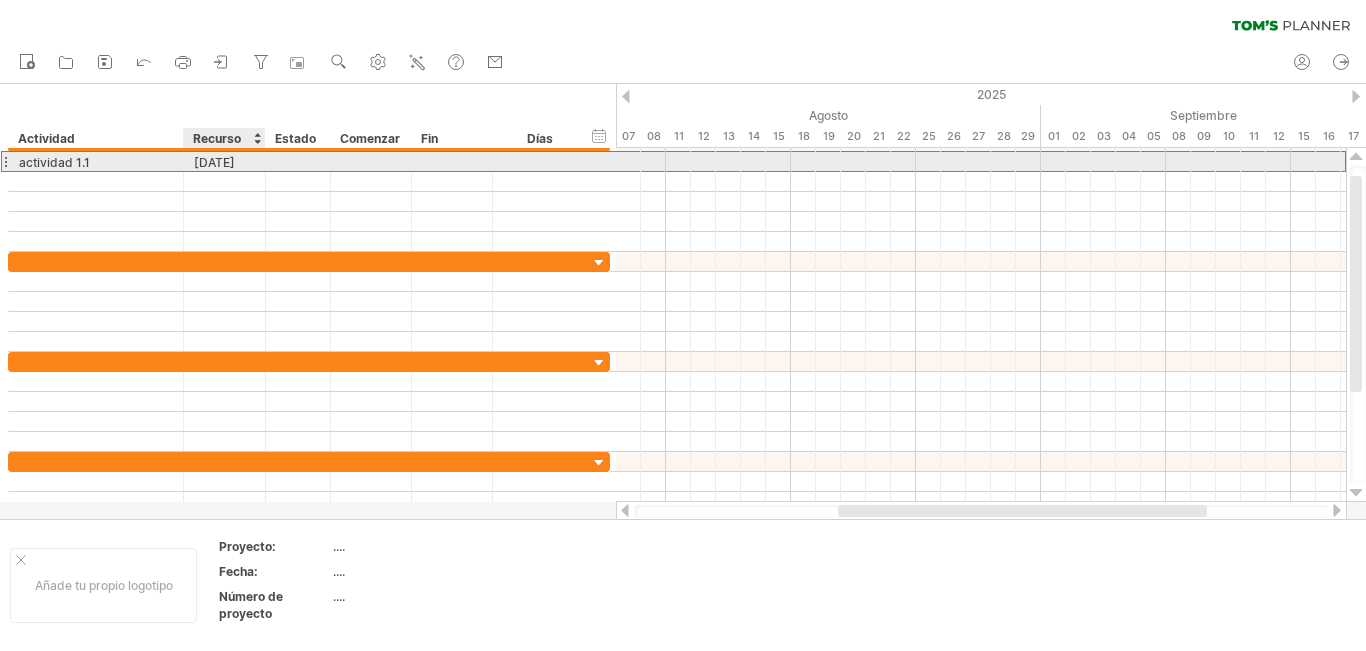 click on "[DATE]" at bounding box center [214, 162] 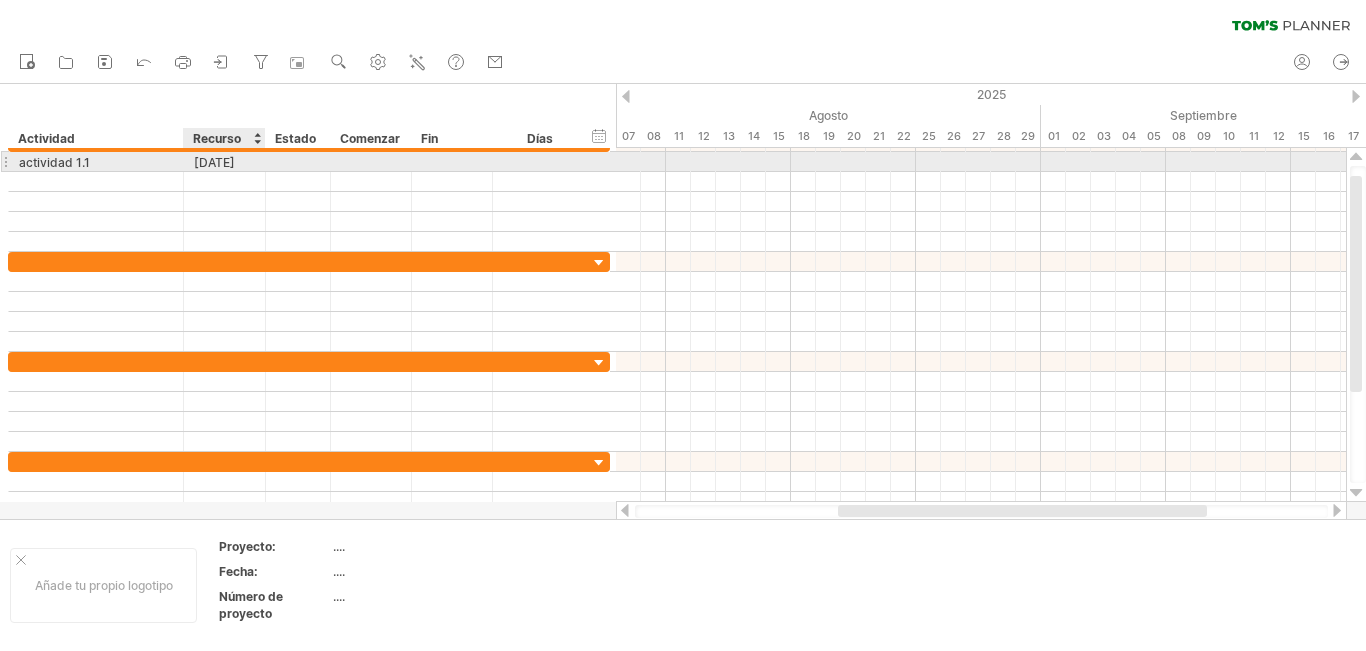 click at bounding box center (263, 162) 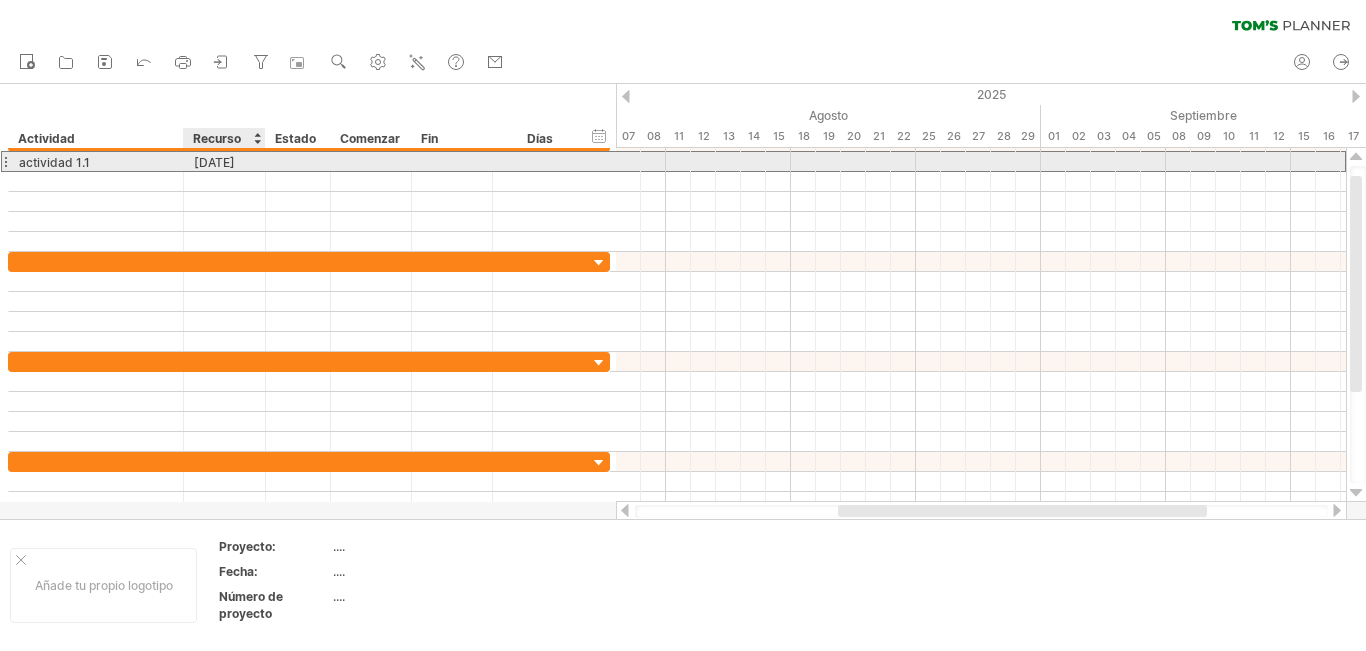 click on "[DATE]" at bounding box center (214, 162) 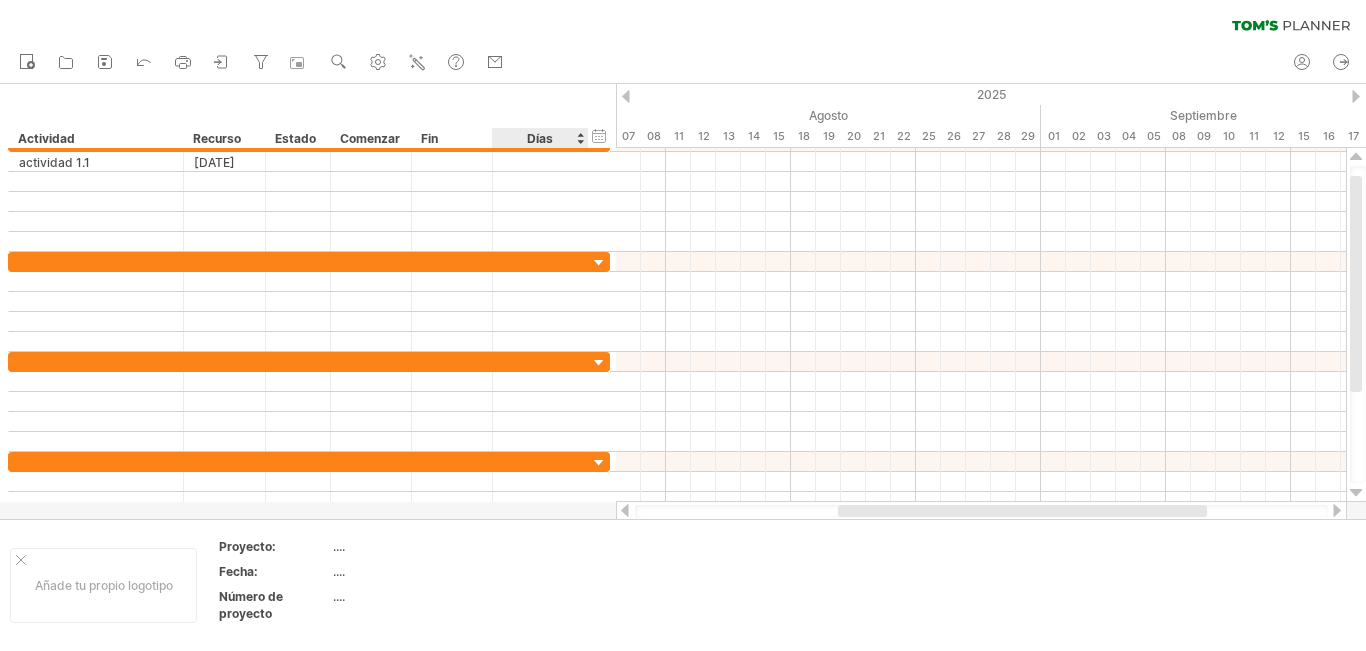 click on "Días" at bounding box center (539, 138) 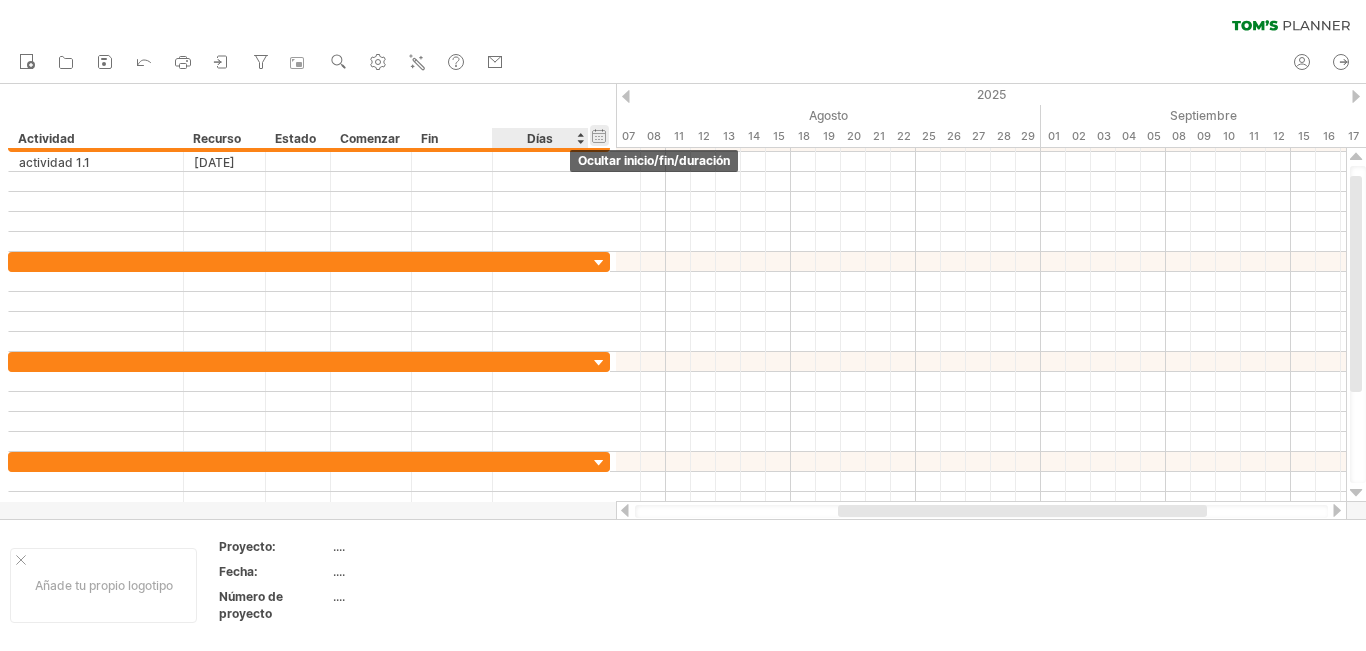 click on "ocultar inicio/fin/duración mostrar inicio/fin/duración" at bounding box center (599, 135) 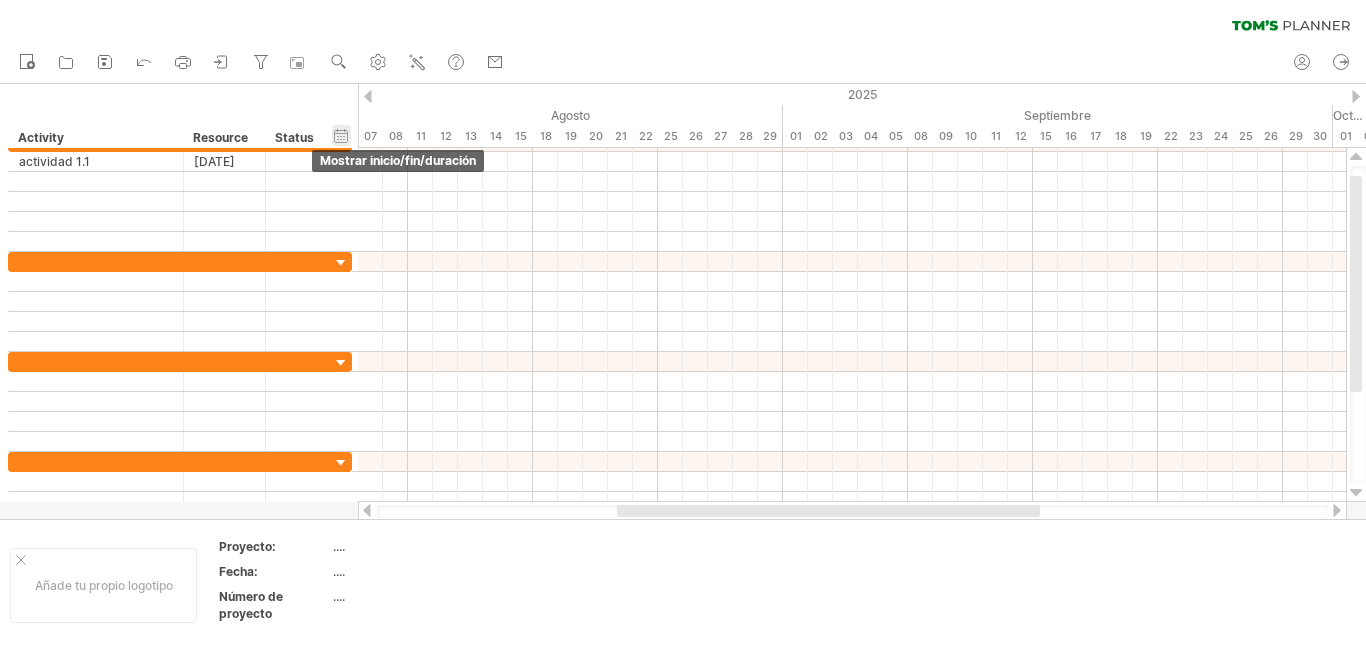 click on "ocultar inicio/fin/duración mostrar inicio/fin/duración" at bounding box center [341, 135] 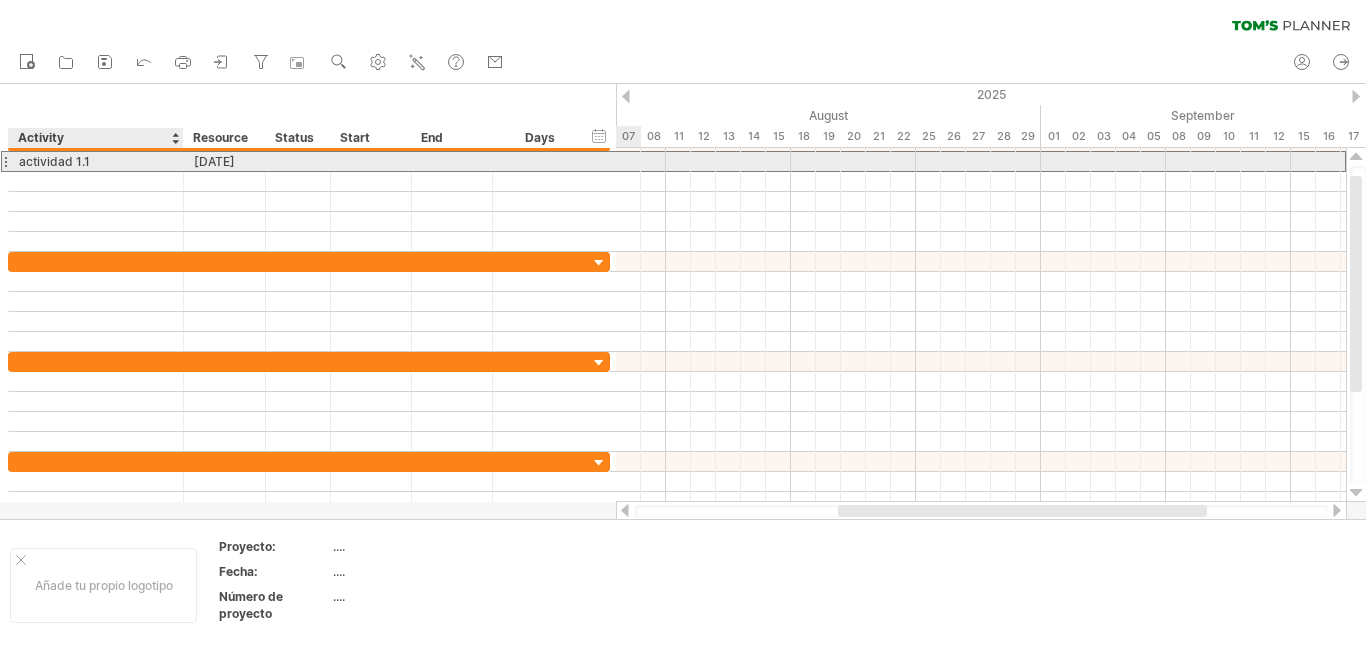 click on "actividad 1.1" at bounding box center (96, 161) 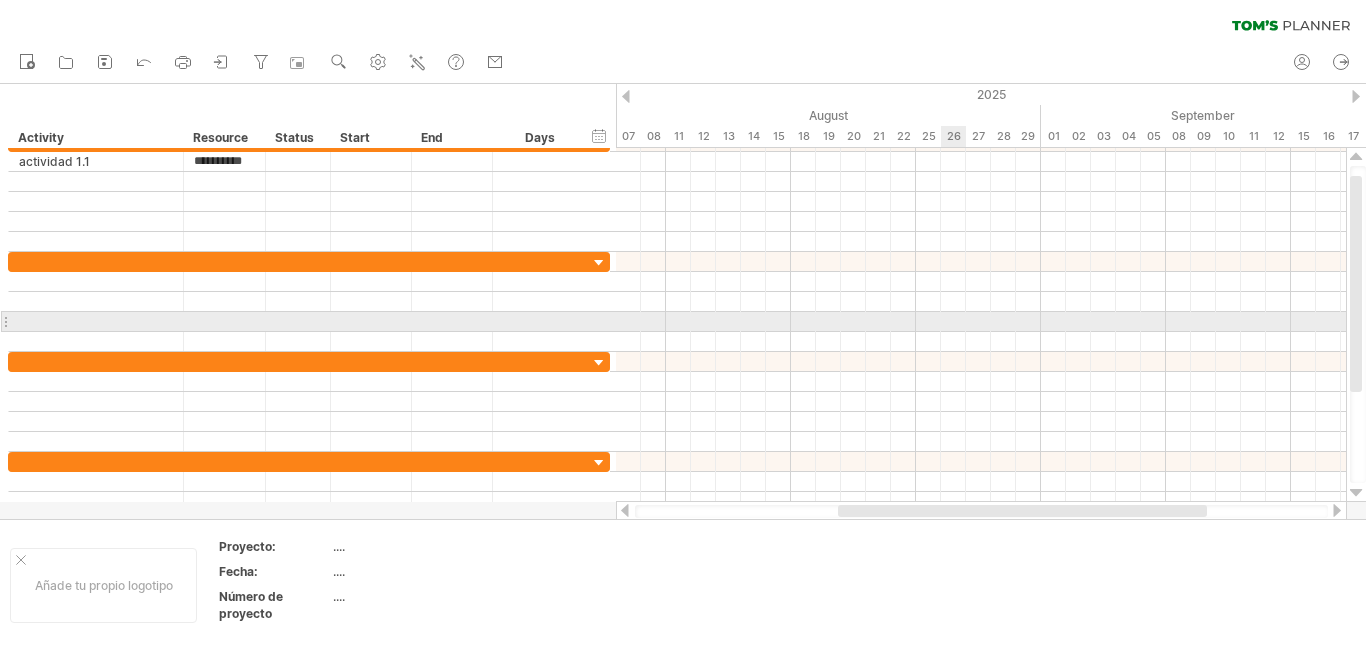 scroll, scrollTop: 0, scrollLeft: 1, axis: horizontal 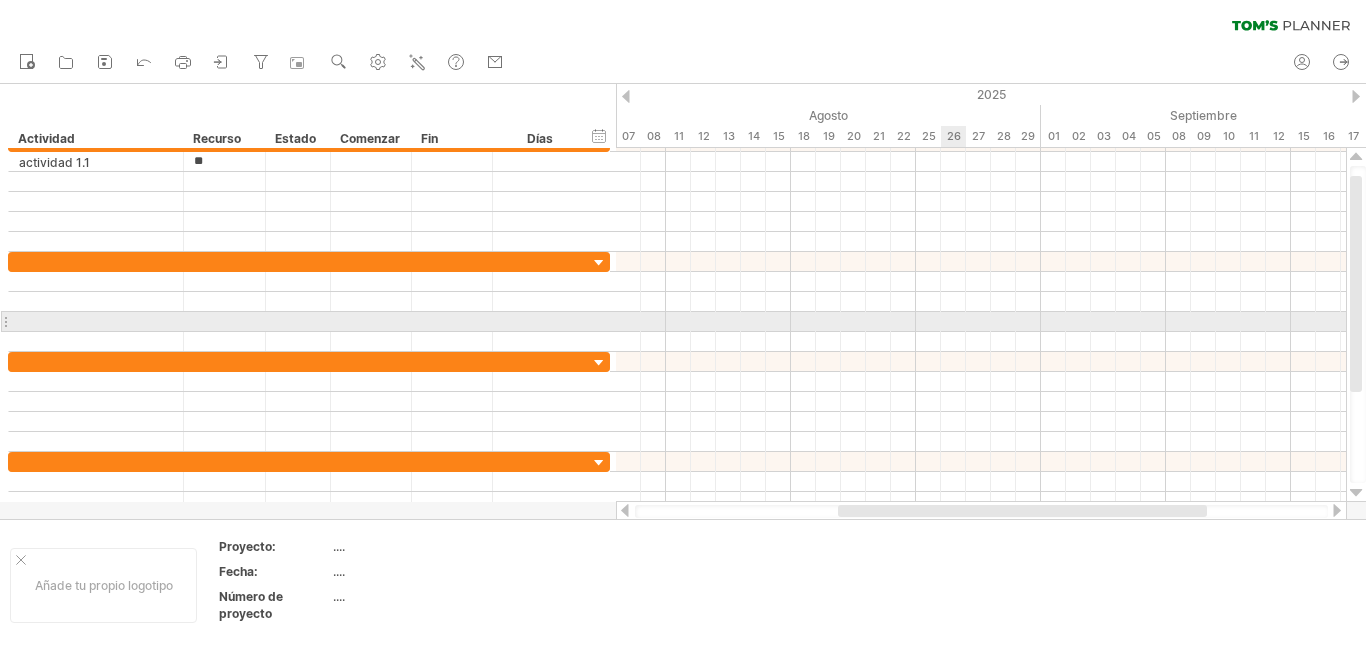 type on "*" 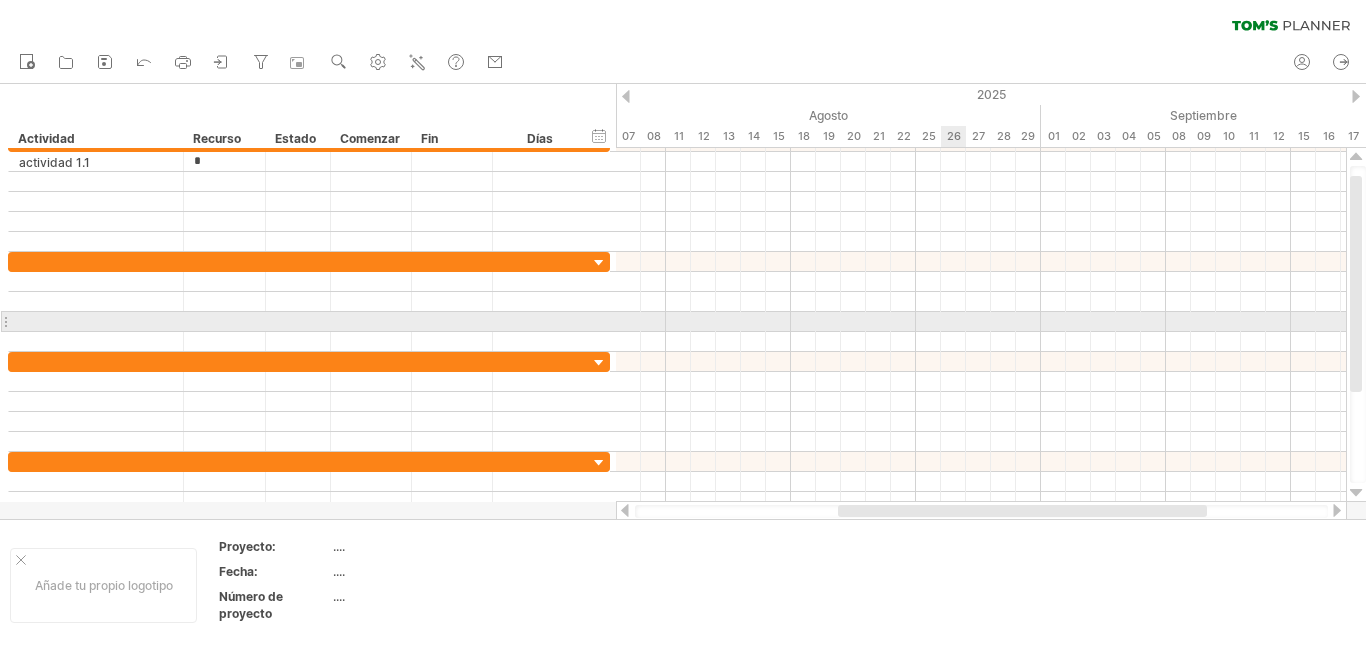 type 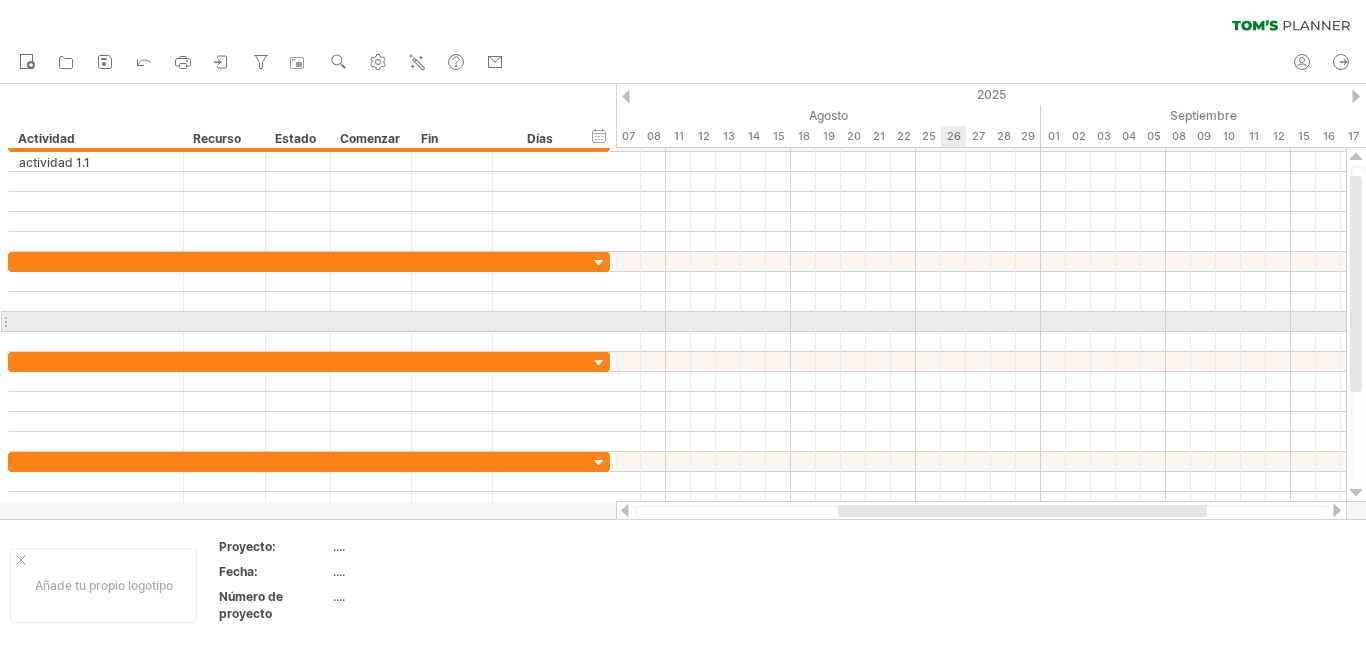 scroll, scrollTop: 1, scrollLeft: 0, axis: vertical 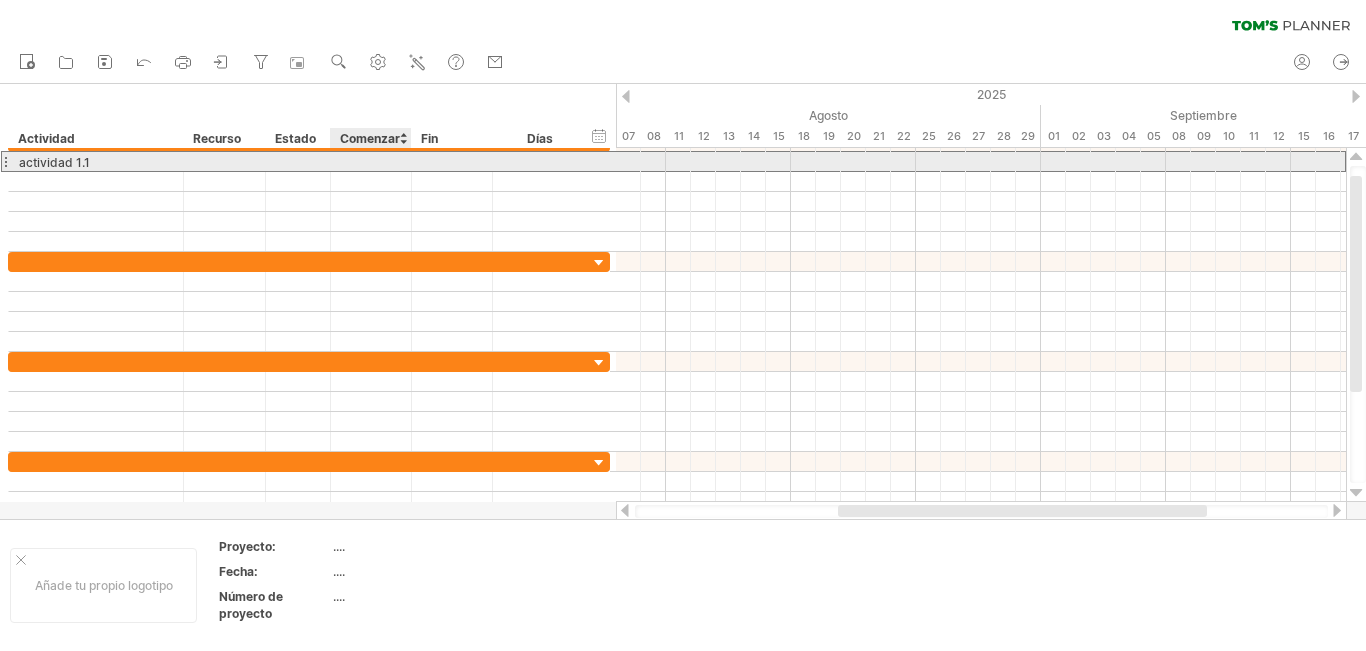 click at bounding box center [371, 161] 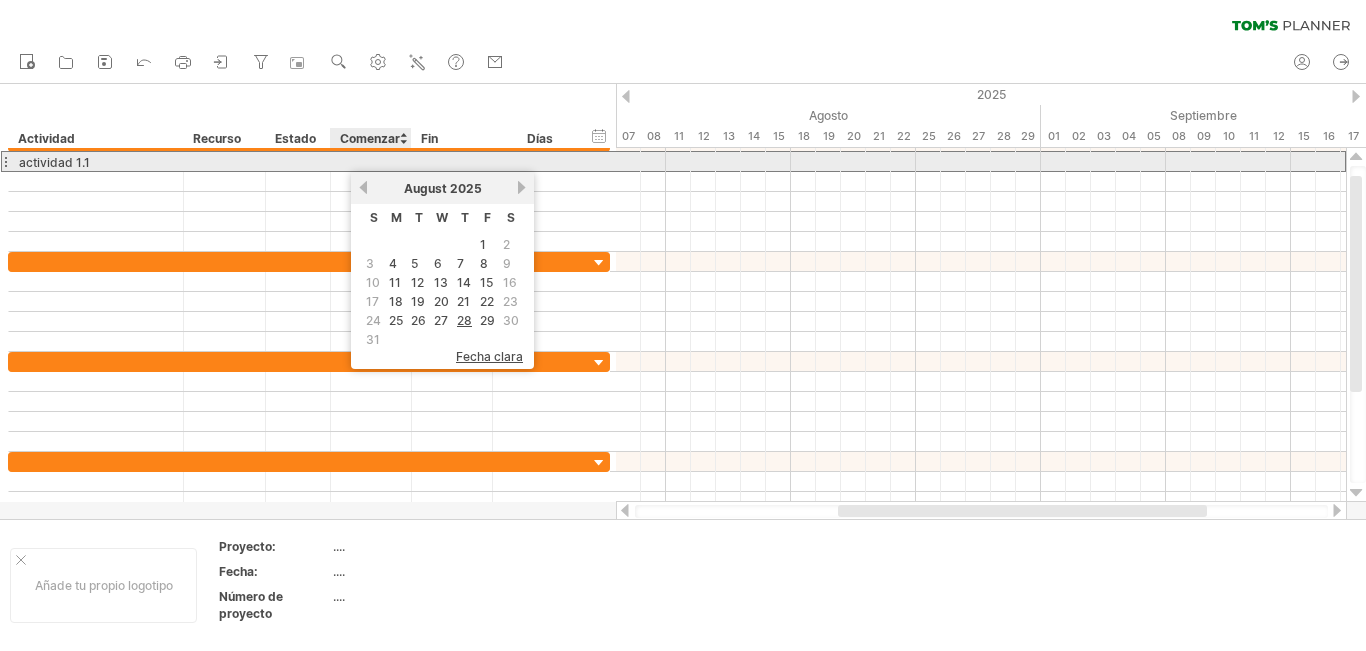 scroll, scrollTop: 0, scrollLeft: 0, axis: both 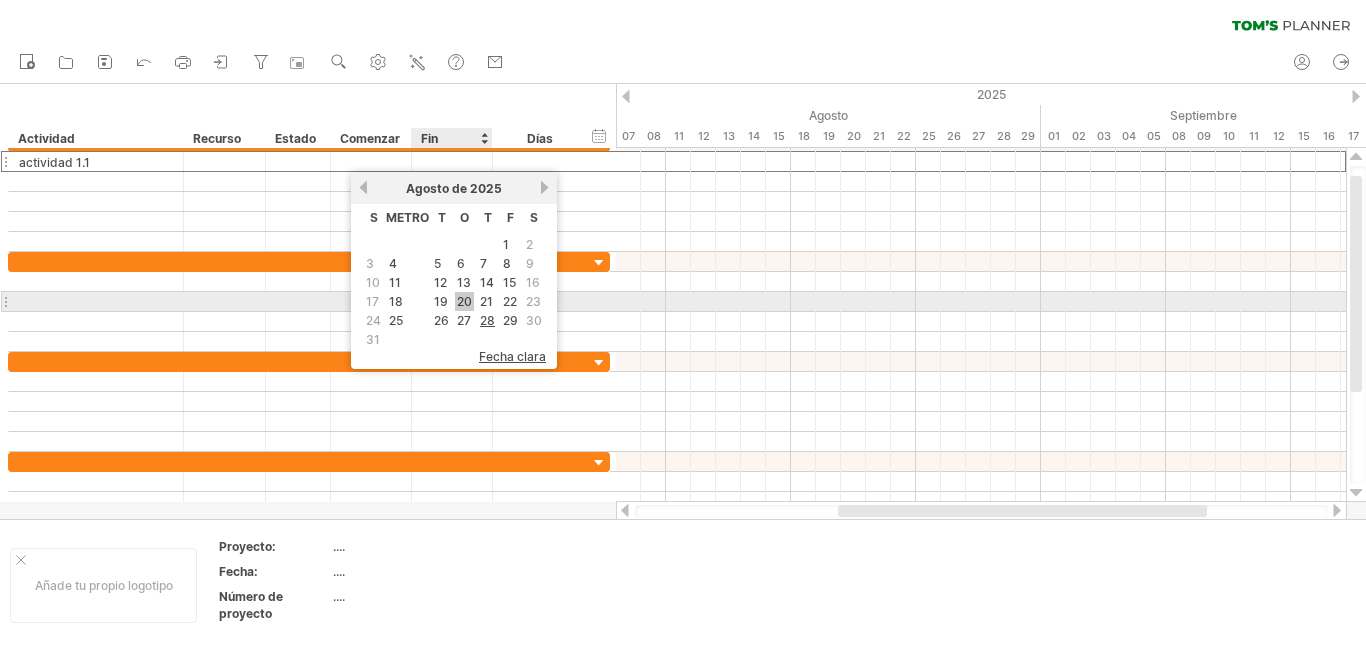 click on "20" at bounding box center (464, 301) 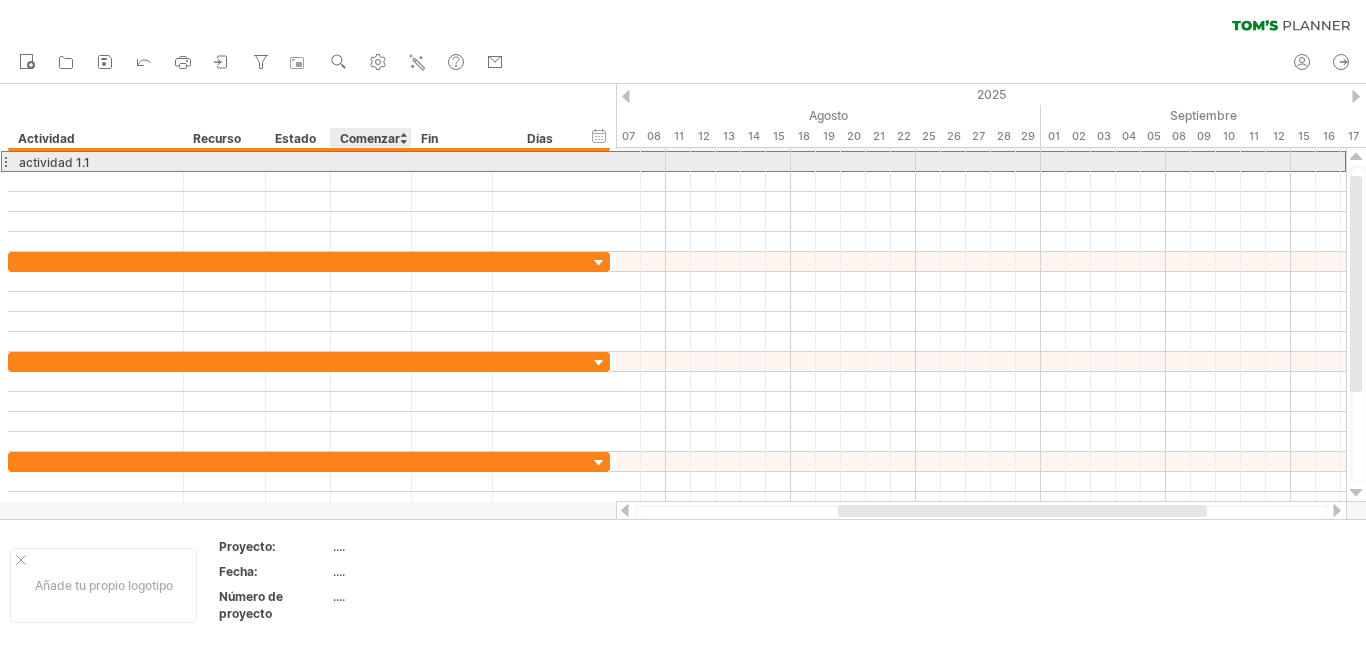 click at bounding box center [371, 161] 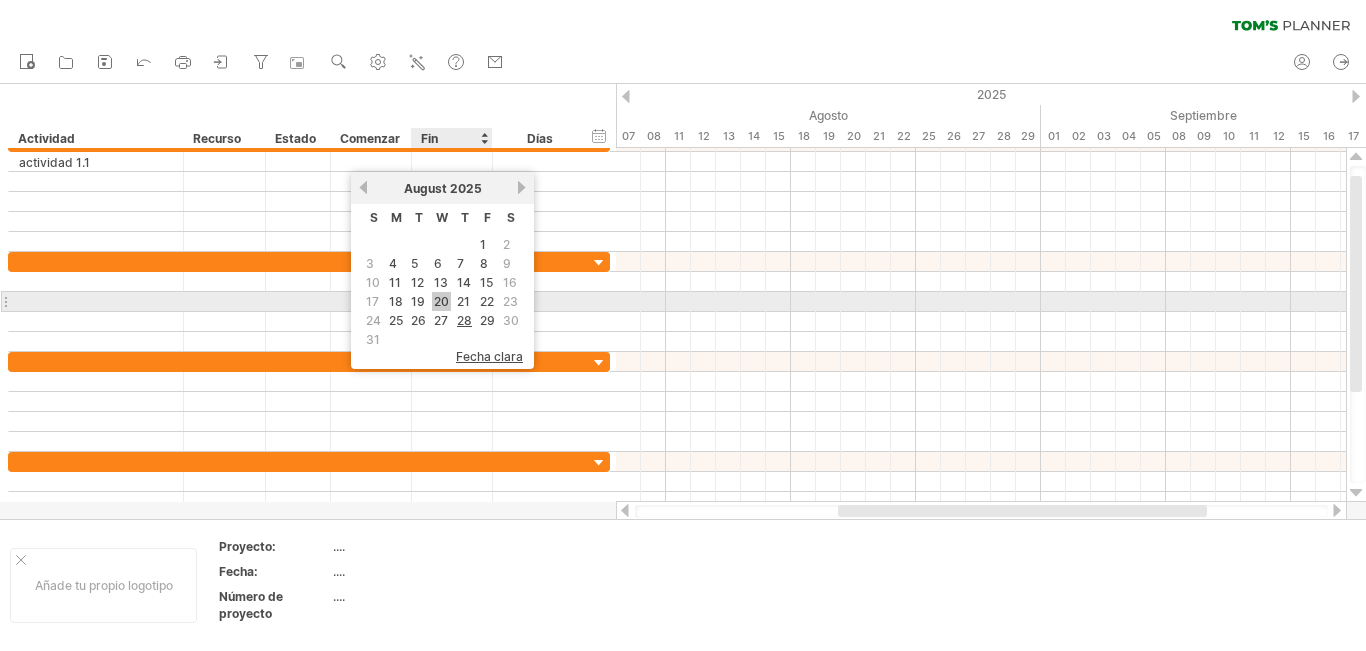 click on "20" at bounding box center [441, 301] 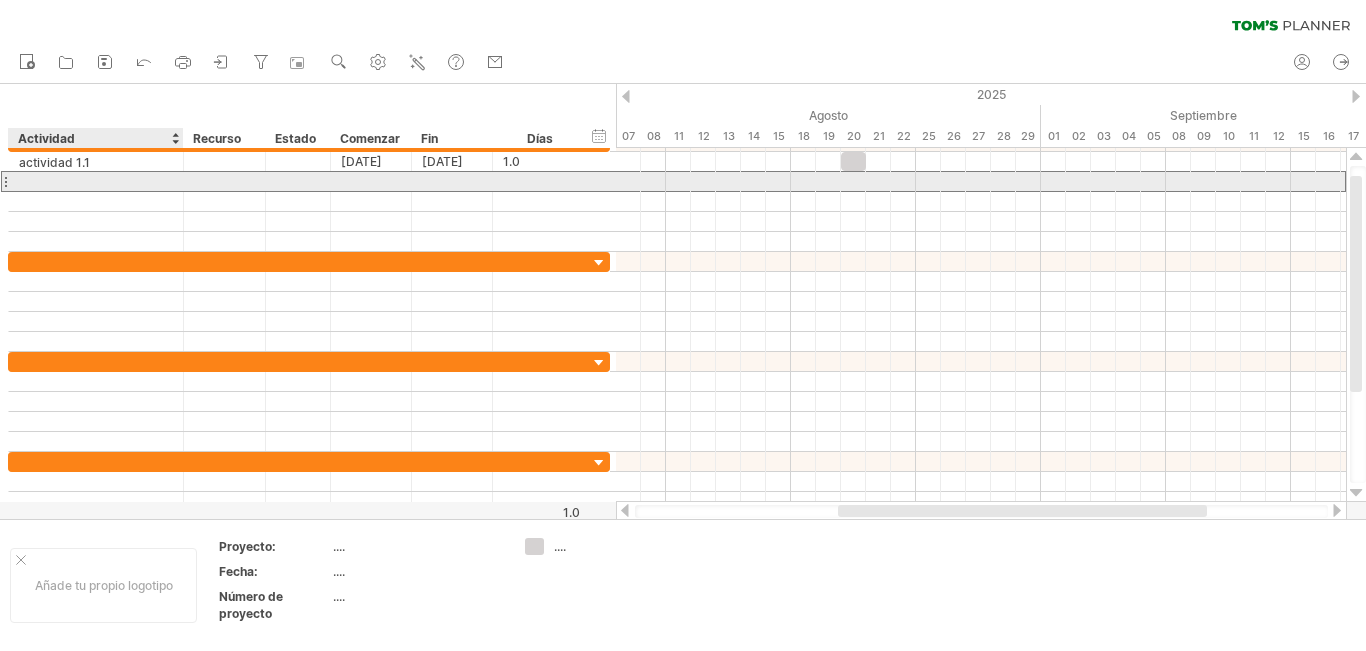 click at bounding box center [96, 181] 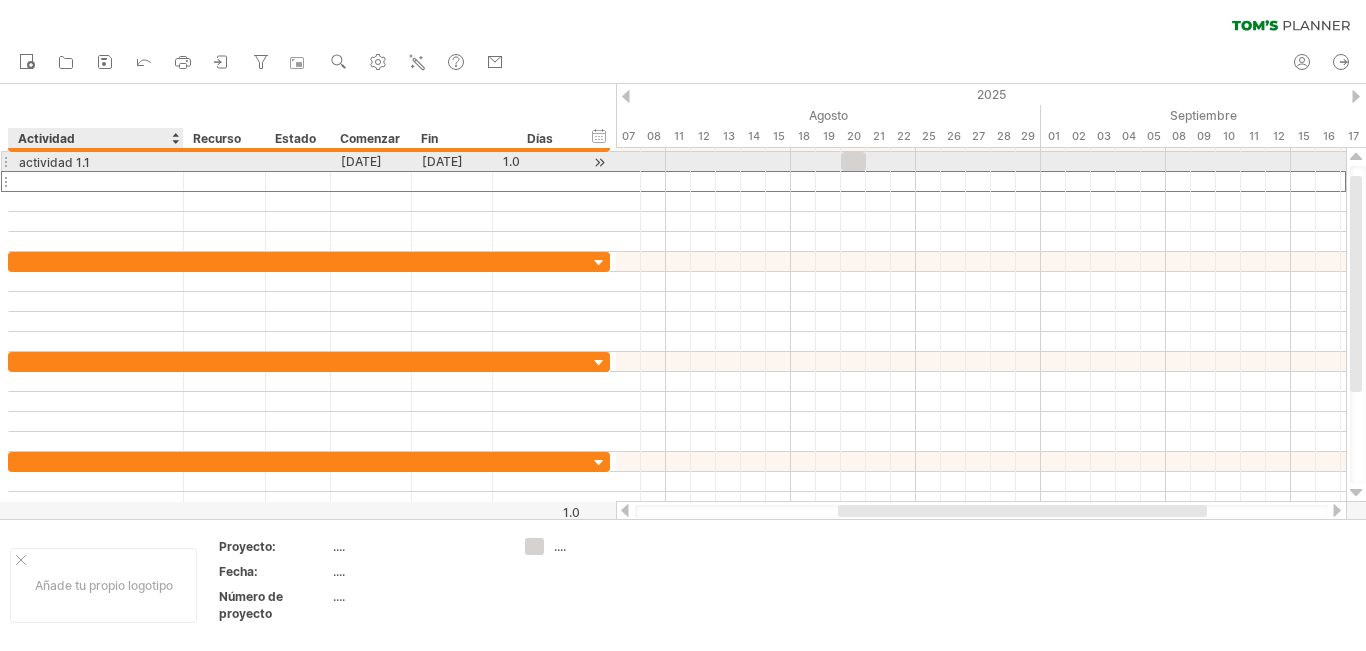click on "actividad 1.1" at bounding box center [96, 161] 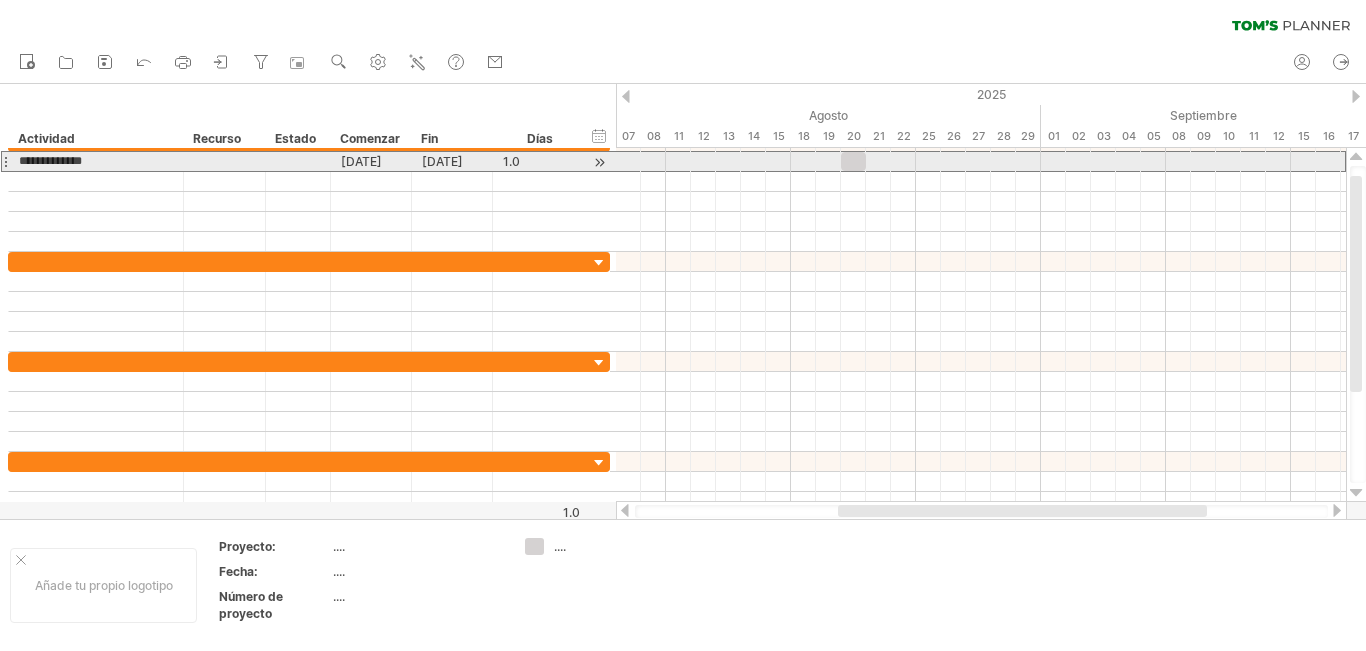 drag, startPoint x: 95, startPoint y: 160, endPoint x: 25, endPoint y: 159, distance: 70.00714 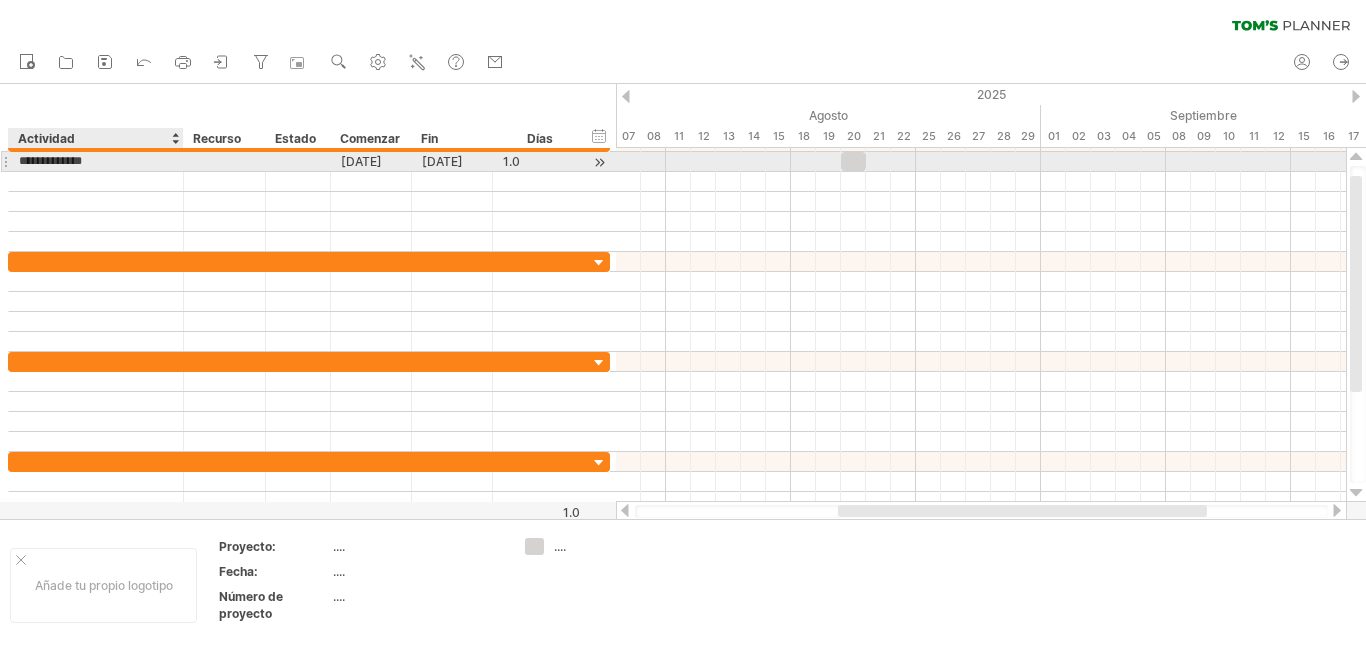 click on "**********" at bounding box center (96, 161) 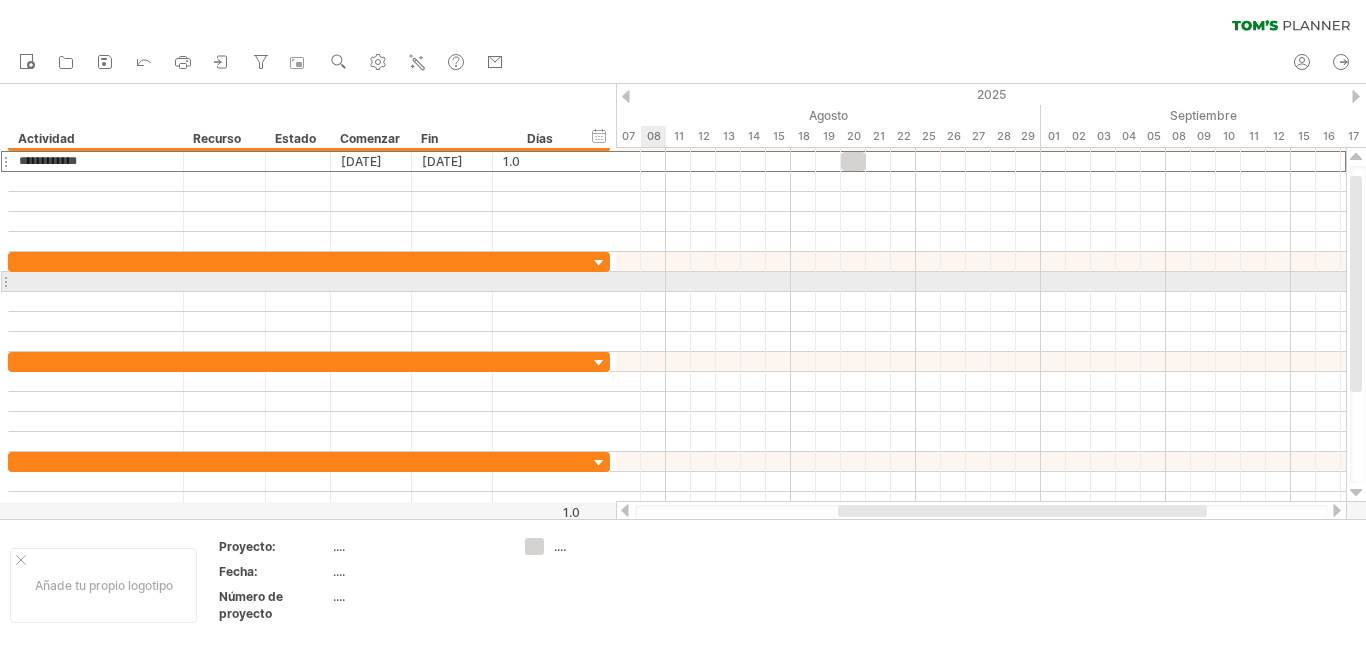 type on "**********" 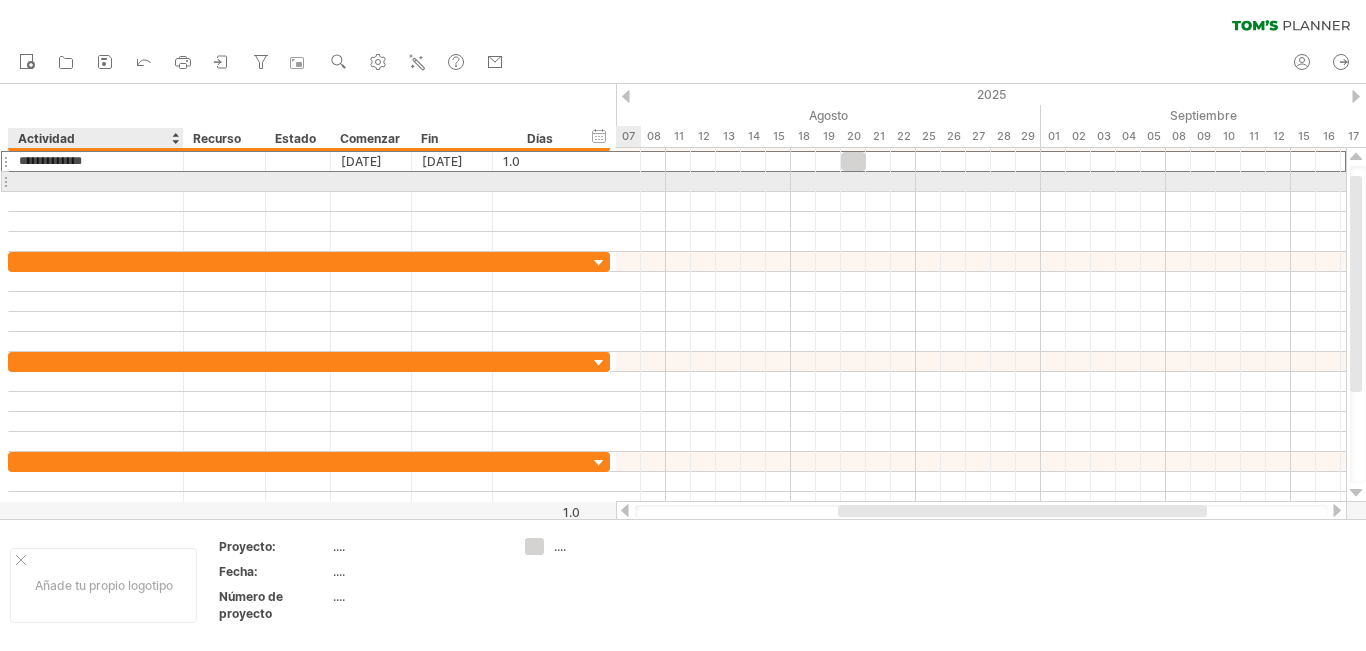 click at bounding box center (96, 181) 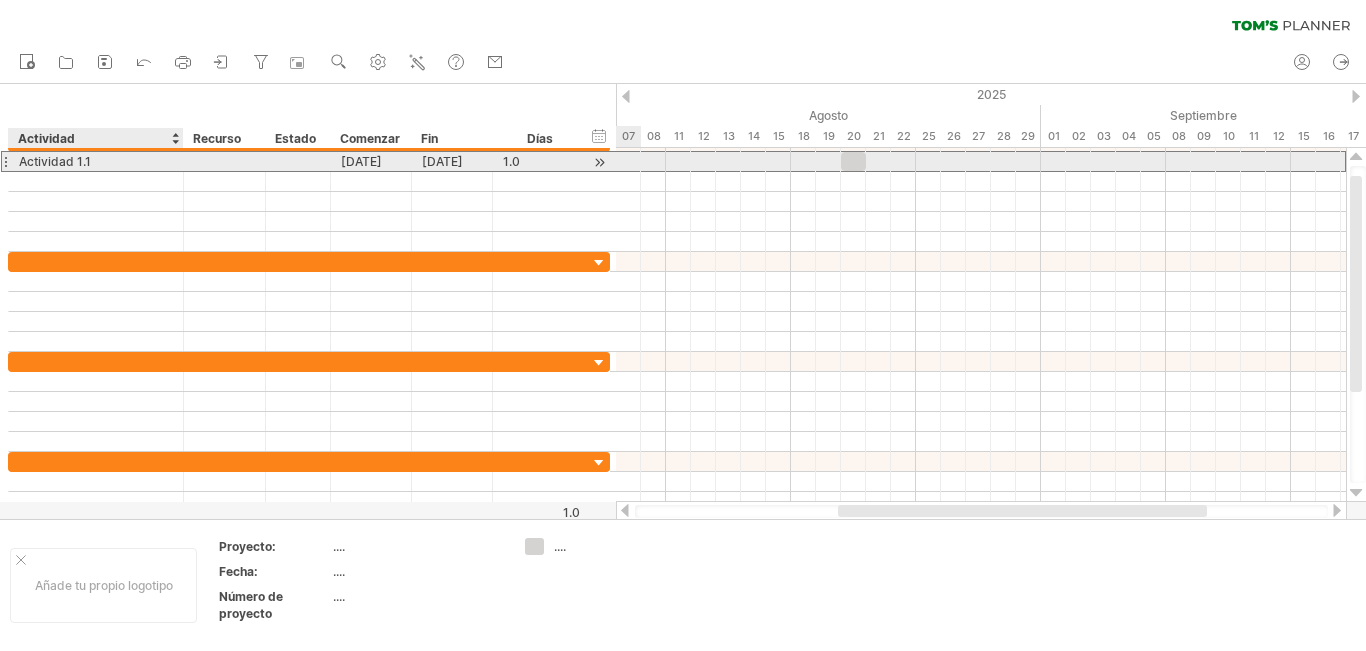click on "Actividad 1.1" at bounding box center [96, 161] 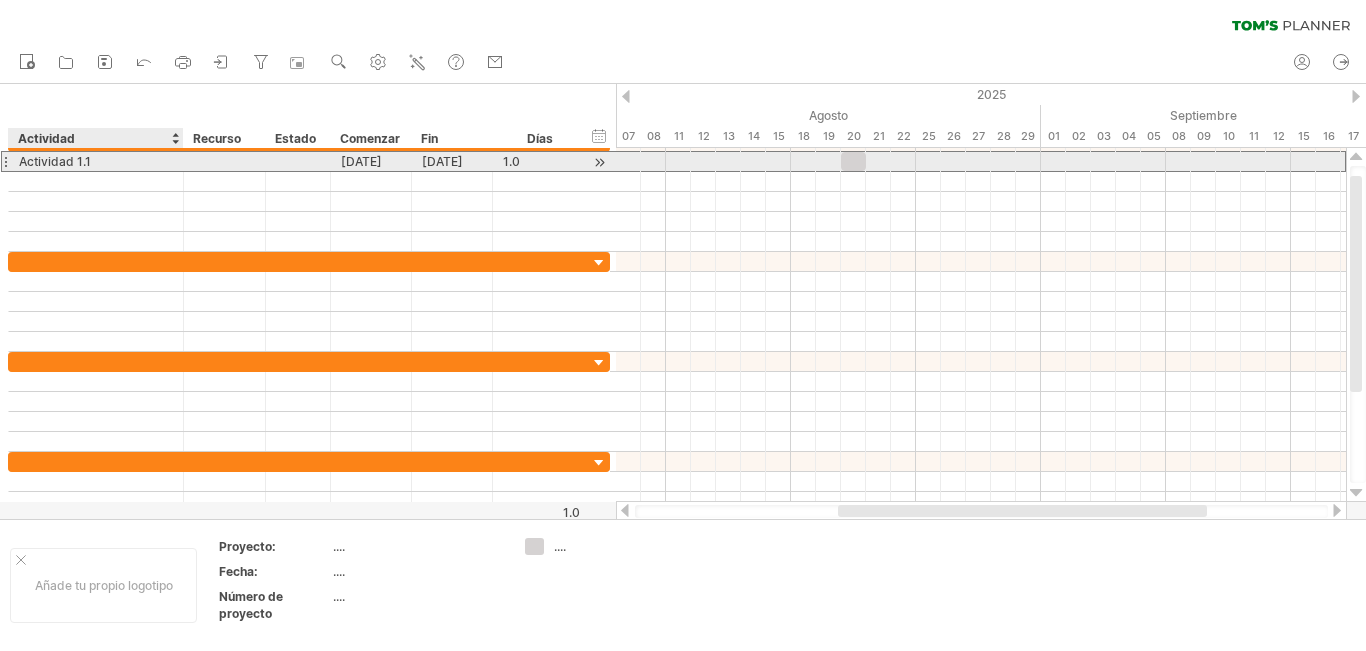 click on "Actividad 1.1" at bounding box center (96, 161) 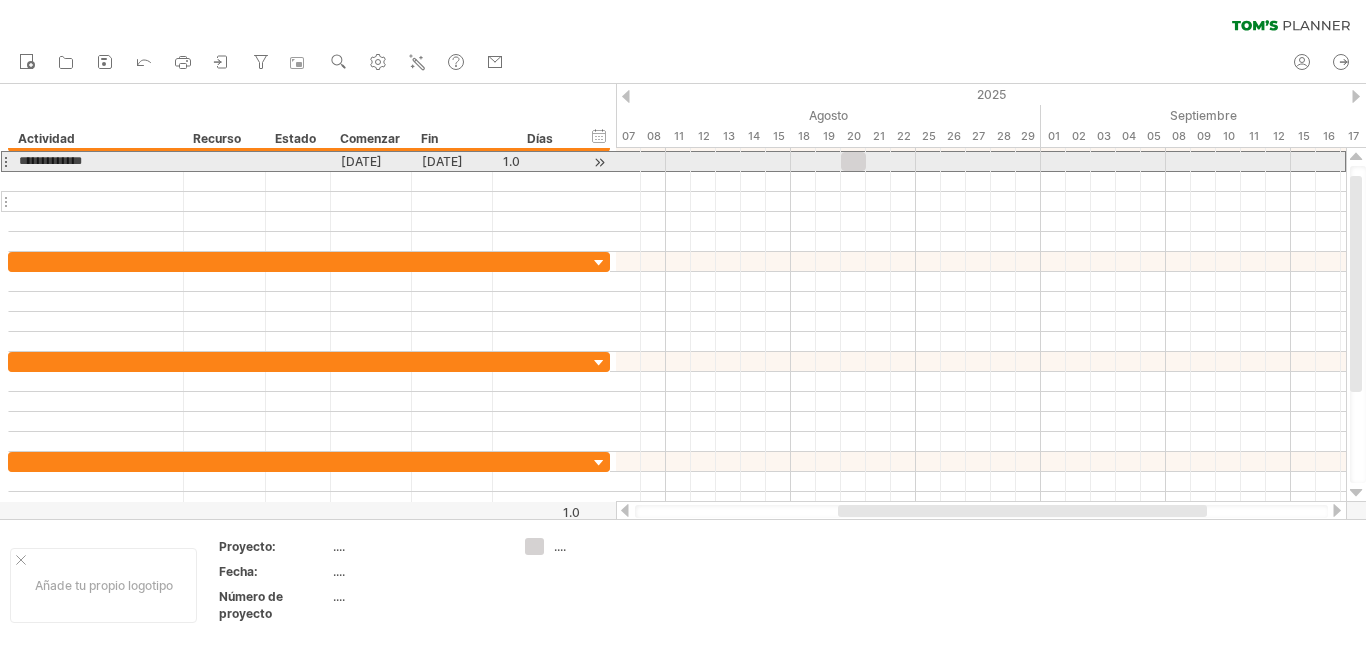 drag, startPoint x: 111, startPoint y: 158, endPoint x: 33, endPoint y: 194, distance: 85.90693 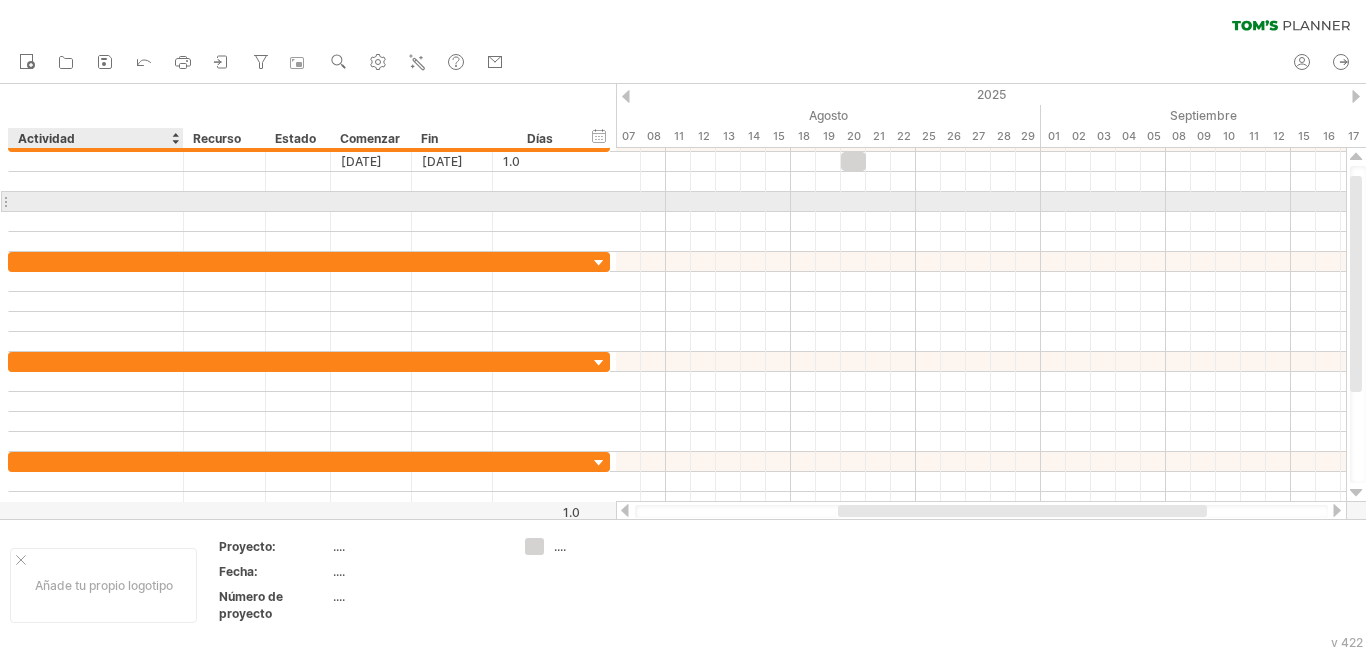 paste on "**********" 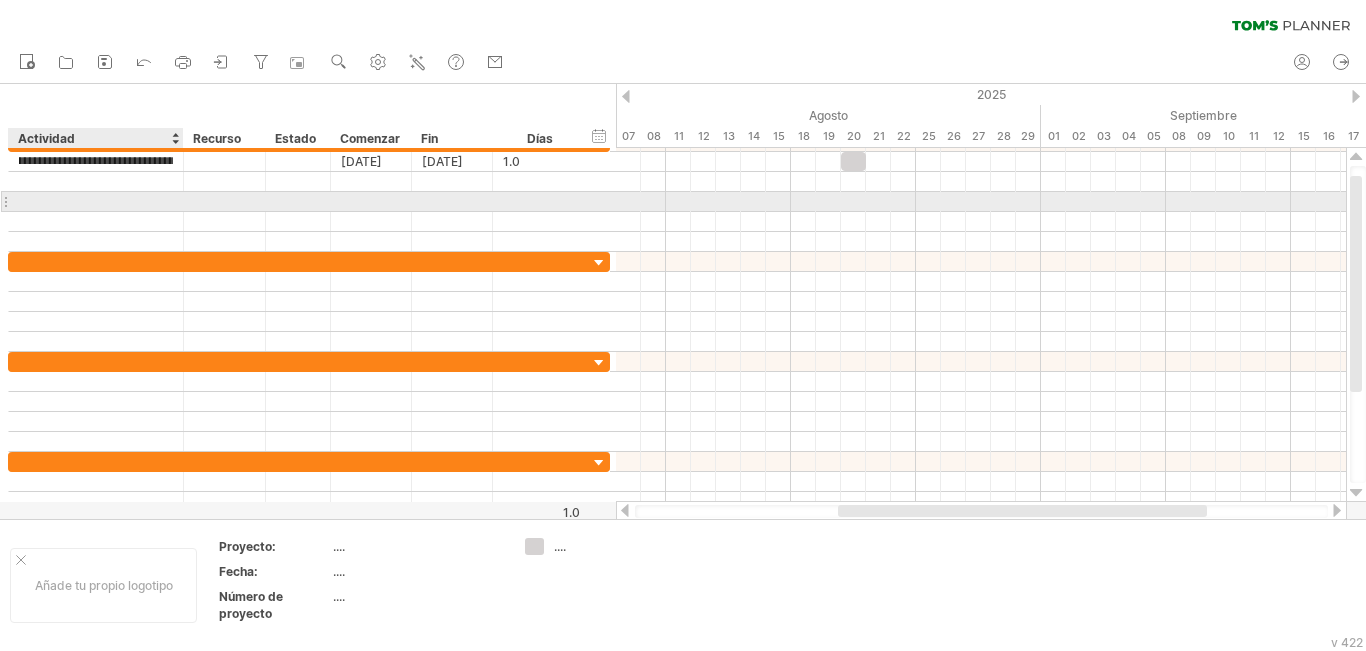 scroll, scrollTop: 0, scrollLeft: 109, axis: horizontal 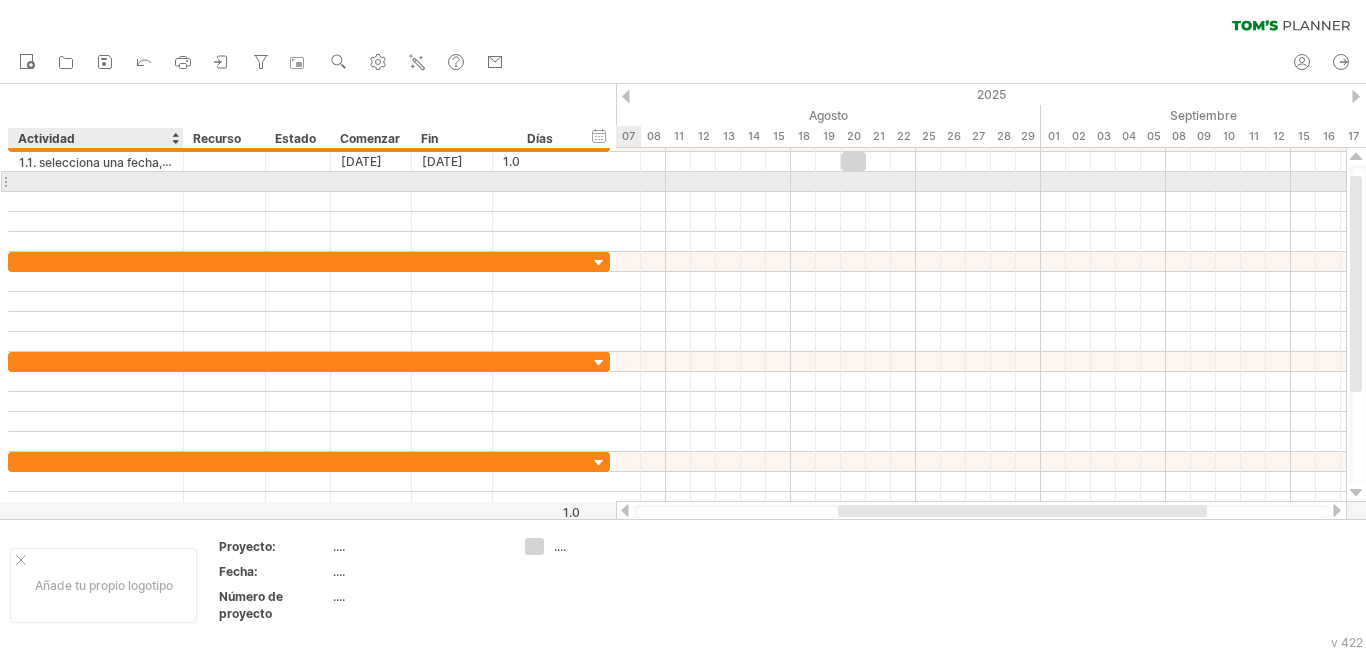 click at bounding box center [96, 181] 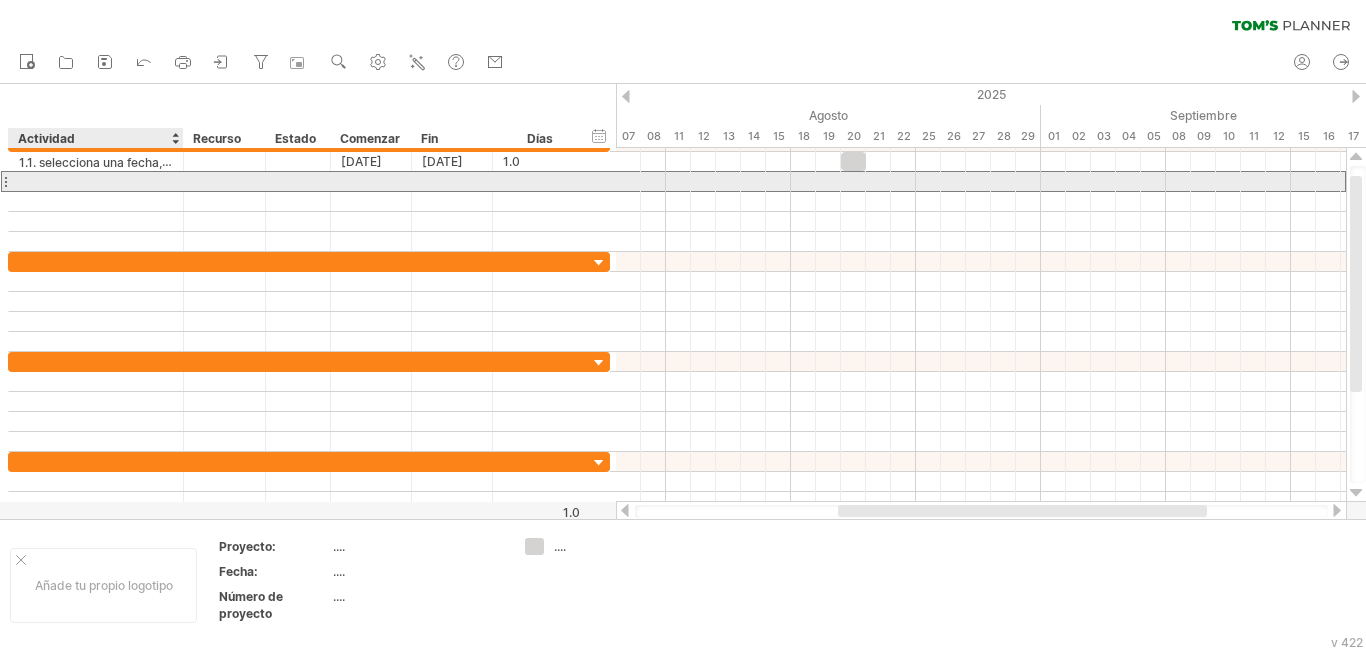 click at bounding box center [96, 181] 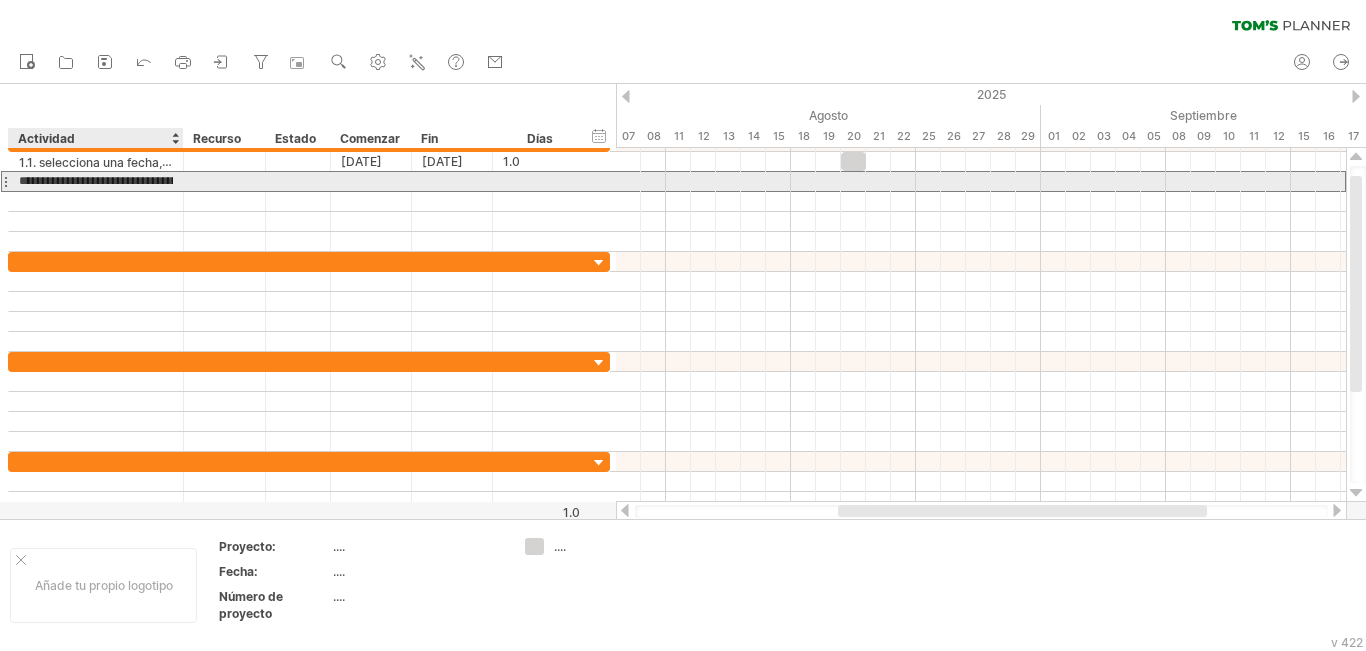 scroll, scrollTop: 0, scrollLeft: 195, axis: horizontal 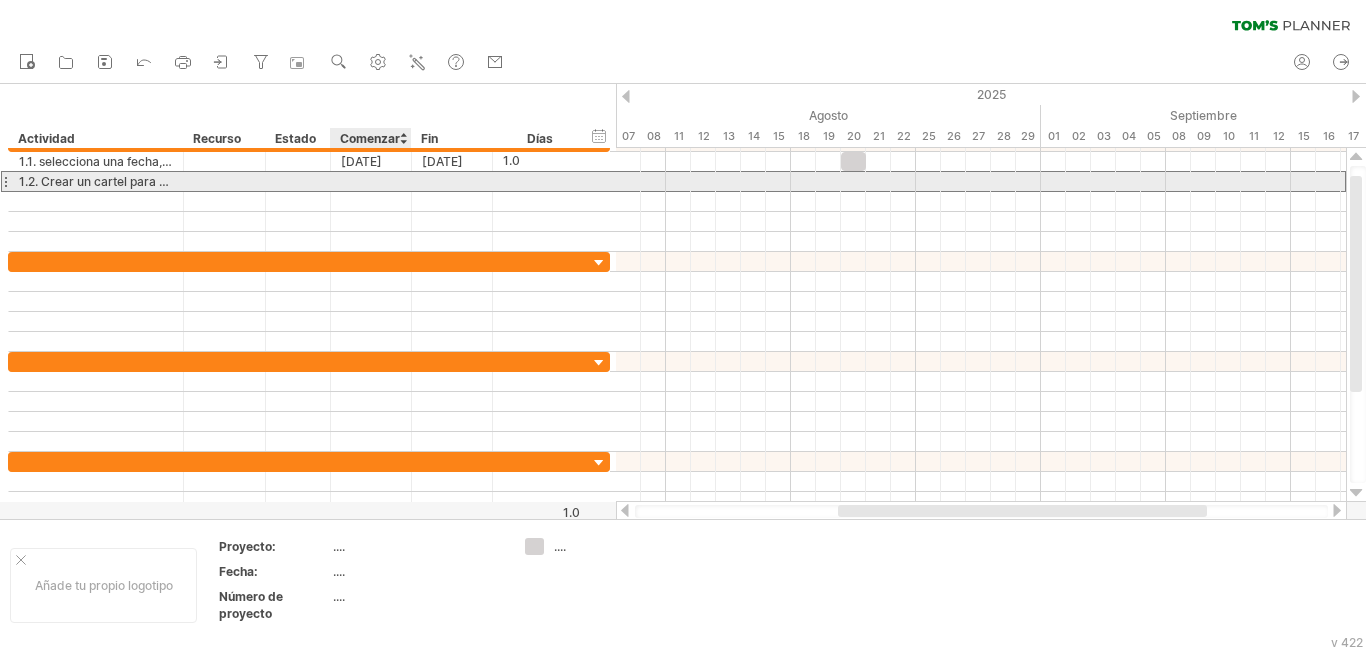 click at bounding box center (371, 181) 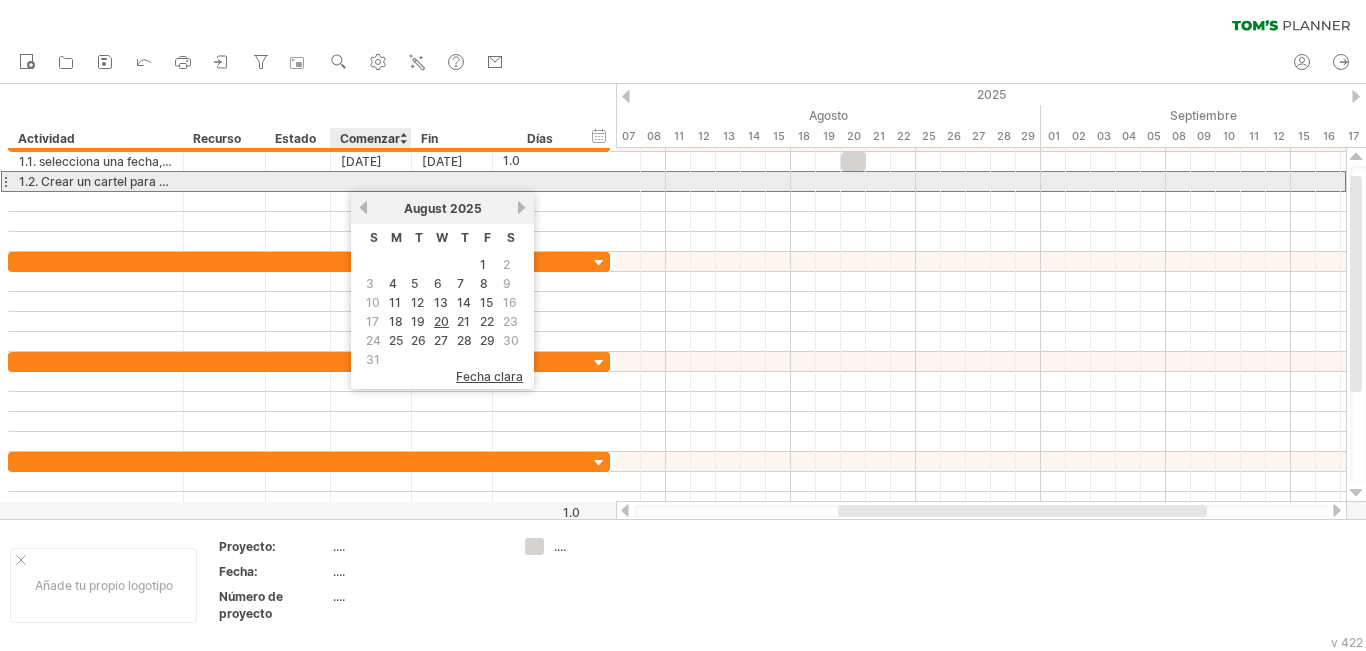 scroll, scrollTop: 0, scrollLeft: 0, axis: both 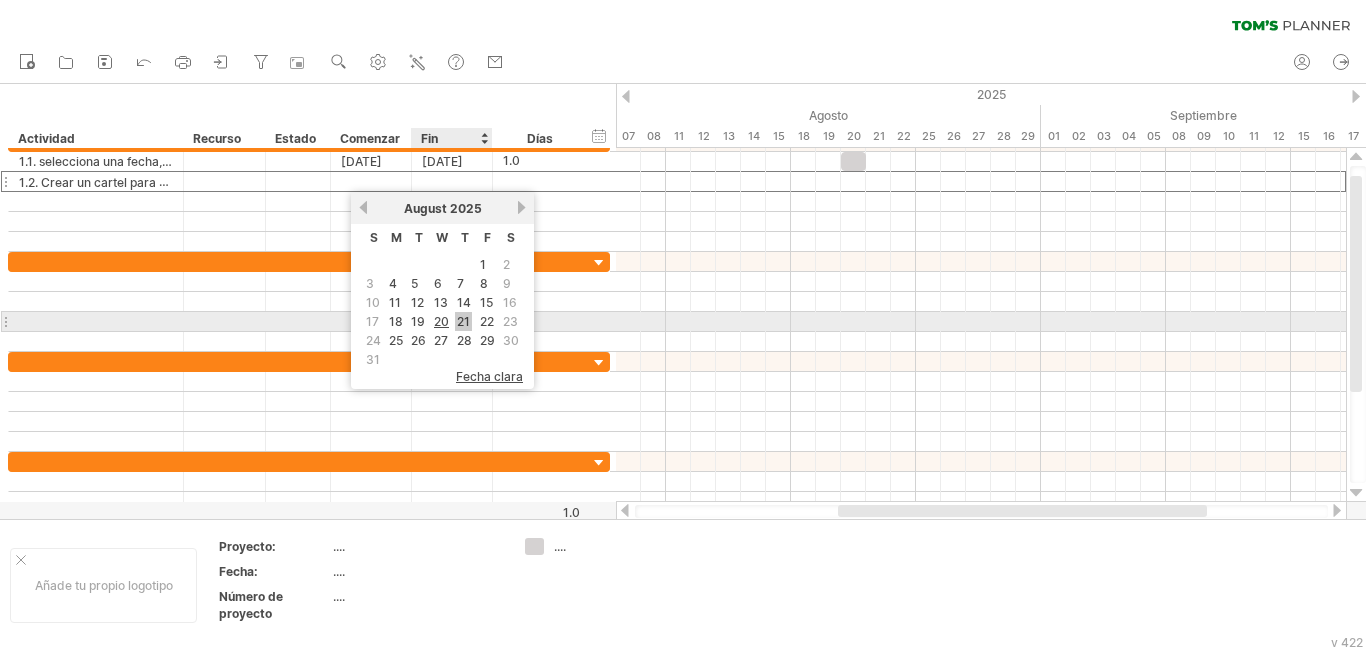 click on "21" at bounding box center (463, 321) 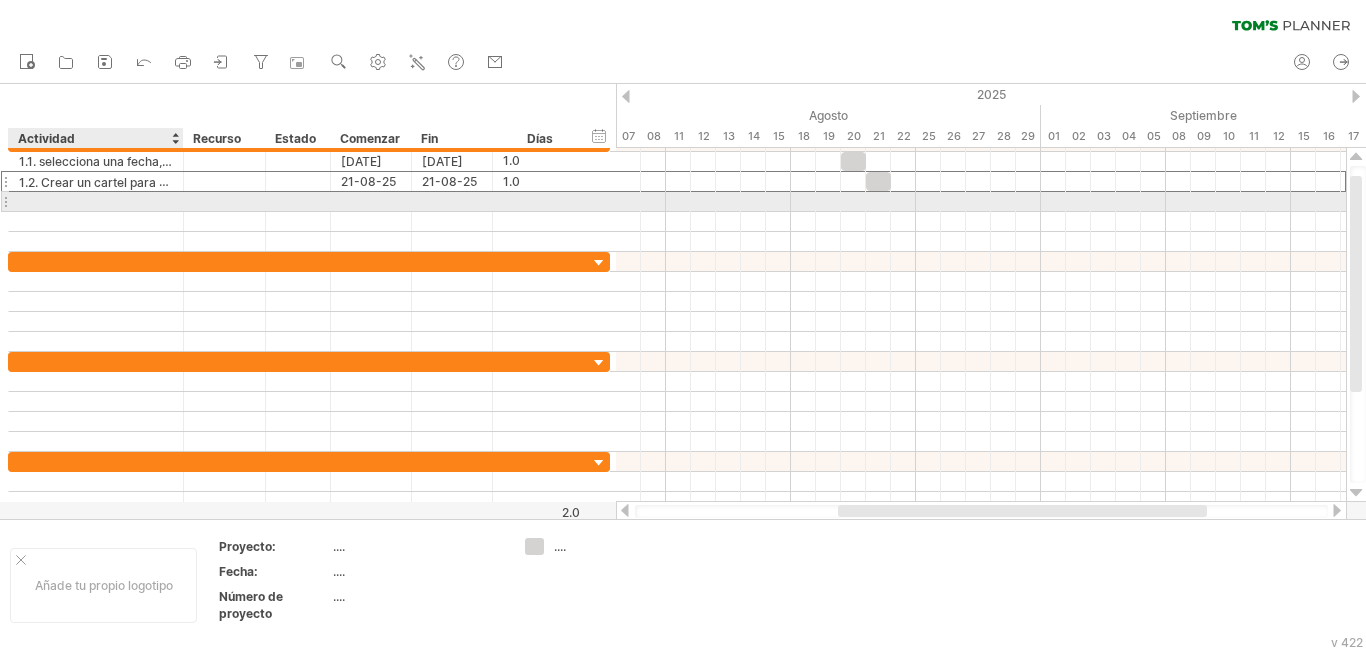 click at bounding box center [96, 201] 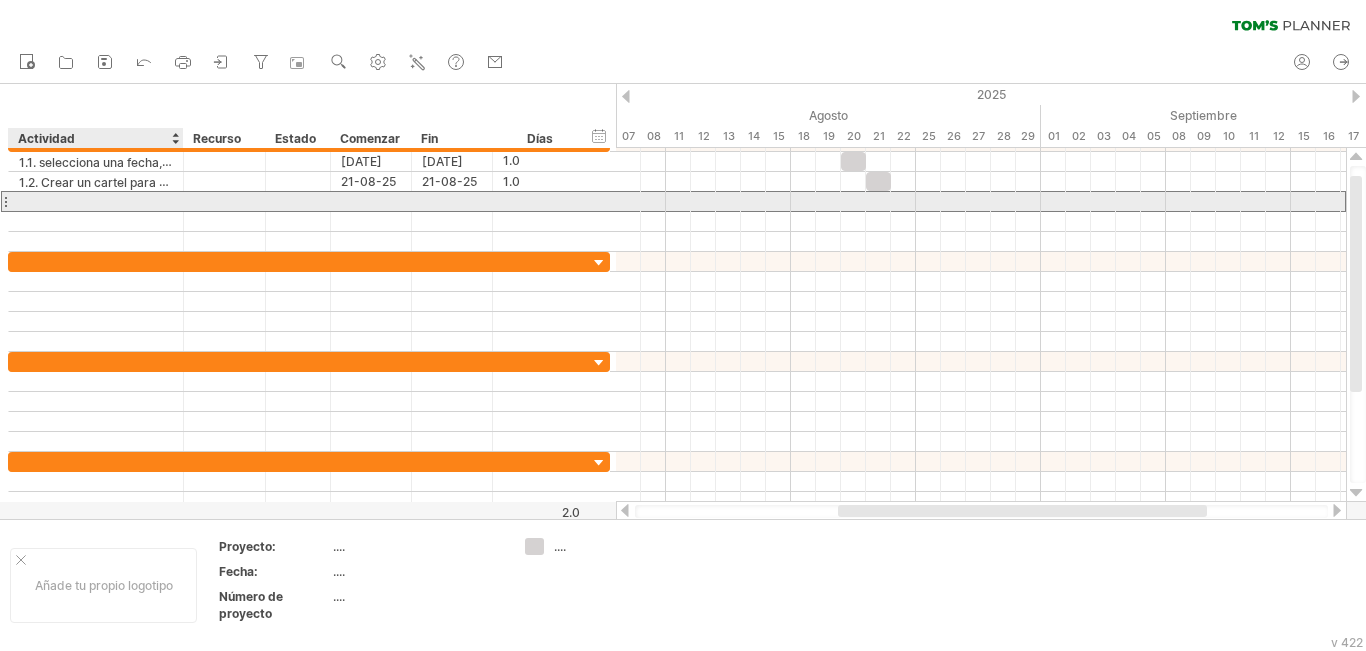 click at bounding box center [96, 201] 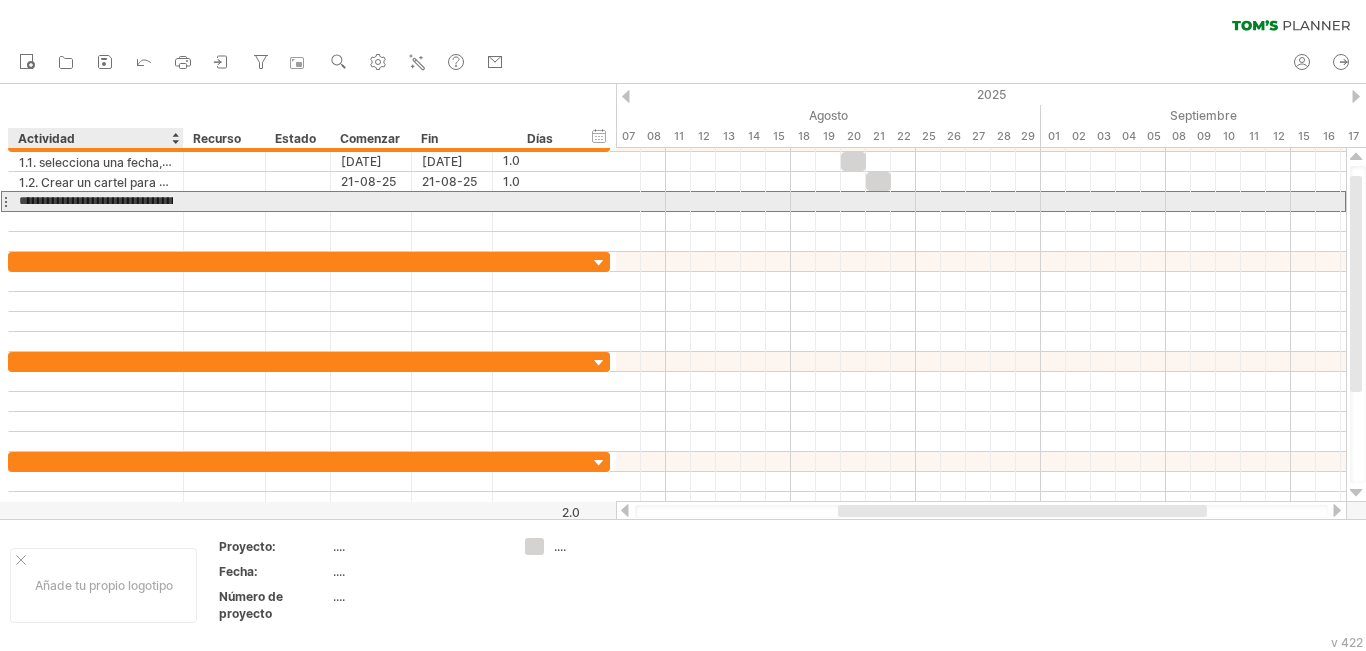 scroll, scrollTop: 0, scrollLeft: 239, axis: horizontal 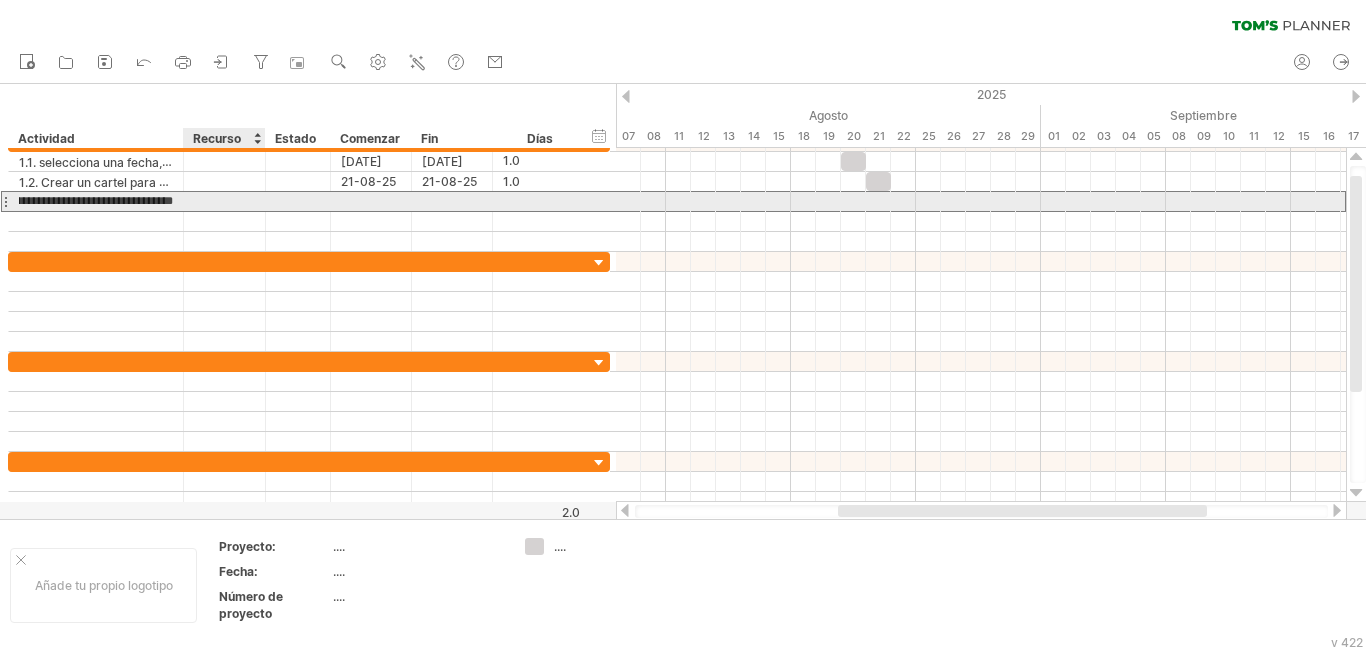 click at bounding box center (224, 201) 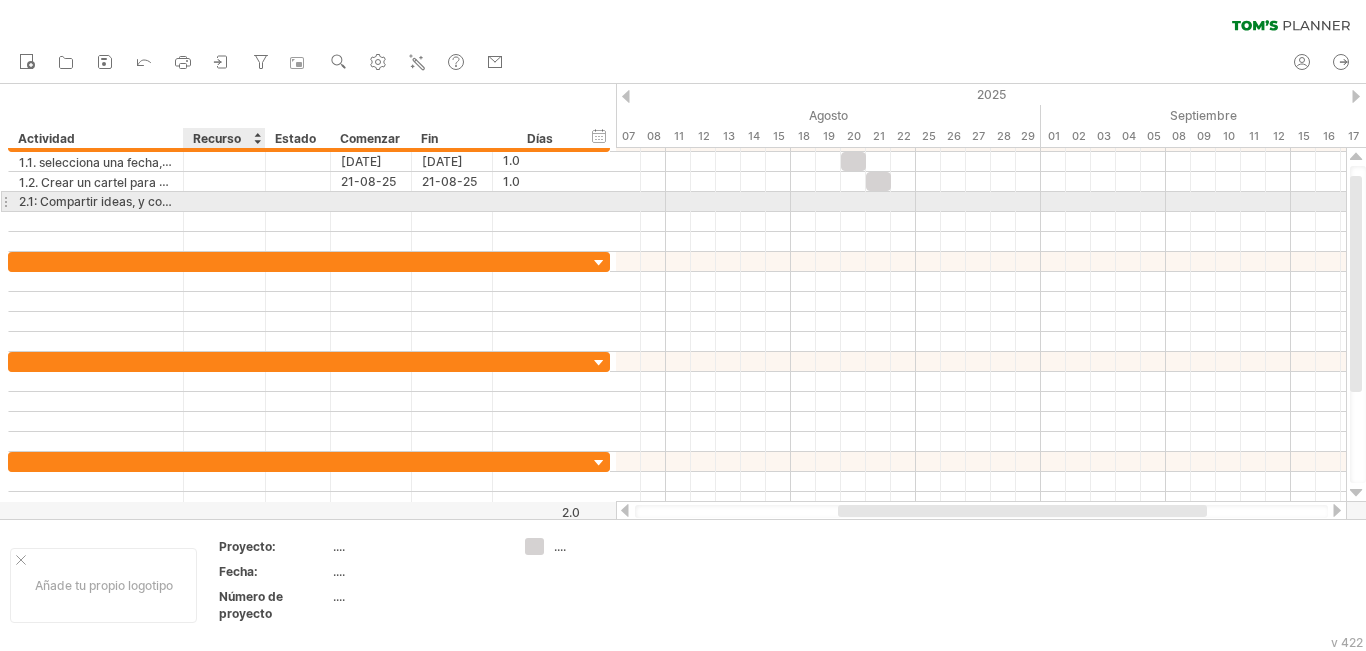 scroll, scrollTop: 0, scrollLeft: 0, axis: both 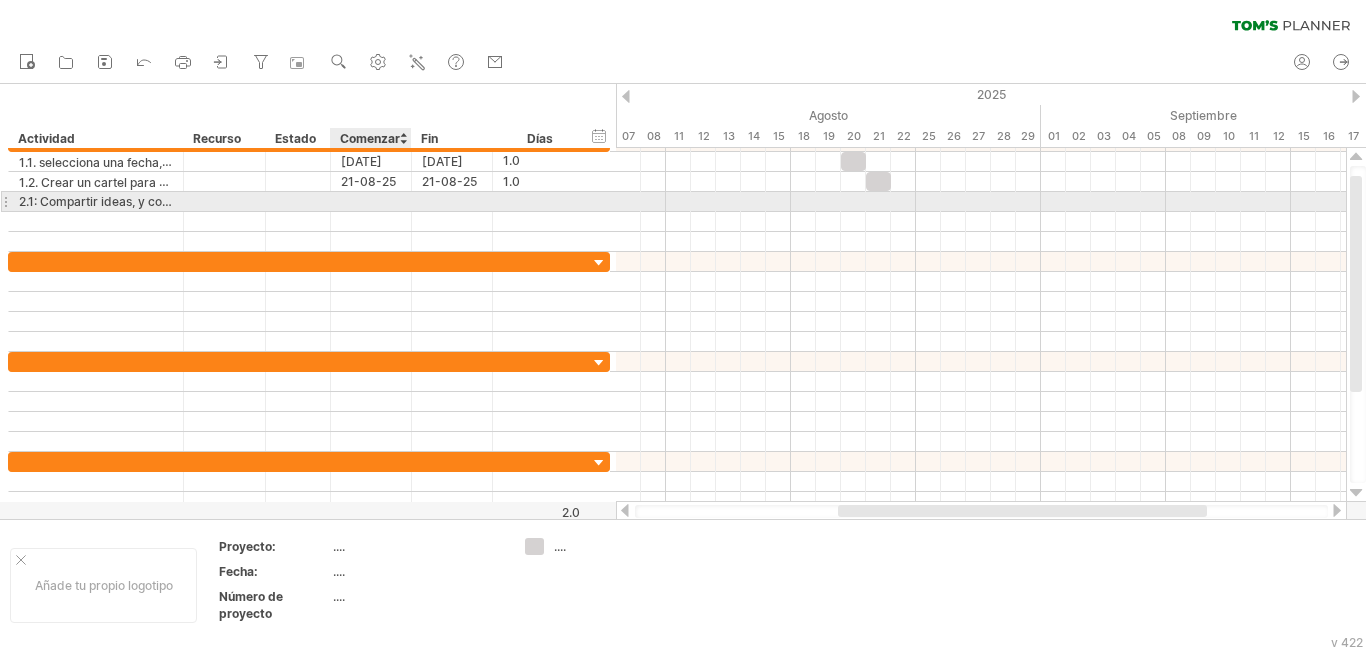 click at bounding box center (371, 201) 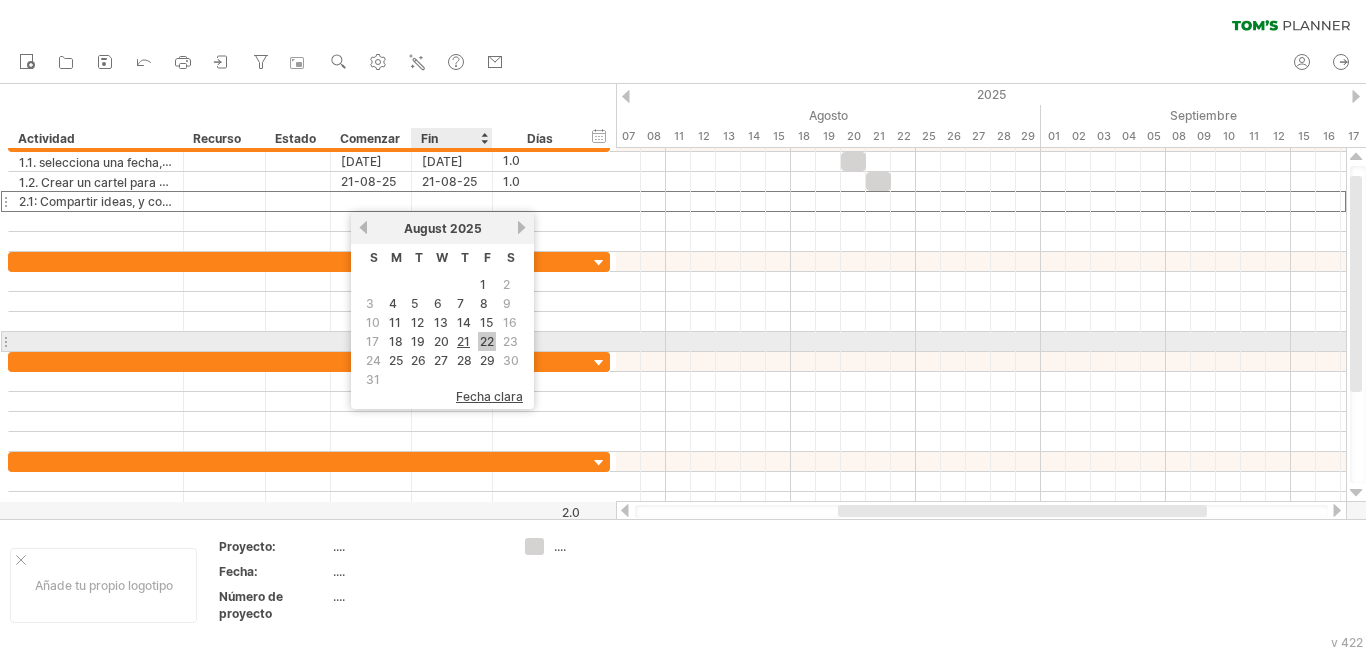 click on "22" at bounding box center (487, 341) 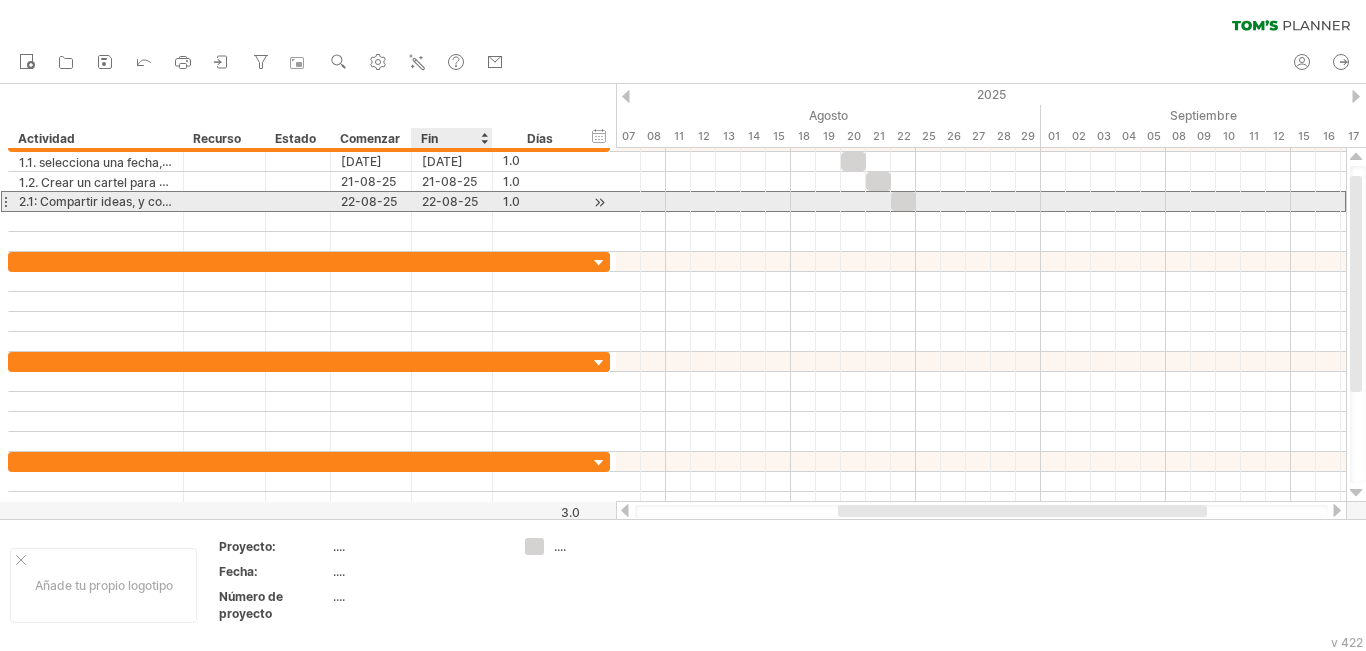 click on "22-08-25" at bounding box center (452, 201) 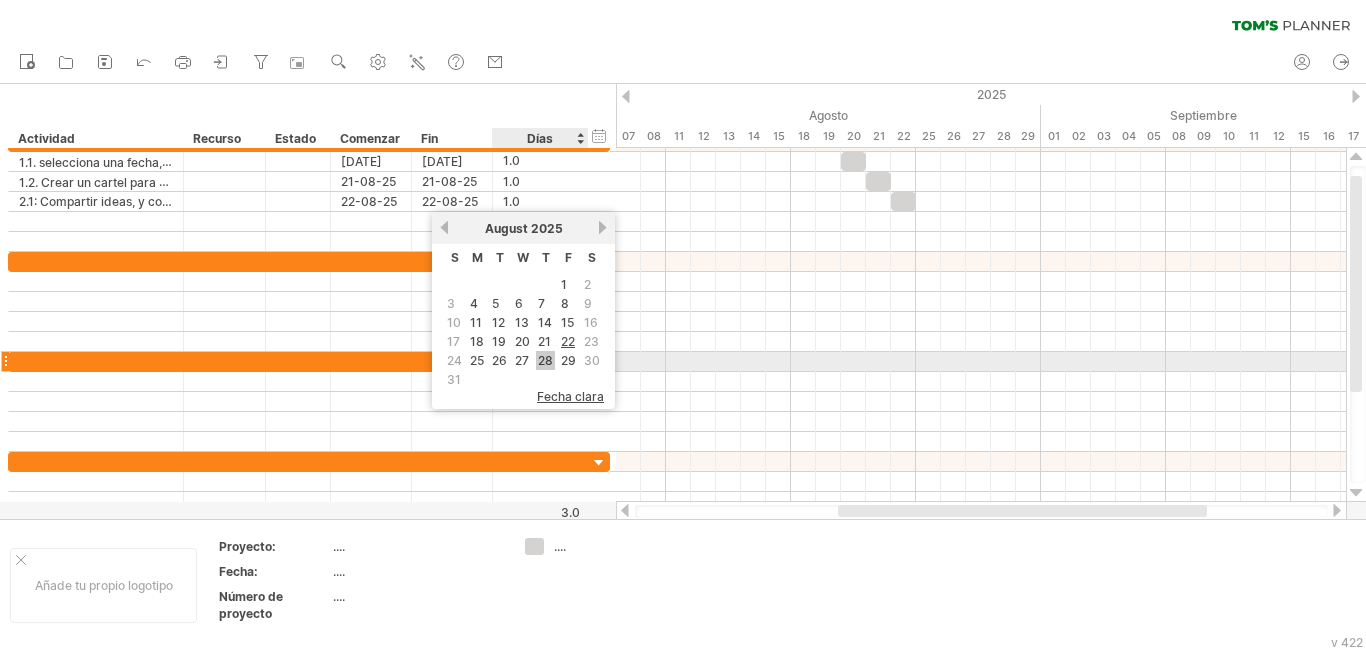 click on "28" at bounding box center (545, 360) 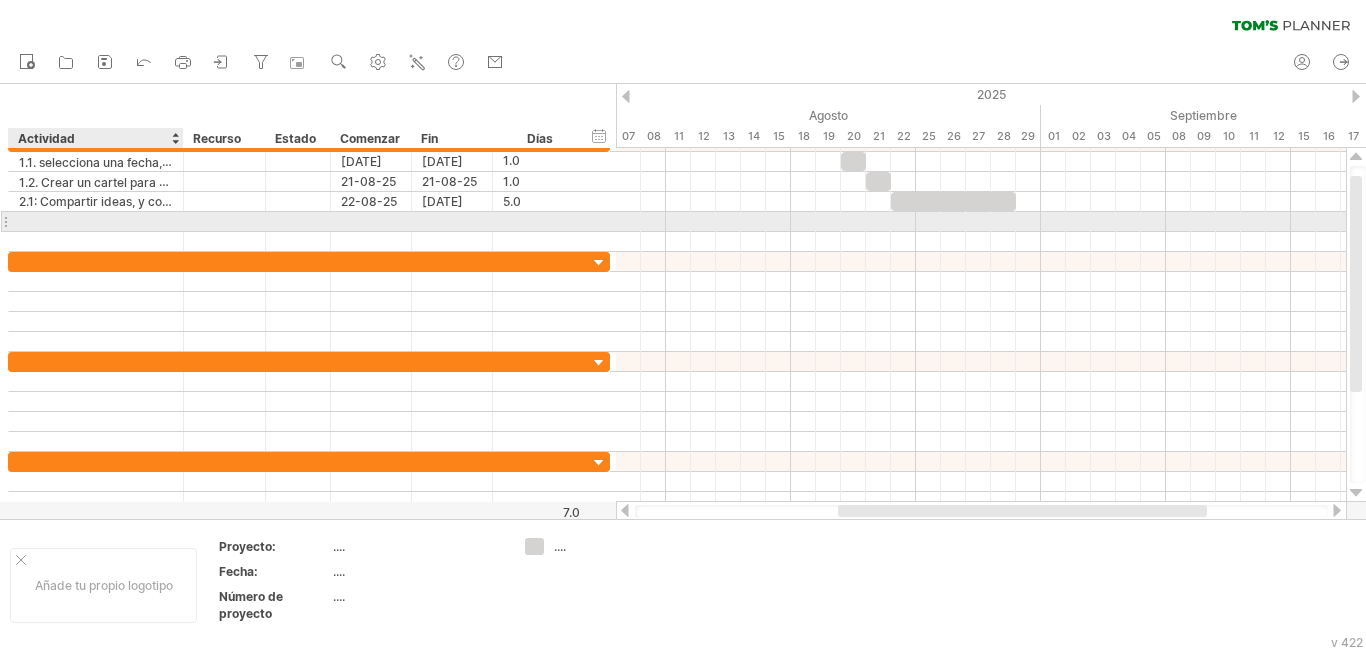 click at bounding box center (96, 221) 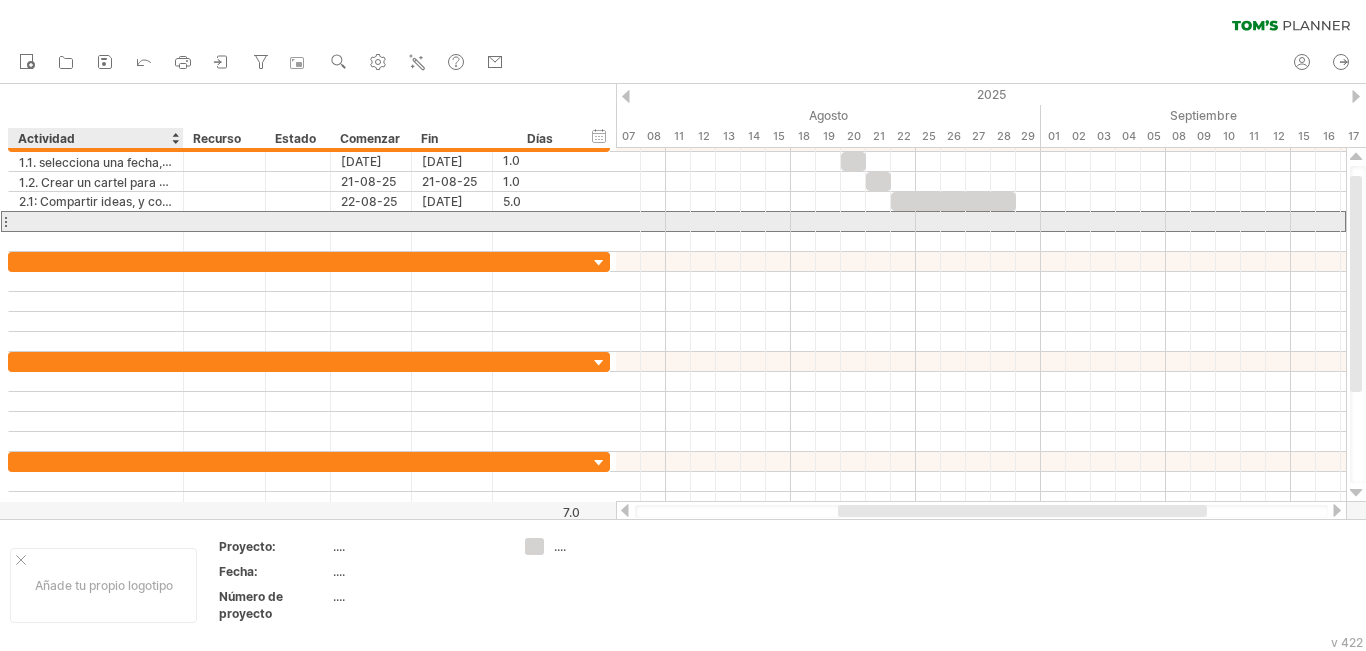 click at bounding box center [96, 221] 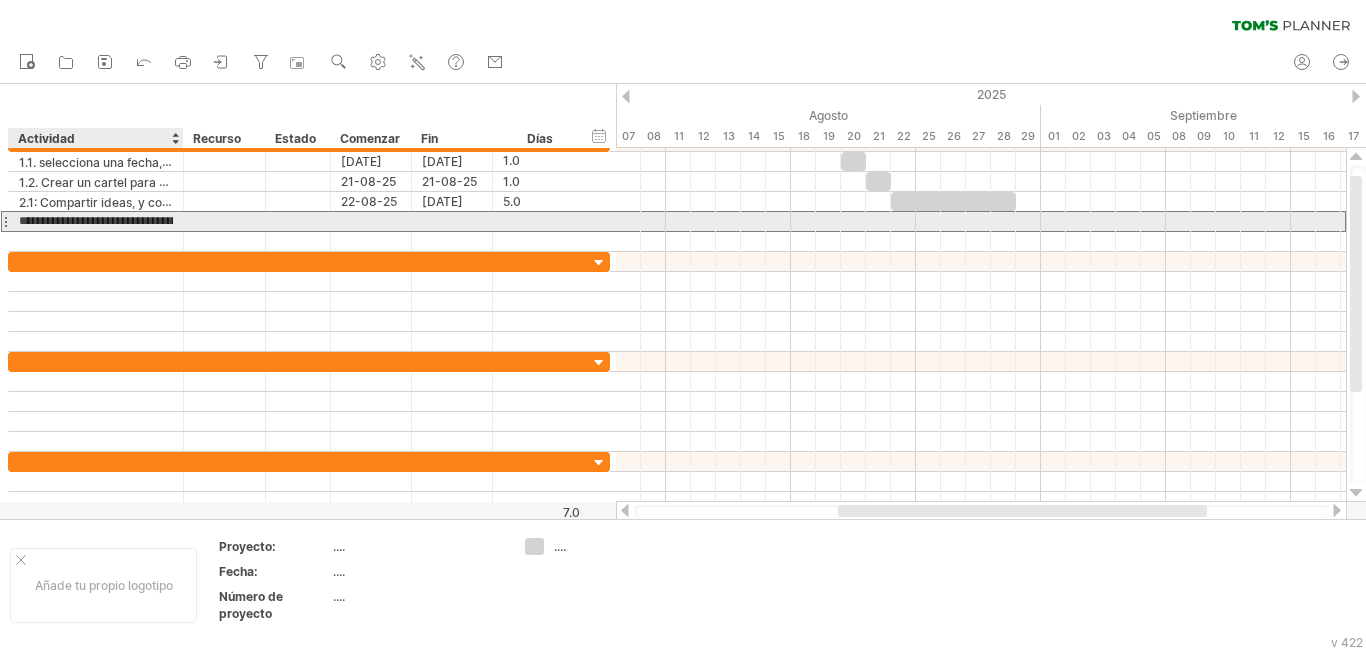 scroll, scrollTop: 0, scrollLeft: 316, axis: horizontal 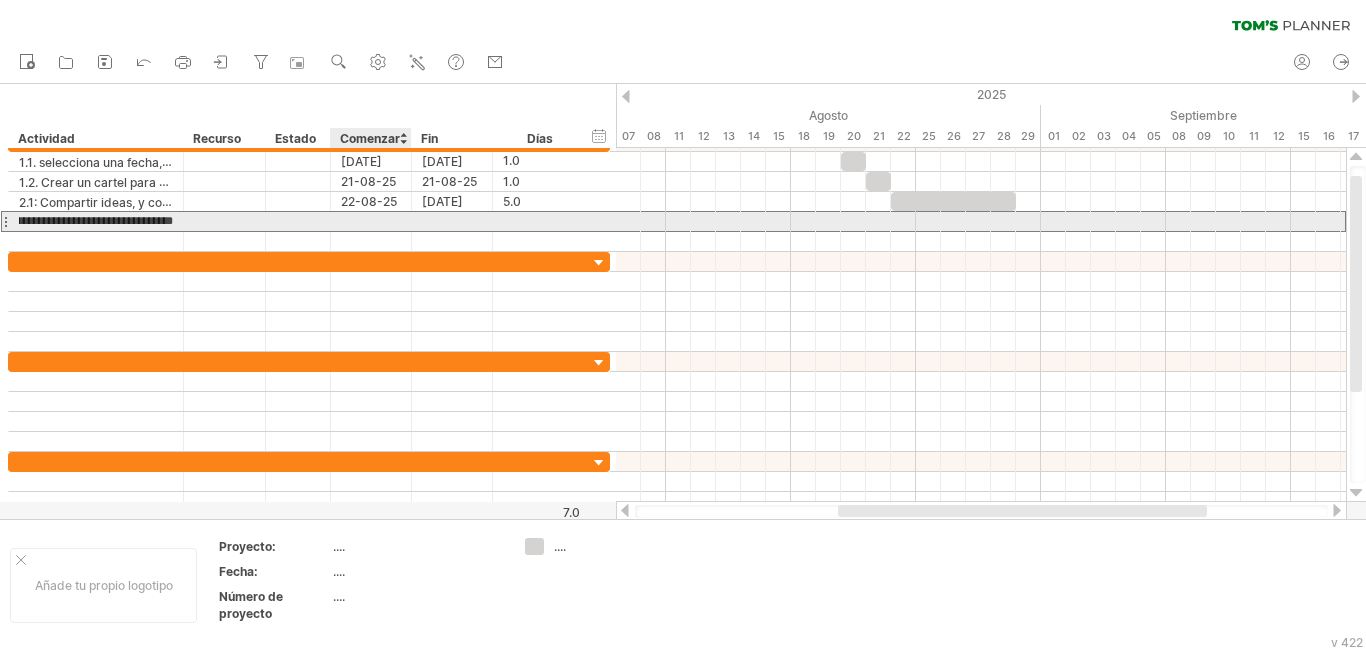 click at bounding box center [371, 221] 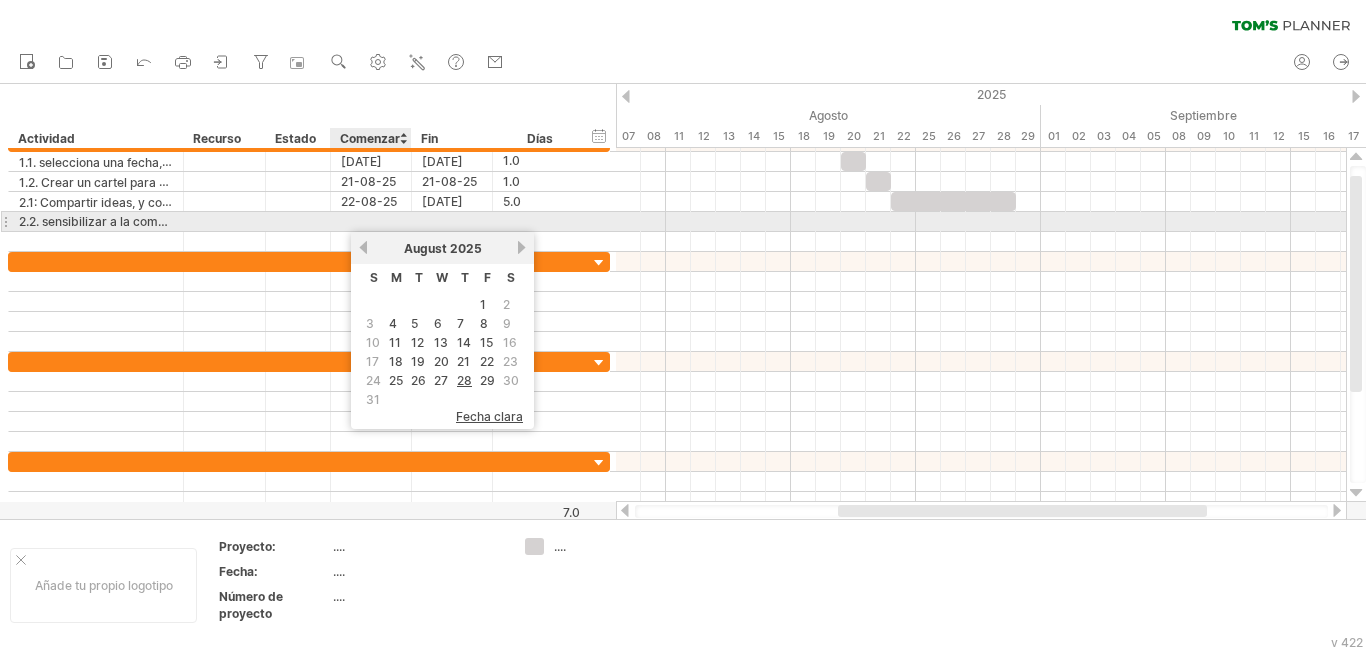 scroll, scrollTop: 0, scrollLeft: 0, axis: both 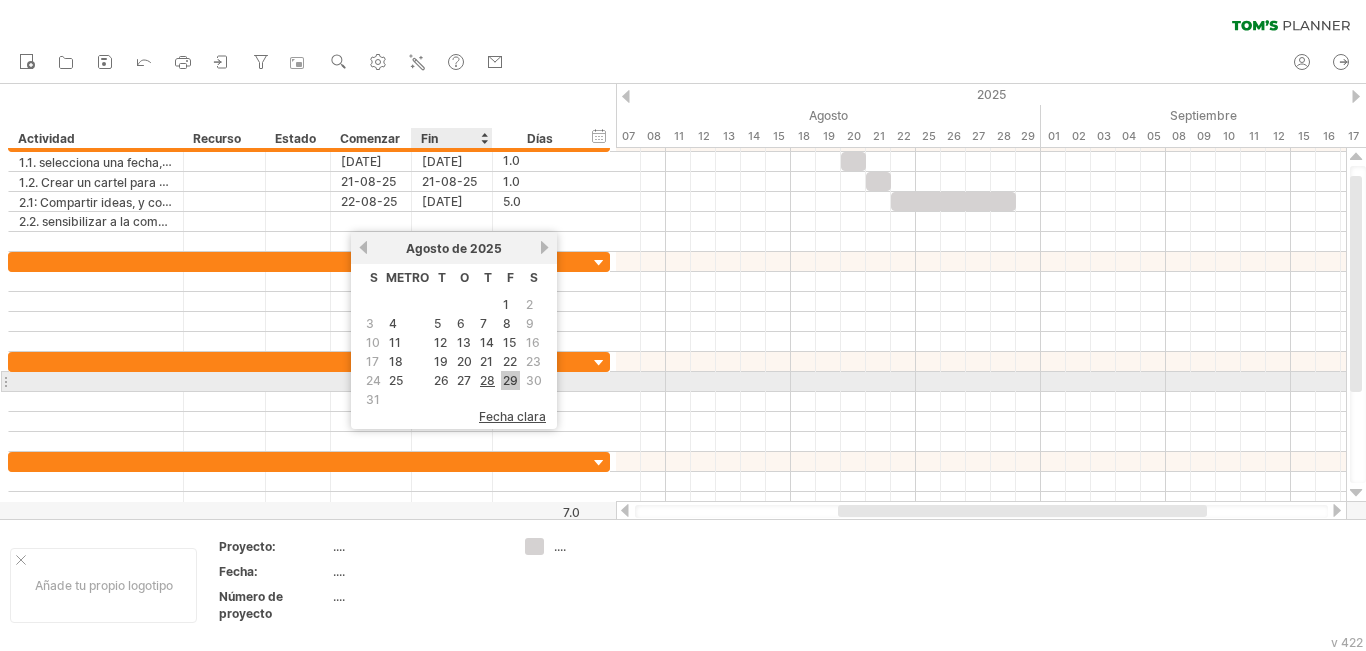 click on "28" at bounding box center [487, 380] 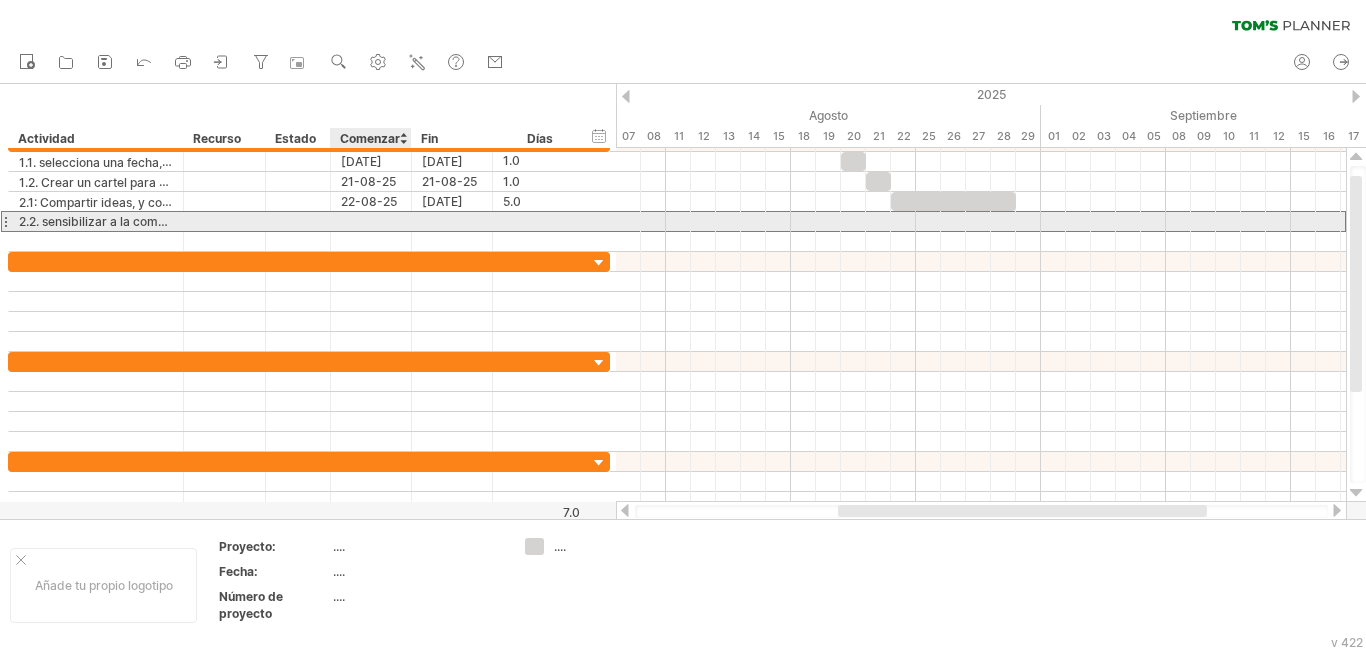 click at bounding box center (371, 221) 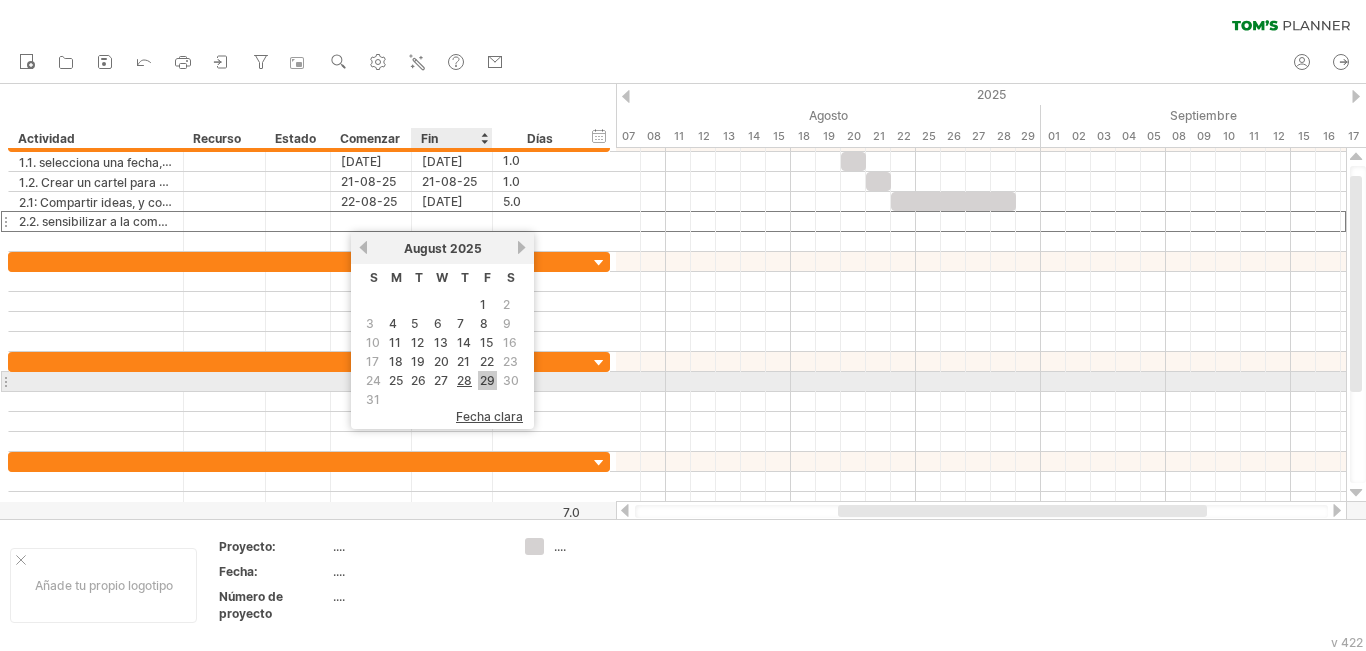 click on "29" at bounding box center (487, 380) 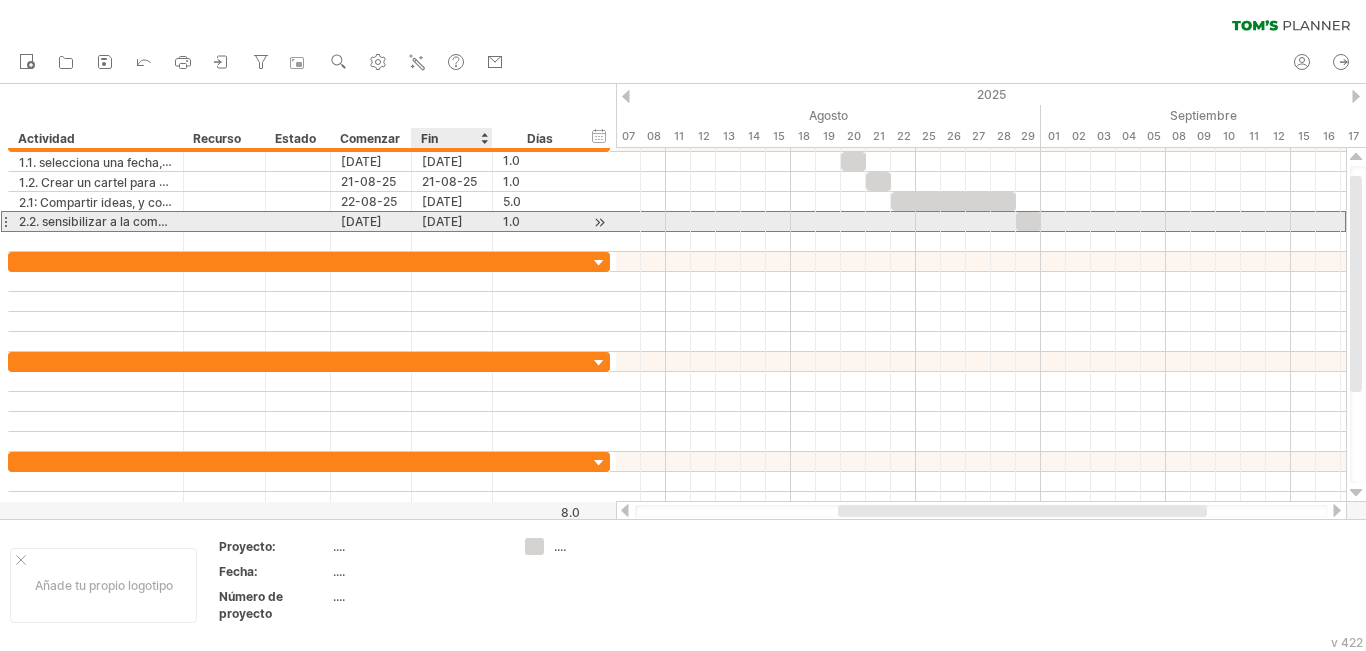 click on "[DATE]" at bounding box center [452, 221] 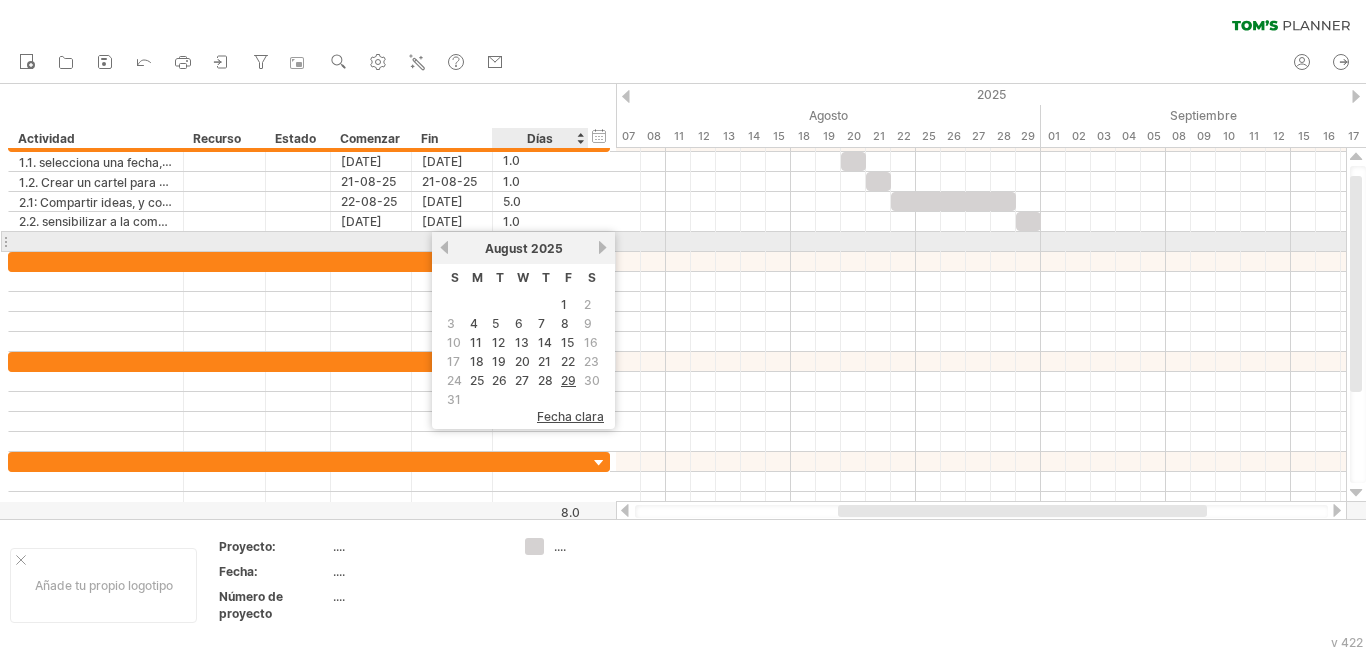 click on "August   2025" at bounding box center (523, 248) 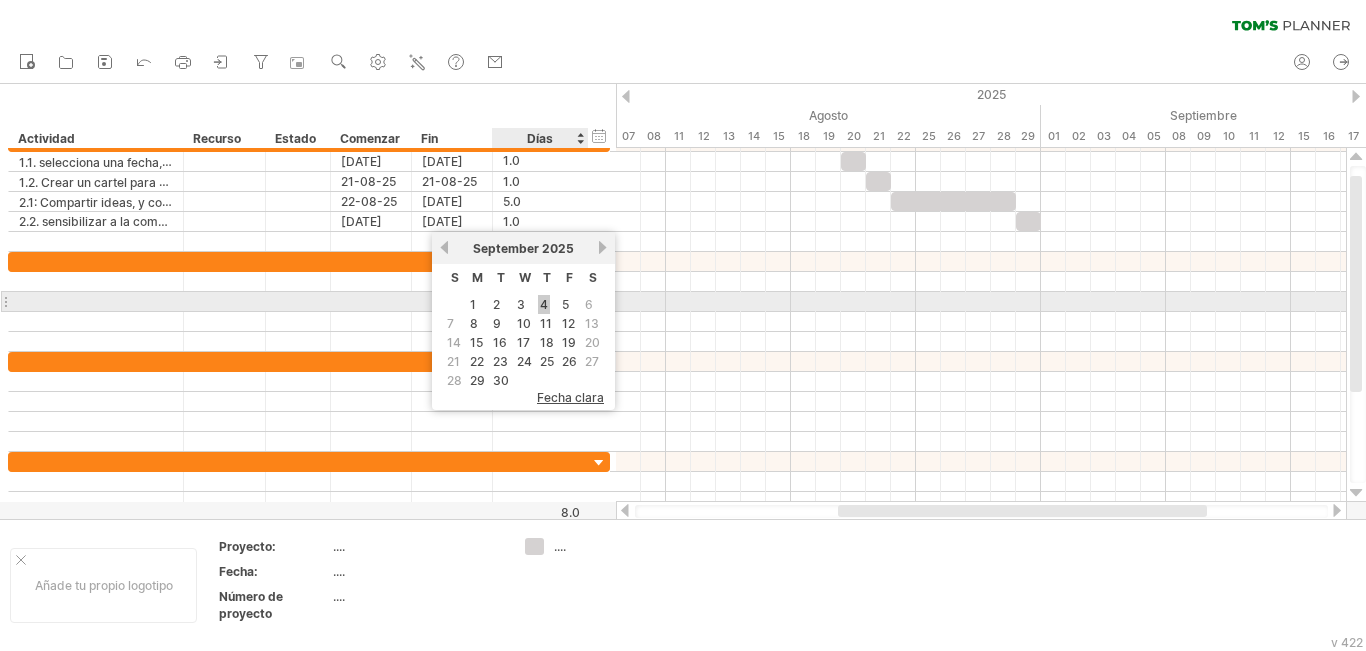 click on "4" at bounding box center (544, 304) 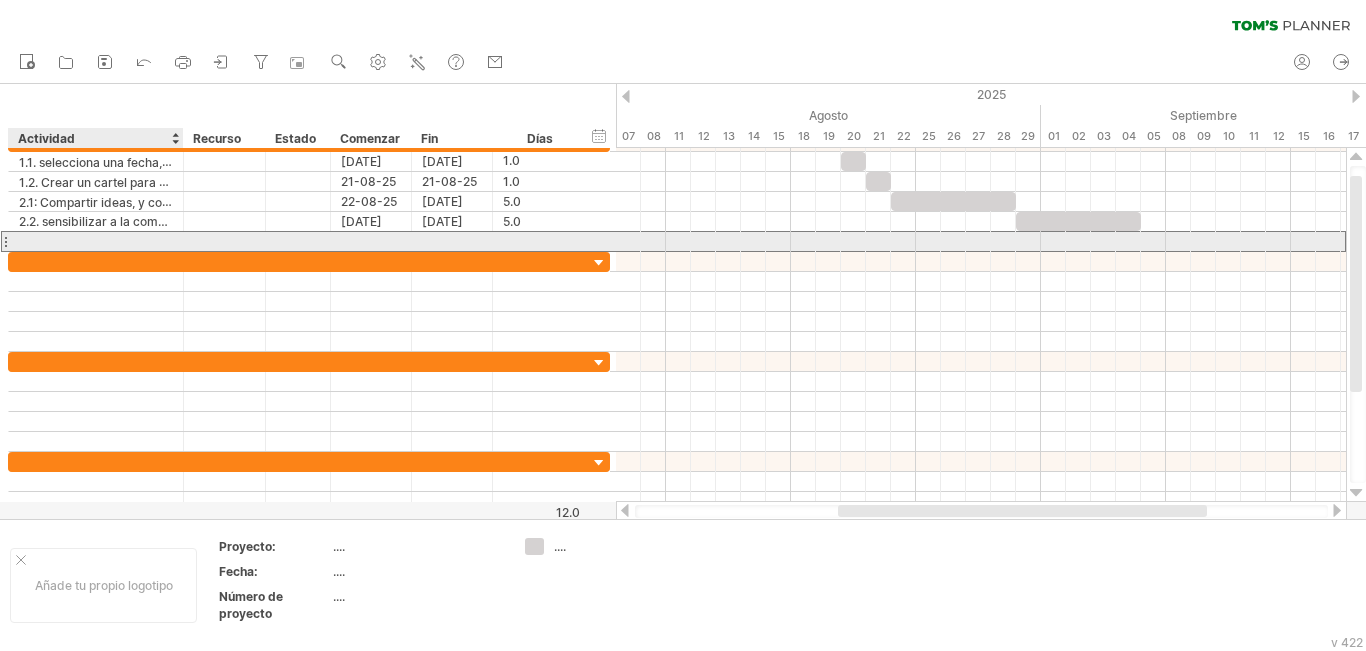 click at bounding box center [96, 241] 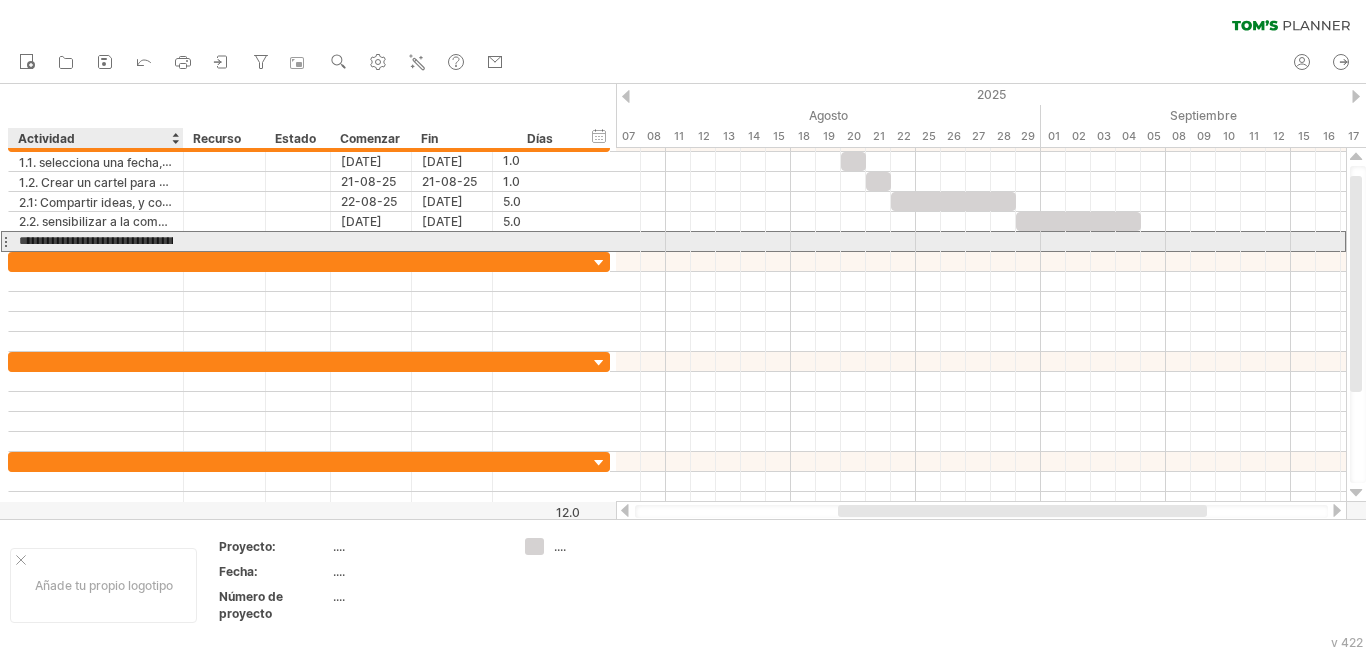 scroll, scrollTop: 0, scrollLeft: 743, axis: horizontal 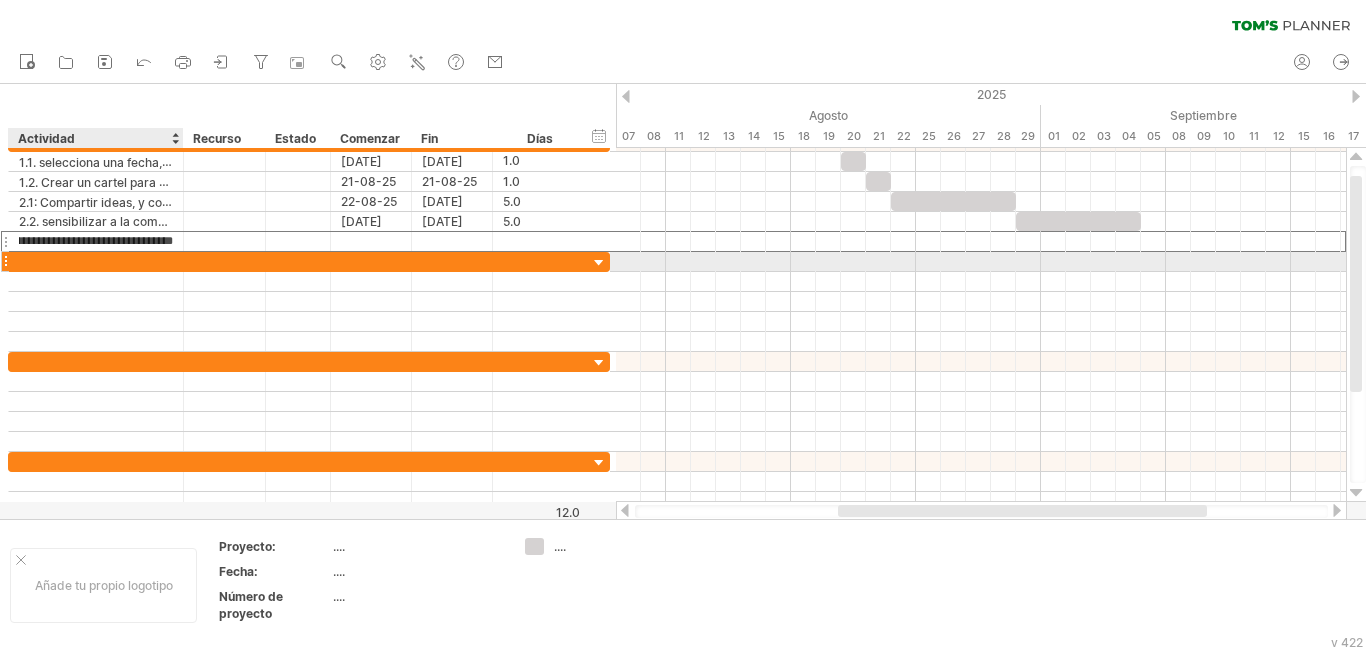 click at bounding box center (96, 261) 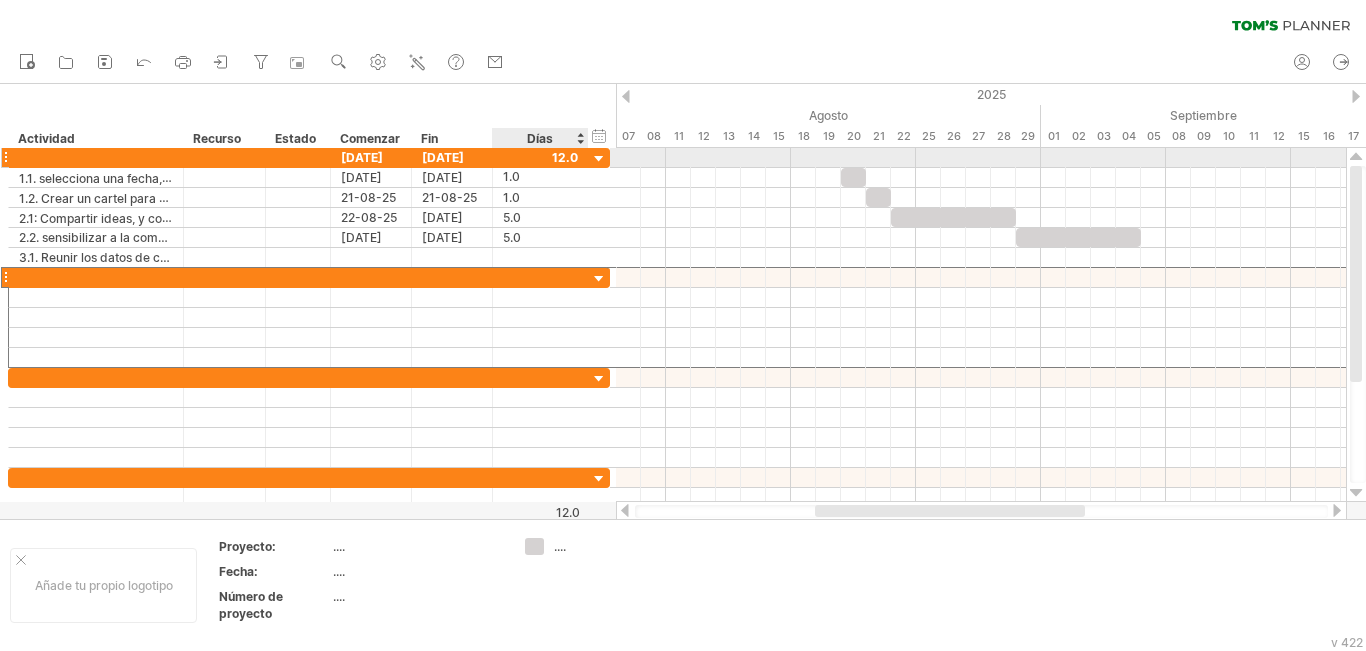 click at bounding box center (599, 159) 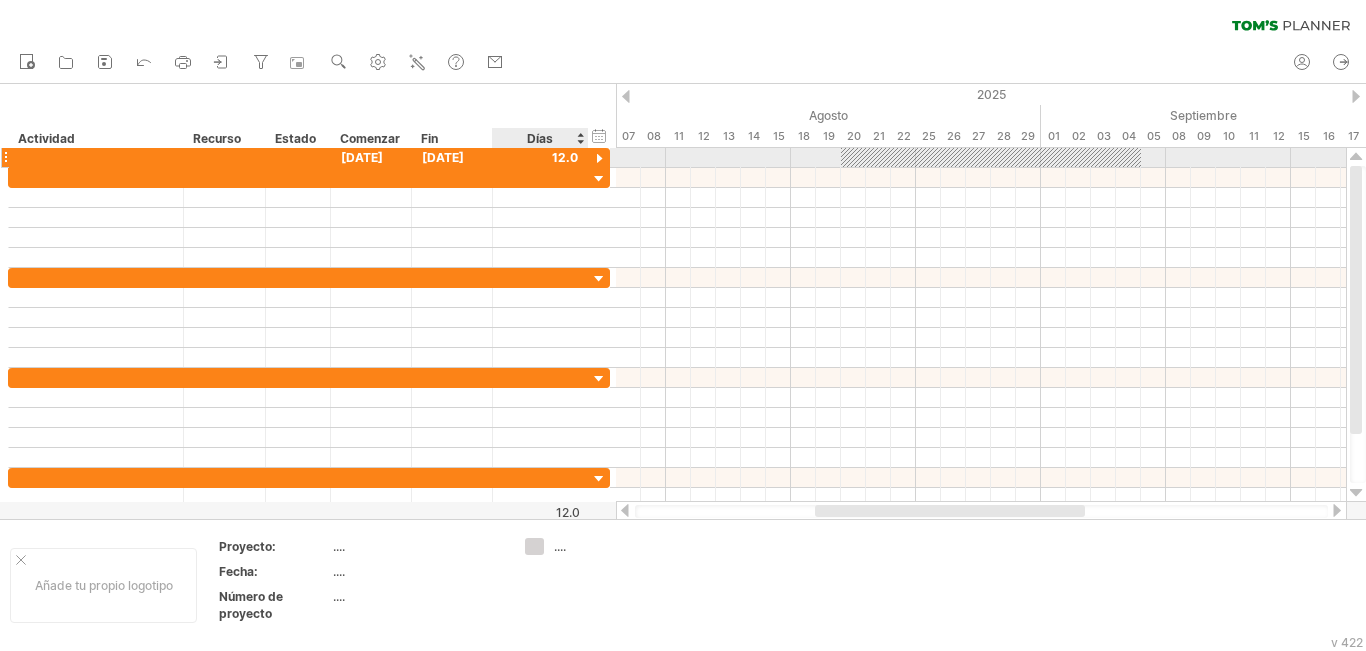 click at bounding box center [599, 159] 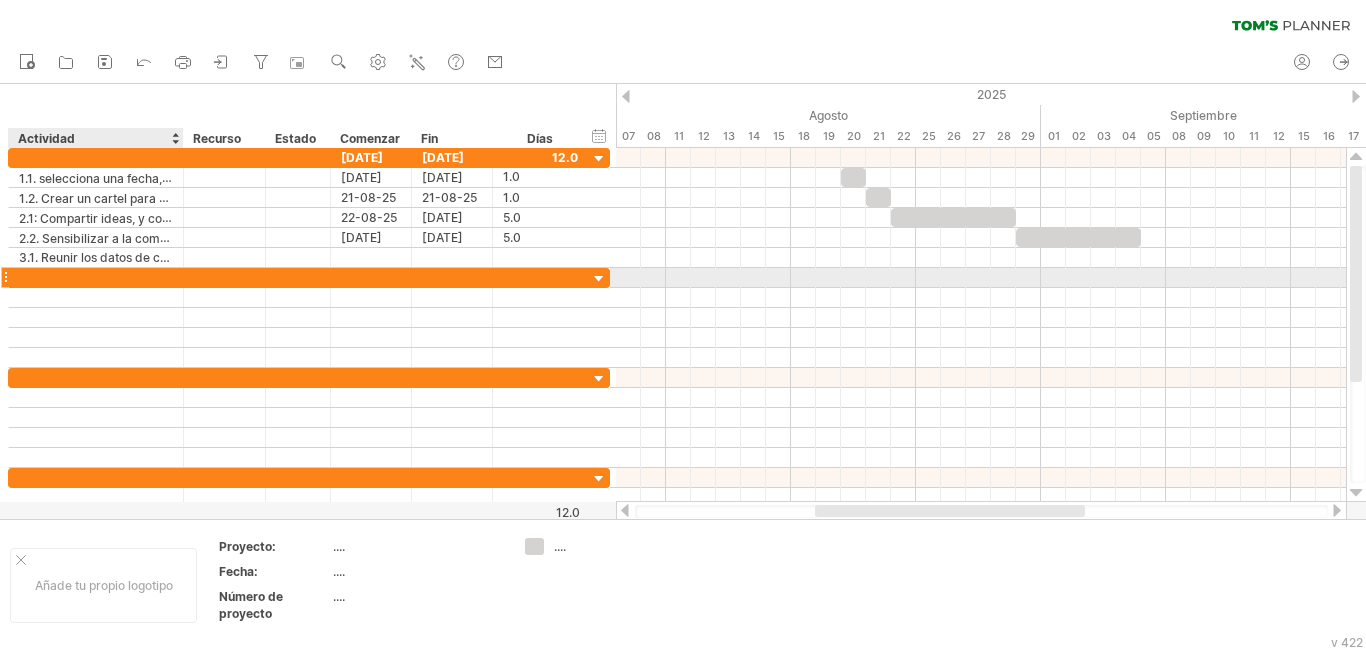 click at bounding box center (96, 277) 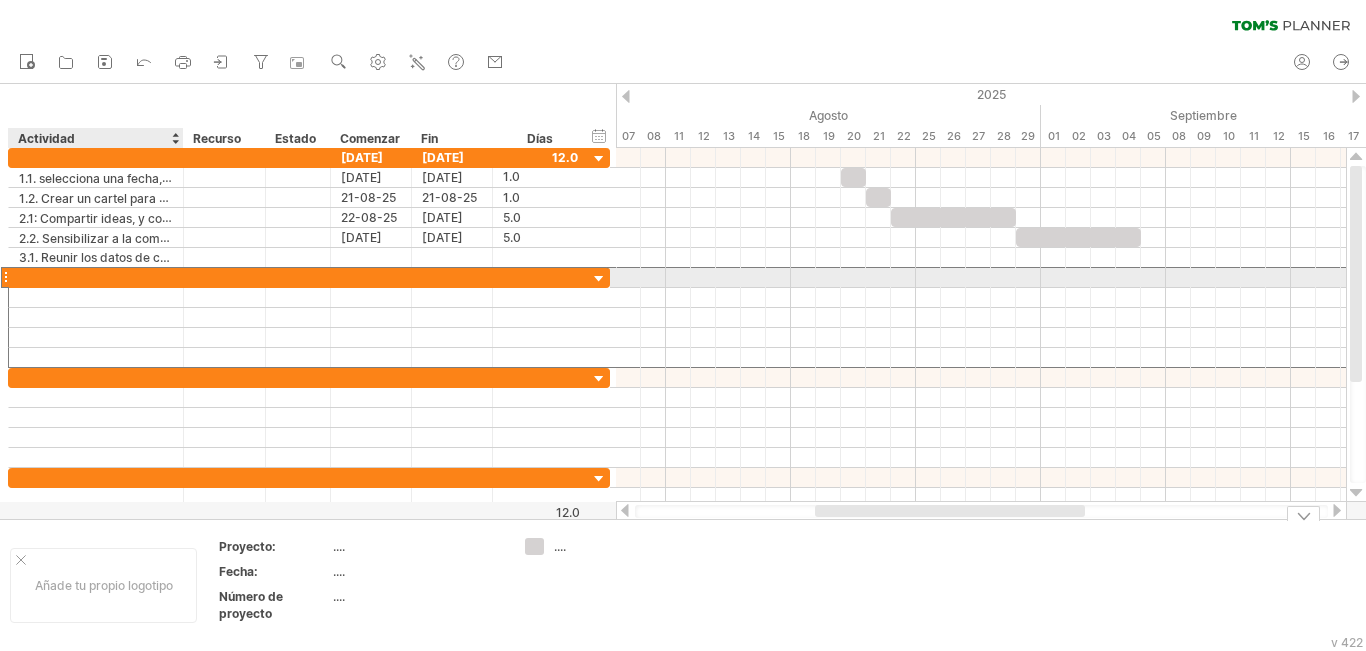 click at bounding box center (96, 277) 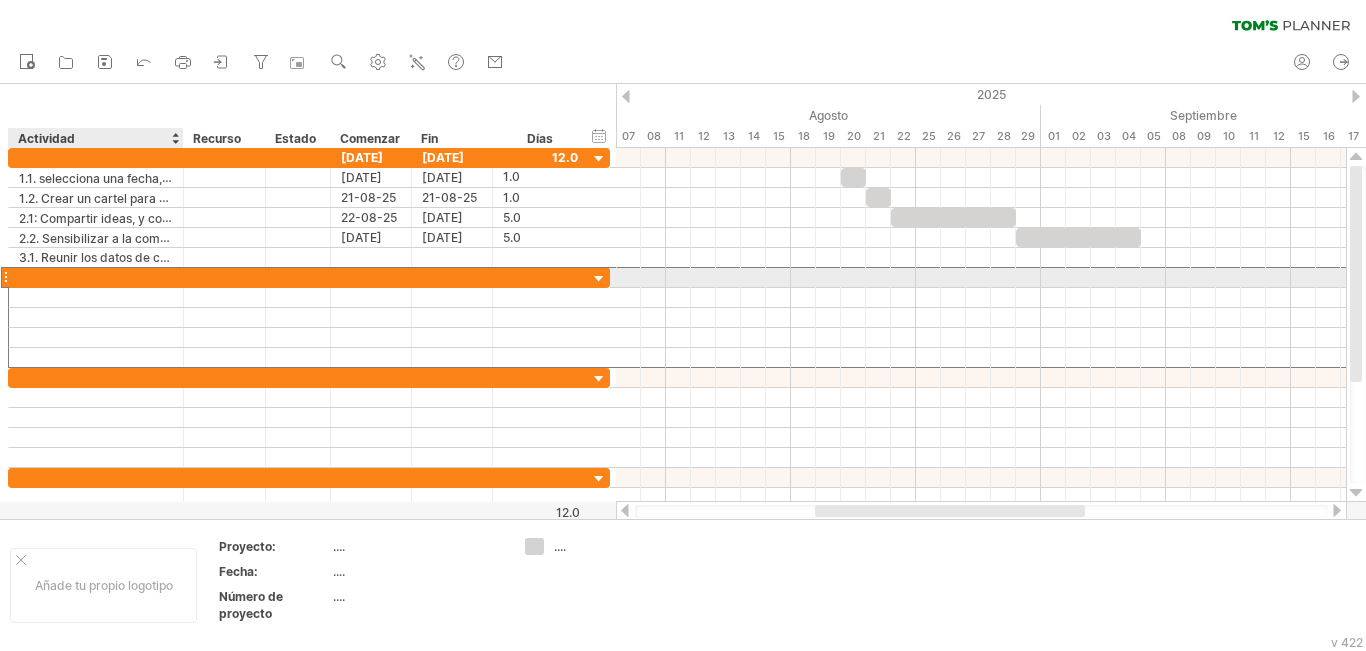 paste on "**********" 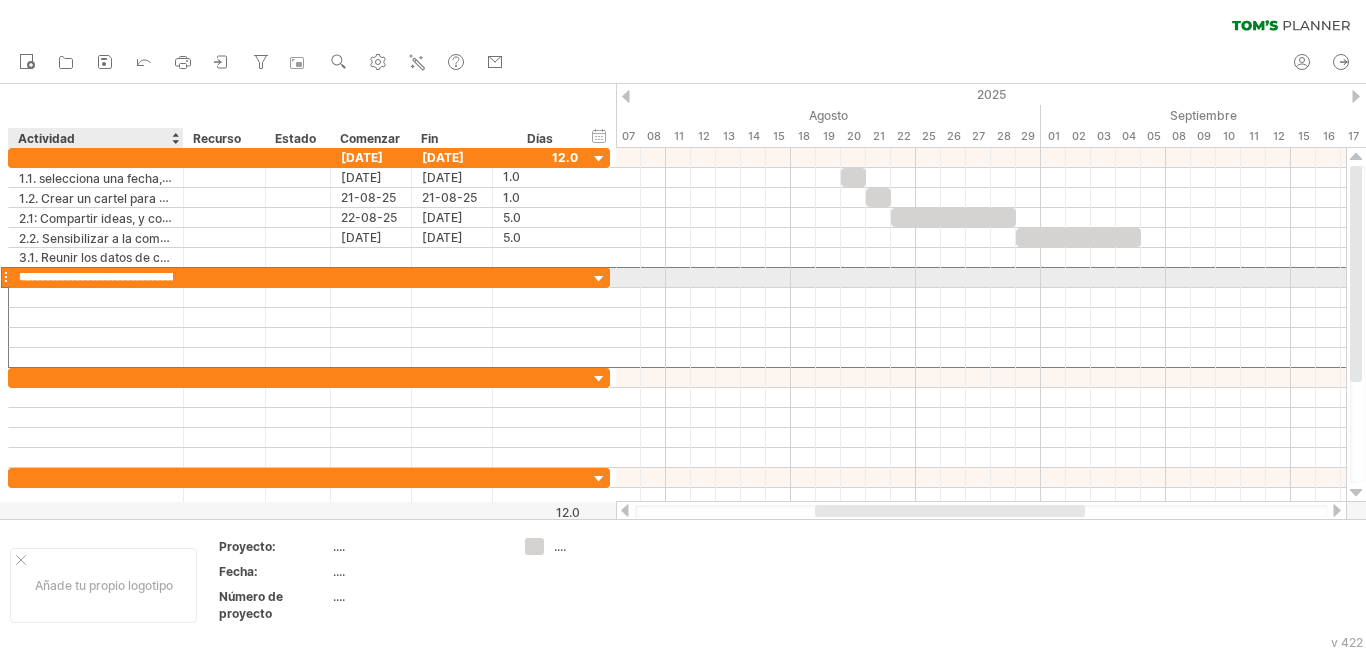 scroll, scrollTop: 0, scrollLeft: 528, axis: horizontal 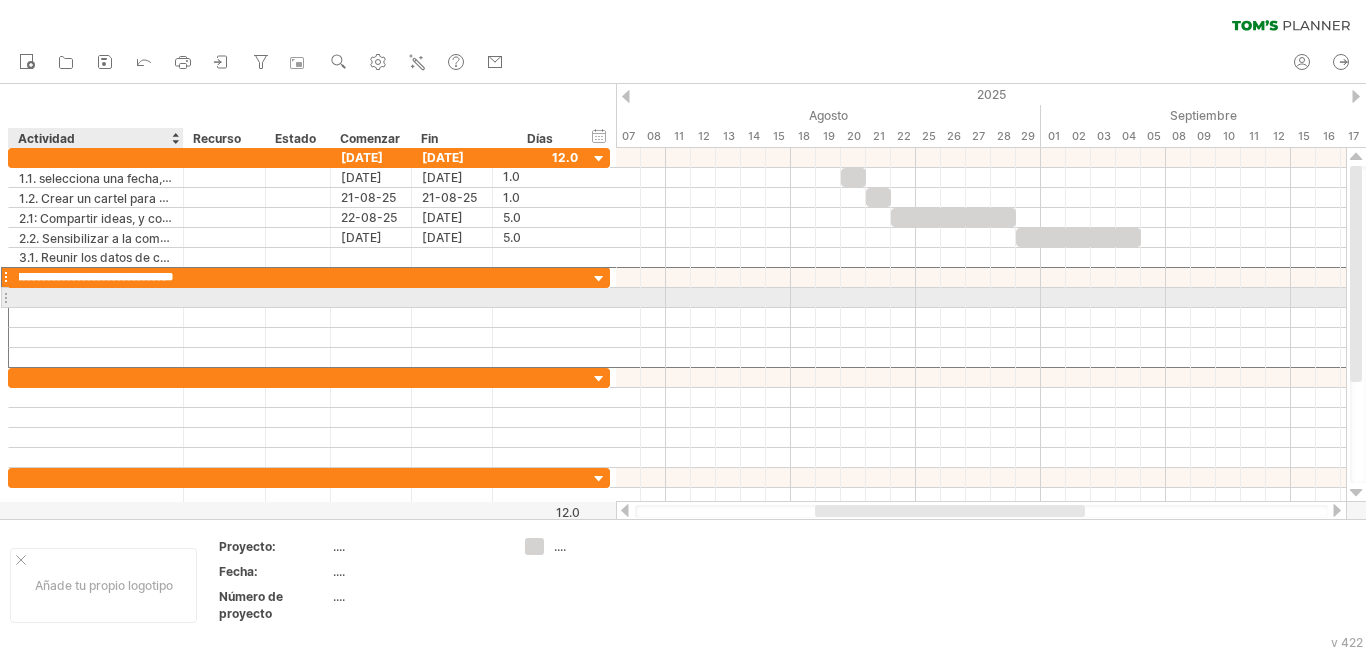 click at bounding box center (96, 297) 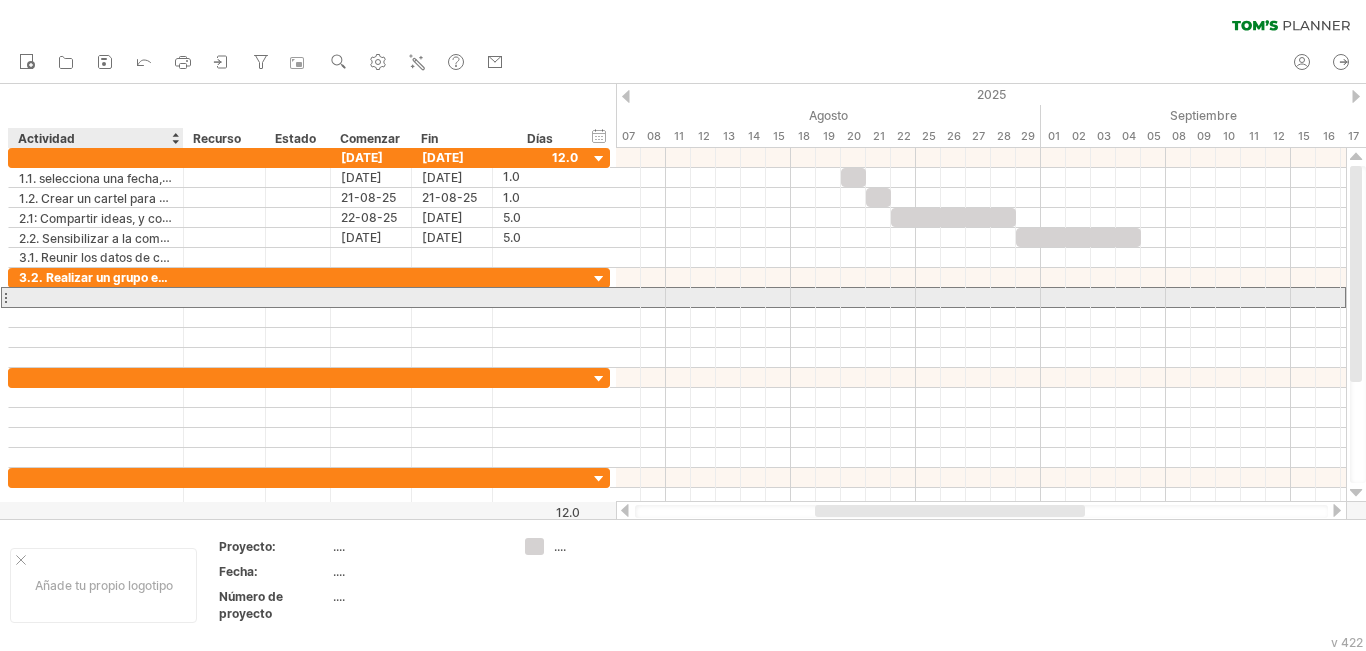 scroll, scrollTop: 0, scrollLeft: 0, axis: both 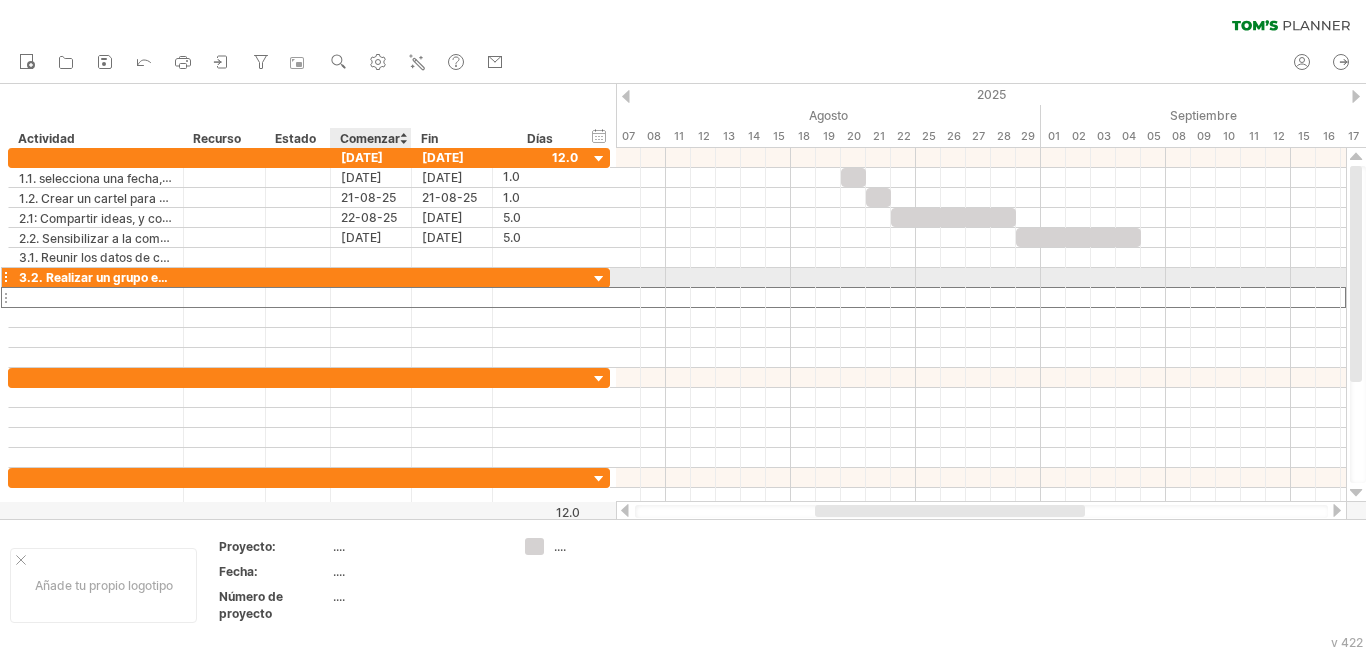 click at bounding box center (371, 277) 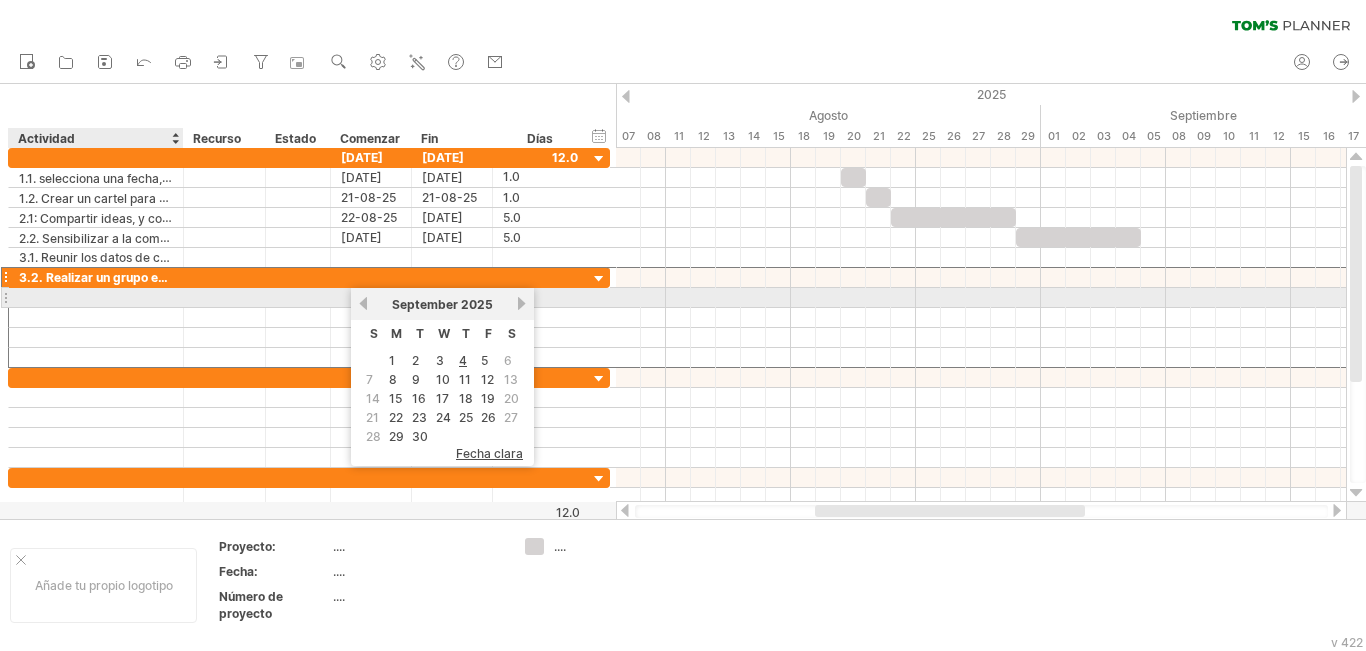 click at bounding box center [96, 297] 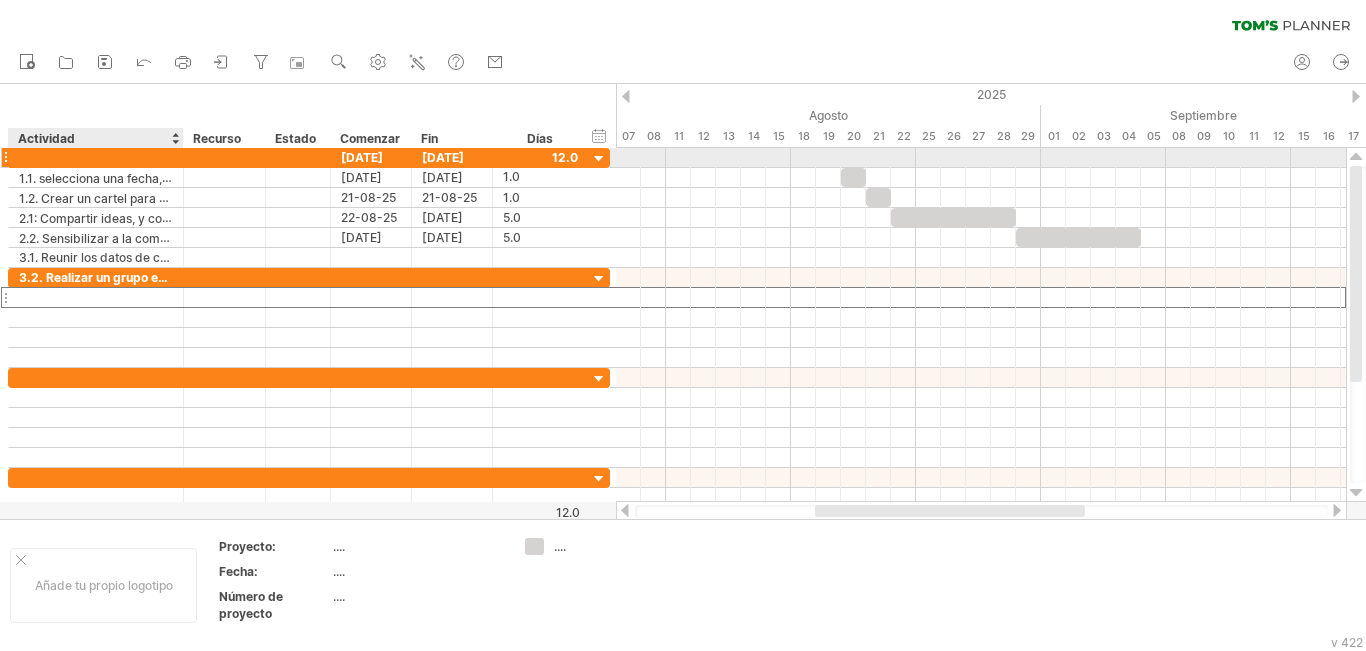 click at bounding box center (96, 157) 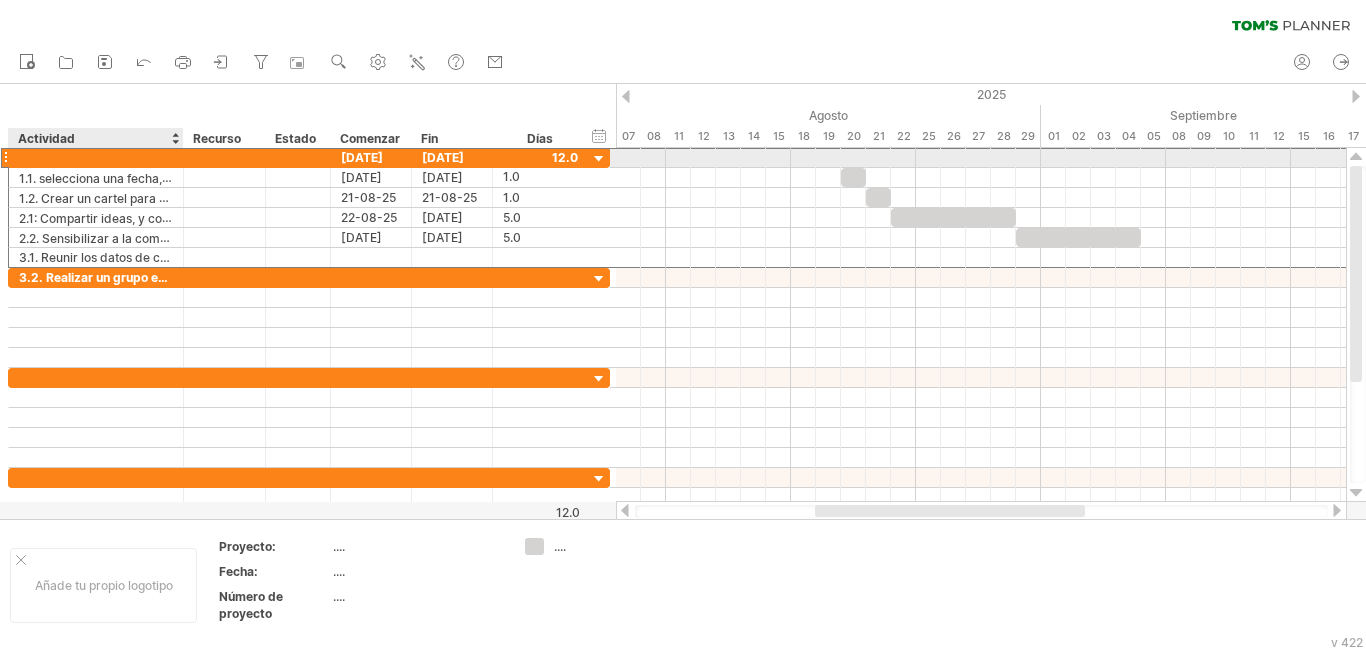 click at bounding box center (96, 157) 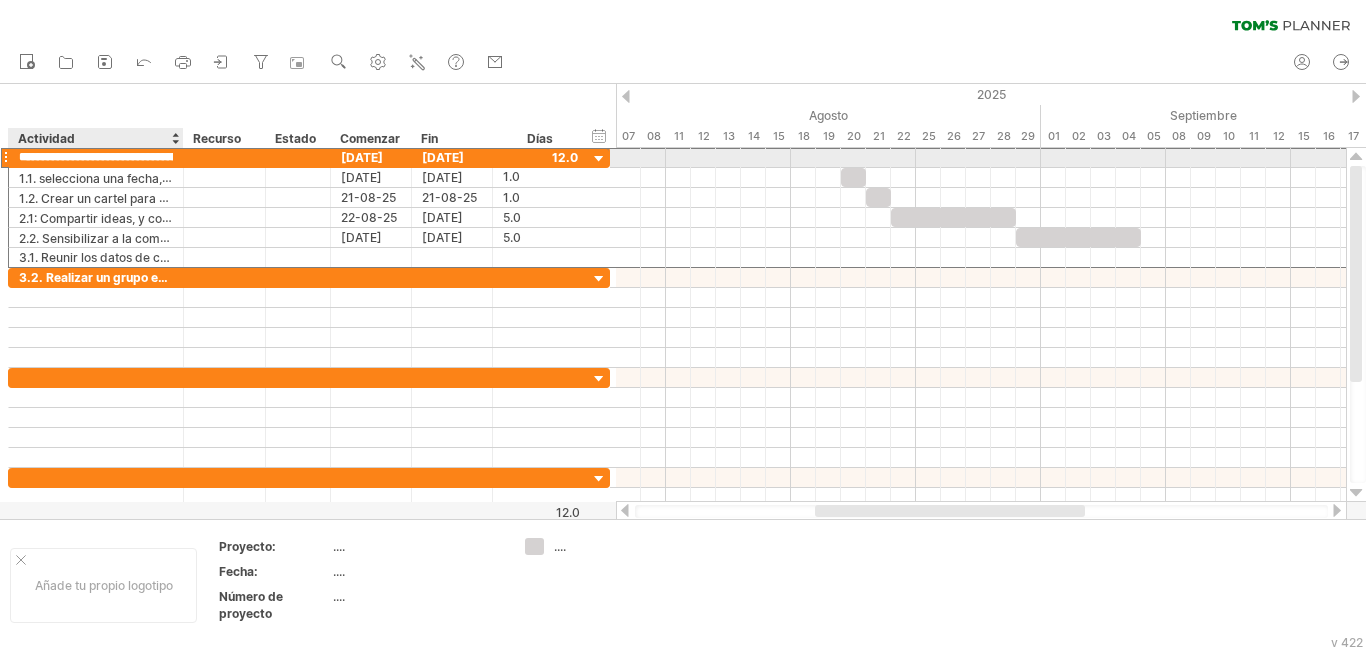 scroll, scrollTop: 0, scrollLeft: 48, axis: horizontal 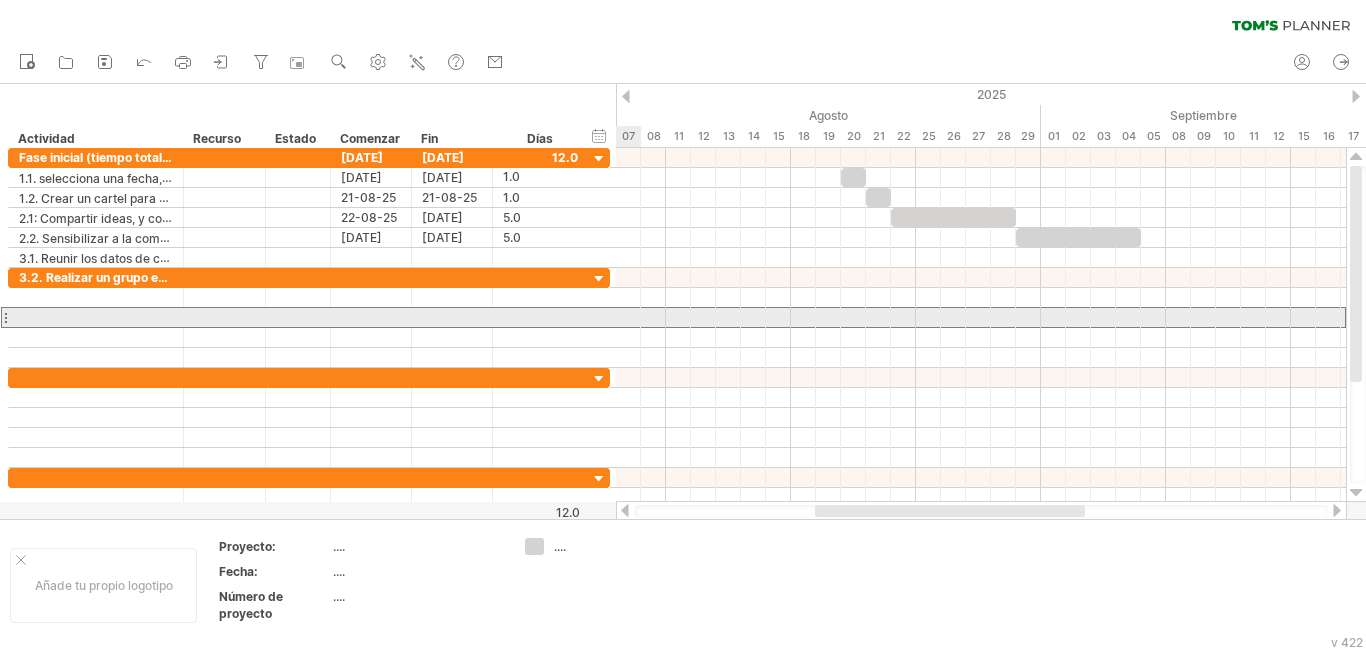 click at bounding box center [309, 317] 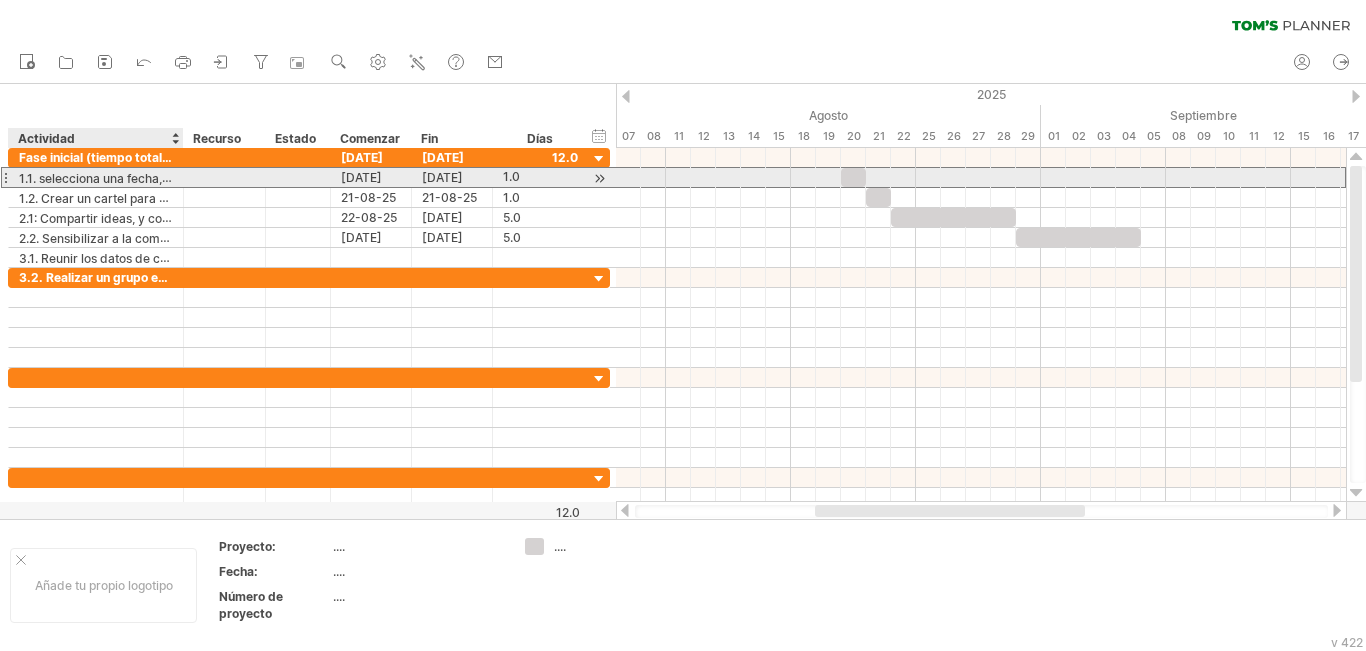 click on "1.1. selecciona una fecha, hora y lugar convenientes para maximizar la asistencia y asegurarme de que sea accesible para todos." at bounding box center [384, 178] 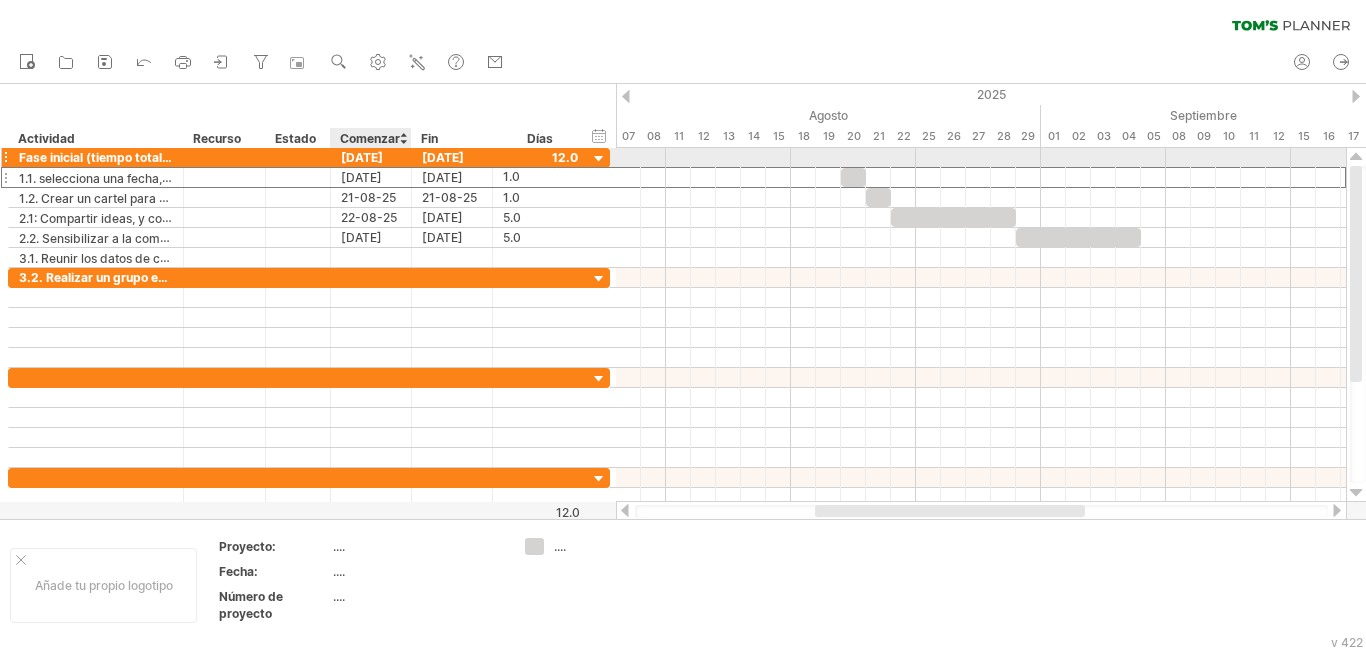 click on "[DATE]" at bounding box center [362, 157] 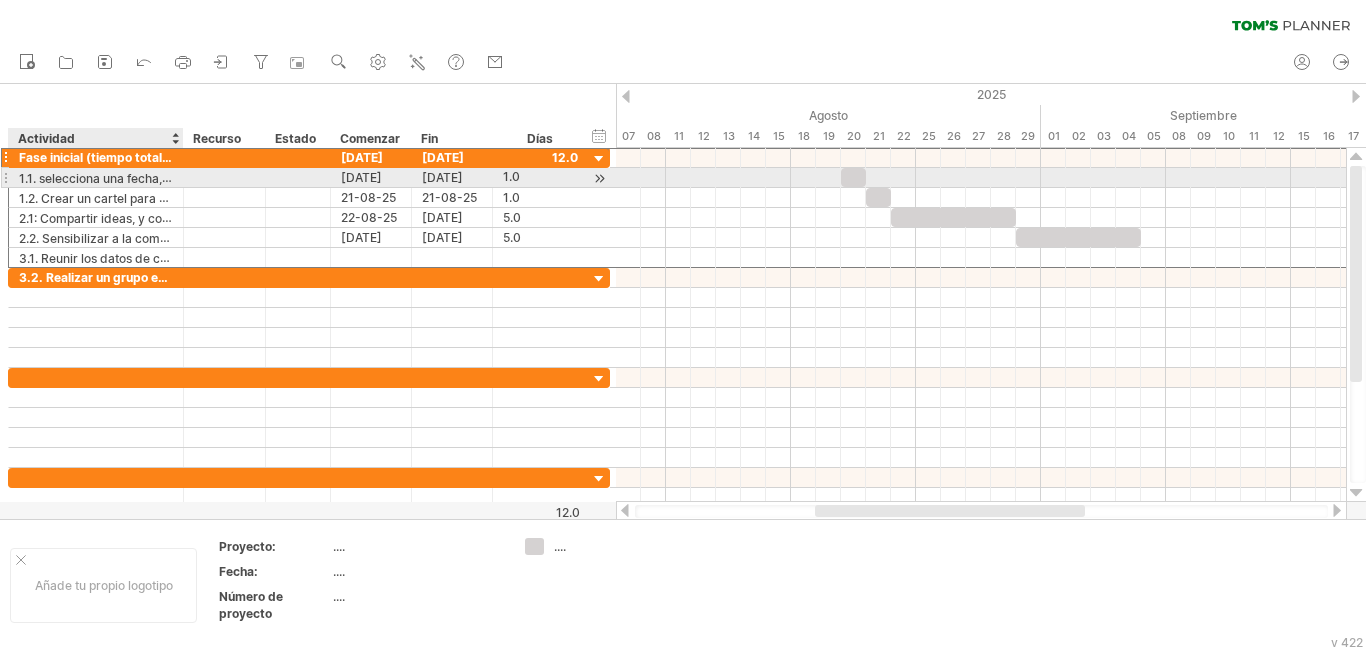 click on "1.1. selecciona una fecha, hora y lugar convenientes para maximizar la asistencia y asegurarme de que sea accesible para todos." at bounding box center (96, 177) 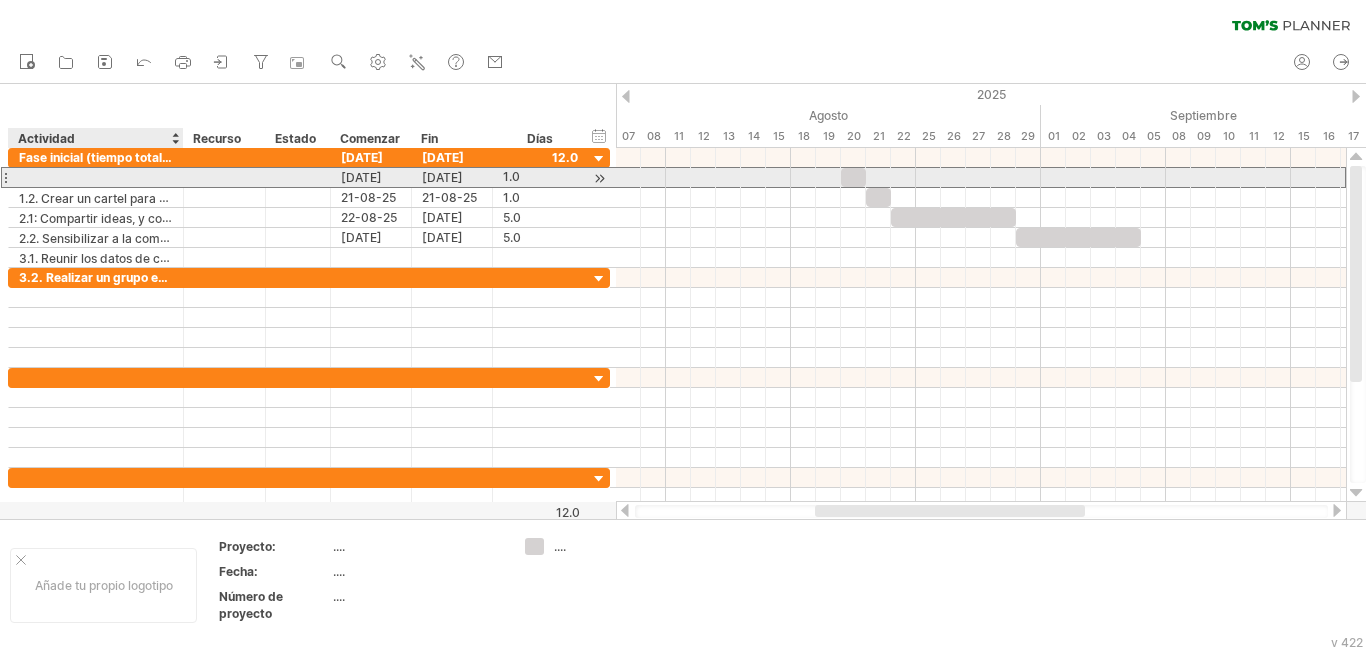 scroll, scrollTop: 0, scrollLeft: 0, axis: both 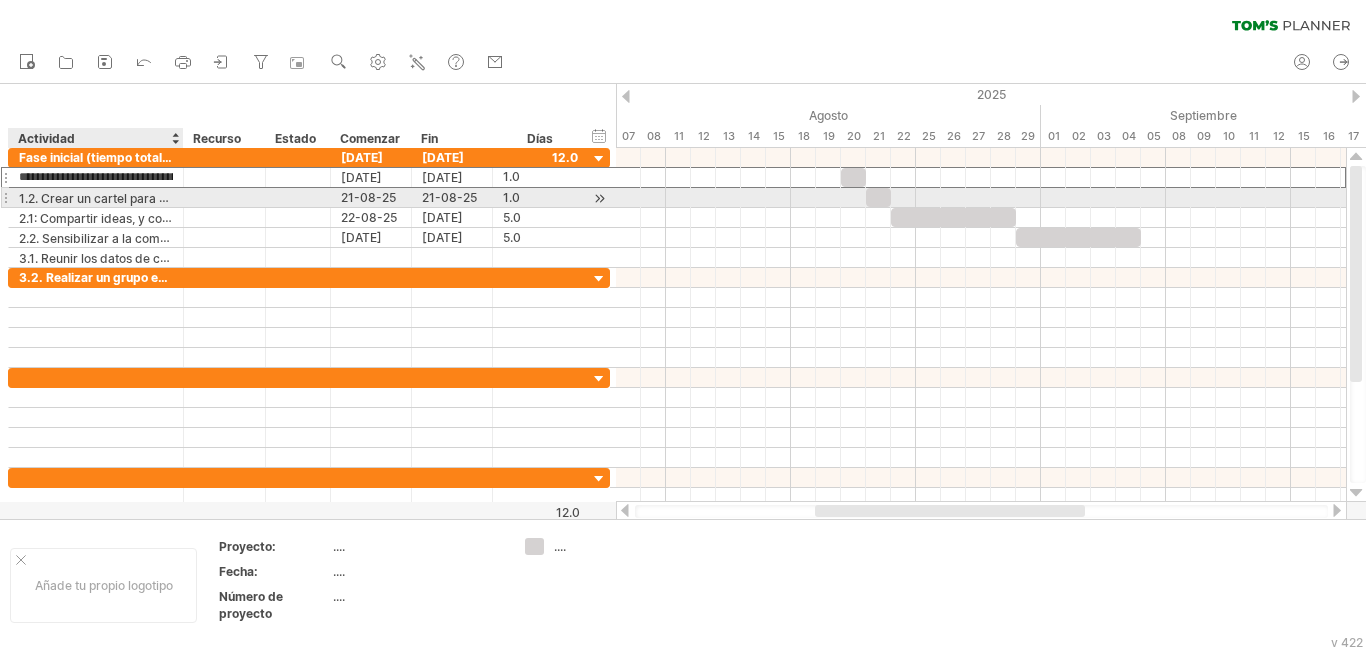 click on "1.2. Crear un cartel para convocar a la comunidad a una junta" at bounding box center (194, 198) 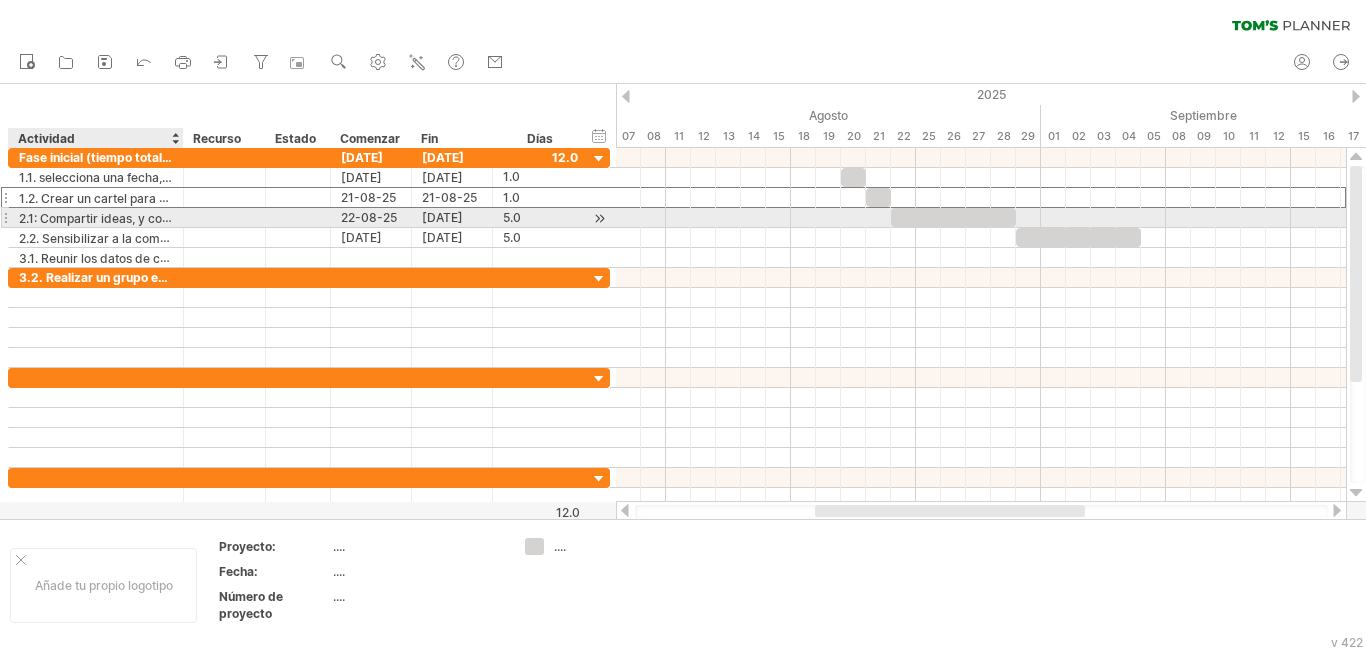 click on "2.1: Compartir ideas, y colaborar para llegar a acuerdos y soluciones." at bounding box center [215, 218] 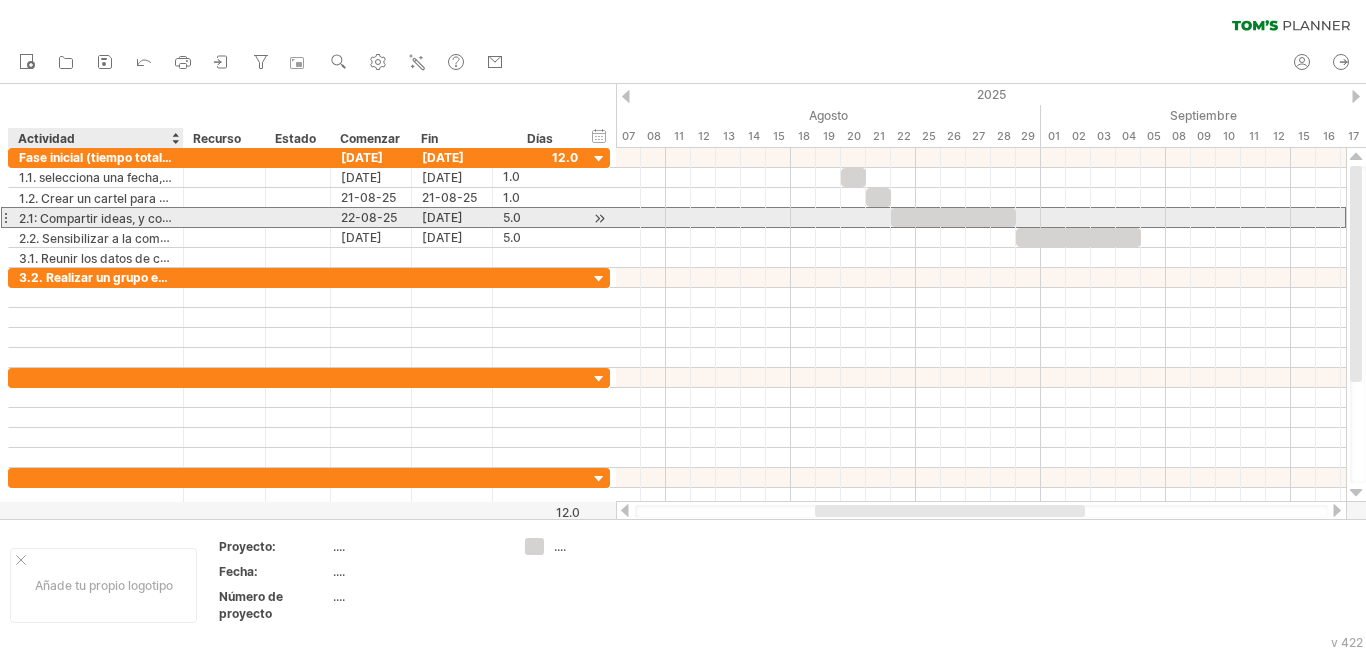 click on "2.1: Compartir ideas, y colaborar para llegar a acuerdos y soluciones." at bounding box center (215, 218) 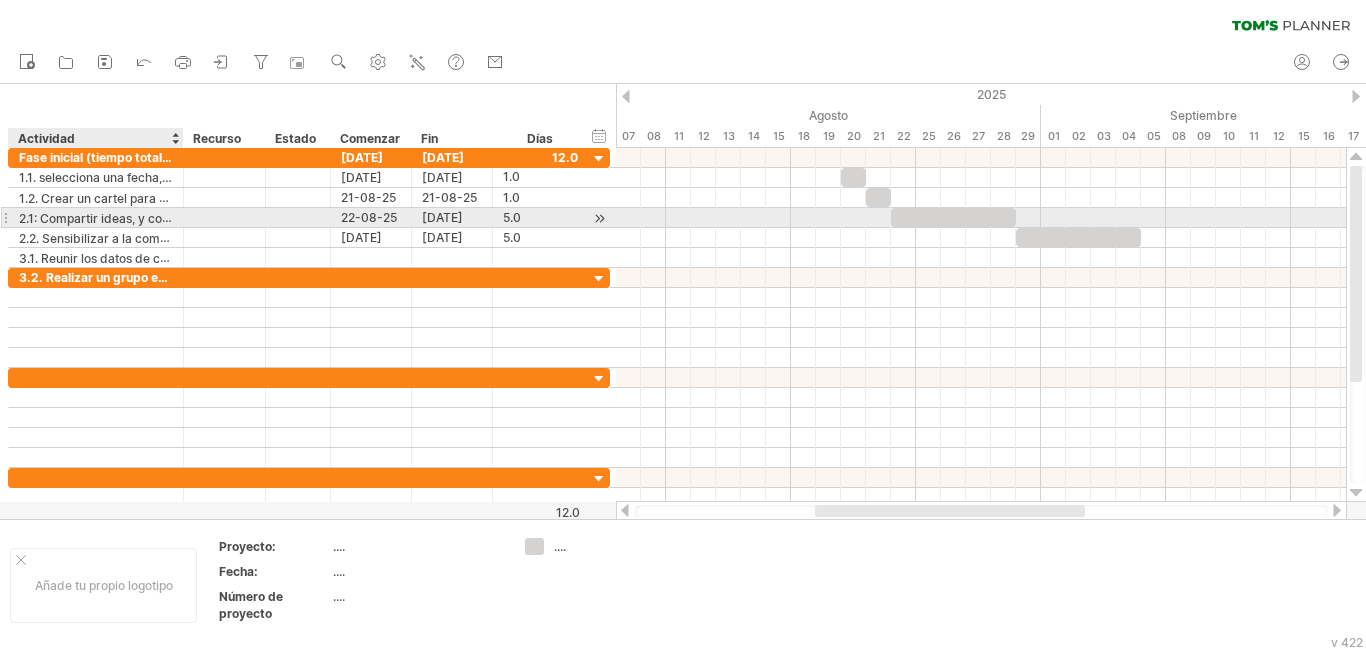 click on "2.1: Compartir ideas, y colaborar para llegar a acuerdos y soluciones." at bounding box center [215, 218] 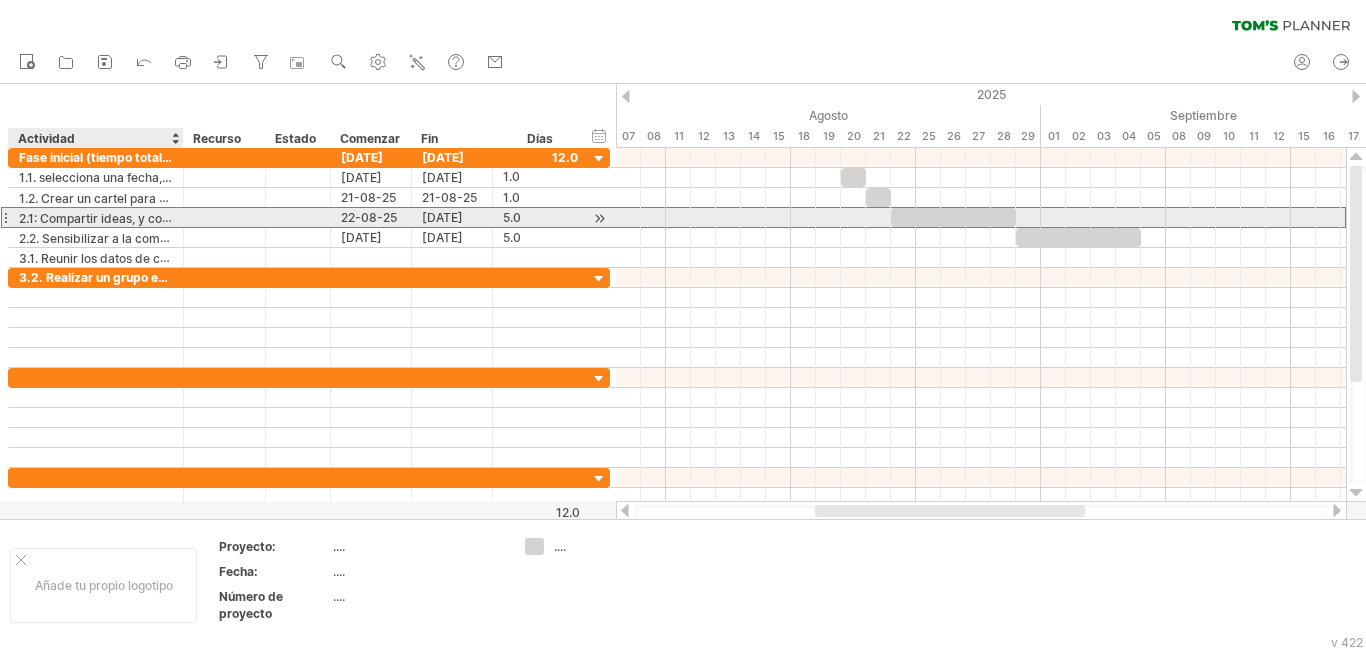 click on "2.1: Compartir ideas, y colaborar para llegar a acuerdos y soluciones." at bounding box center [215, 218] 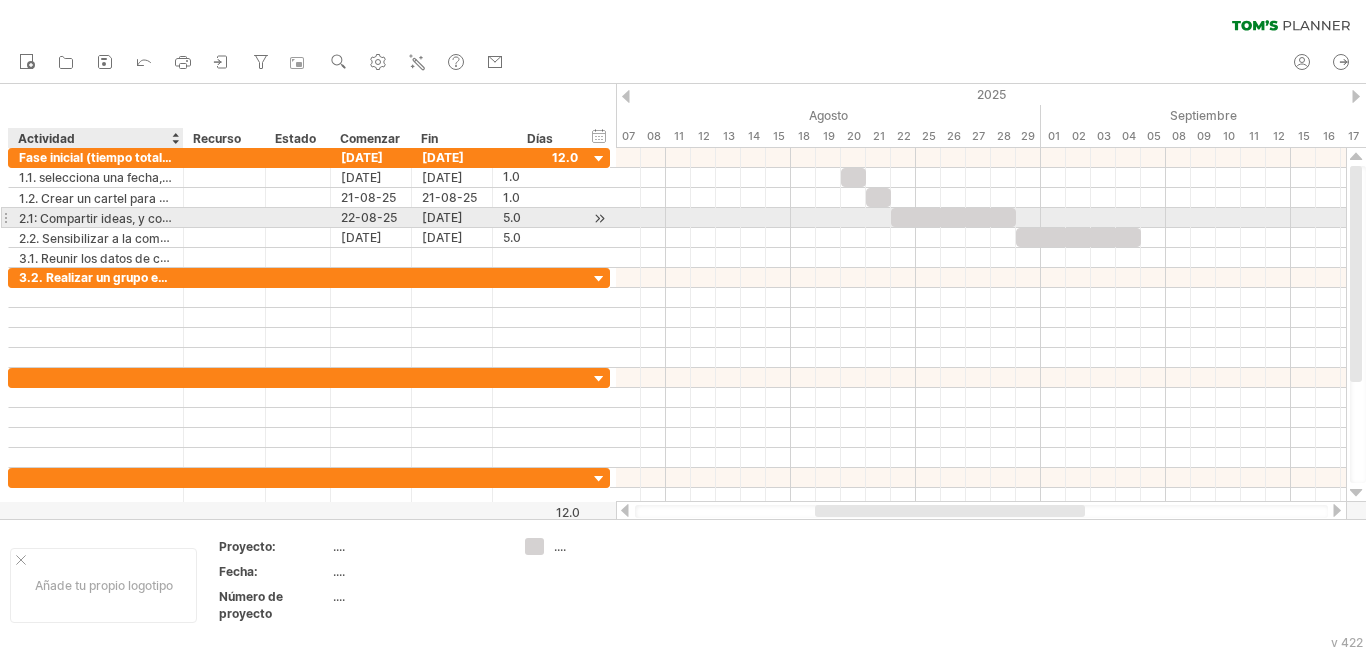 click on "2.1: Compartir ideas, y colaborar para llegar a acuerdos y soluciones." at bounding box center (215, 218) 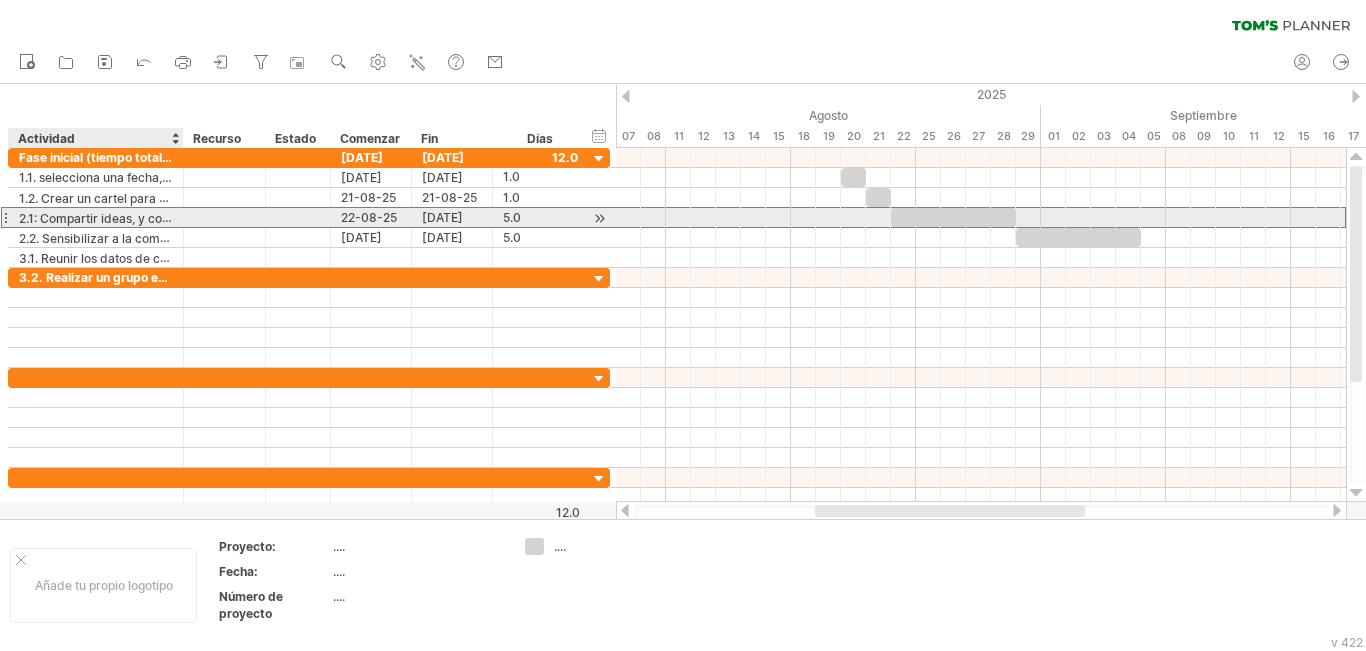 click on "2.1: Compartir ideas, y colaborar para llegar a acuerdos y soluciones." at bounding box center (215, 218) 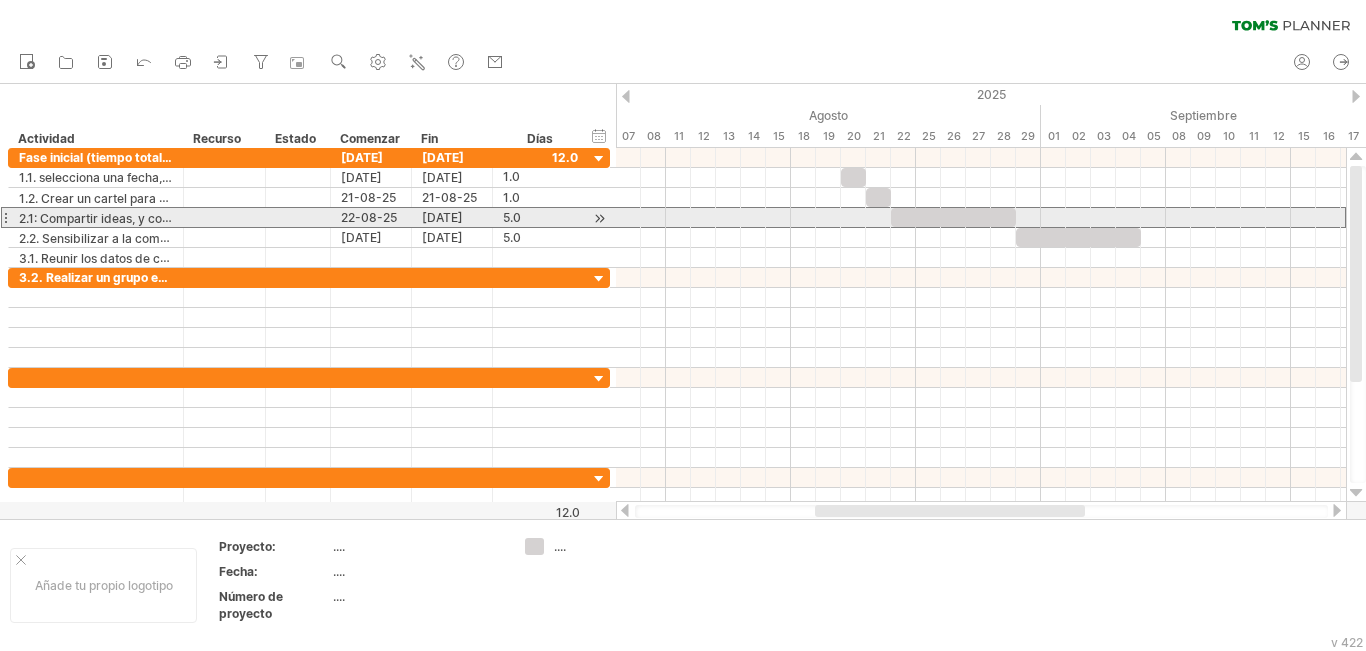click on "**********" at bounding box center [96, 217] 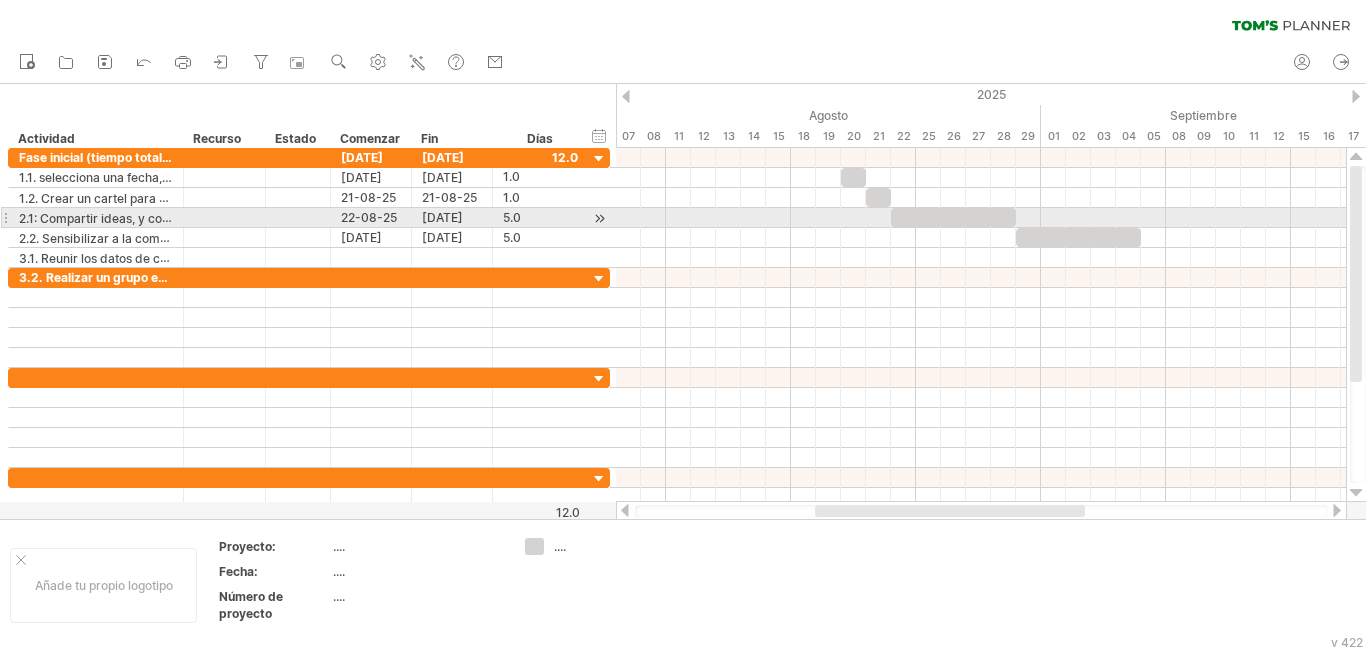 click on "**********" at bounding box center [96, 217] 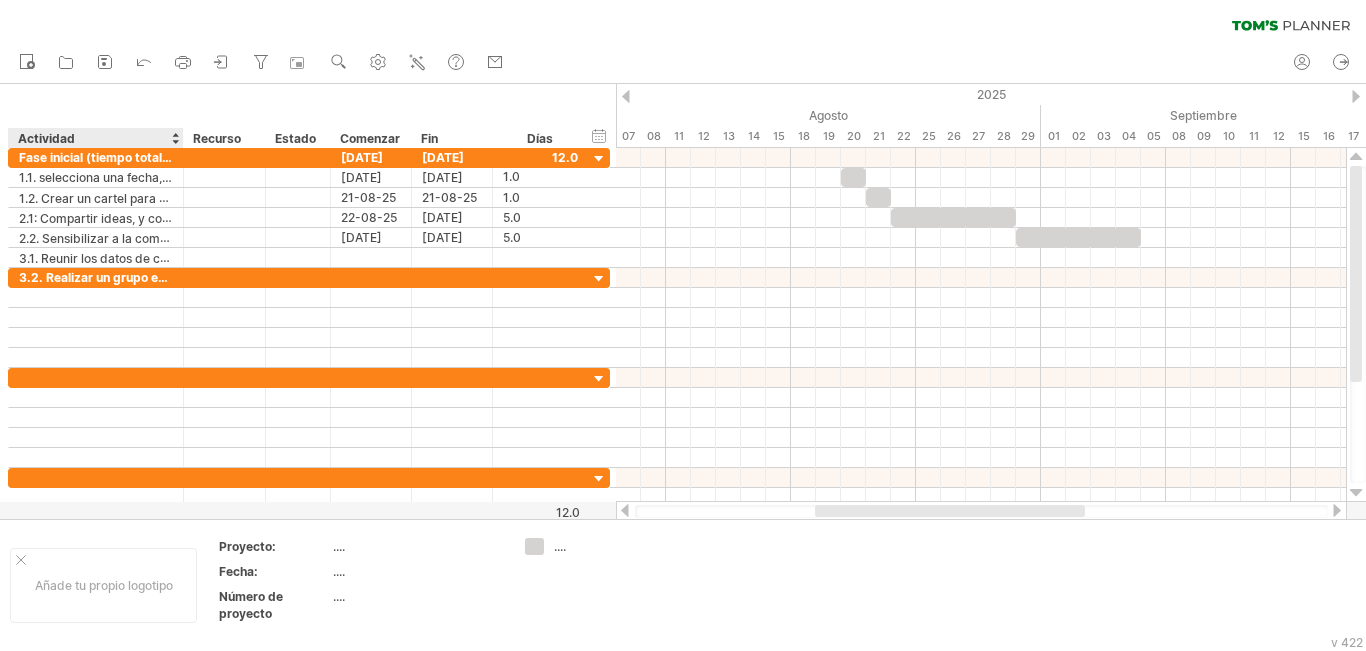click at bounding box center (175, 138) 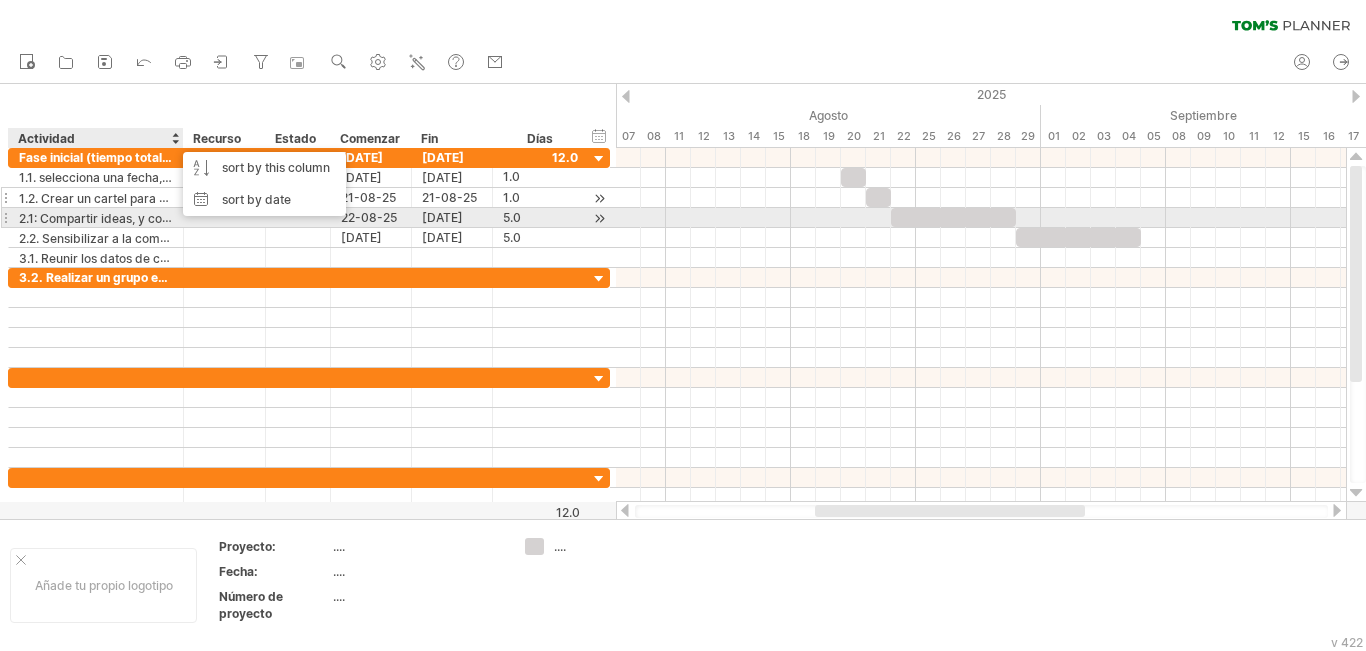 click on "1.2. Crear un cartel para convocar a la comunidad a una junta" at bounding box center (194, 198) 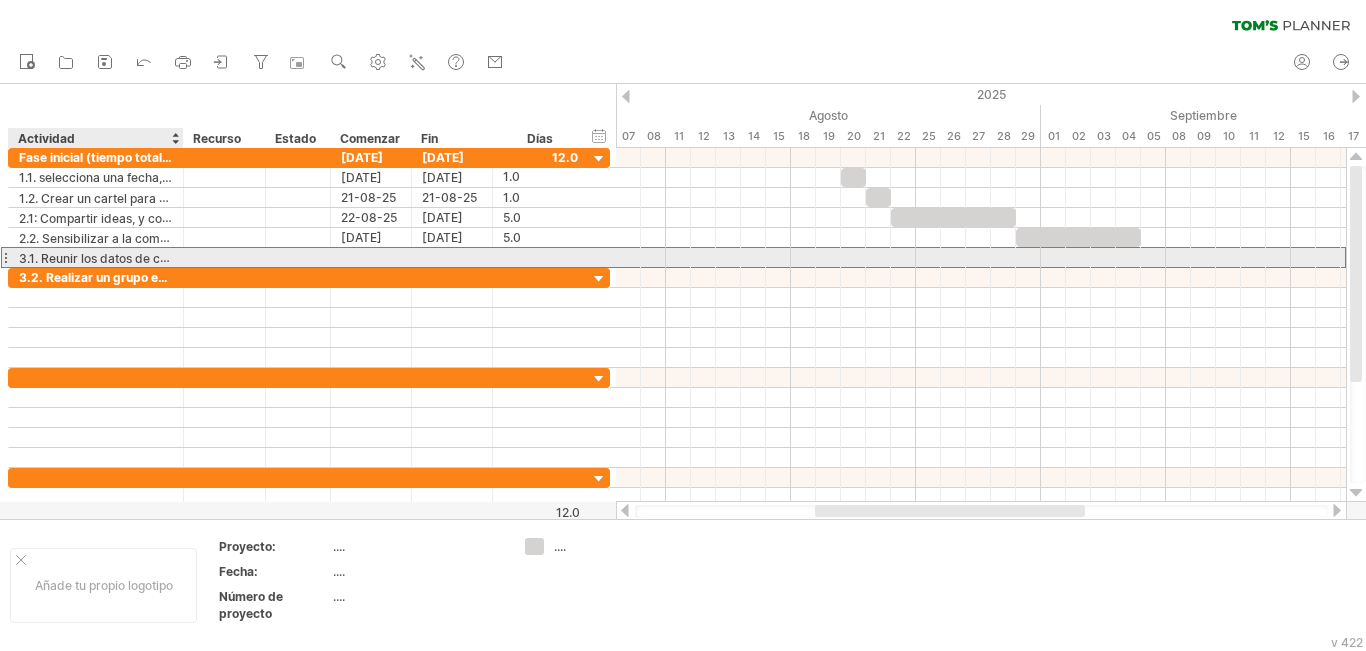 click on "3.1. Reunir los datos de cada vecino que esté interesado en el proyecto y realizar un grupo en WhatsApp con la finalidad de compartir información y avances." at bounding box center [465, 257] 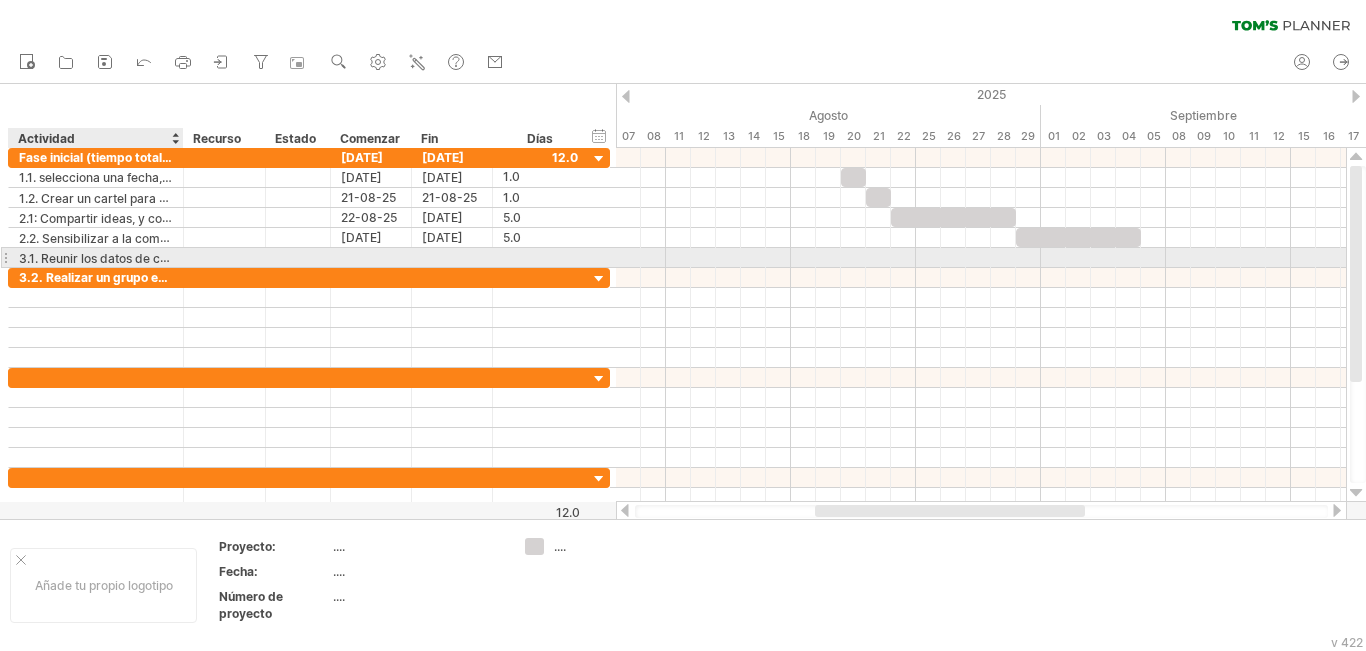 click on "3.1. Reunir los datos de cada vecino que esté interesado en el proyecto y realizar un grupo en WhatsApp con la finalidad de compartir información y avances." at bounding box center (465, 257) 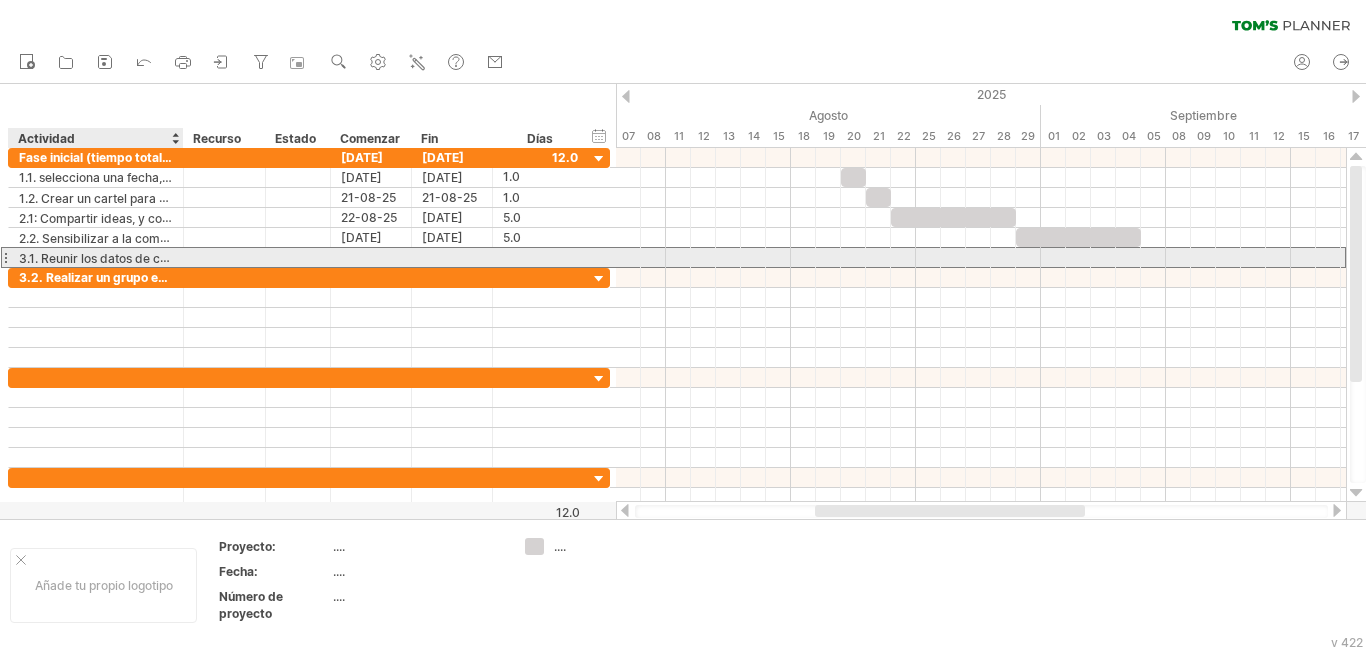 click on "3.1. Reunir los datos de cada vecino que esté interesado en el proyecto y realizar un grupo en WhatsApp con la finalidad de compartir información y avances." at bounding box center [465, 257] 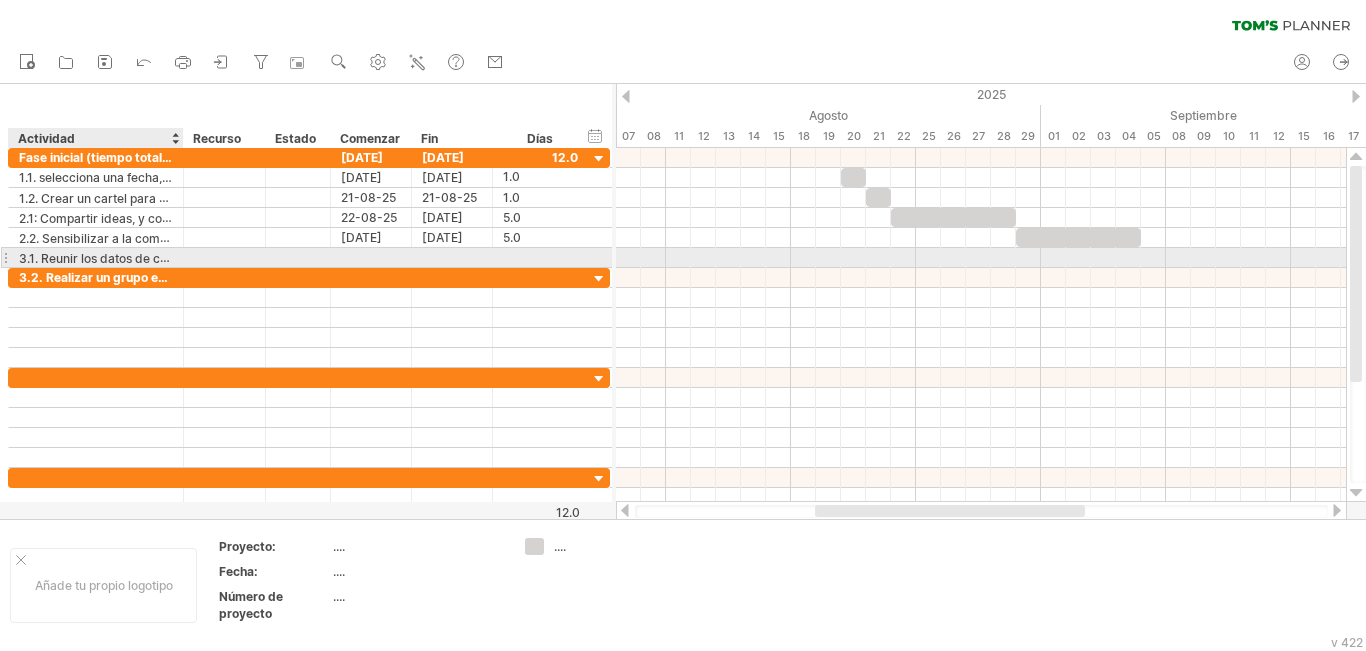 click at bounding box center (181, 258) 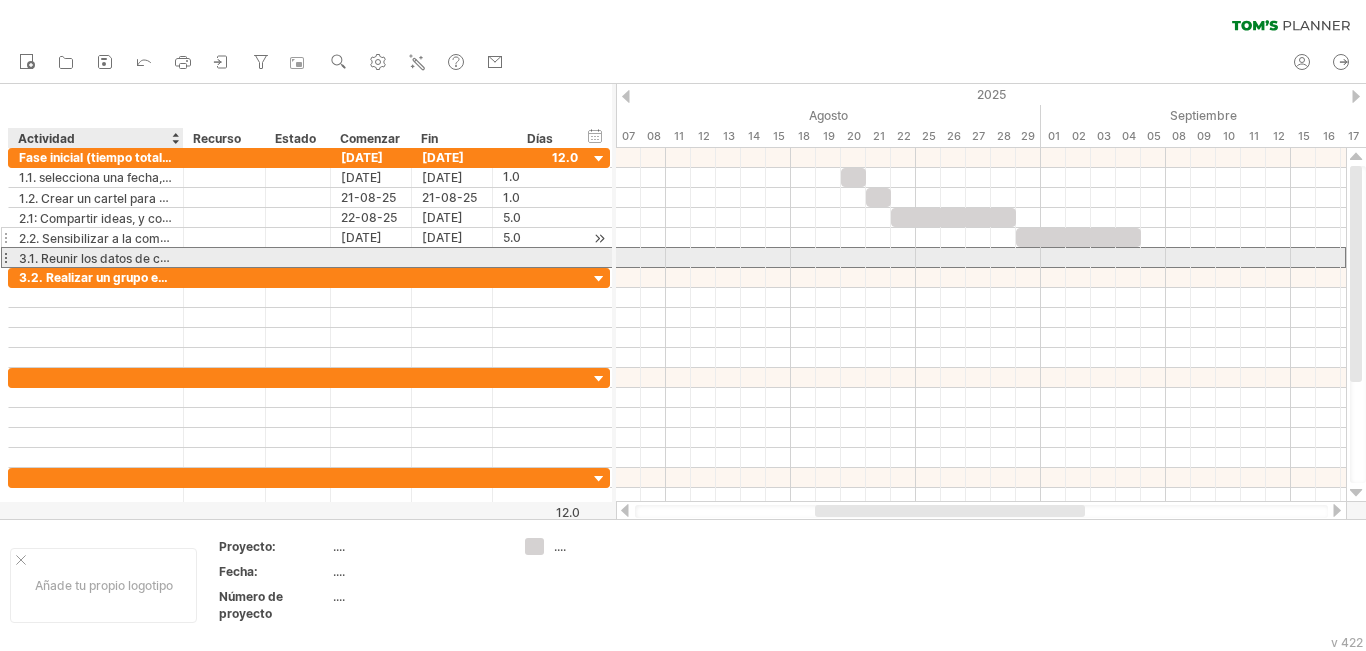 drag, startPoint x: 186, startPoint y: 256, endPoint x: 77, endPoint y: 240, distance: 110.16805 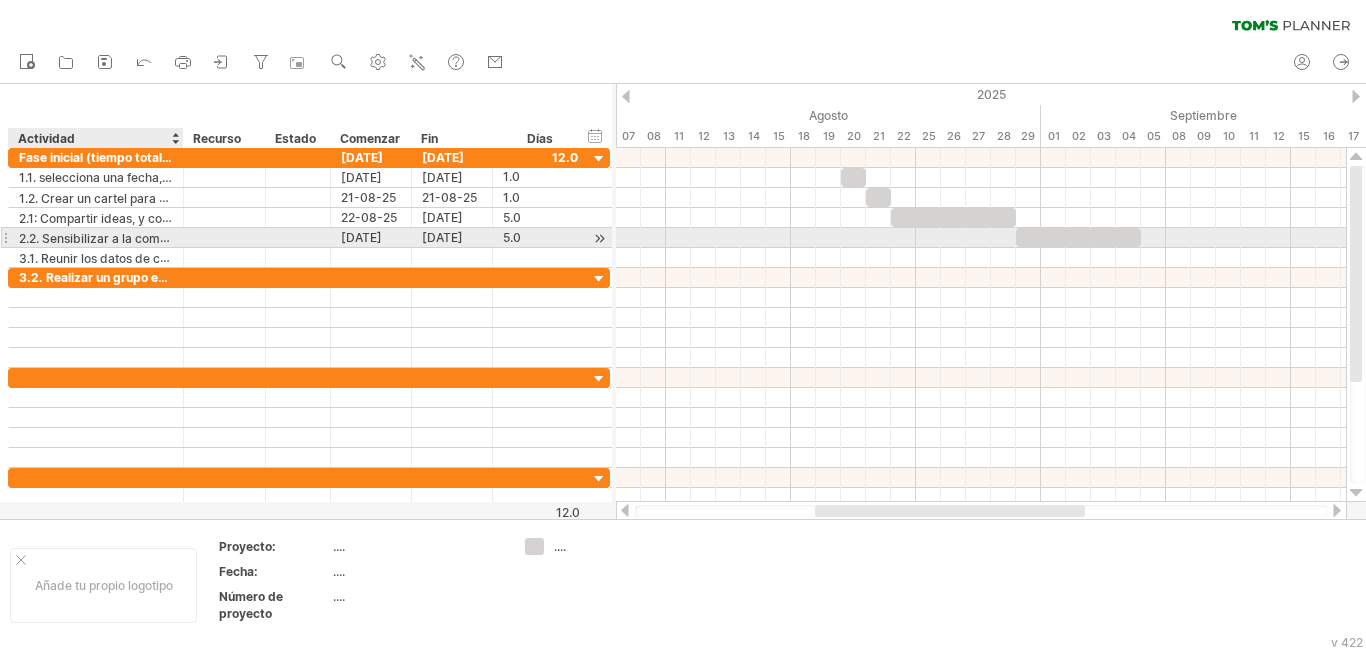 click on "2.2. Sensibilizar a la comunidad sobre la importancia del proyecto y sus beneficios." at bounding box center (255, 238) 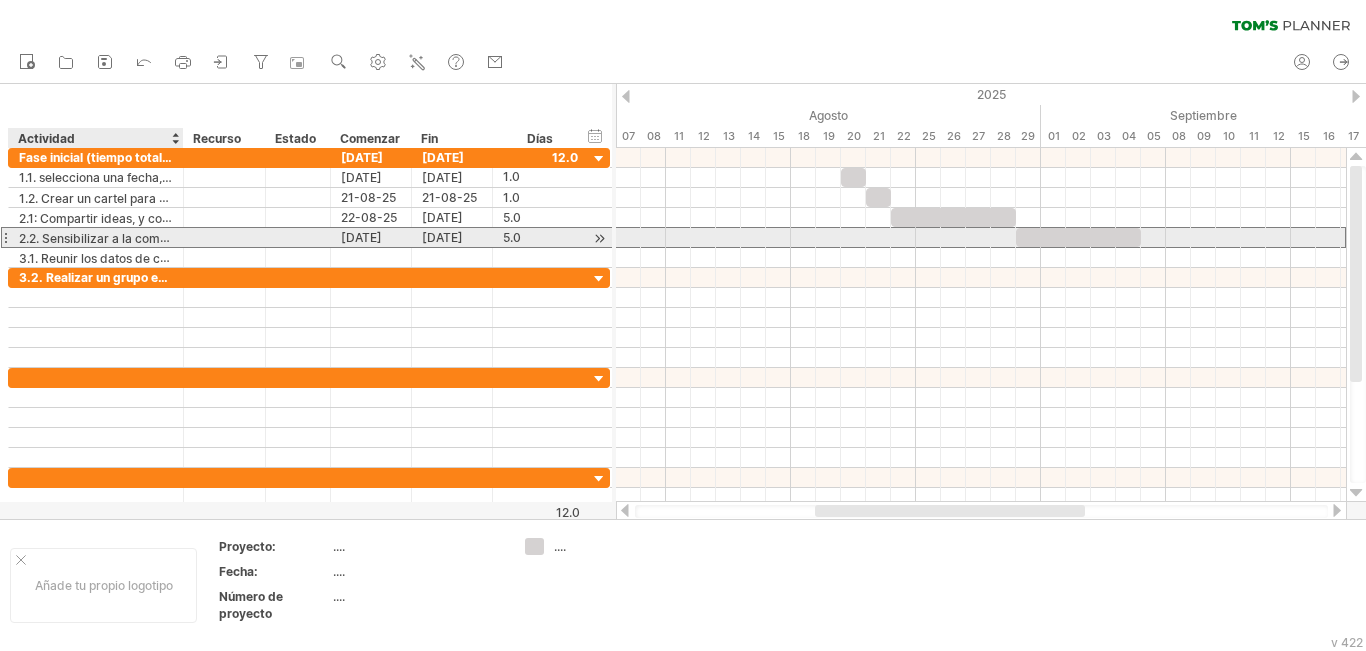 click on "2.2. Sensibilizar a la comunidad sobre la importancia del proyecto y sus beneficios." at bounding box center [255, 238] 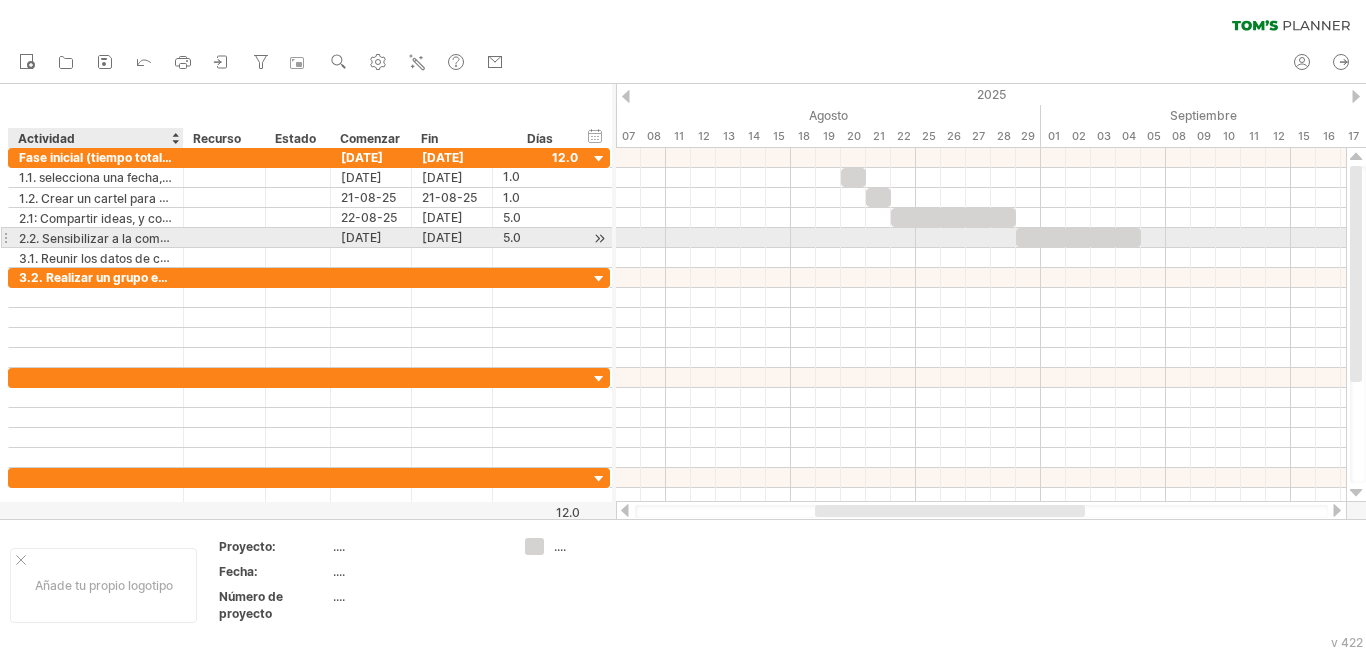 click at bounding box center [181, 238] 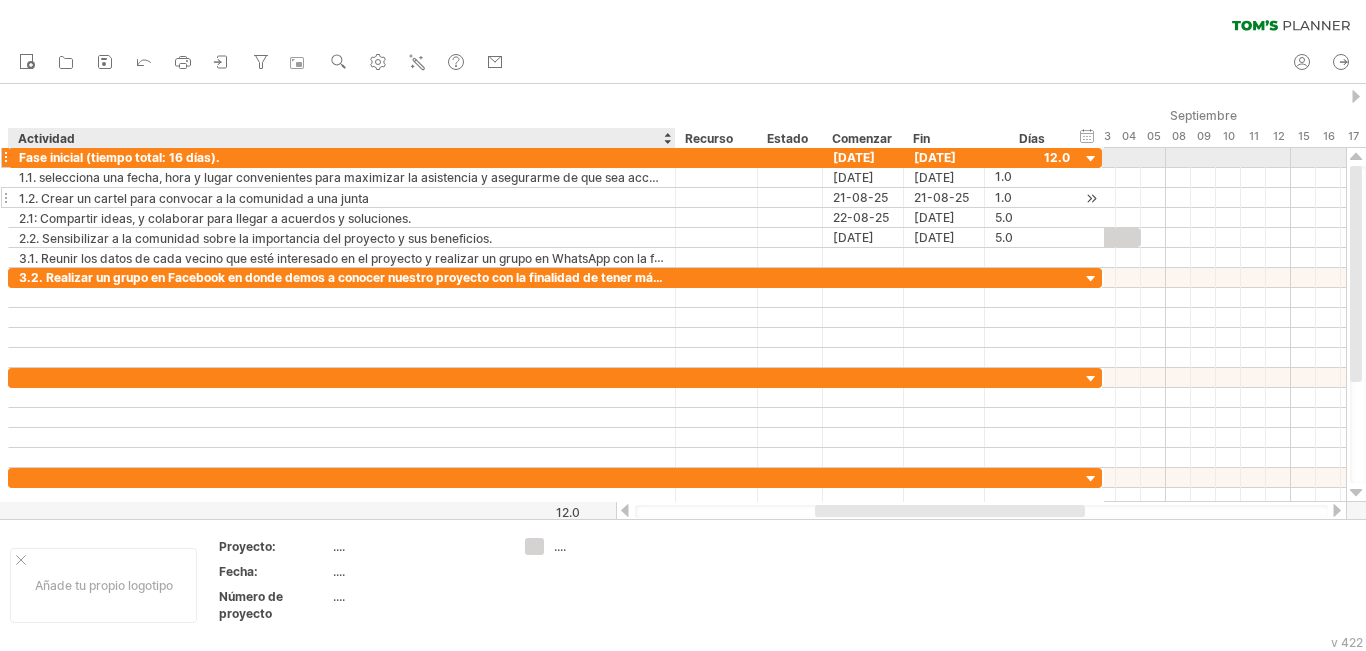 drag, startPoint x: 178, startPoint y: 153, endPoint x: 670, endPoint y: 193, distance: 493.62335 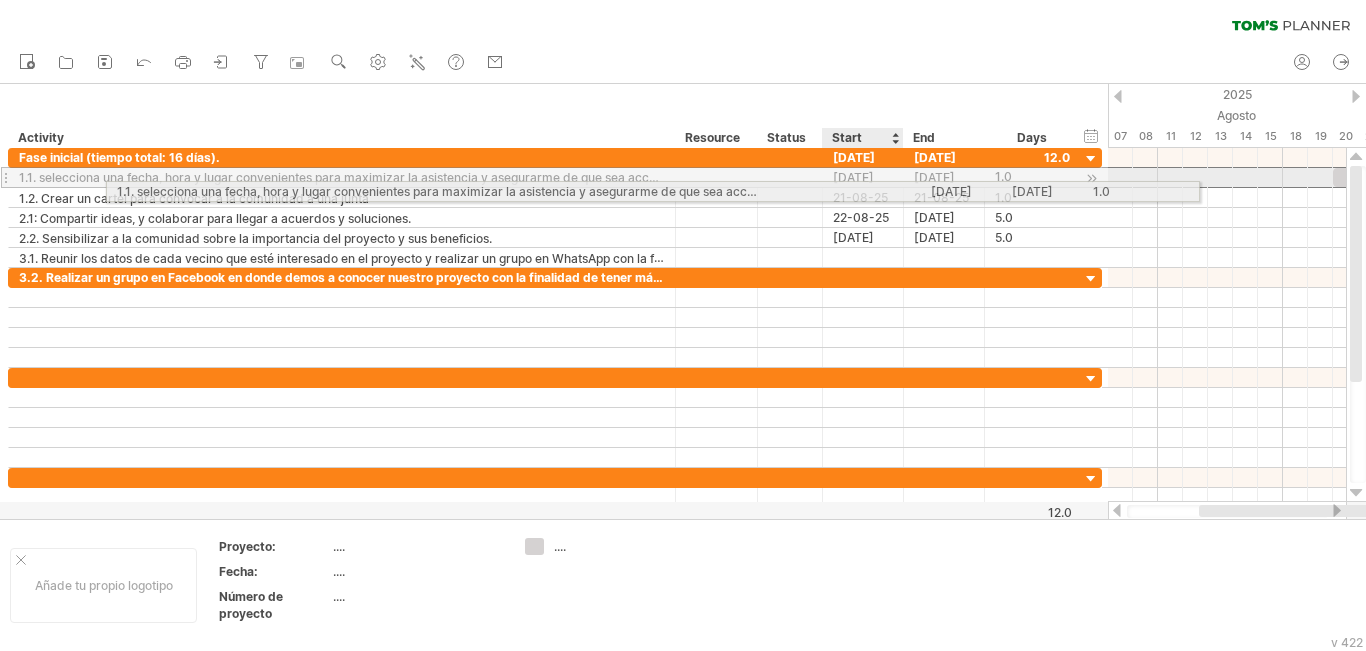 drag, startPoint x: 847, startPoint y: 188, endPoint x: 670, endPoint y: 184, distance: 177.0452 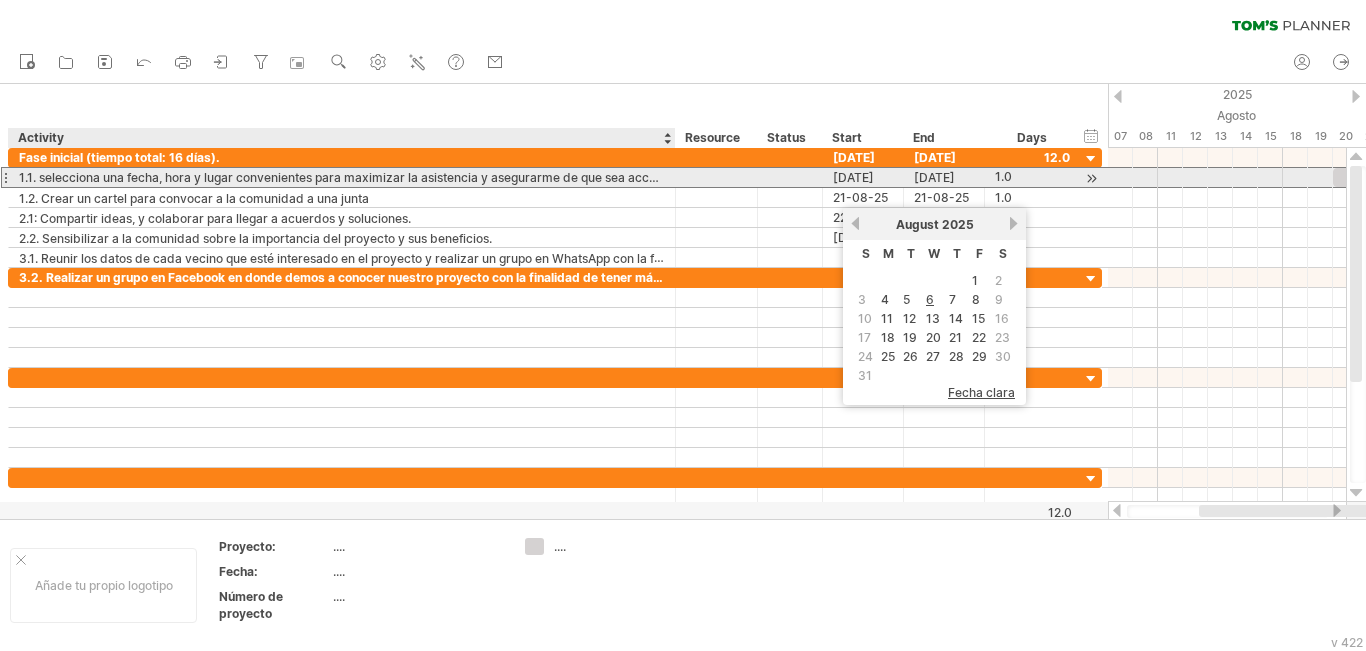 click on "[DATE] [DATE]" at bounding box center [555, 177] 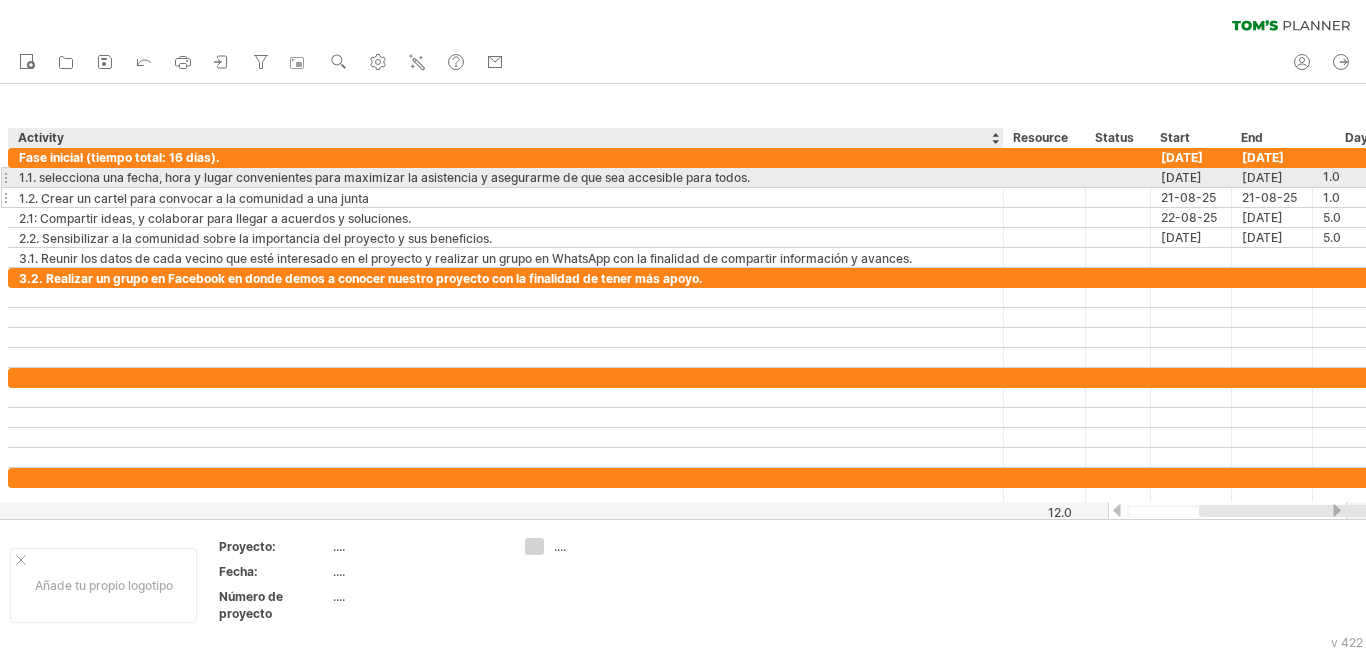 drag, startPoint x: 672, startPoint y: 169, endPoint x: 1054, endPoint y: 194, distance: 382.8172 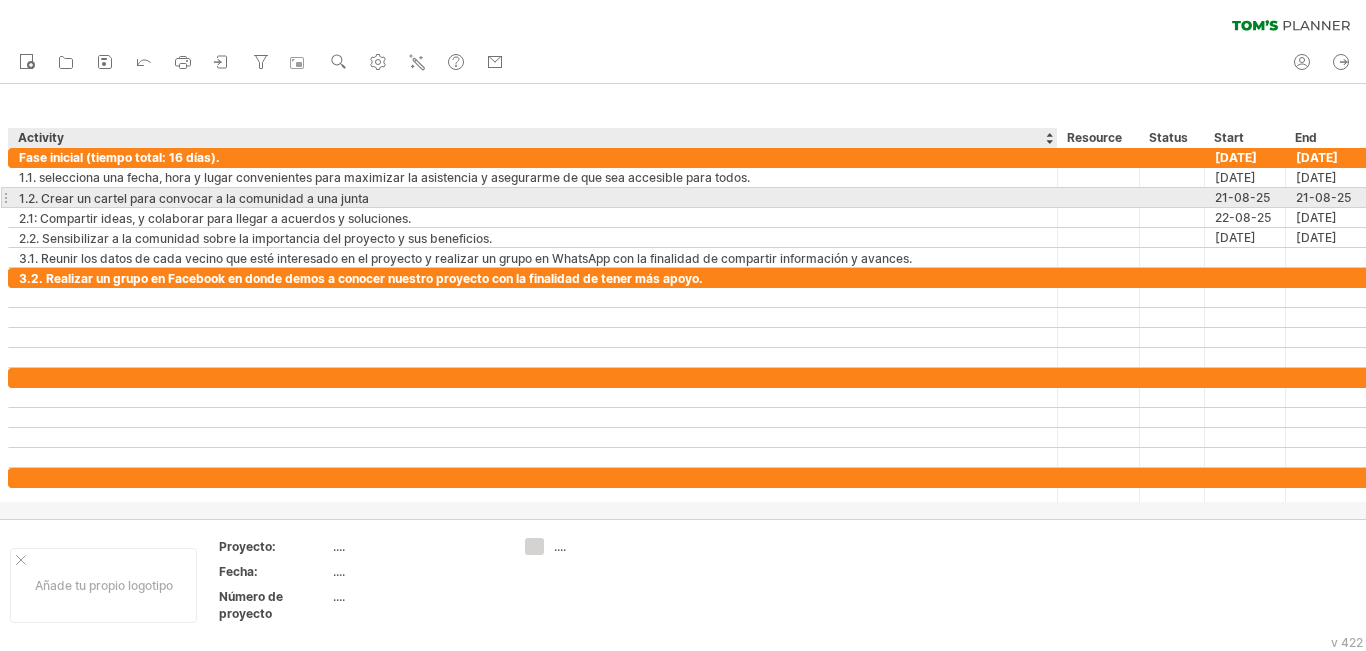 drag, startPoint x: 443, startPoint y: 190, endPoint x: 427, endPoint y: 195, distance: 16.763054 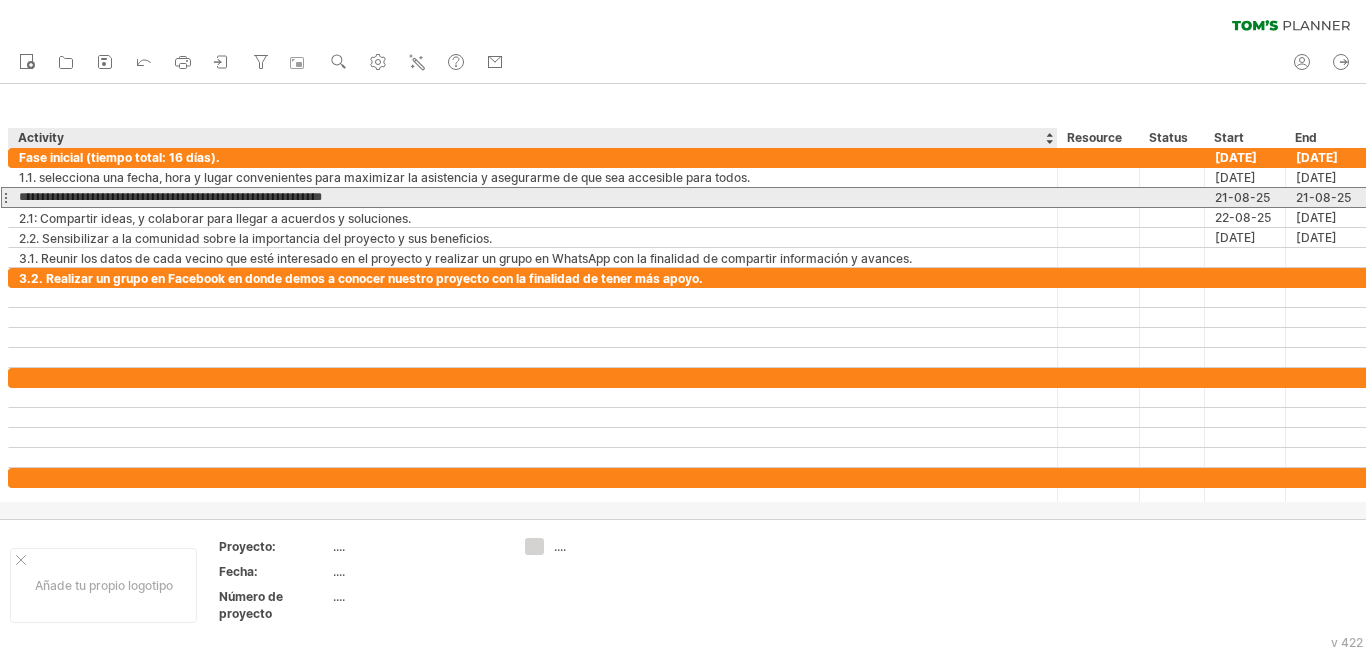 click on "**********" at bounding box center (533, 197) 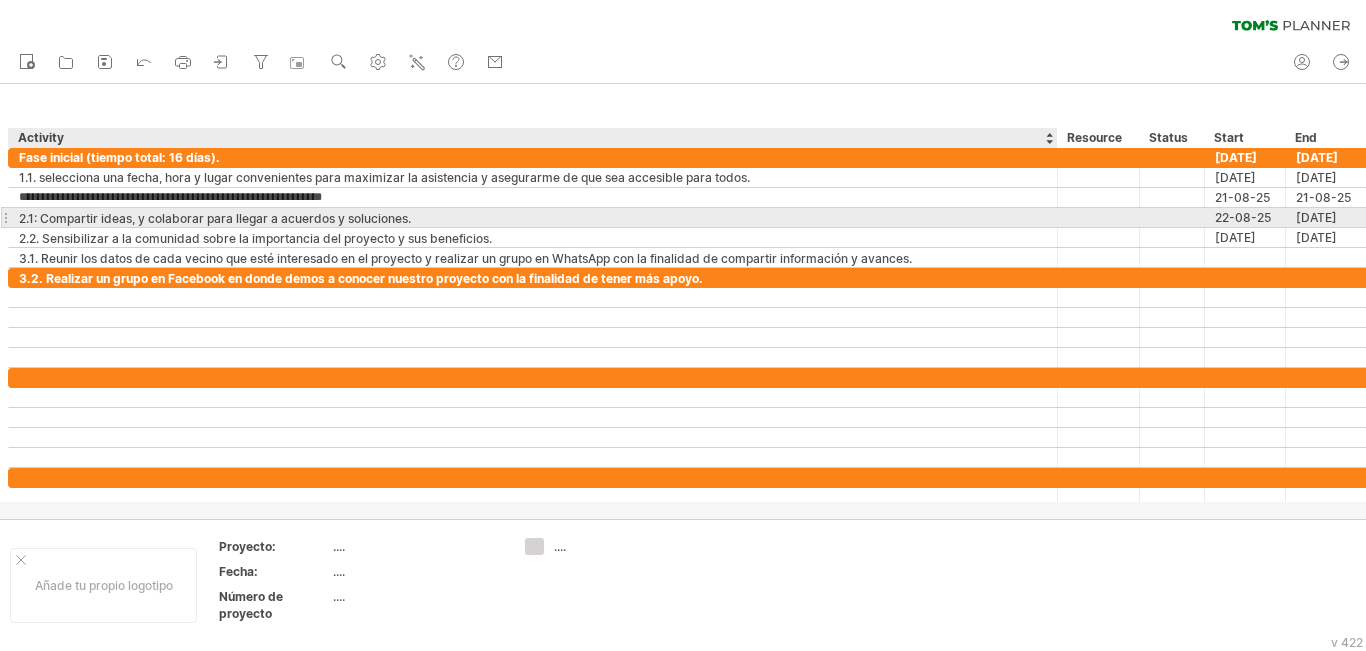 click on "2.1: Compartir ideas, y colaborar para llegar a acuerdos y soluciones." at bounding box center [533, 217] 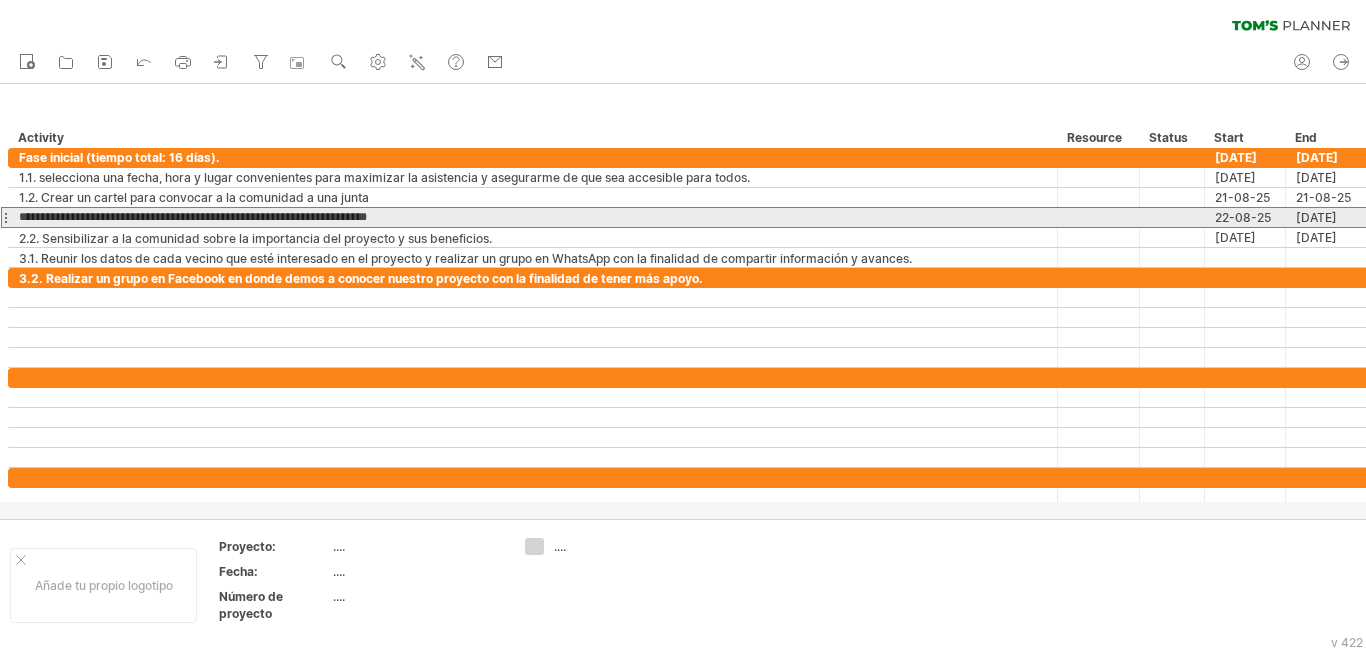 drag, startPoint x: 429, startPoint y: 217, endPoint x: 12, endPoint y: 209, distance: 417.07672 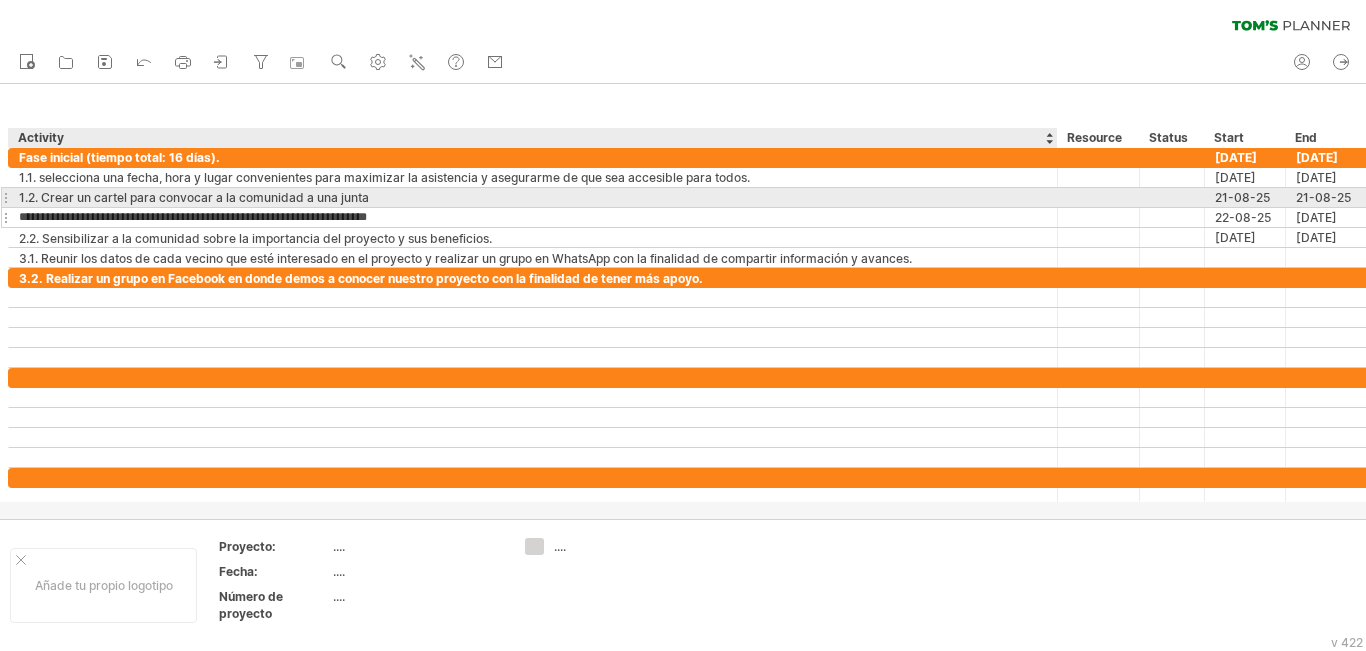 type 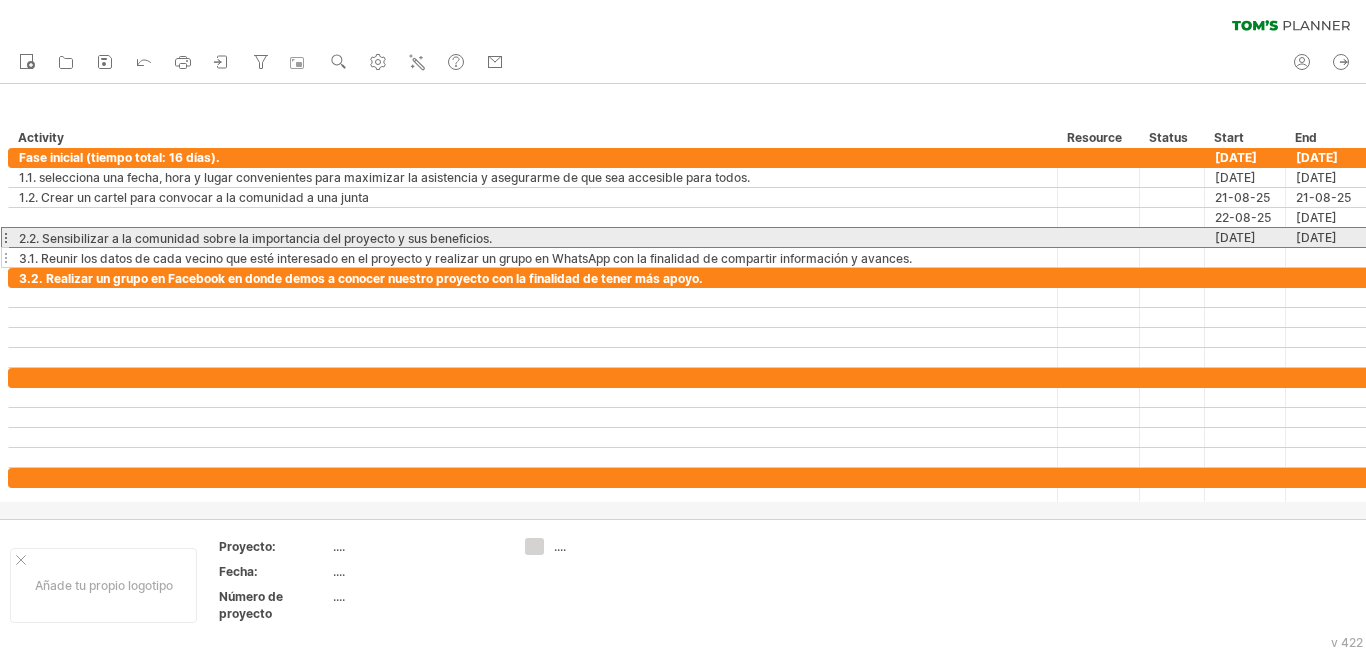 drag, startPoint x: 516, startPoint y: 233, endPoint x: 508, endPoint y: 252, distance: 20.615528 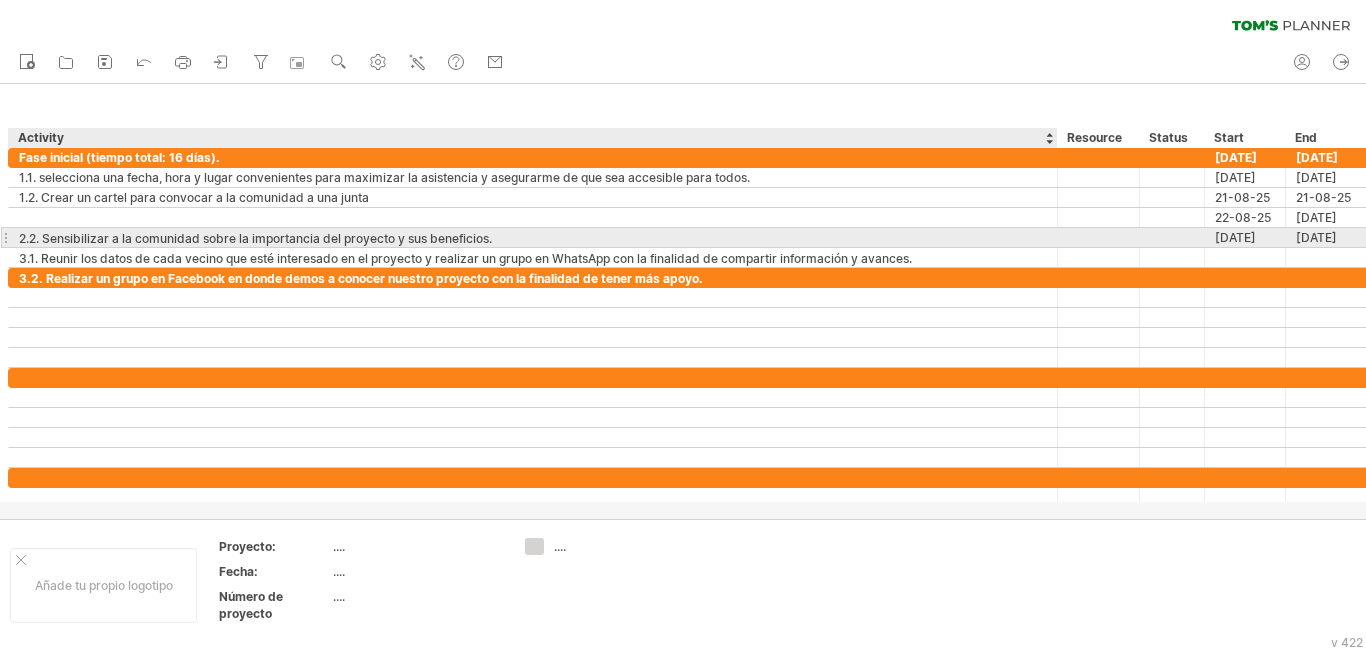 click on "2.2. Sensibilizar a la comunidad sobre la importancia del proyecto y sus beneficios." at bounding box center [533, 237] 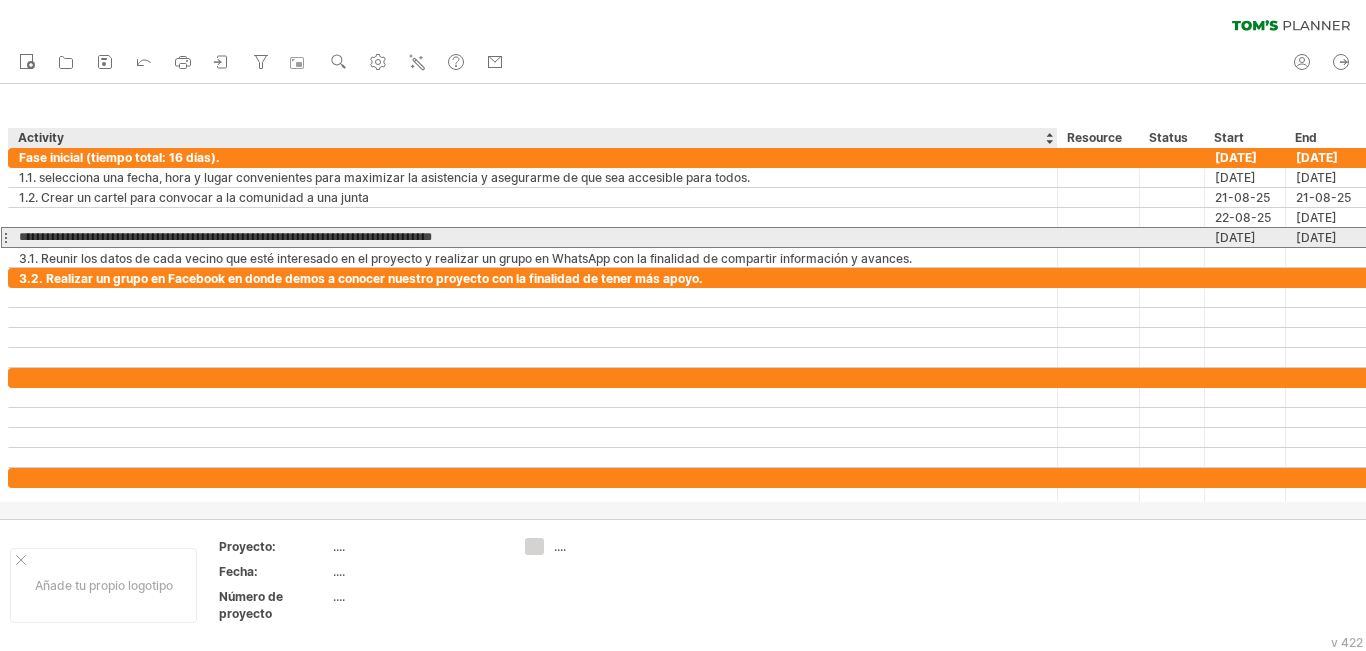 click on "**********" at bounding box center (533, 237) 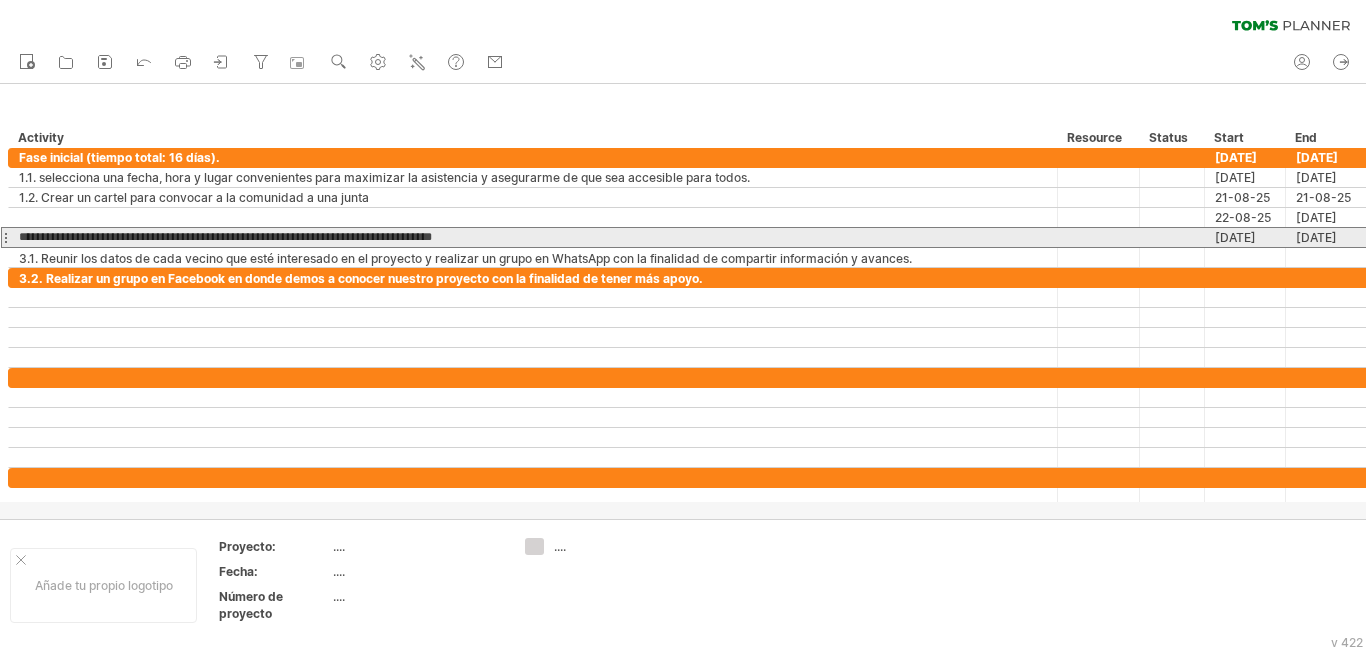 drag, startPoint x: 435, startPoint y: 235, endPoint x: 0, endPoint y: 242, distance: 435.0563 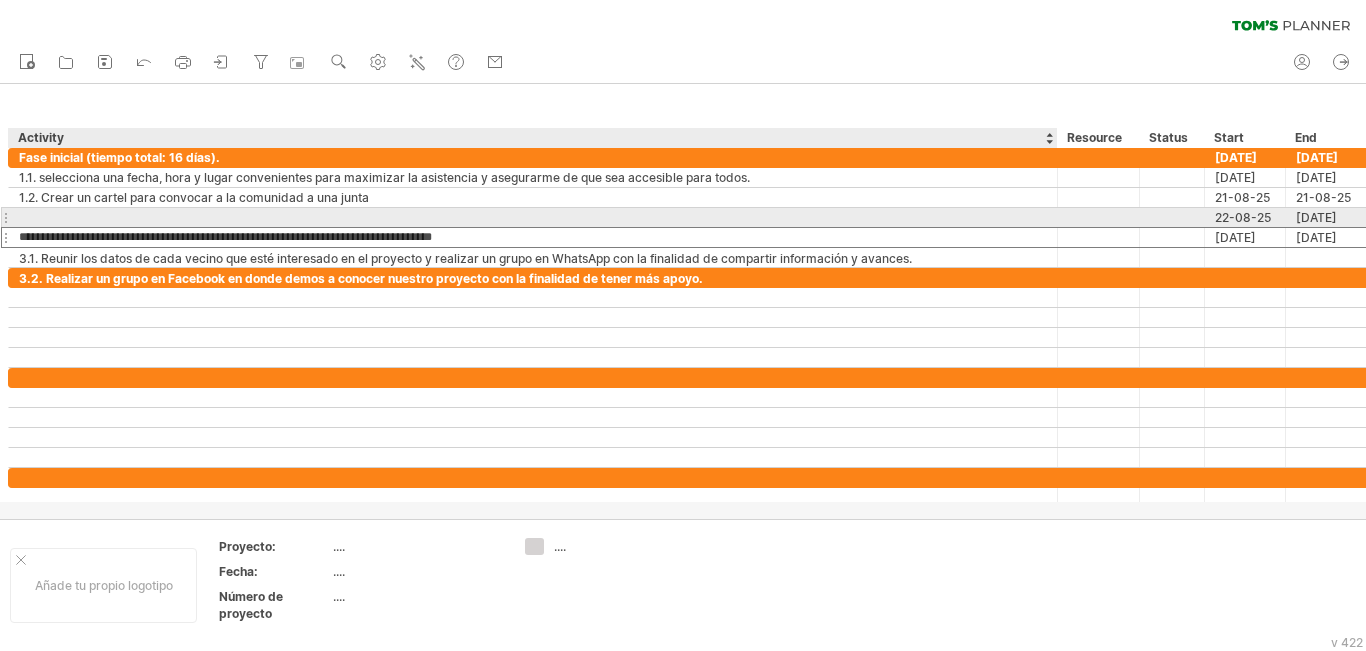 type 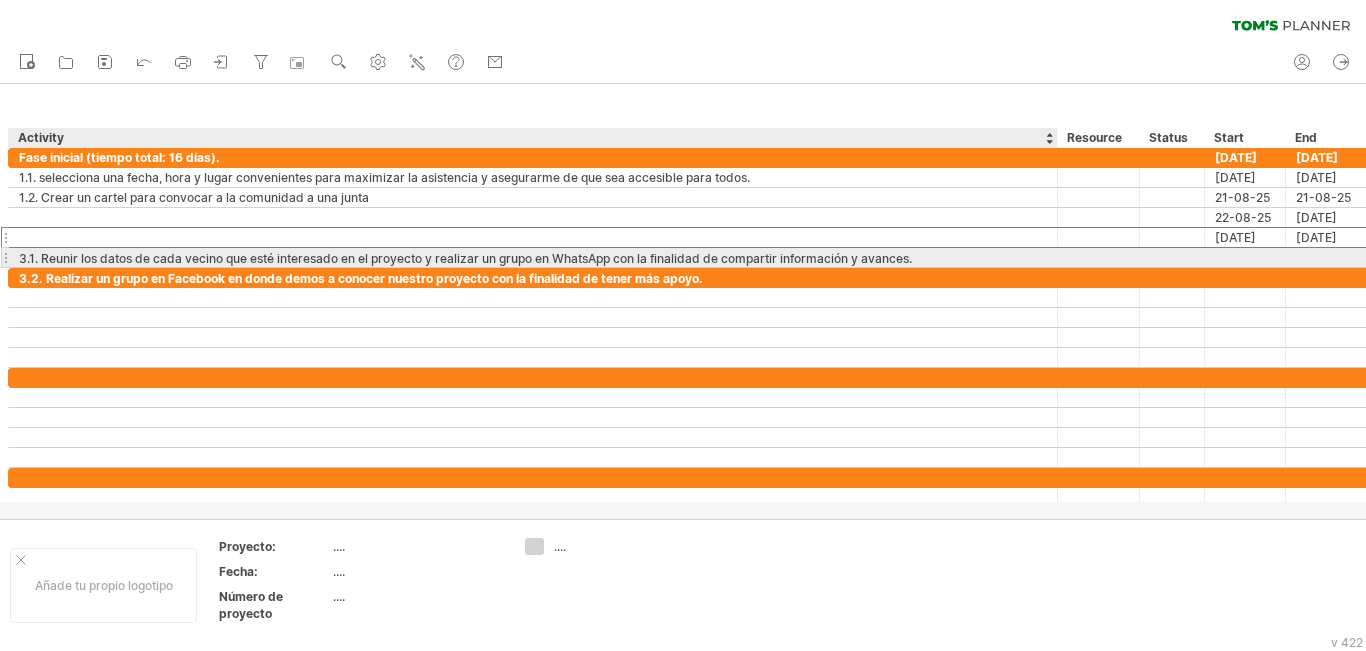 click on "3.1. Reunir los datos de cada vecino que esté interesado en el proyecto y realizar un grupo en WhatsApp con la finalidad de compartir información y avances." at bounding box center [533, 257] 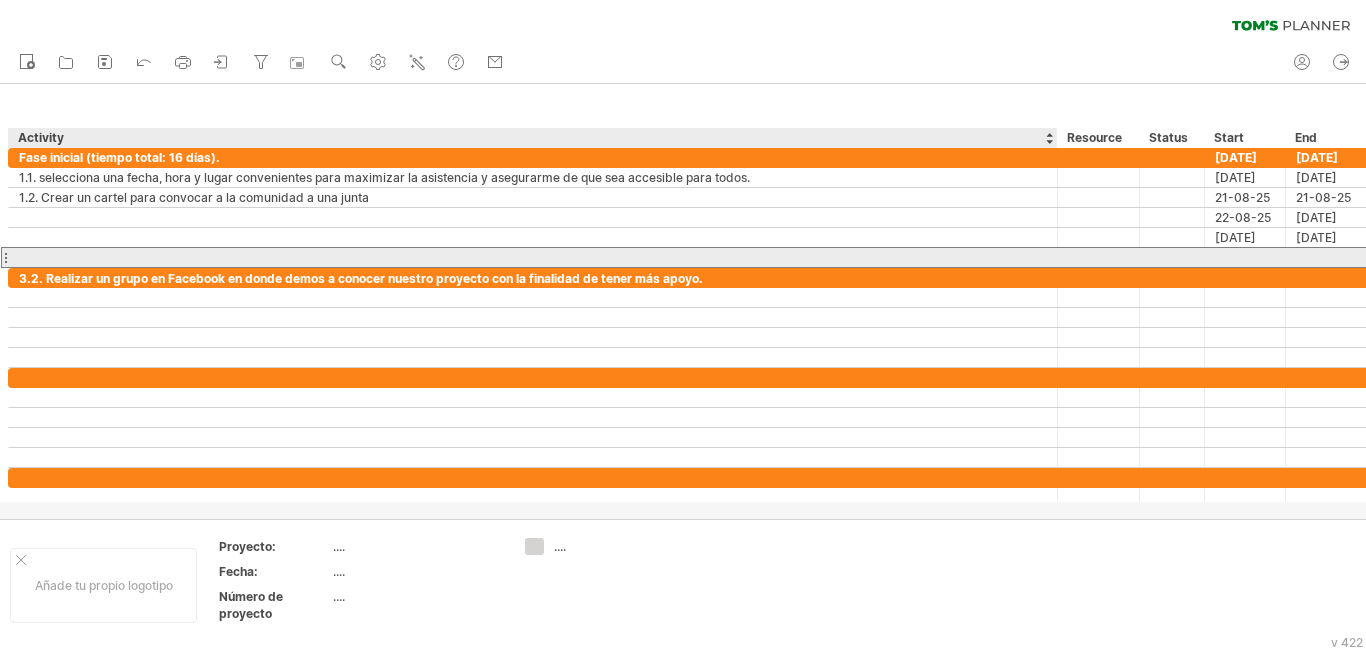 click on "**********" at bounding box center (19, 248) 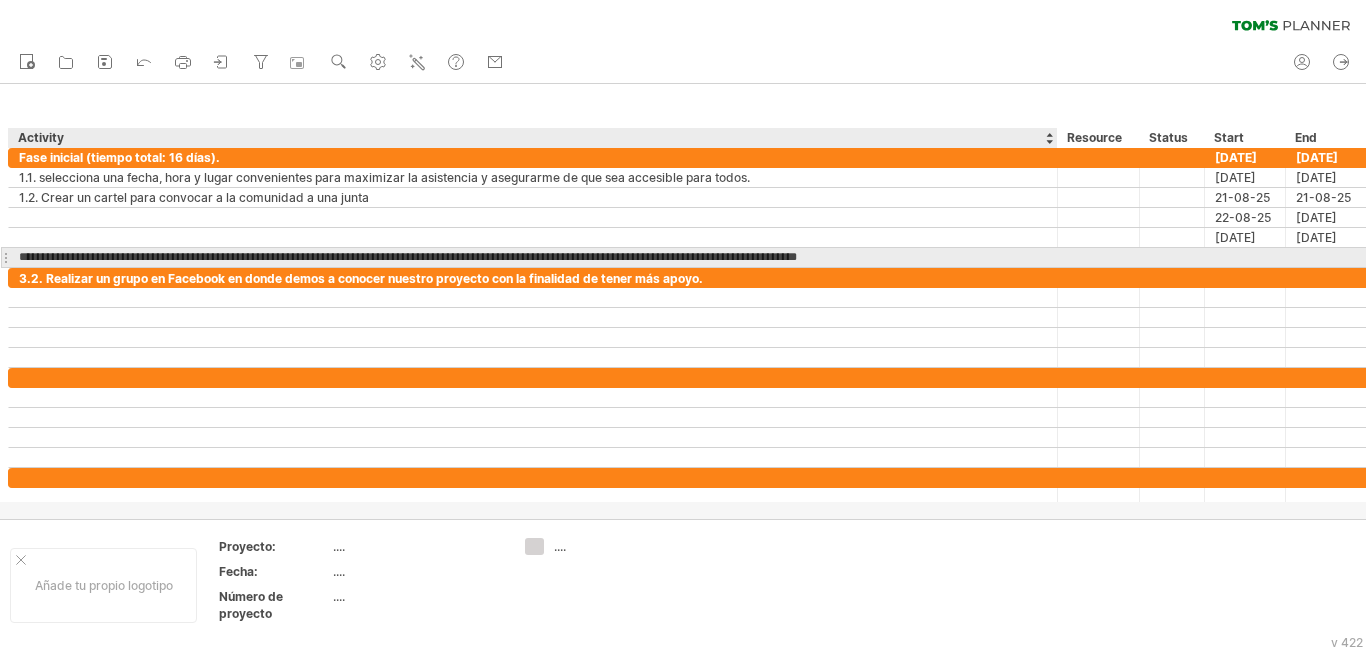 scroll, scrollTop: 0, scrollLeft: 0, axis: both 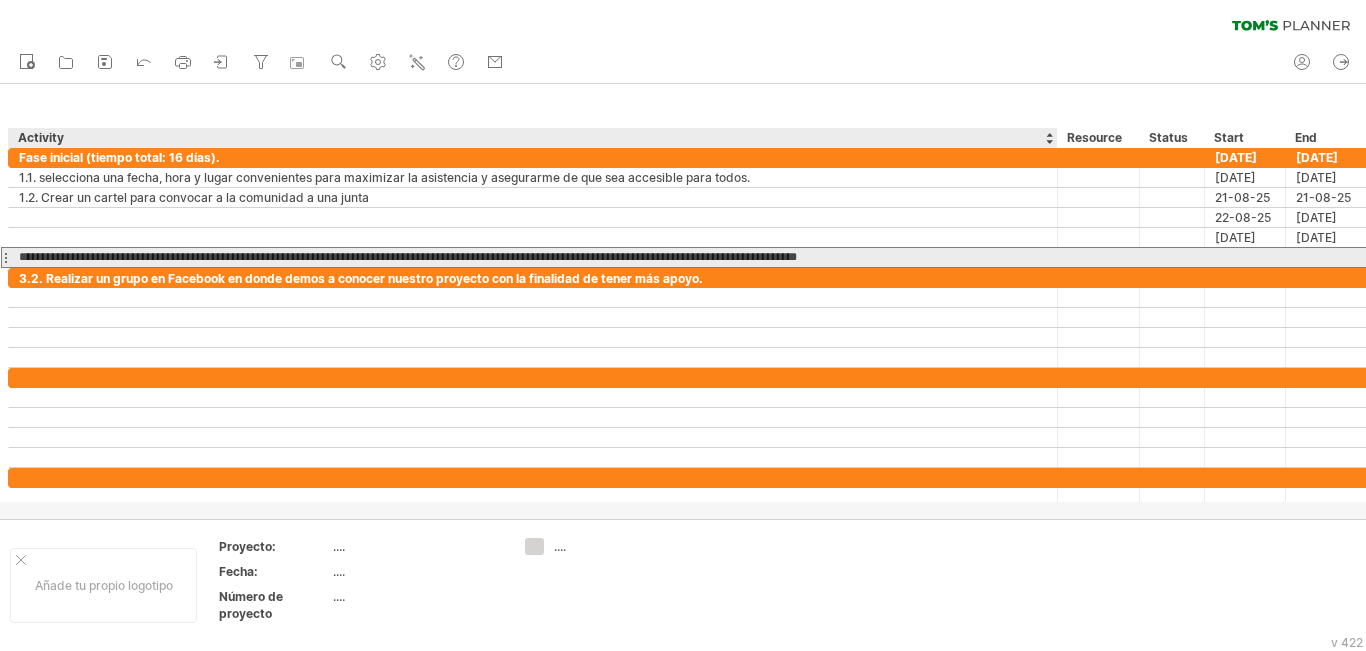 drag, startPoint x: 777, startPoint y: 251, endPoint x: 914, endPoint y: 261, distance: 137.36447 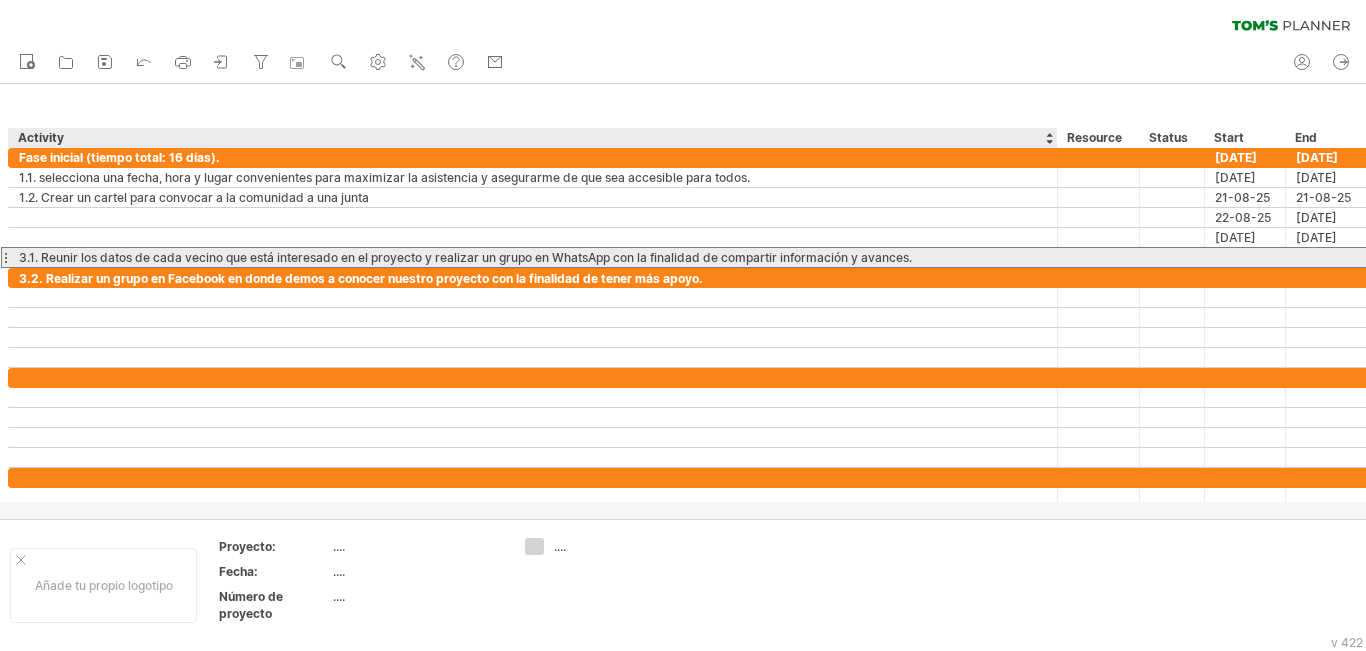 click on "3.1. Reunir los datos de cada vecino que está interesado en el proyecto y realizar un grupo en WhatsApp con la finalidad de compartir información y avances." at bounding box center (533, 257) 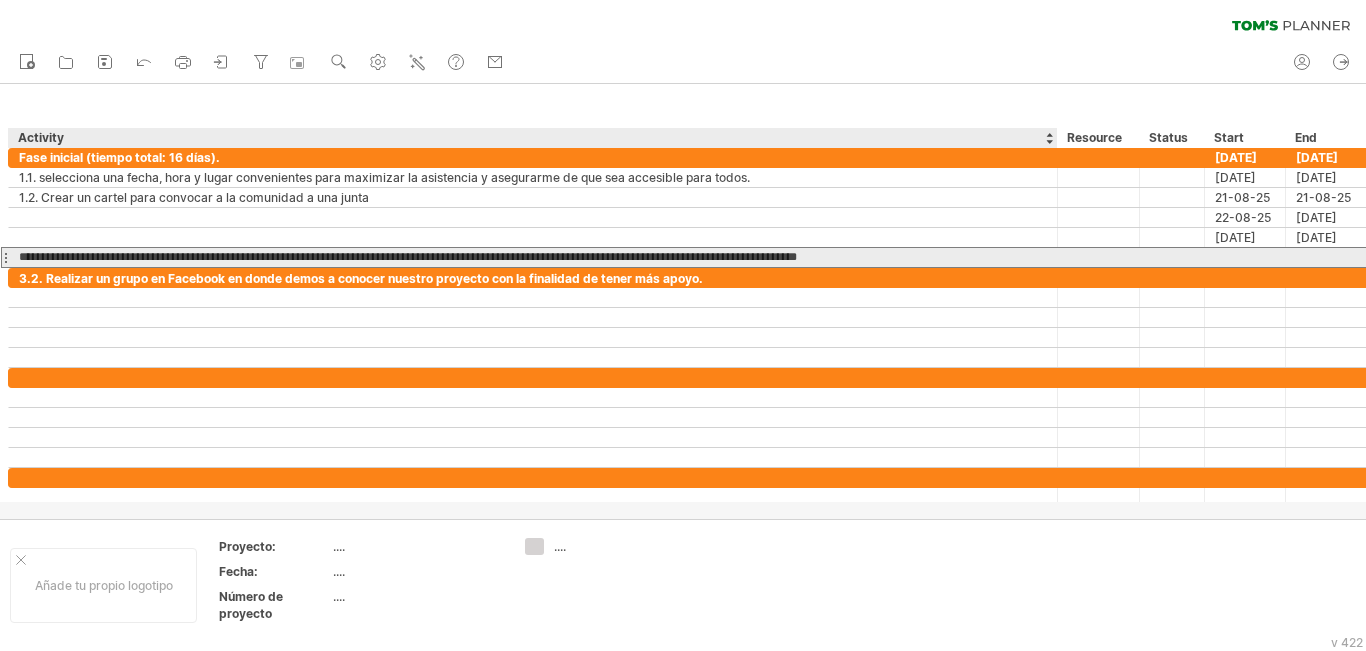 drag, startPoint x: 928, startPoint y: 257, endPoint x: 914, endPoint y: 247, distance: 17.20465 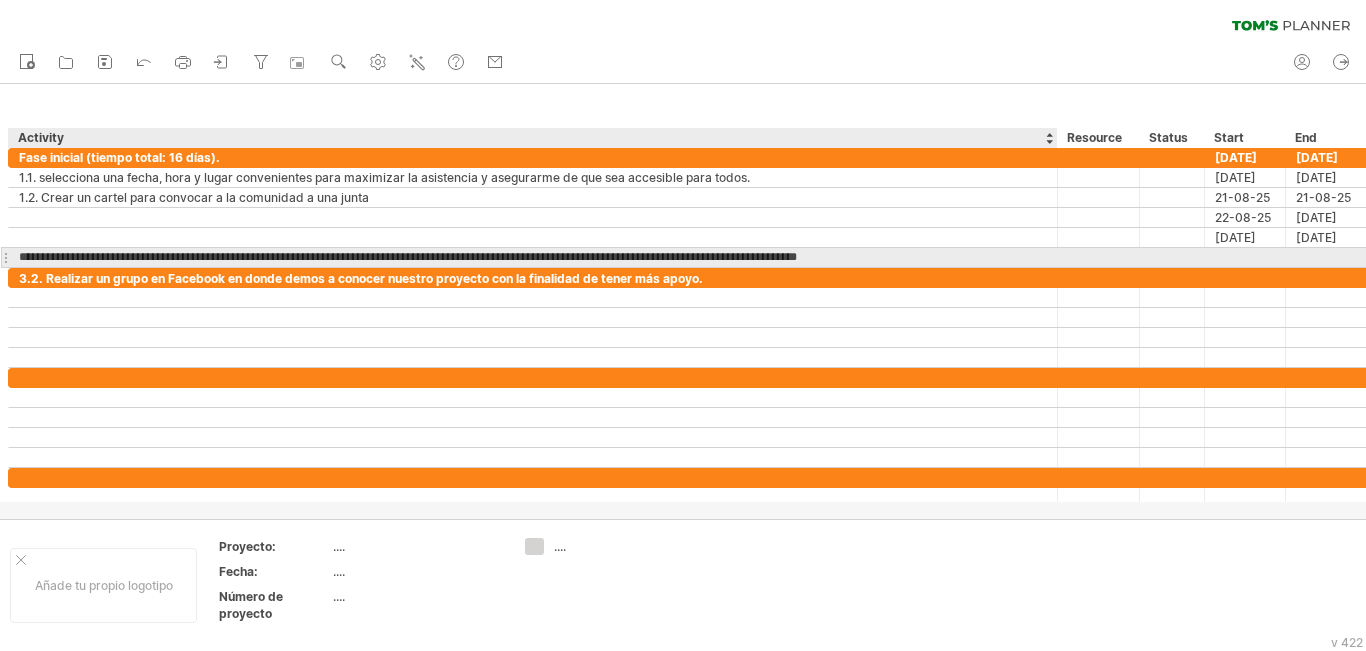 click on "**********" at bounding box center (533, 257) 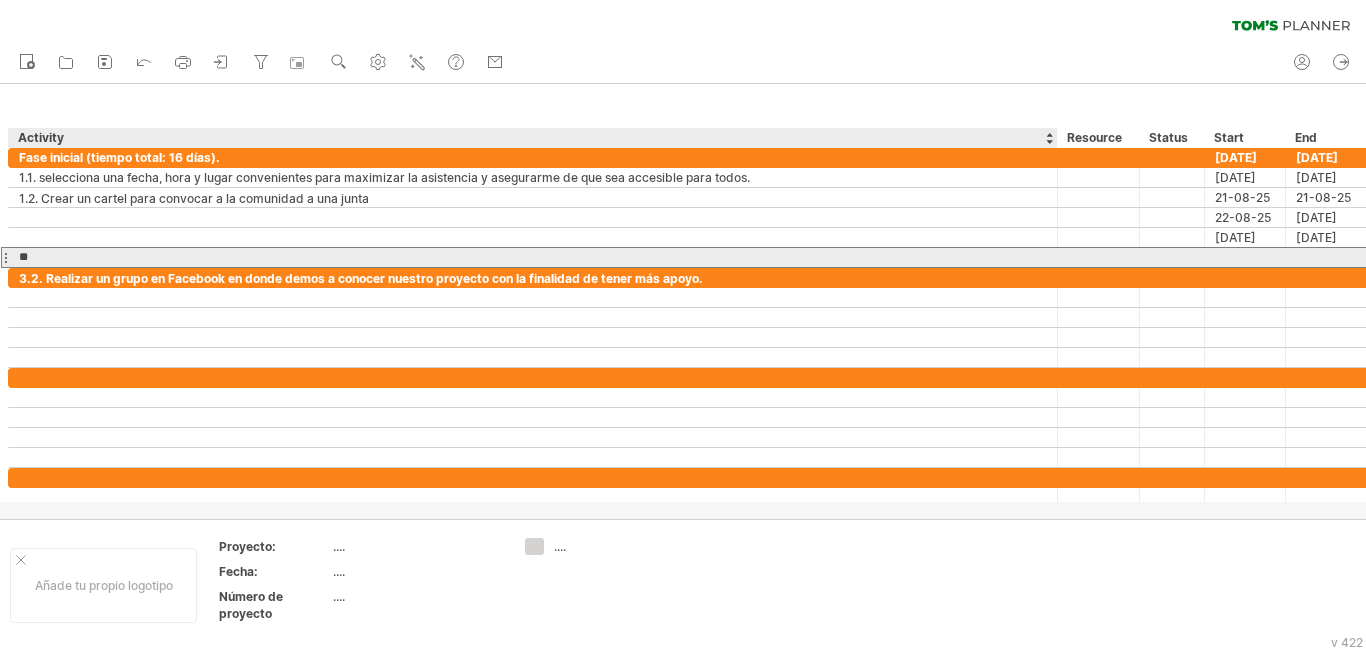 type on "*" 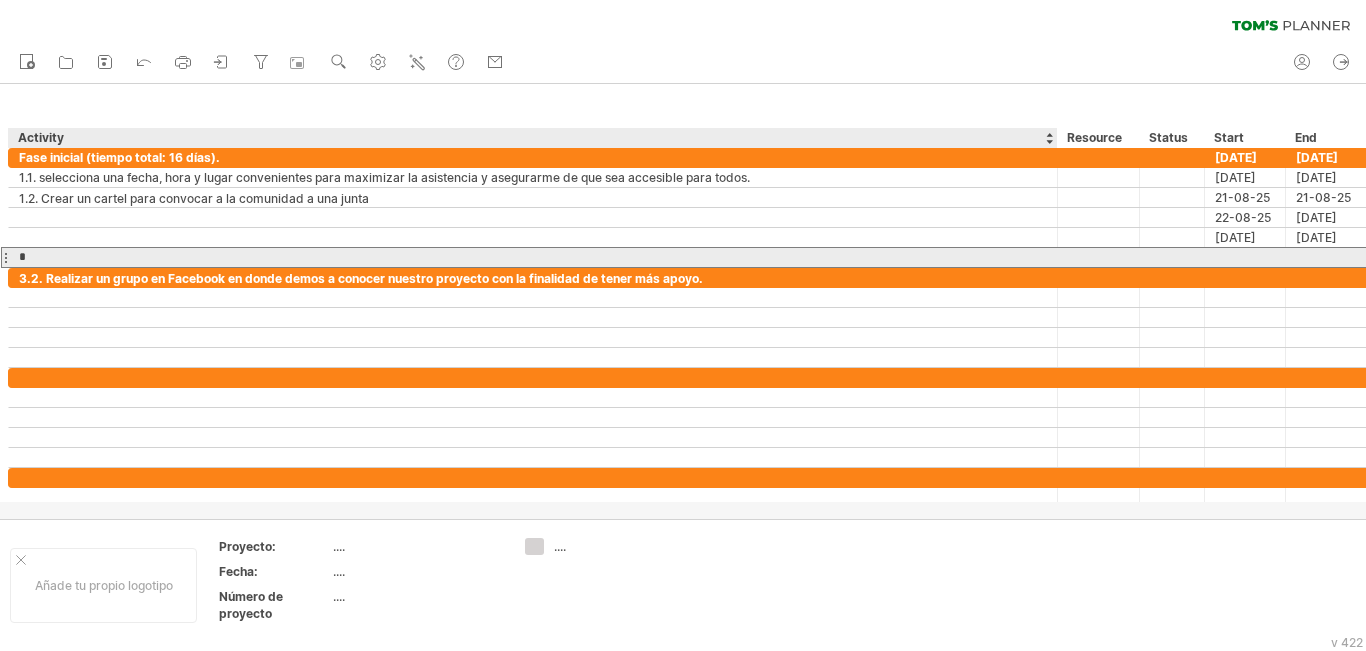 type 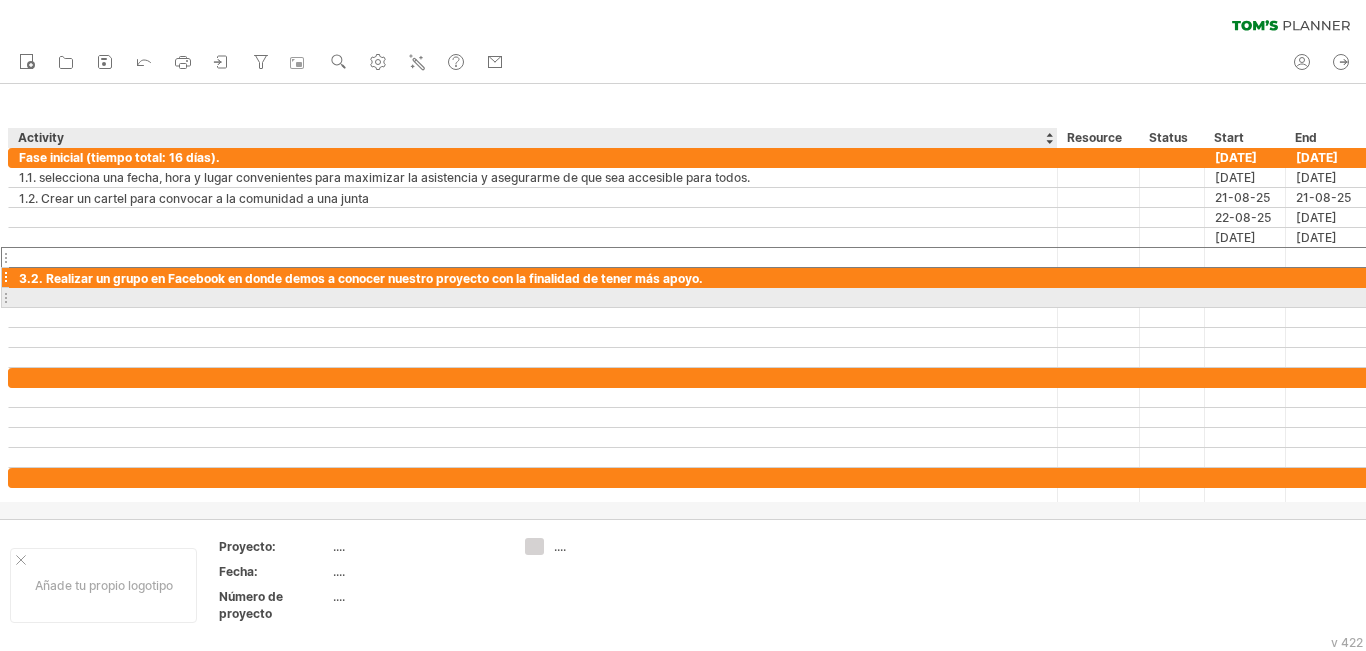 click on "3.2. Realizar un grupo en Facebook en donde demos a conocer nuestro proyecto con la finalidad de tener más apoyo." at bounding box center [533, 277] 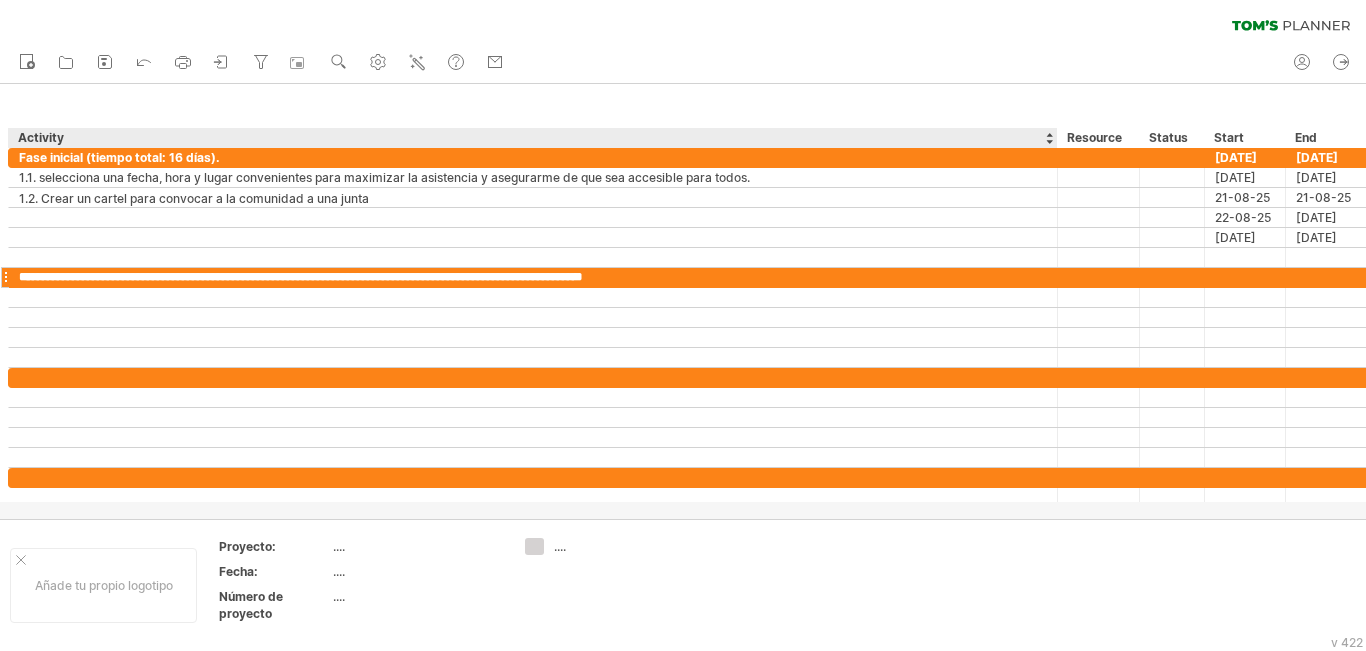 click on "**********" at bounding box center [533, 277] 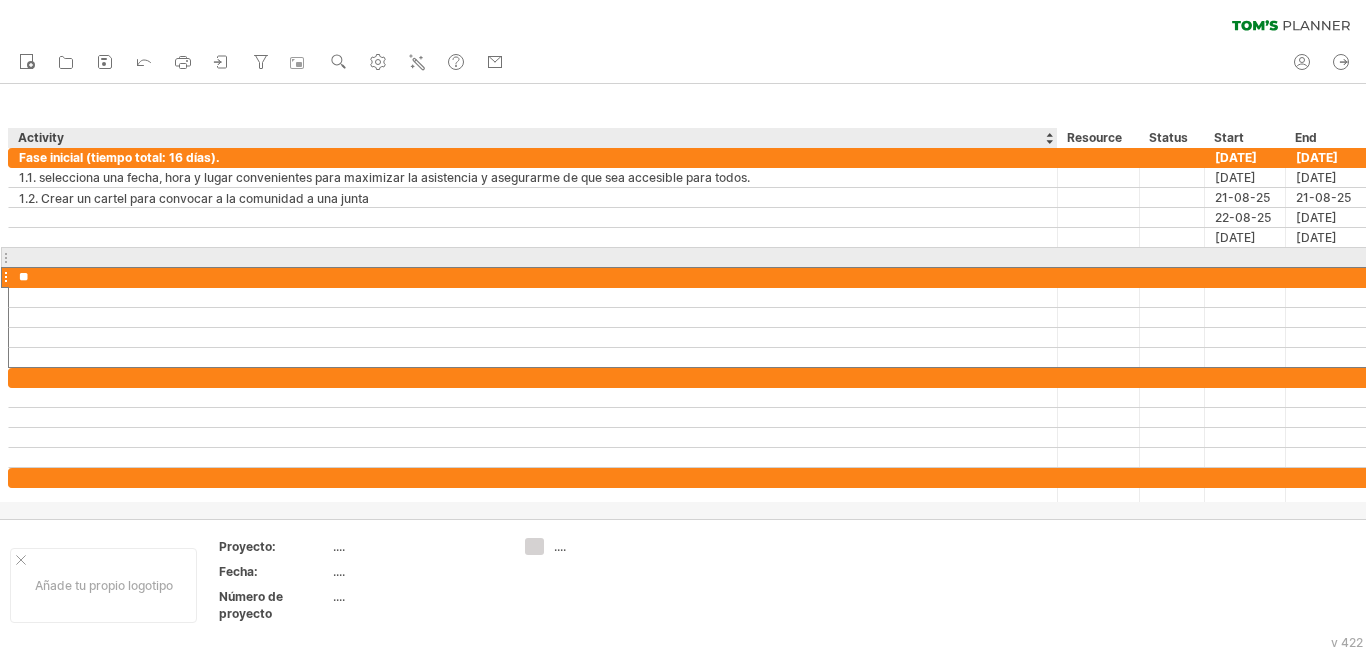 type on "*" 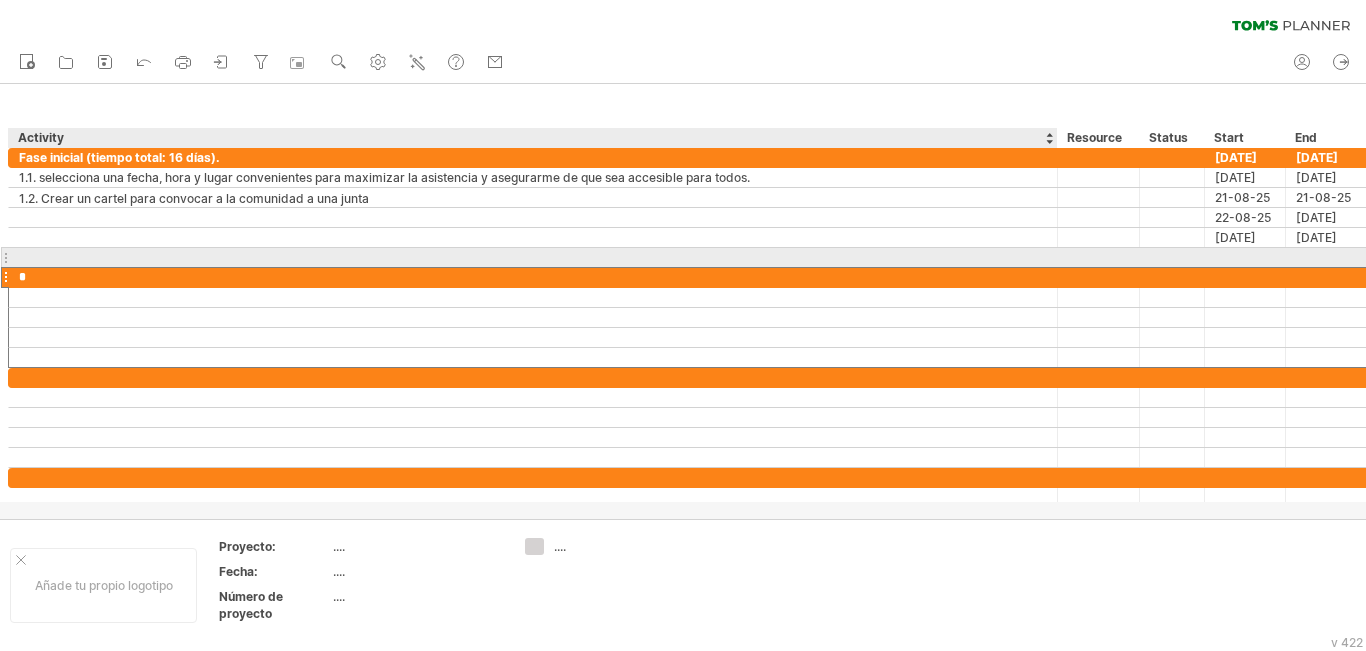 type 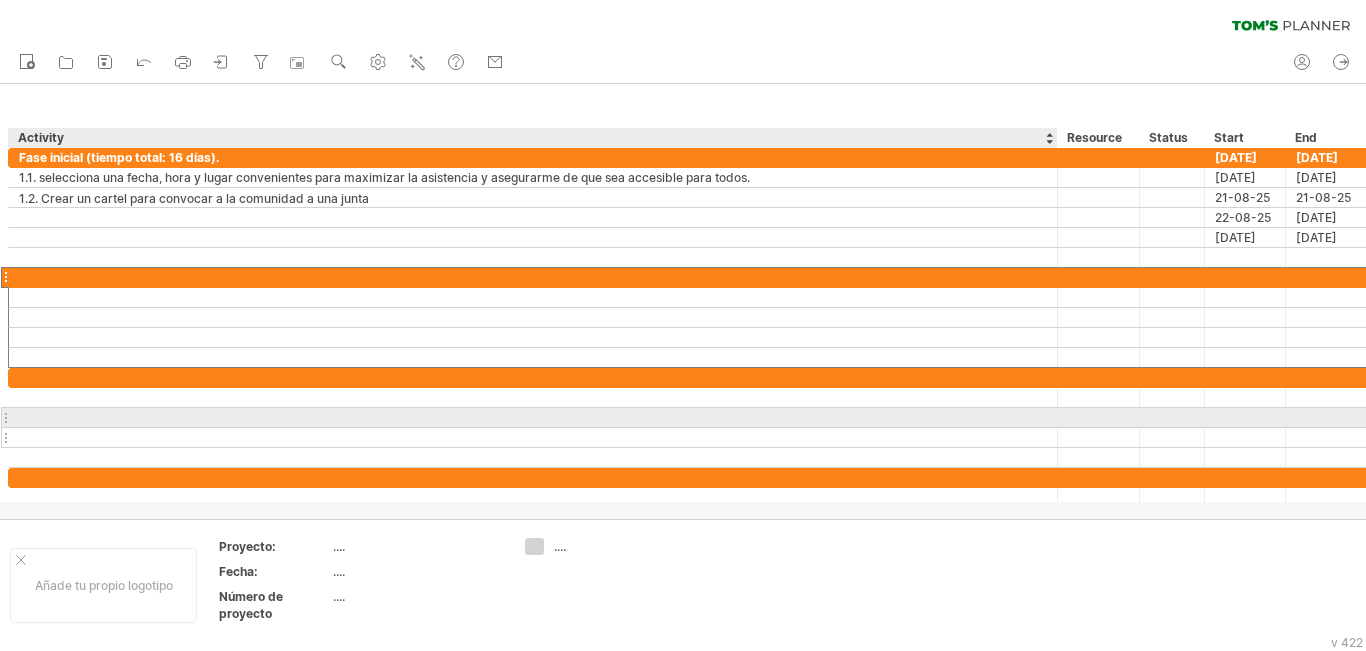 click at bounding box center (533, 437) 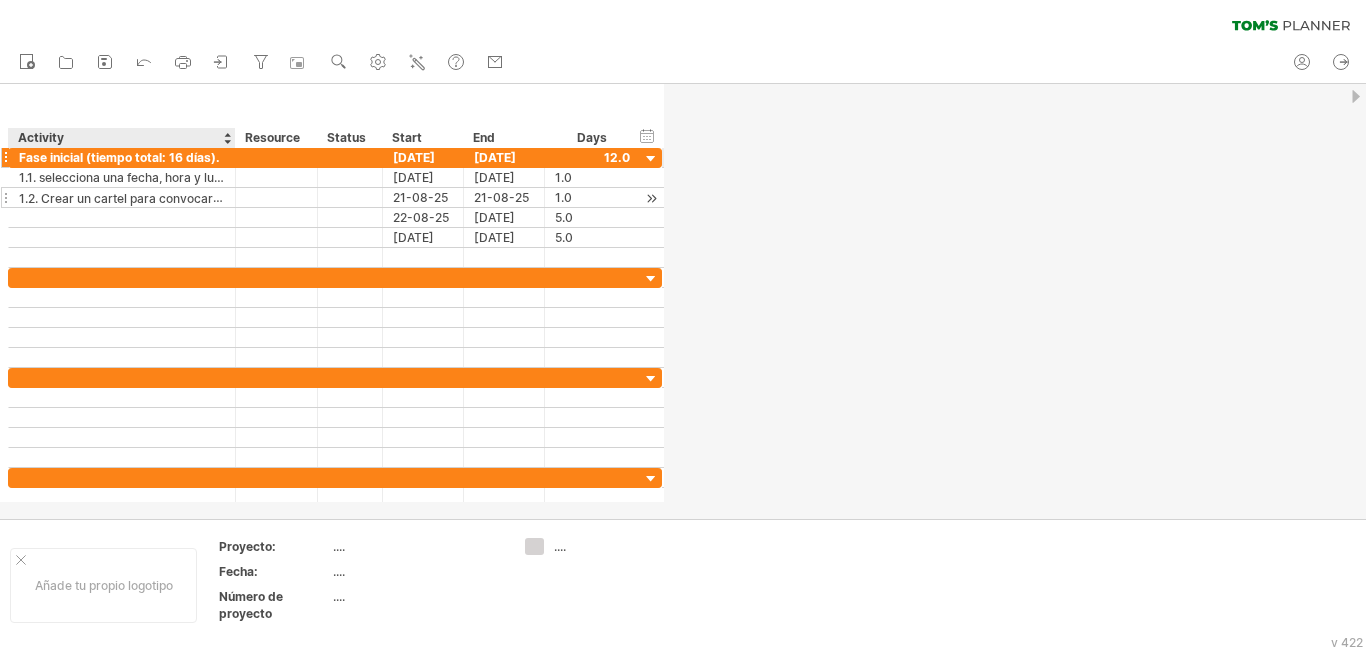 drag, startPoint x: 1054, startPoint y: 162, endPoint x: 228, endPoint y: 190, distance: 826.4744 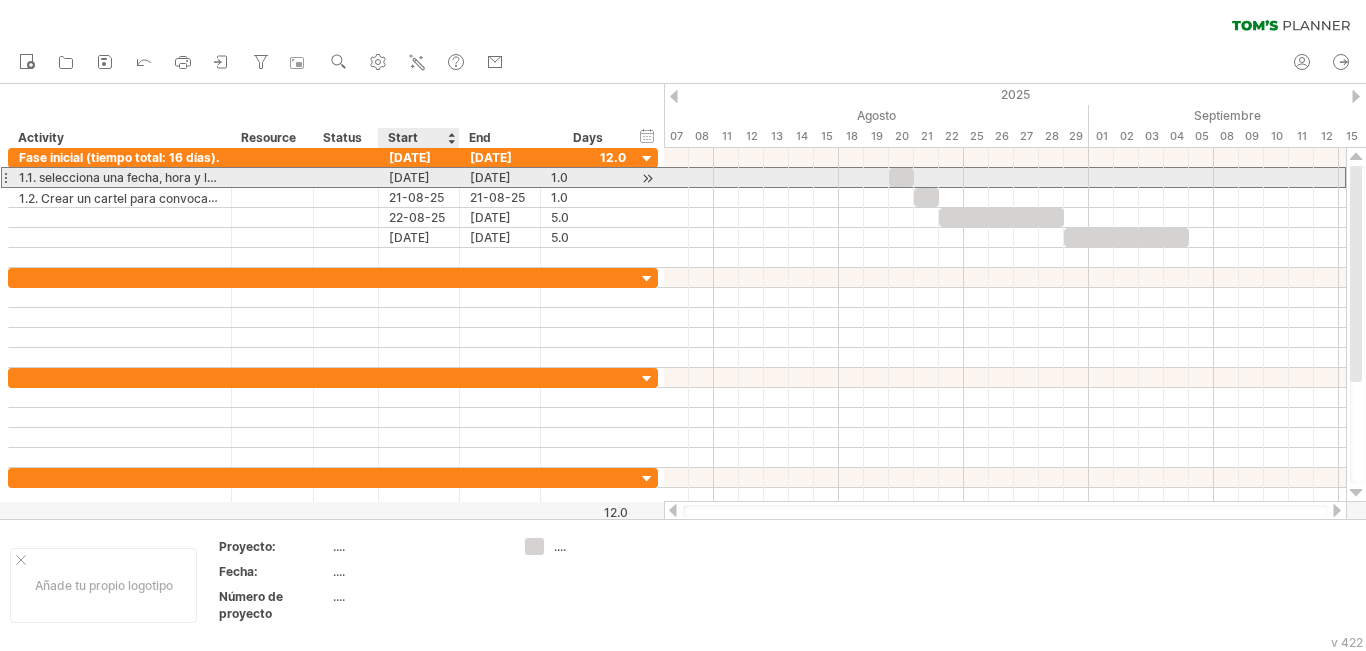 click on "[DATE]" at bounding box center (419, 177) 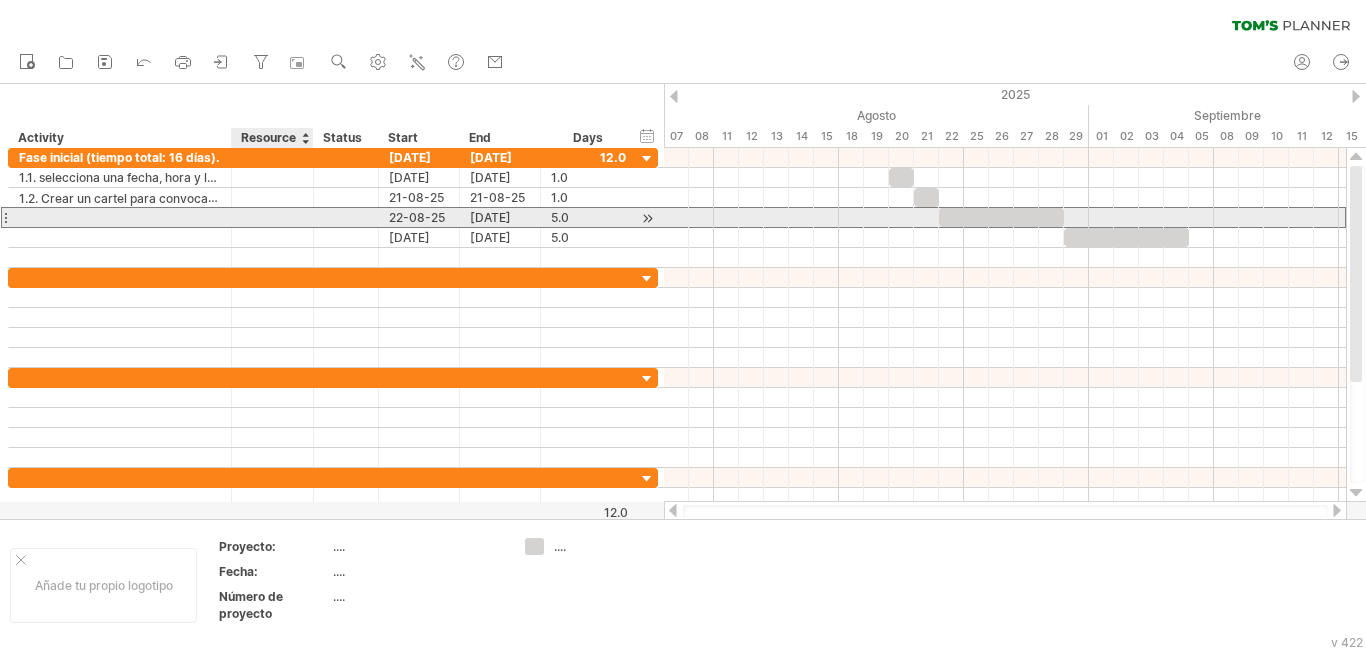 click at bounding box center (272, 217) 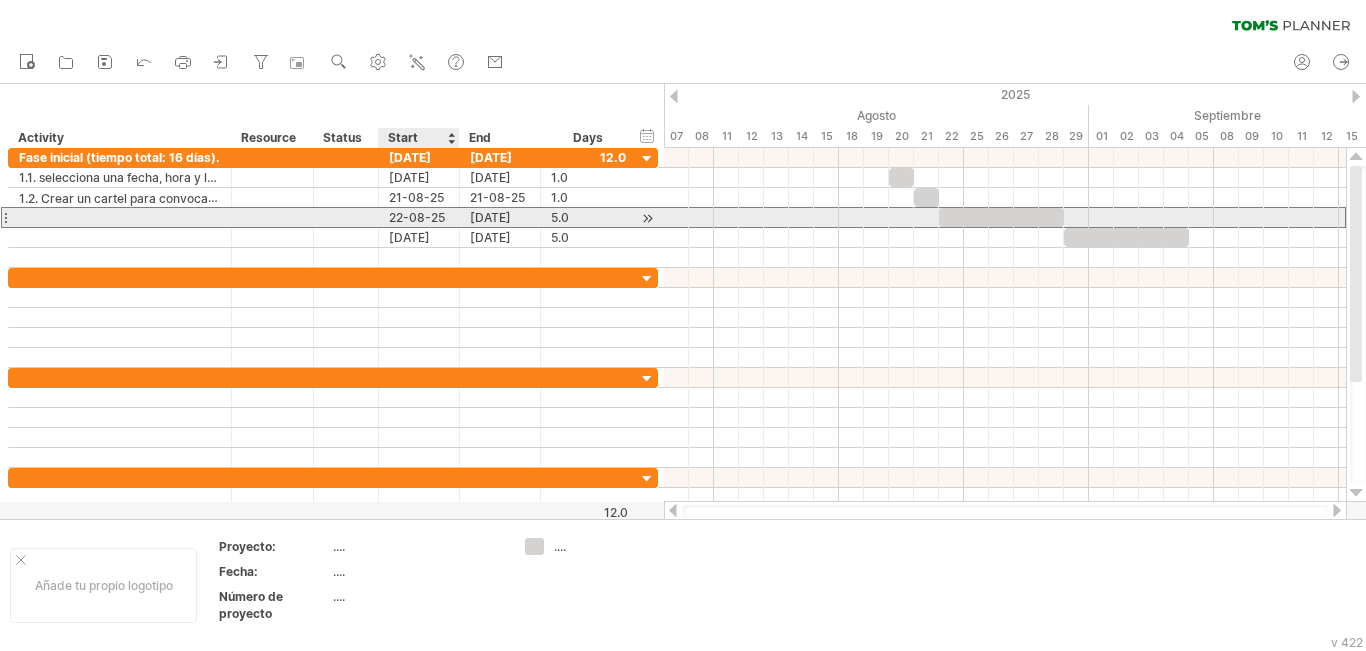 click on "22-08-25" at bounding box center (419, 217) 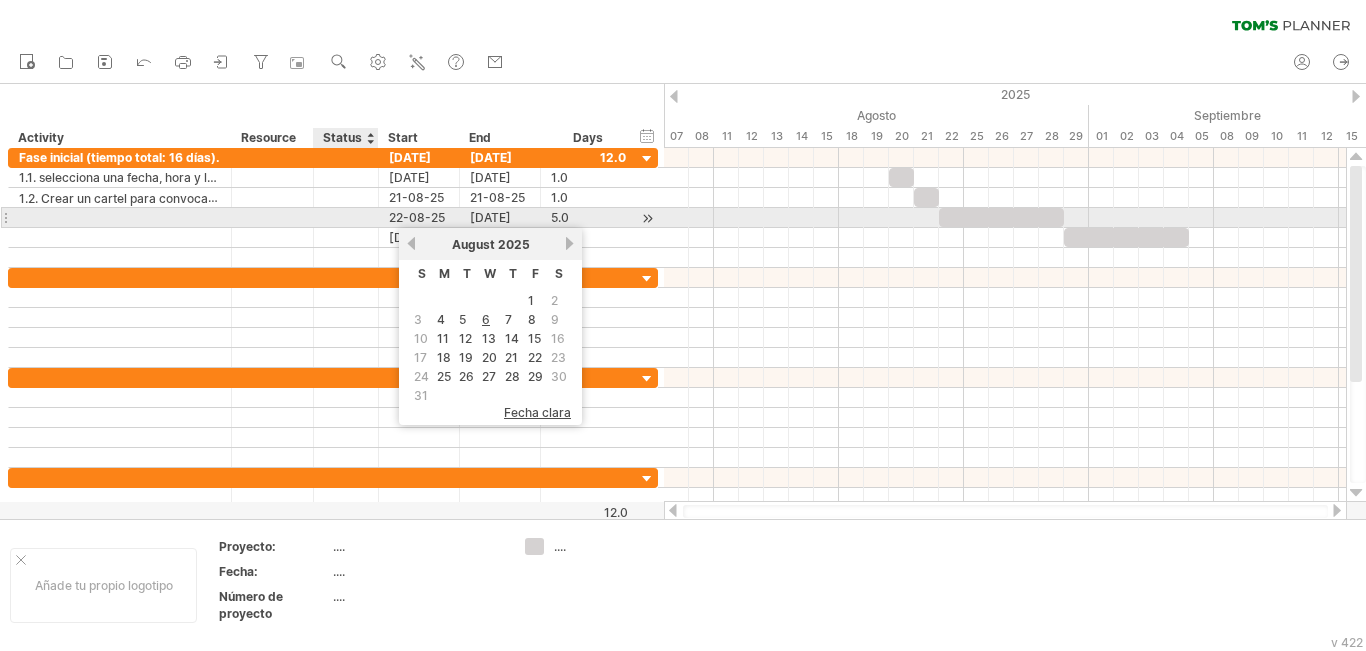 click on "22-08-25" at bounding box center [417, 217] 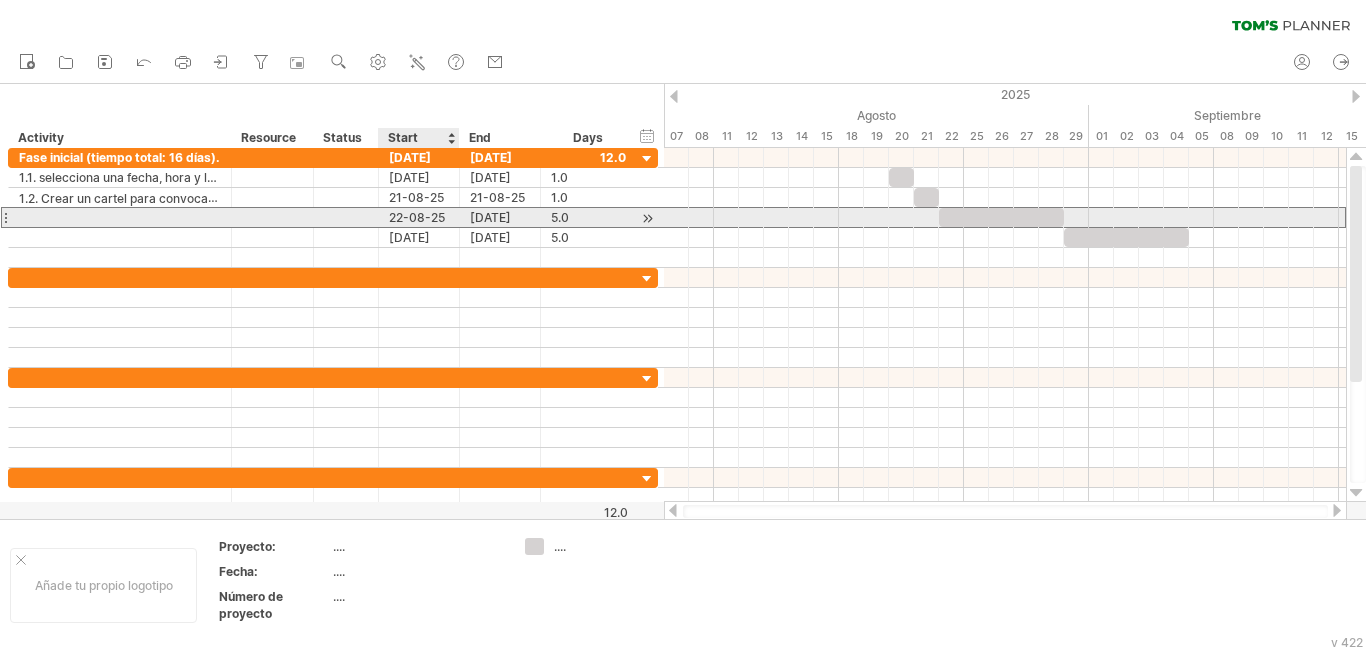 click on "22-08-25" at bounding box center (417, 217) 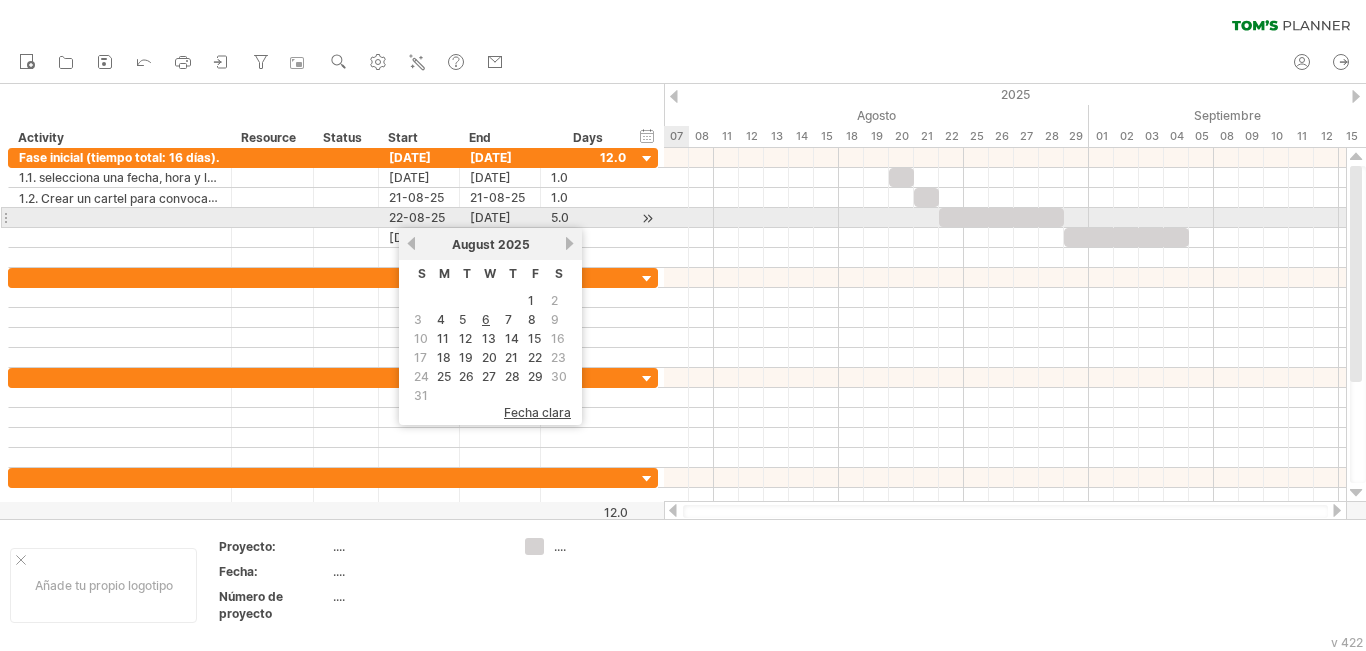 click at bounding box center [1005, 218] 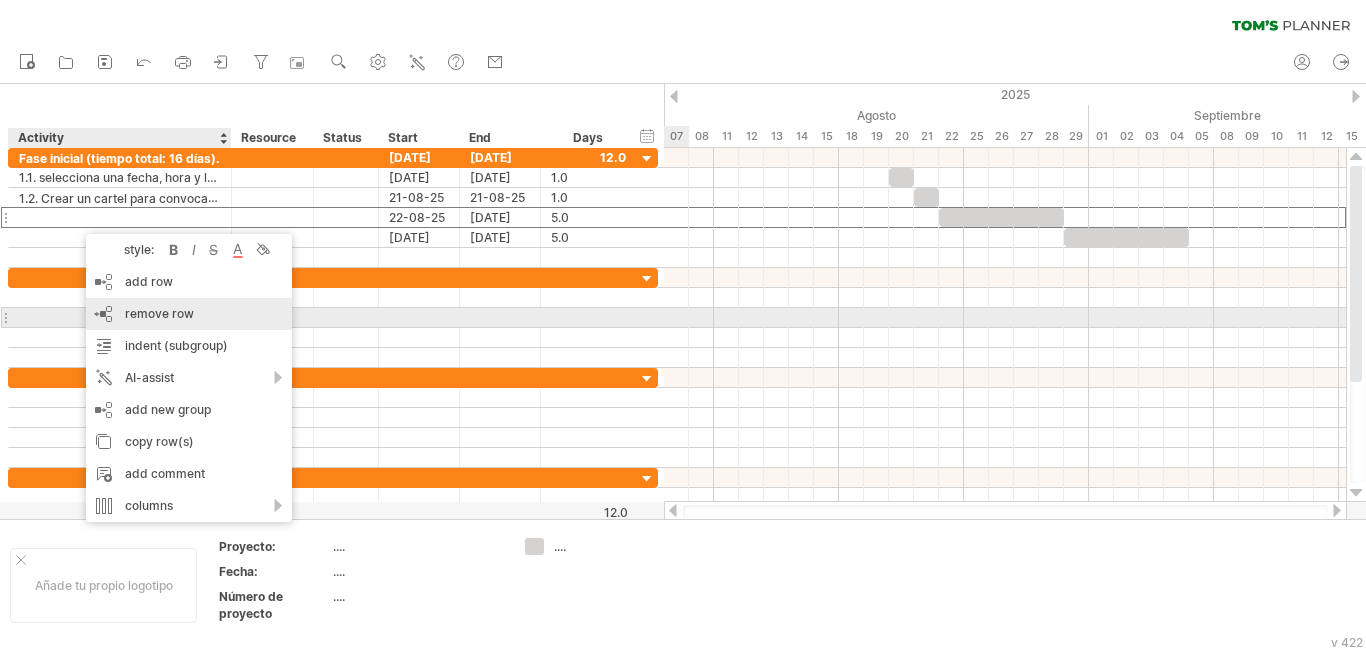 click on "remove row" at bounding box center [159, 313] 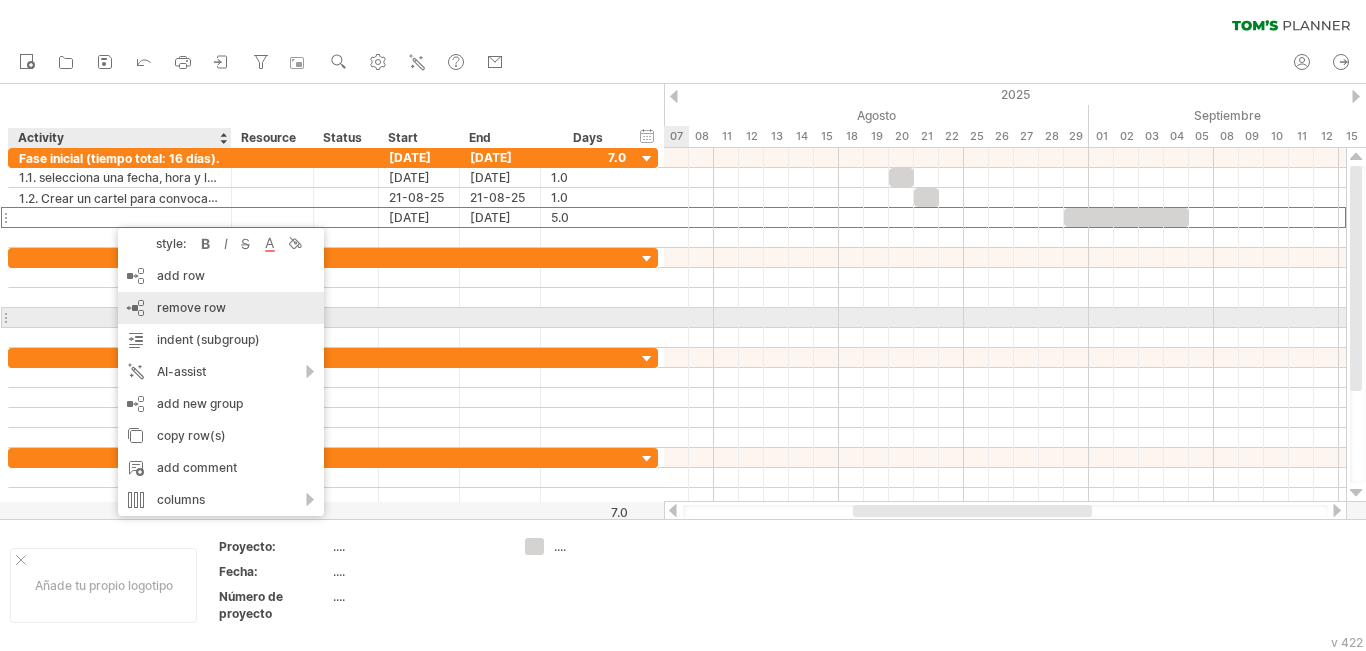 click on "remove row" at bounding box center (191, 307) 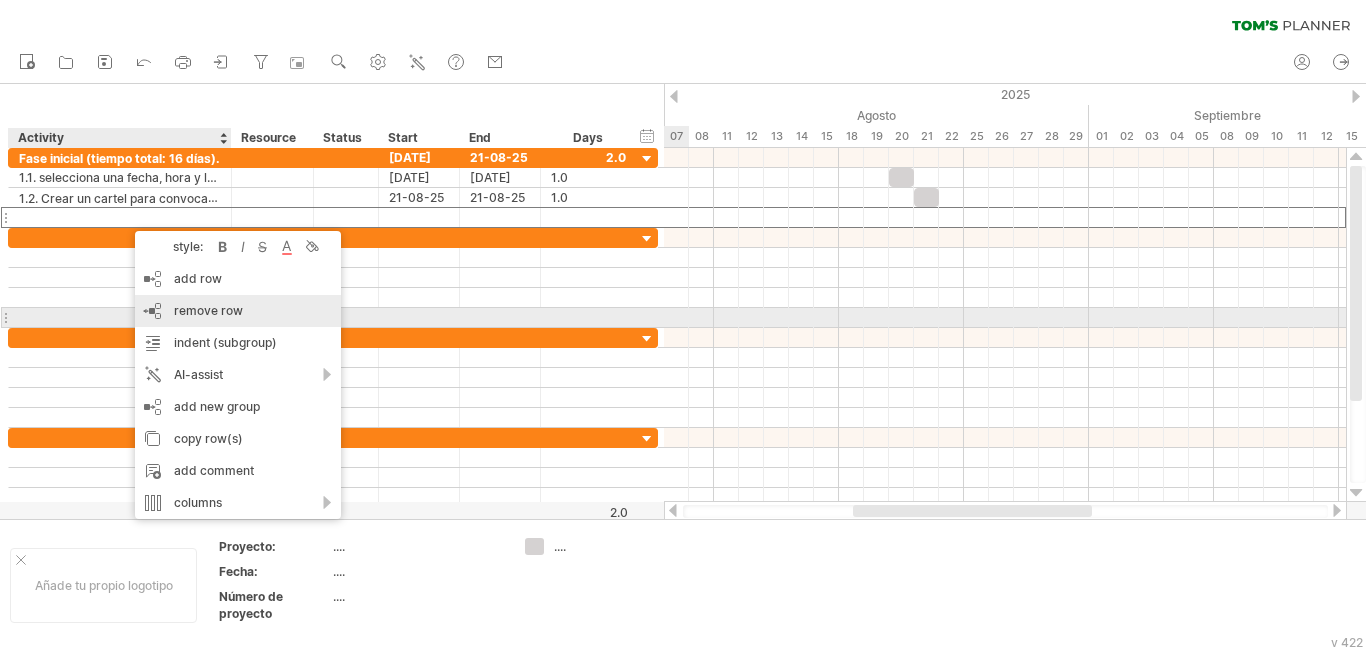 click on "remove row" at bounding box center [208, 310] 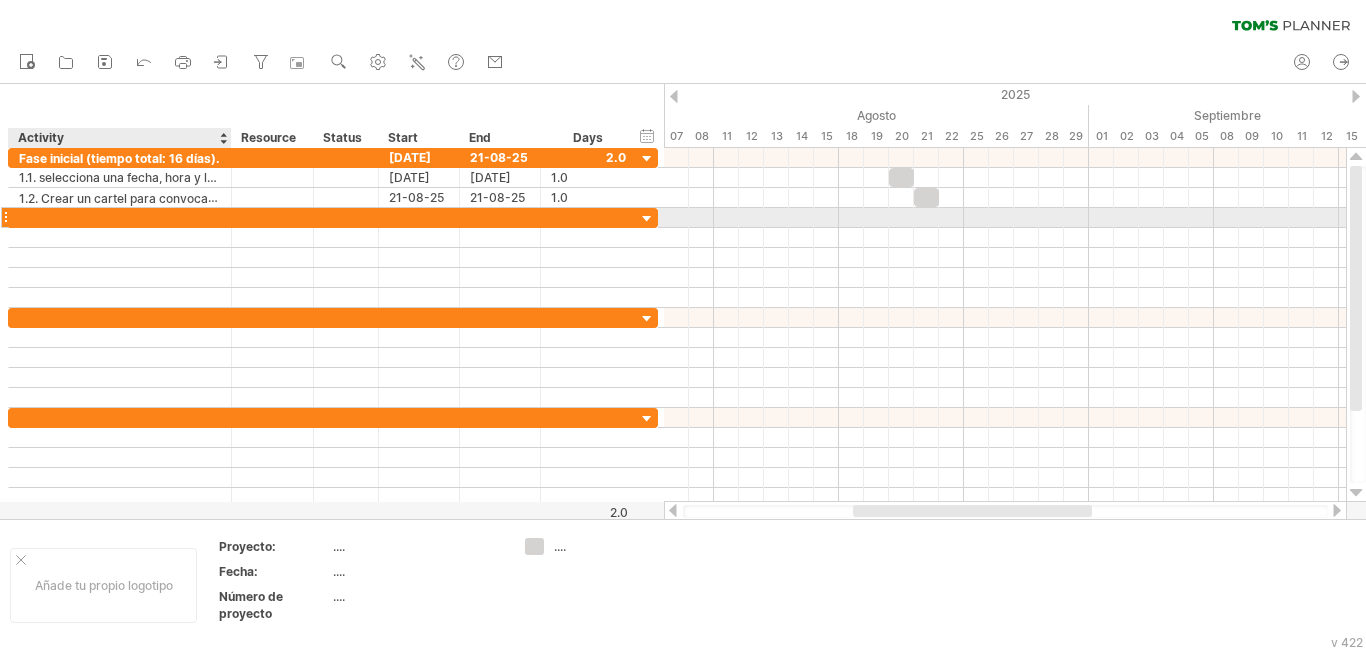click at bounding box center (120, 217) 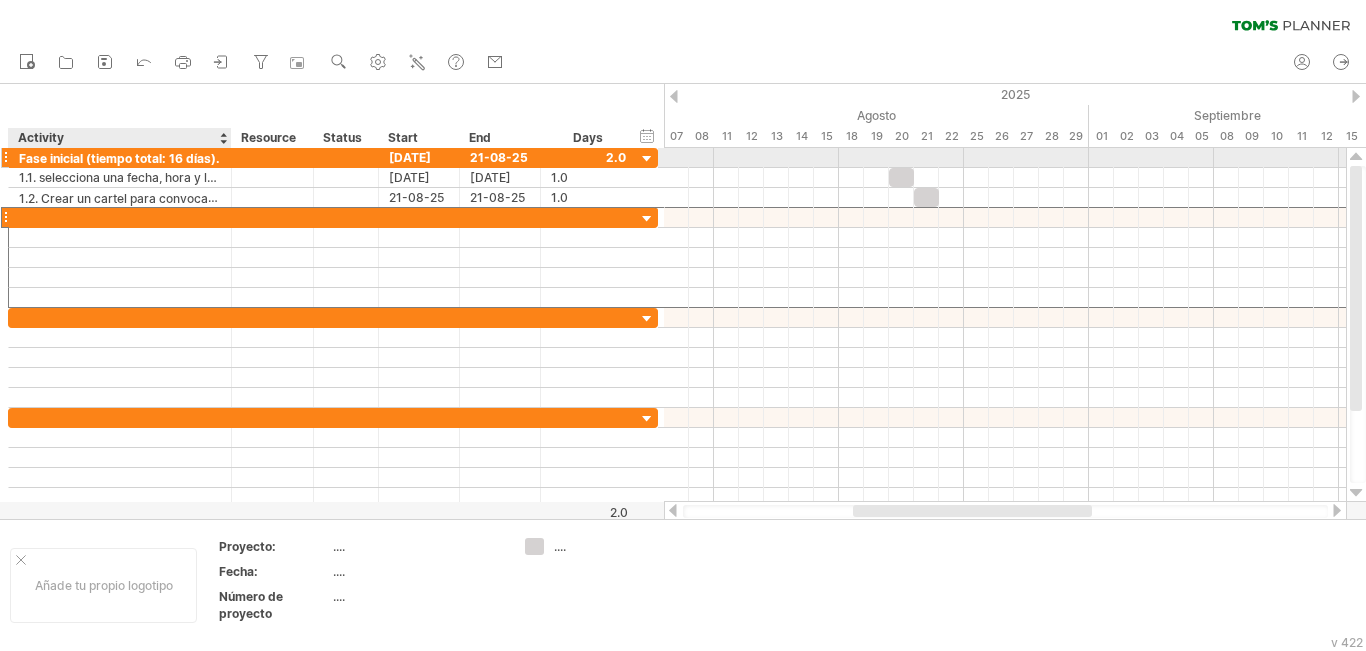 click on "Fase inicial (tiempo total: 16 días)." at bounding box center [119, 158] 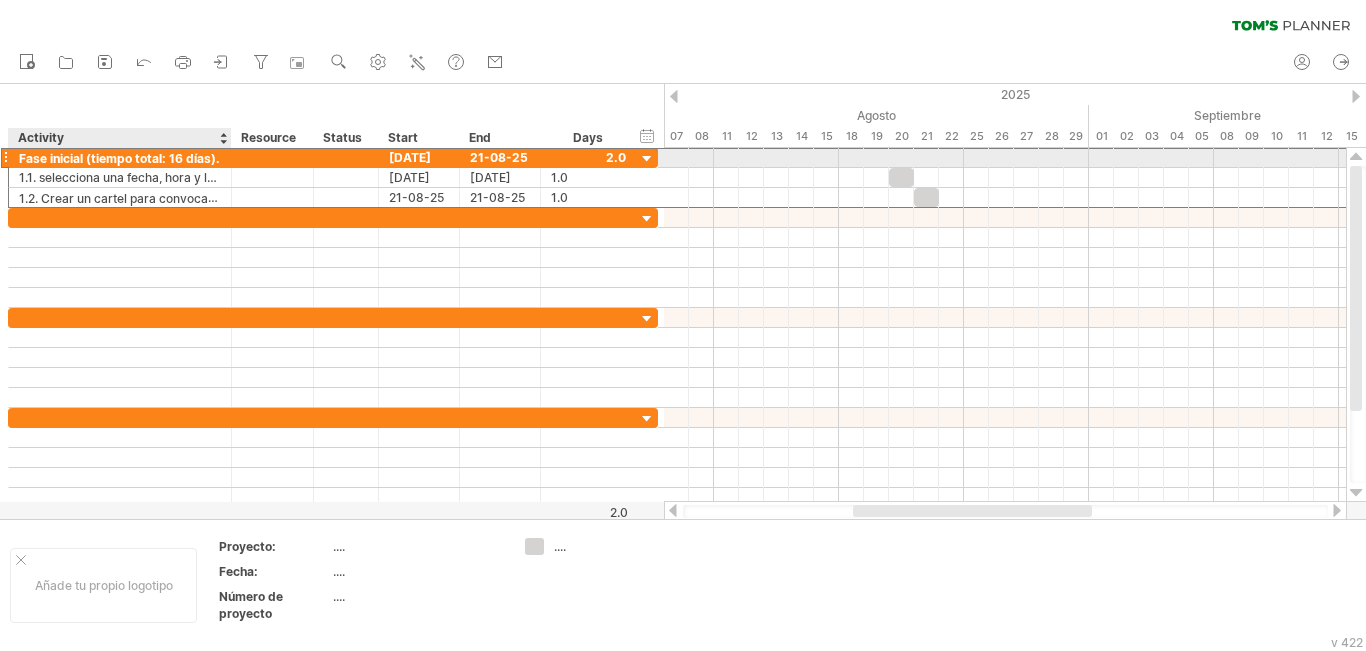 drag, startPoint x: 132, startPoint y: 159, endPoint x: 148, endPoint y: 157, distance: 16.124516 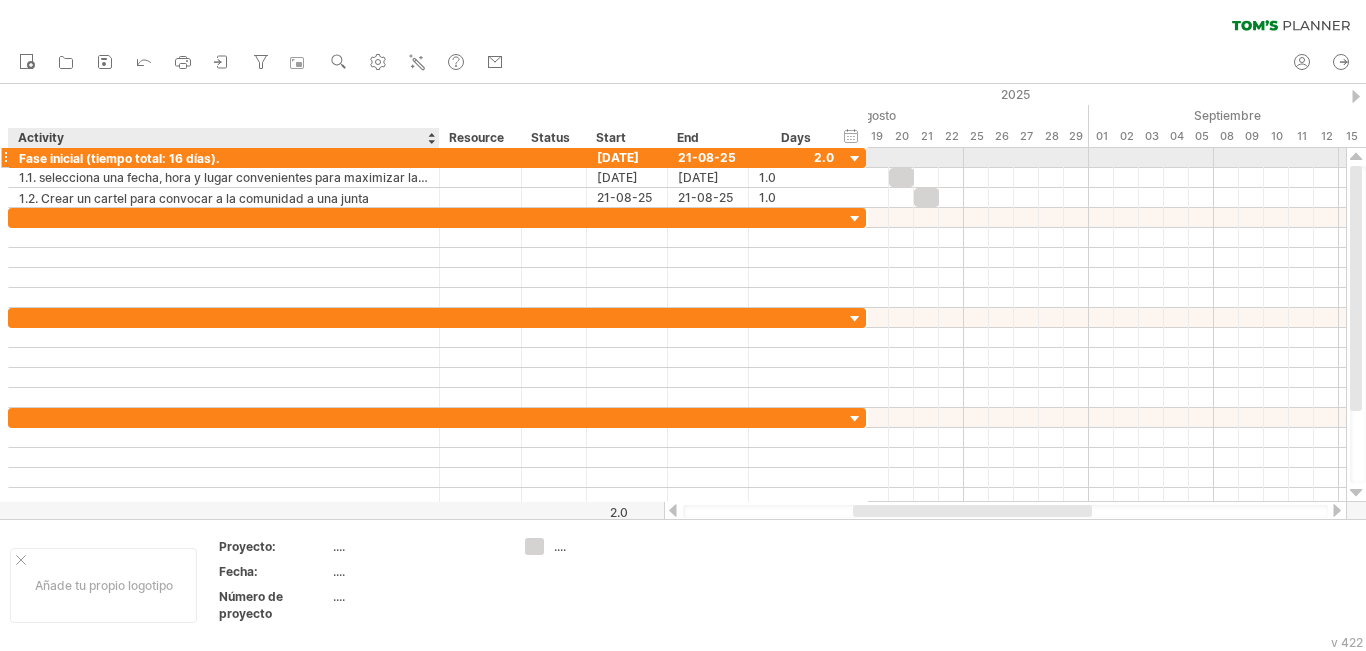 drag, startPoint x: 229, startPoint y: 156, endPoint x: 322, endPoint y: 167, distance: 93.64828 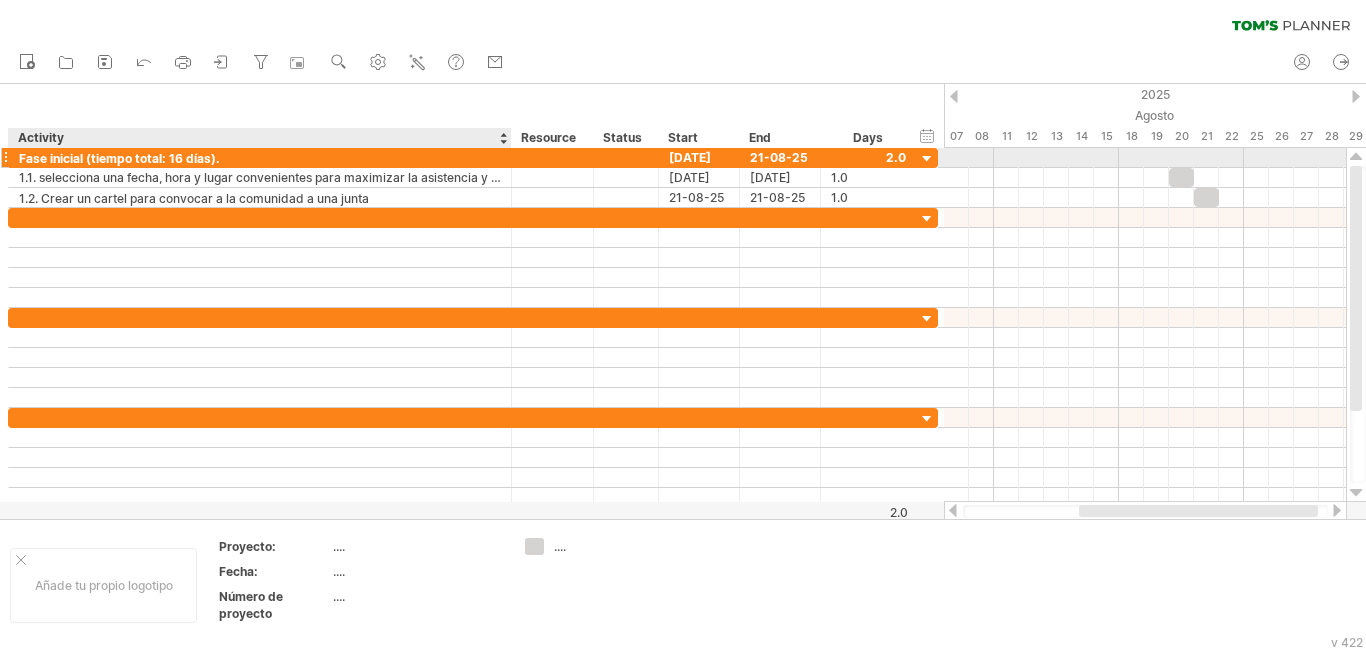 click on "Fase inicial (tiempo total: 16 días)." at bounding box center (260, 157) 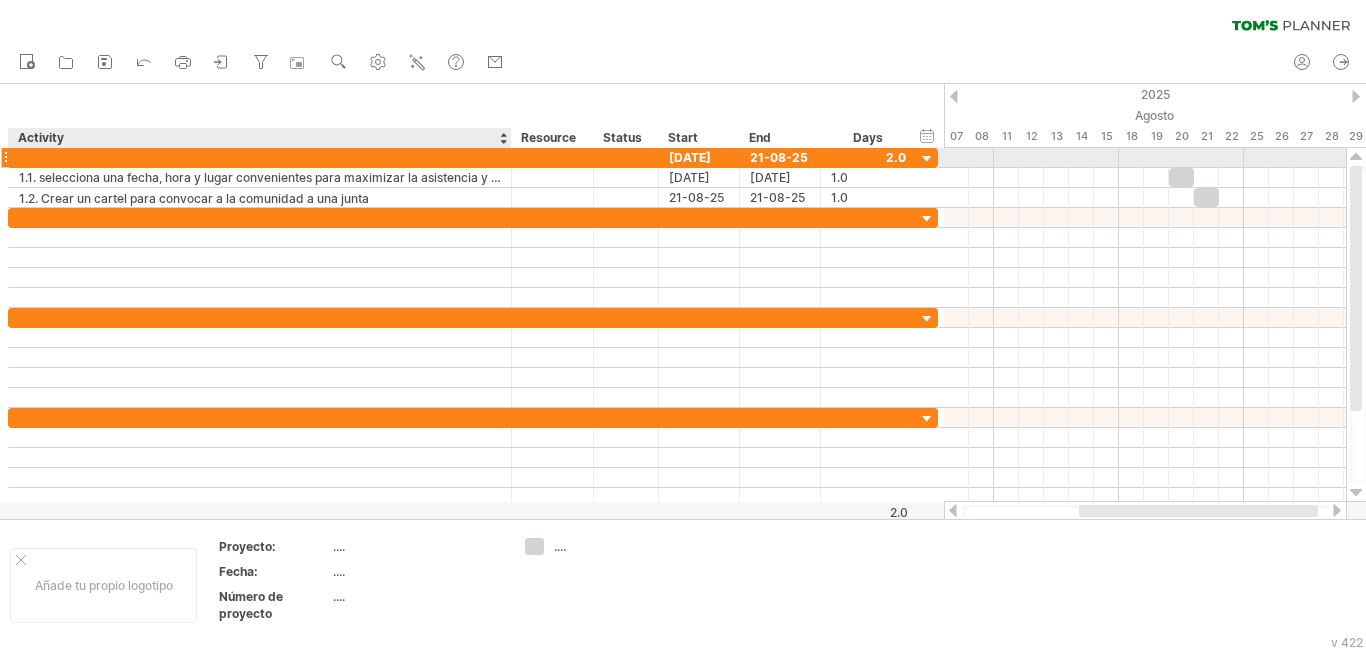 scroll, scrollTop: 0, scrollLeft: 0, axis: both 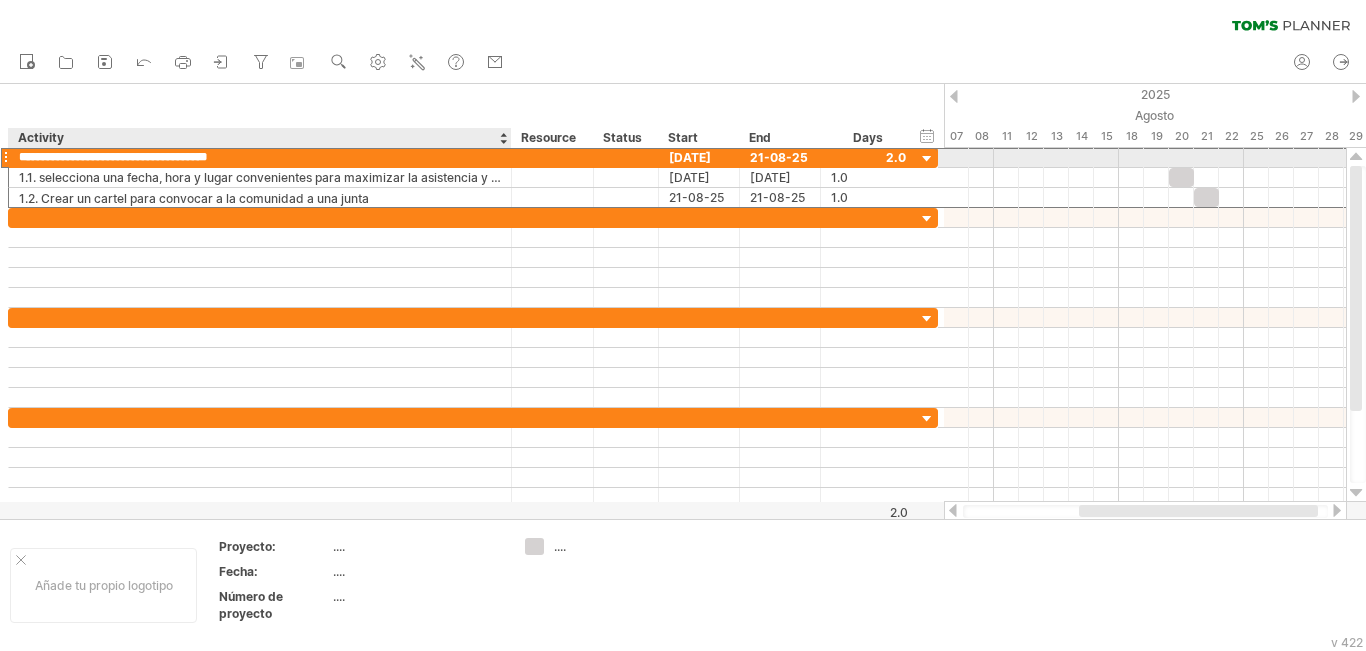 drag, startPoint x: 266, startPoint y: 153, endPoint x: 196, endPoint y: 154, distance: 70.00714 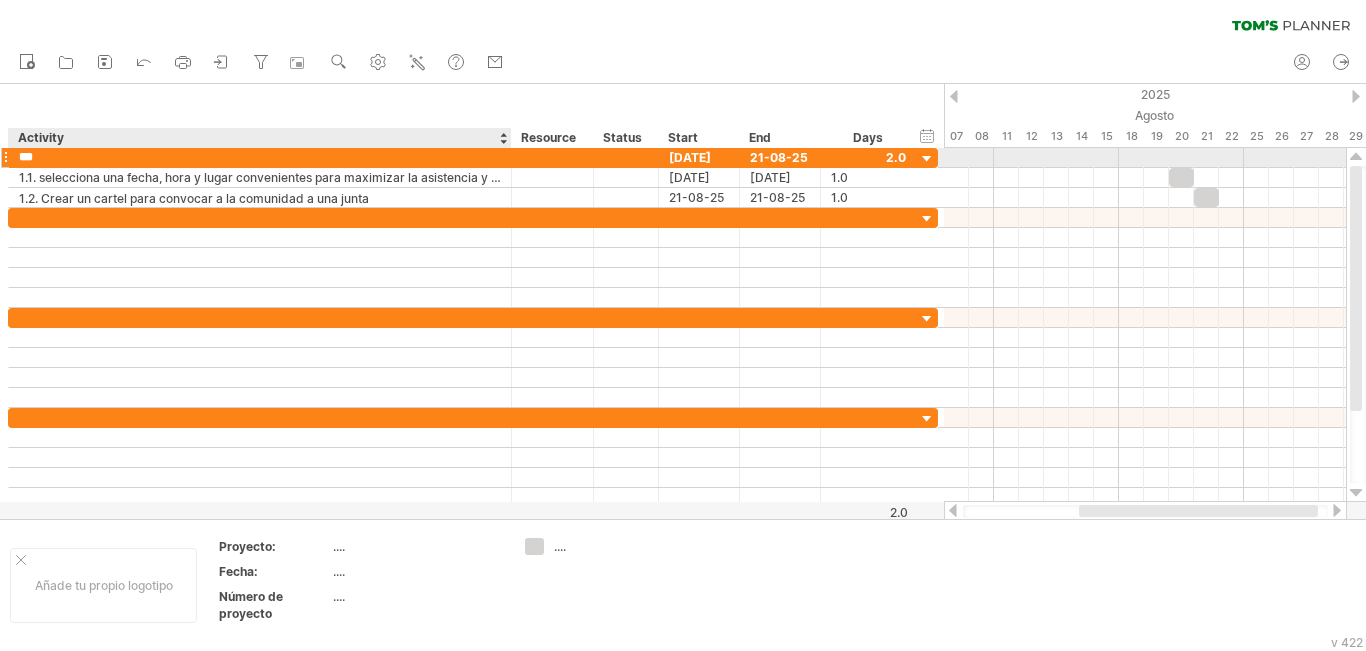 type on "*" 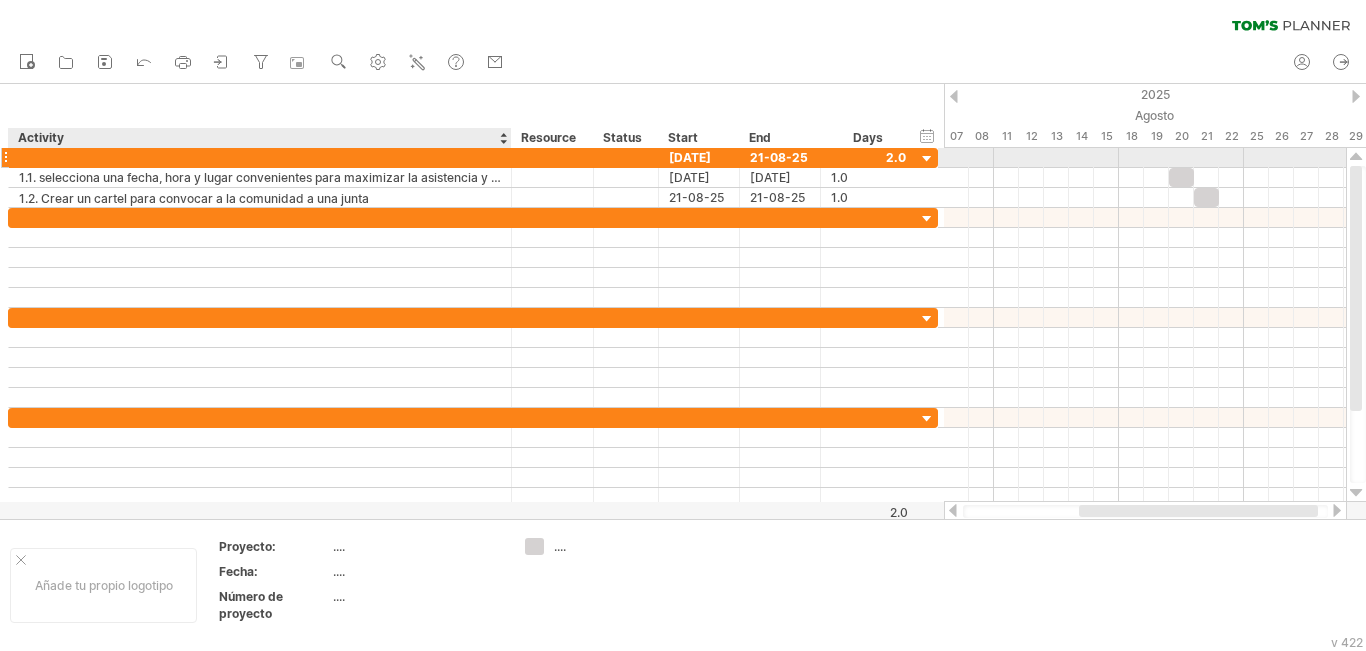 paste on "**********" 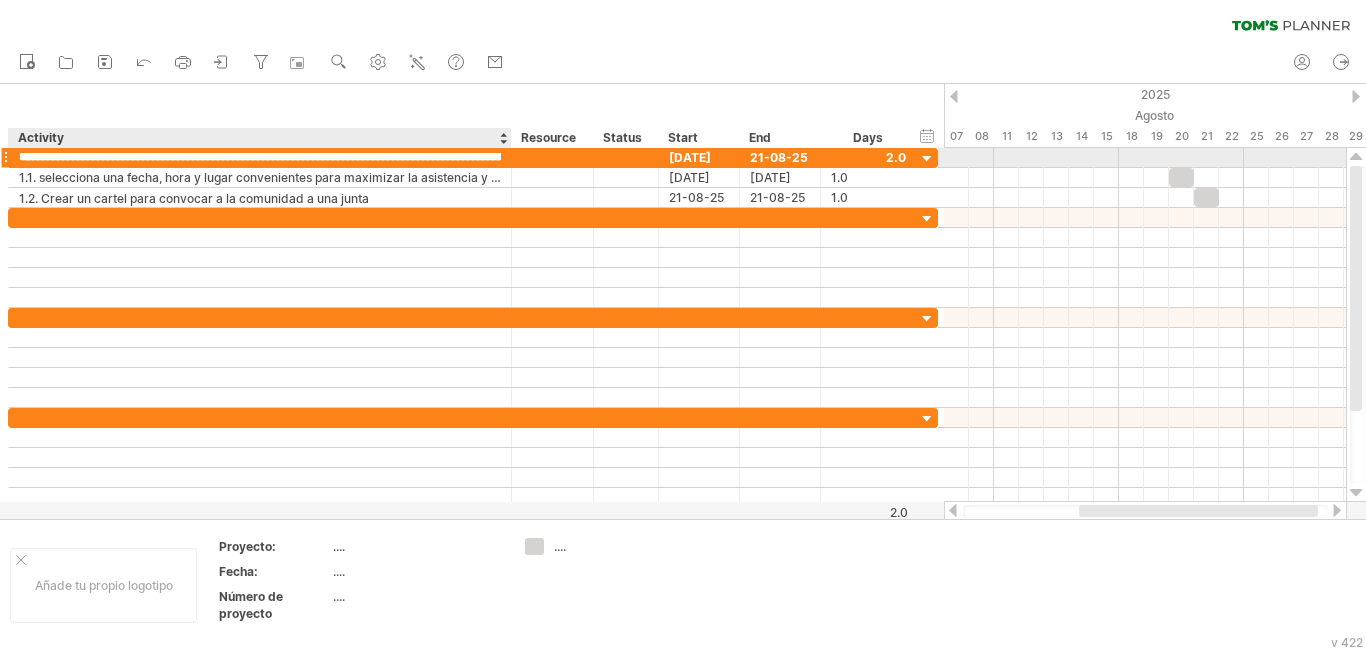 scroll, scrollTop: 0, scrollLeft: 233, axis: horizontal 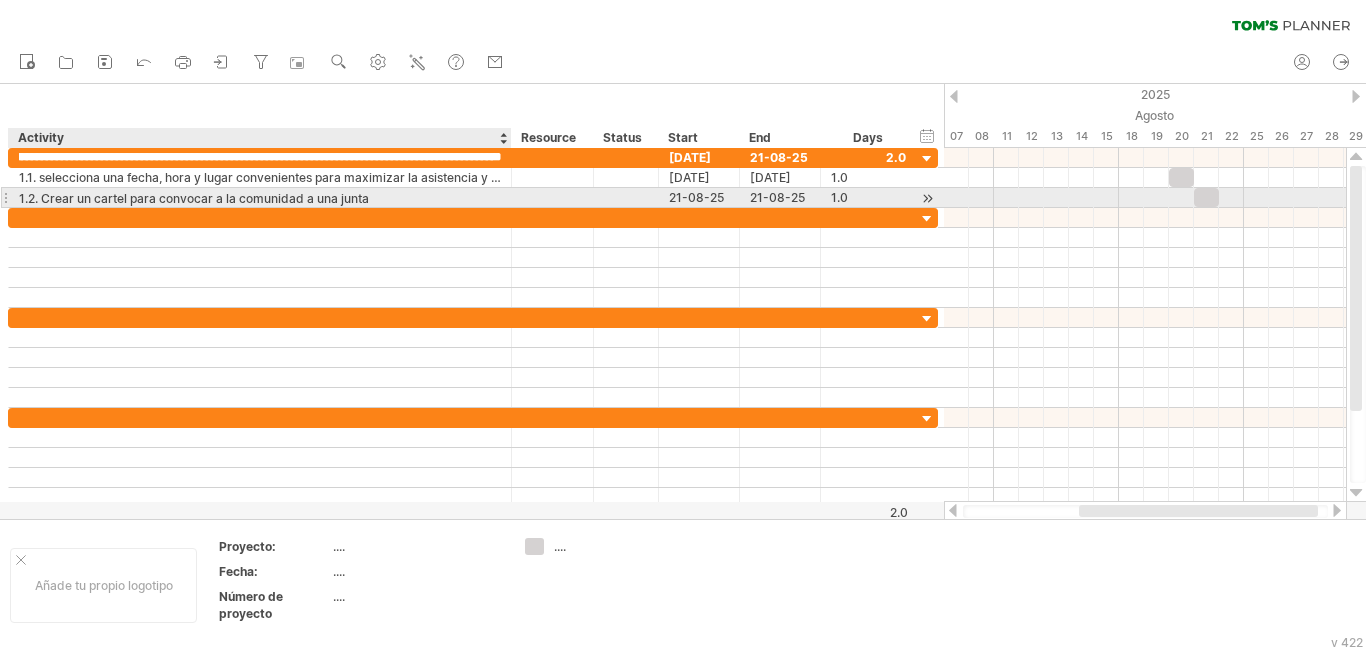 click on "1.2. Crear un cartel para convocar a la comunidad a una junta" at bounding box center (260, 197) 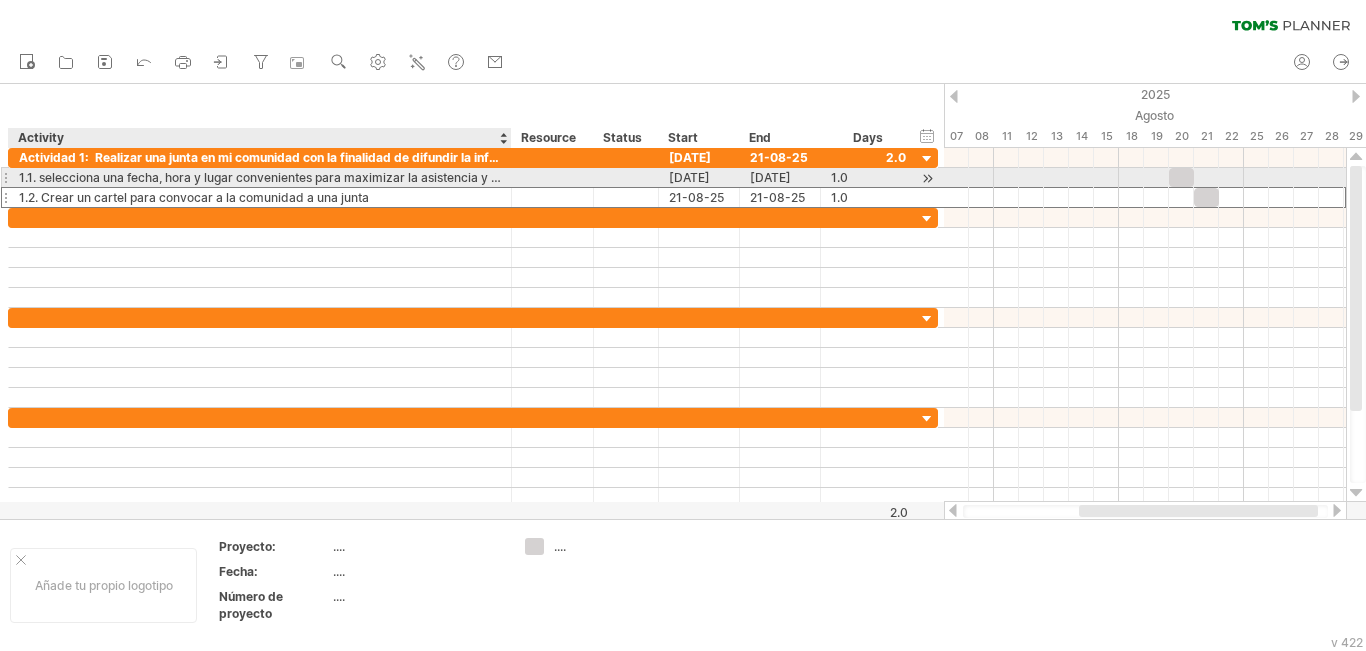 click on "1.1. selecciona una fecha, hora y lugar convenientes para maximizar la asistencia y asegurarme de que sea accesible para todos." at bounding box center [260, 177] 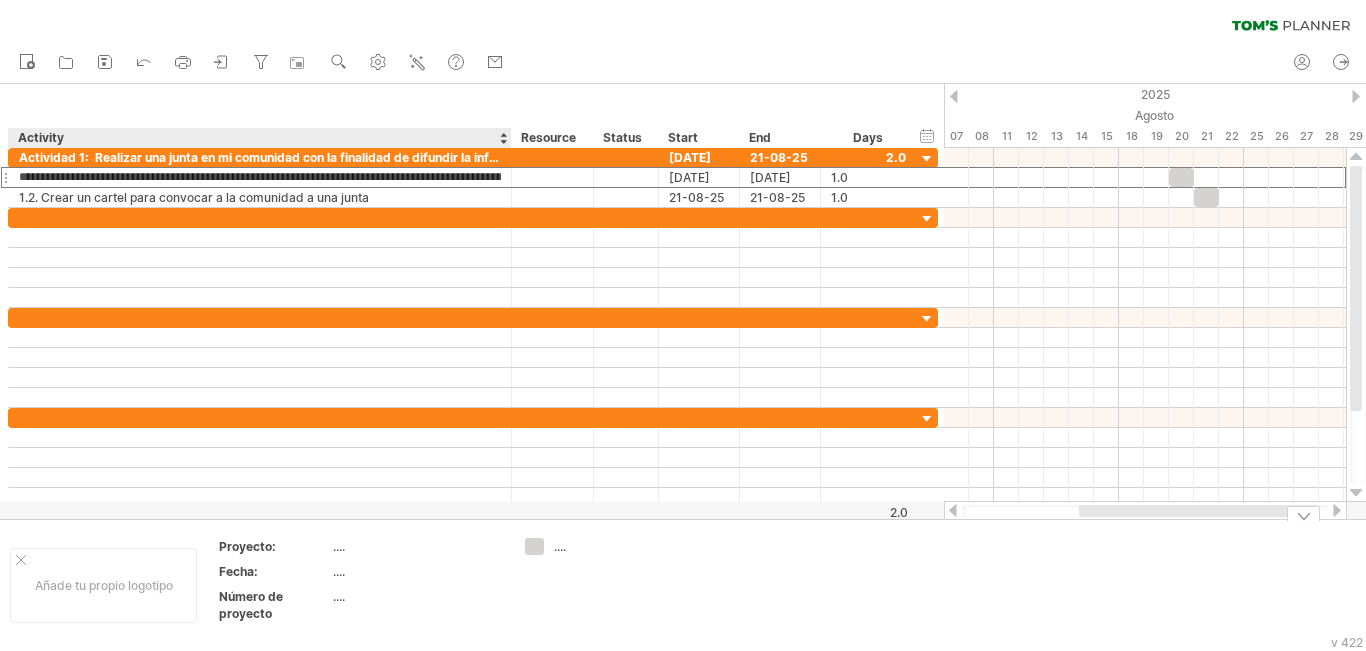 scroll, scrollTop: 0, scrollLeft: 0, axis: both 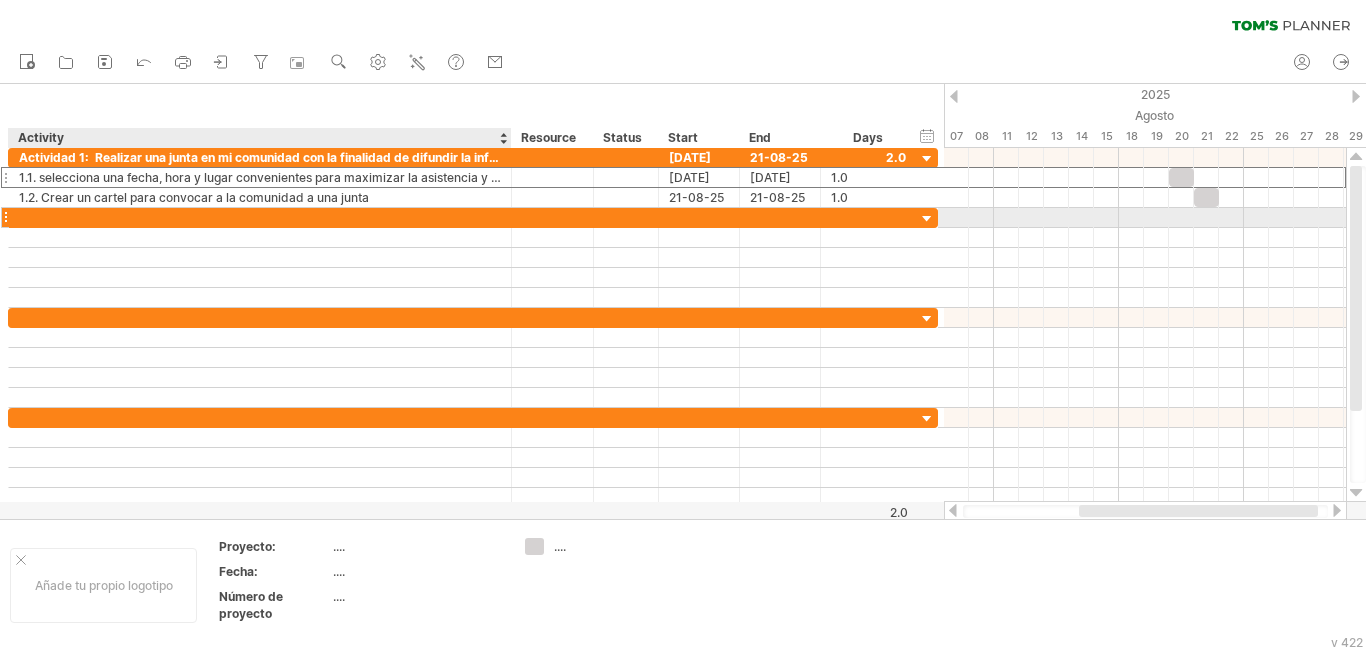 click at bounding box center (260, 217) 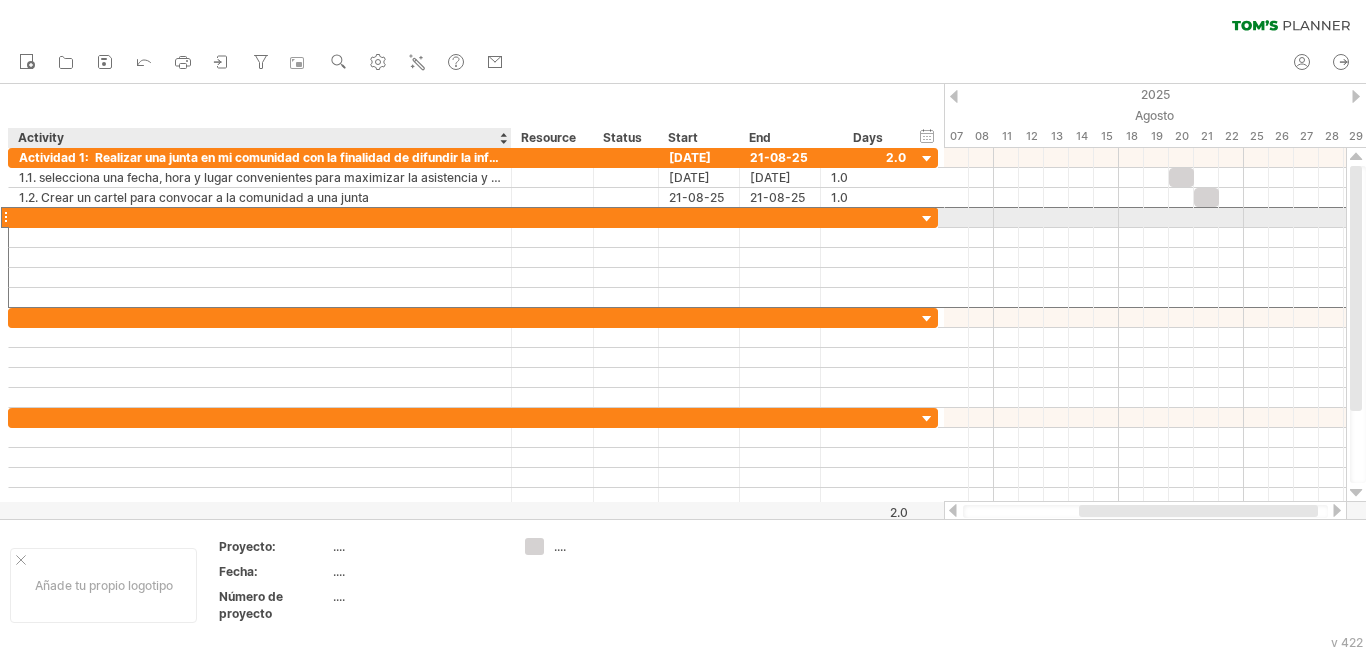 paste on "**********" 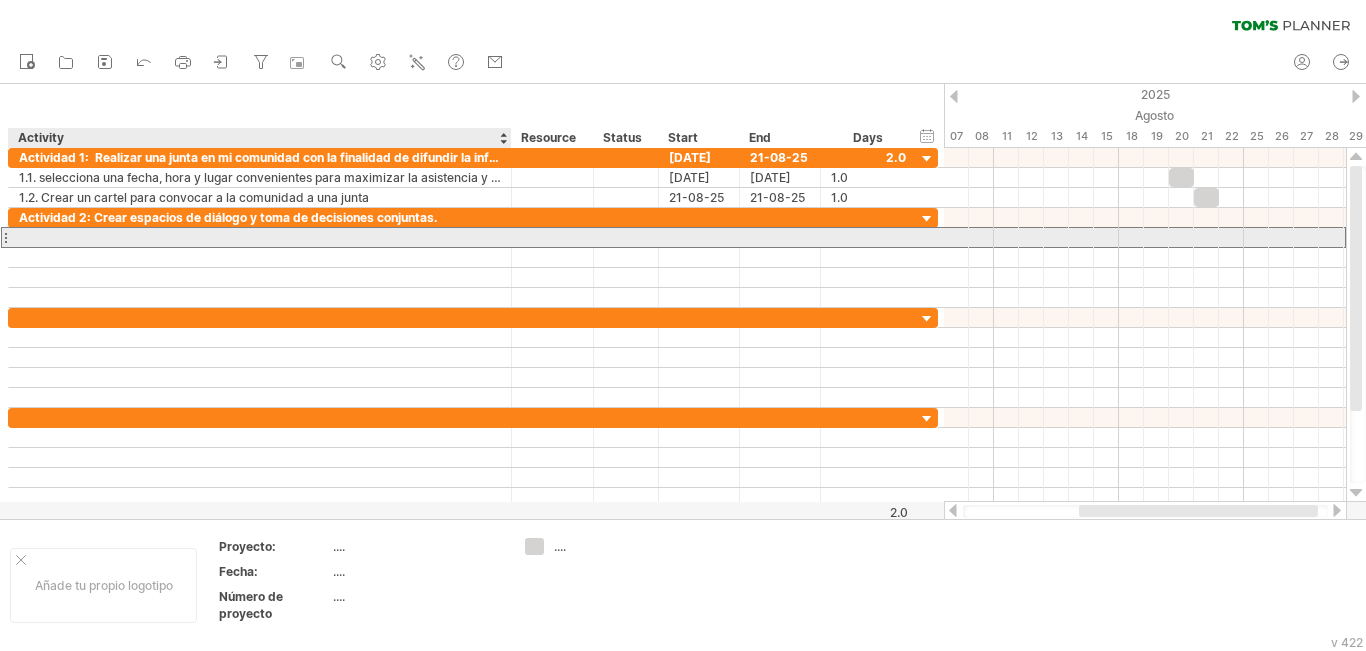 click at bounding box center [260, 237] 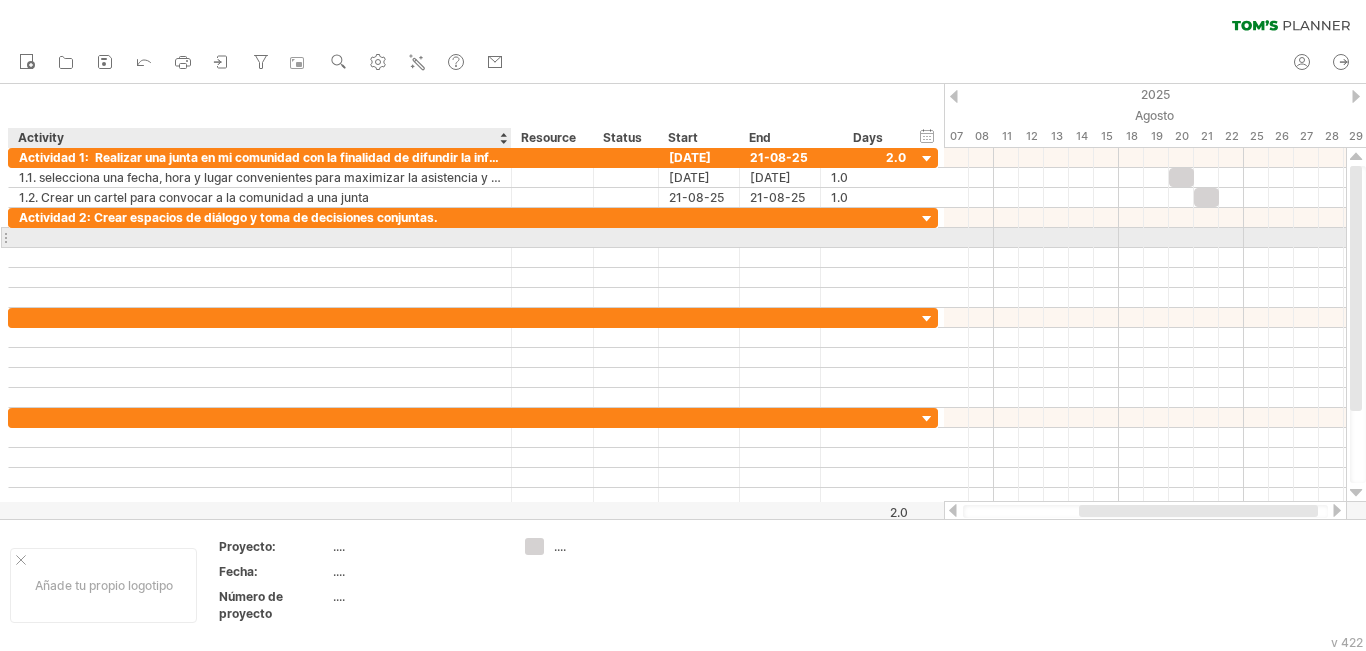 paste on "**********" 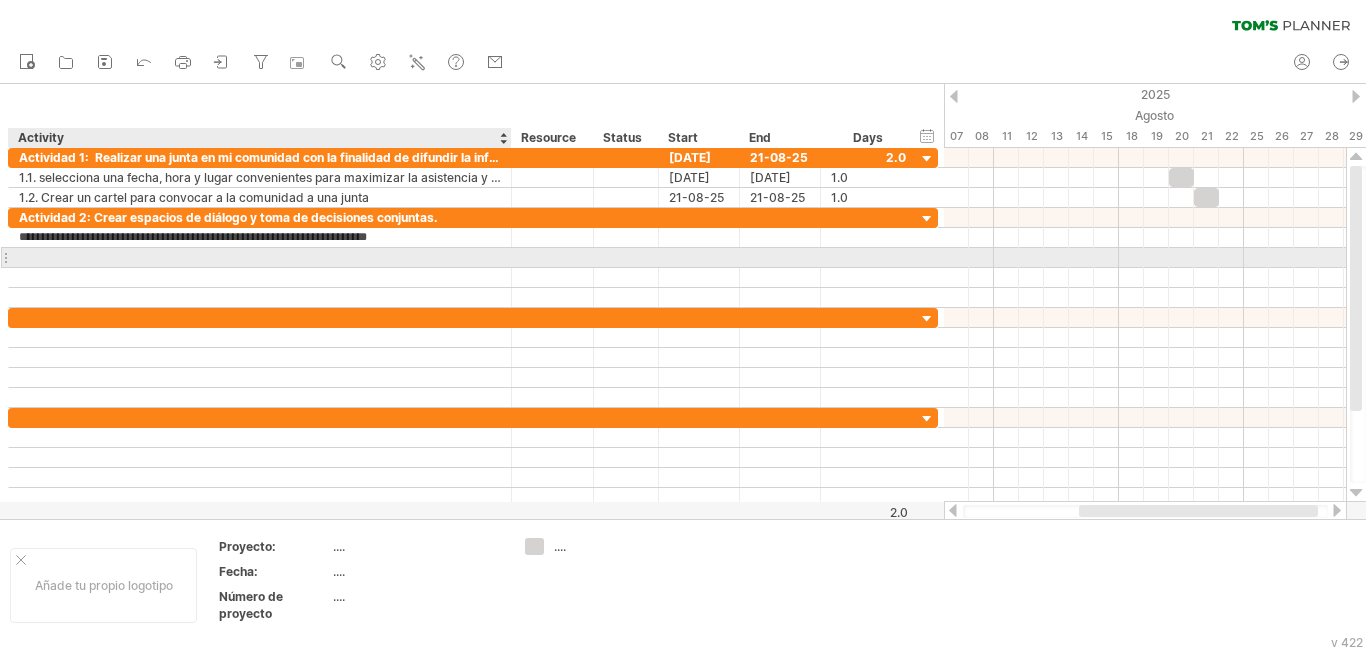 click at bounding box center (260, 257) 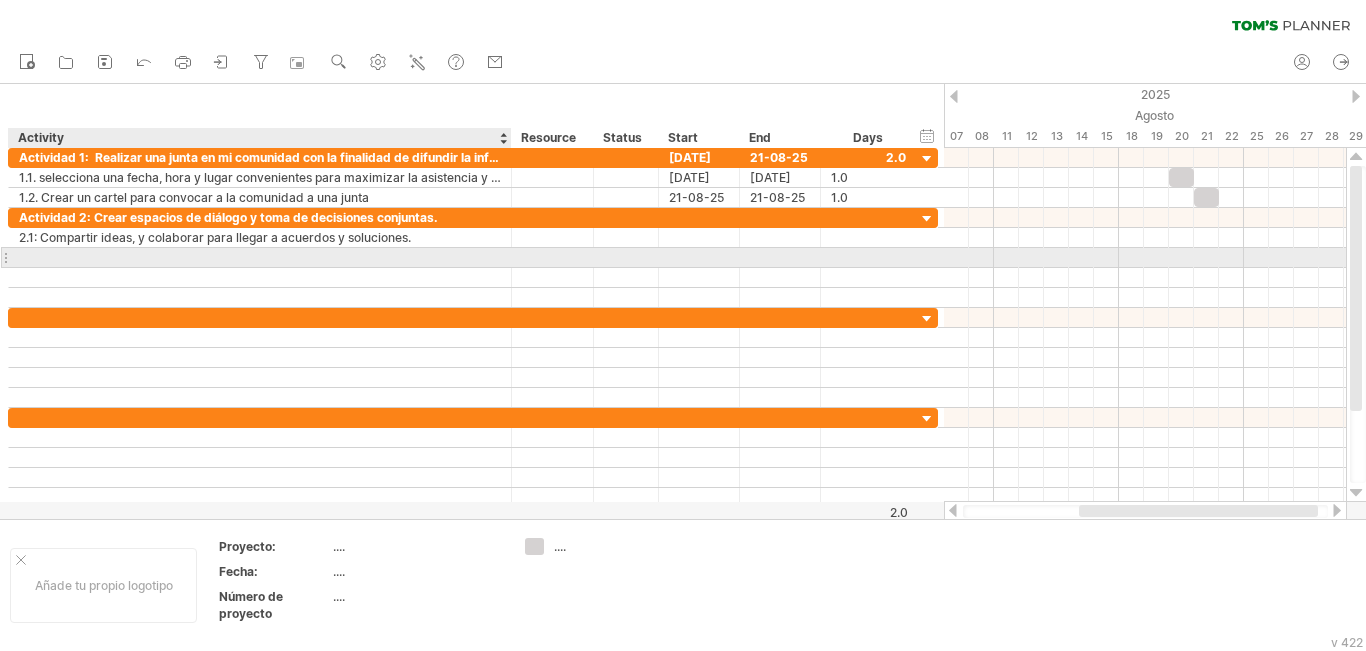 click at bounding box center (260, 257) 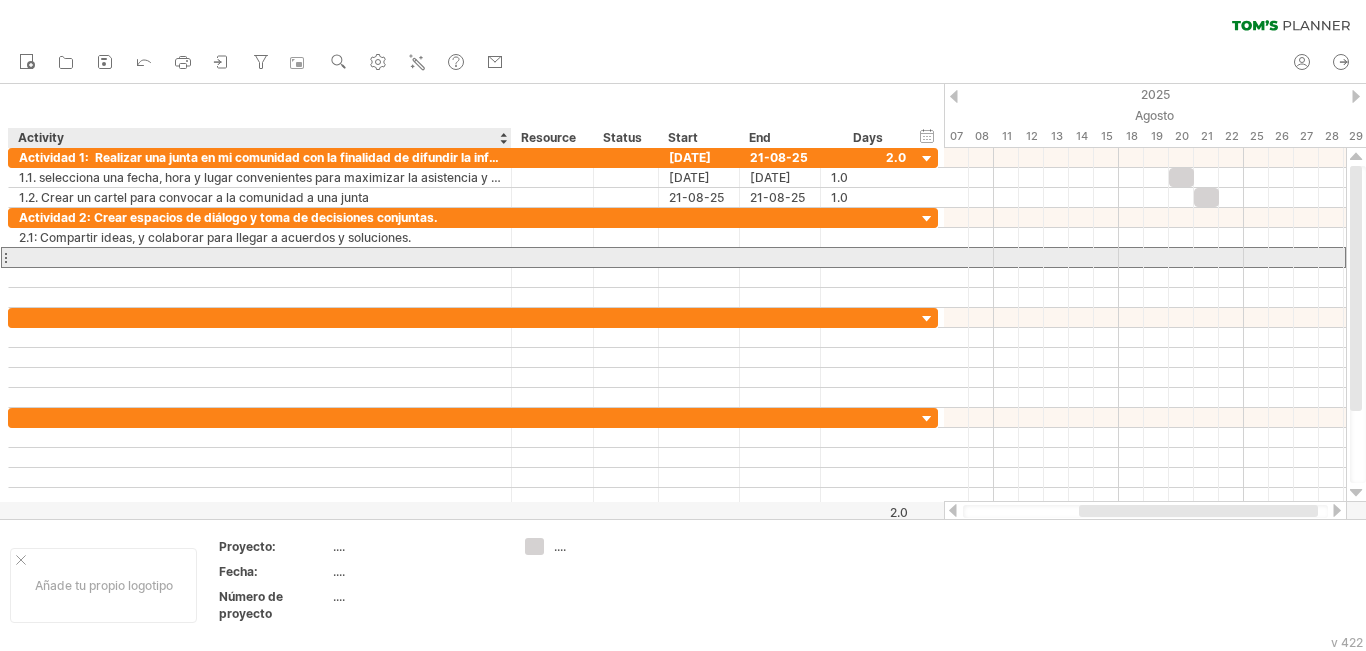 click at bounding box center [260, 257] 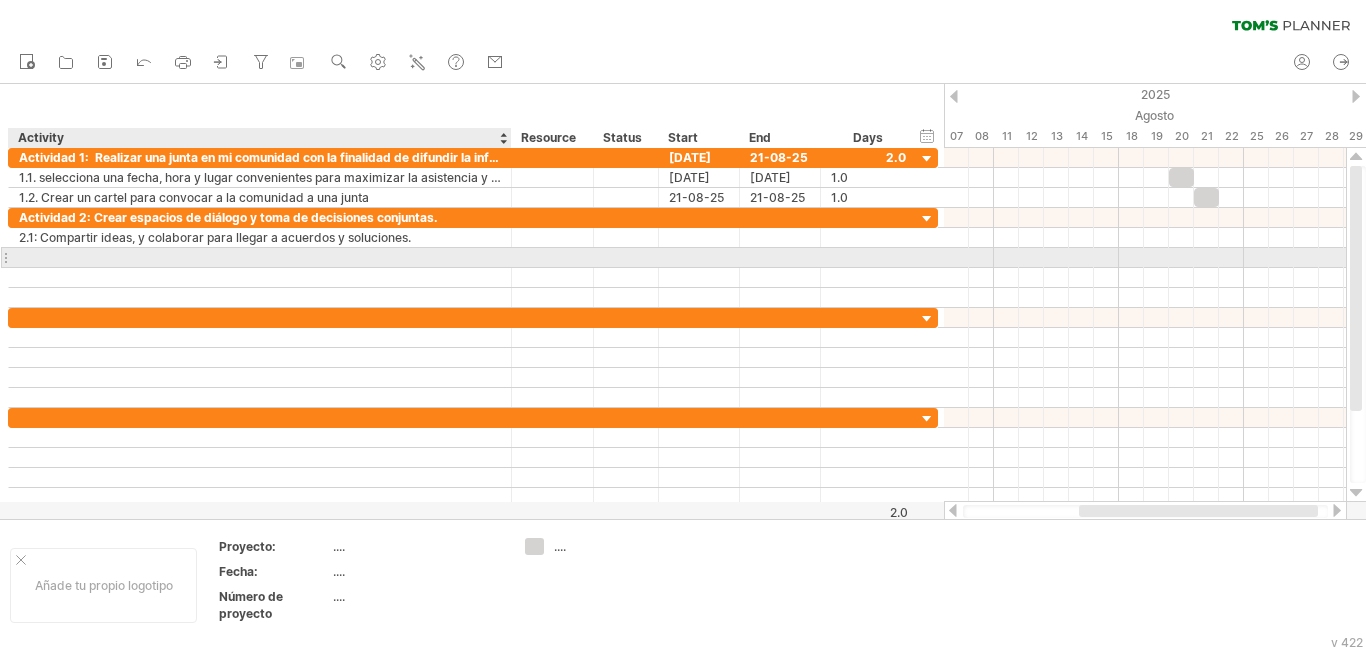 paste on "**********" 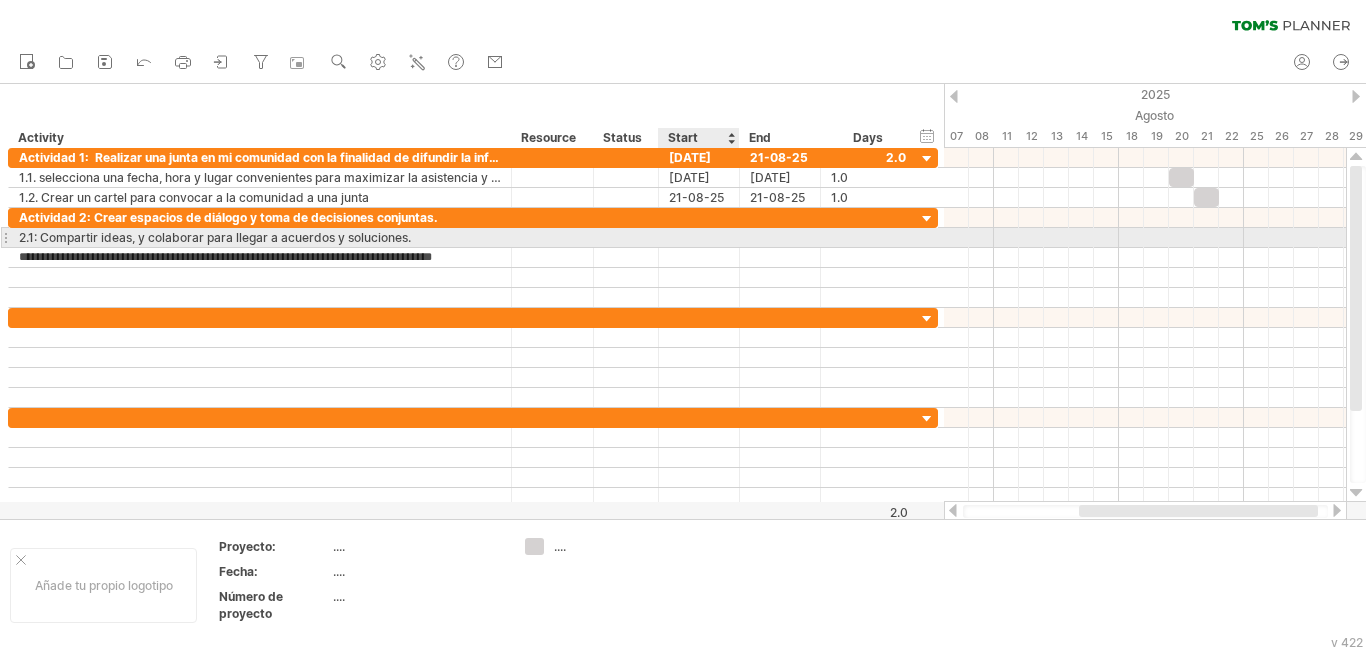 click at bounding box center [699, 237] 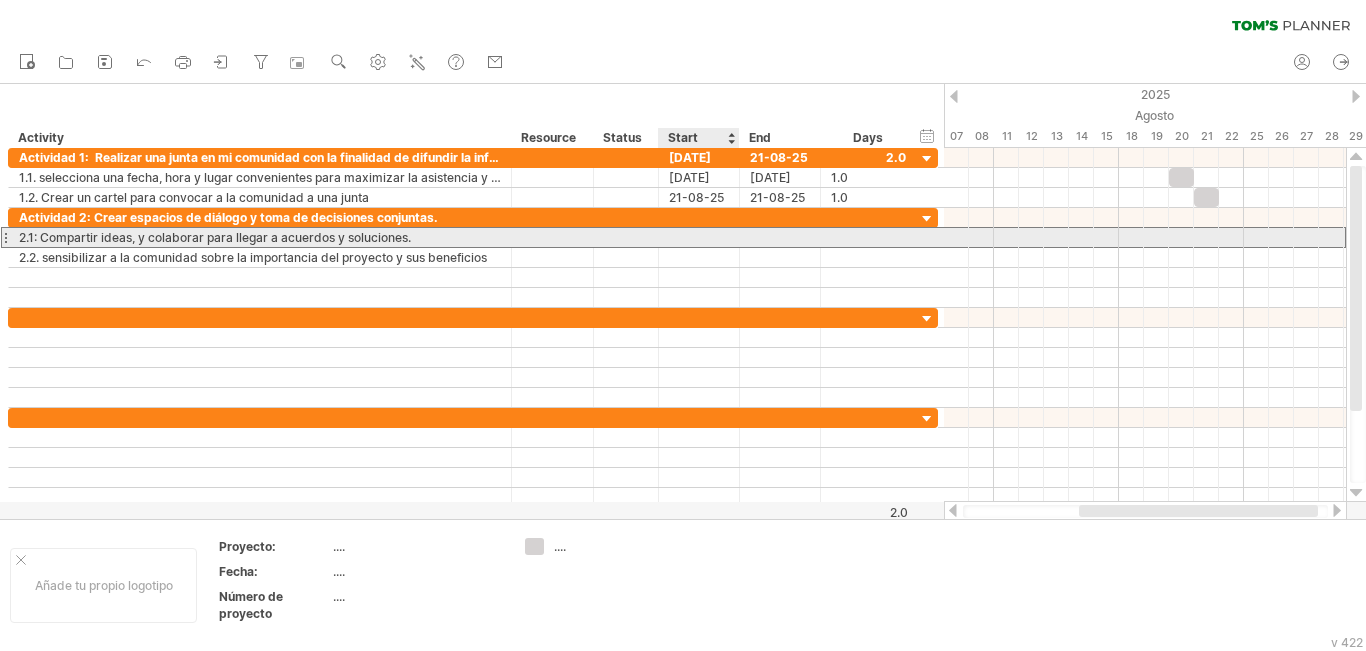 click at bounding box center [699, 237] 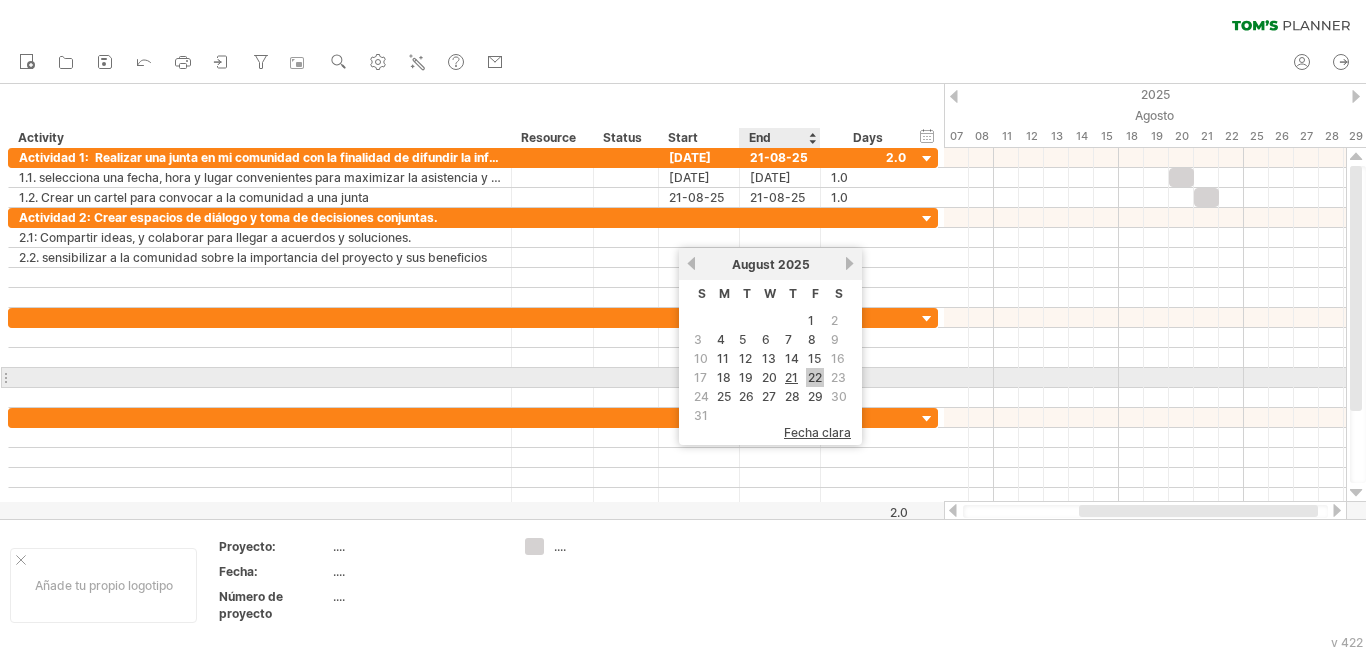 click on "22" at bounding box center [815, 377] 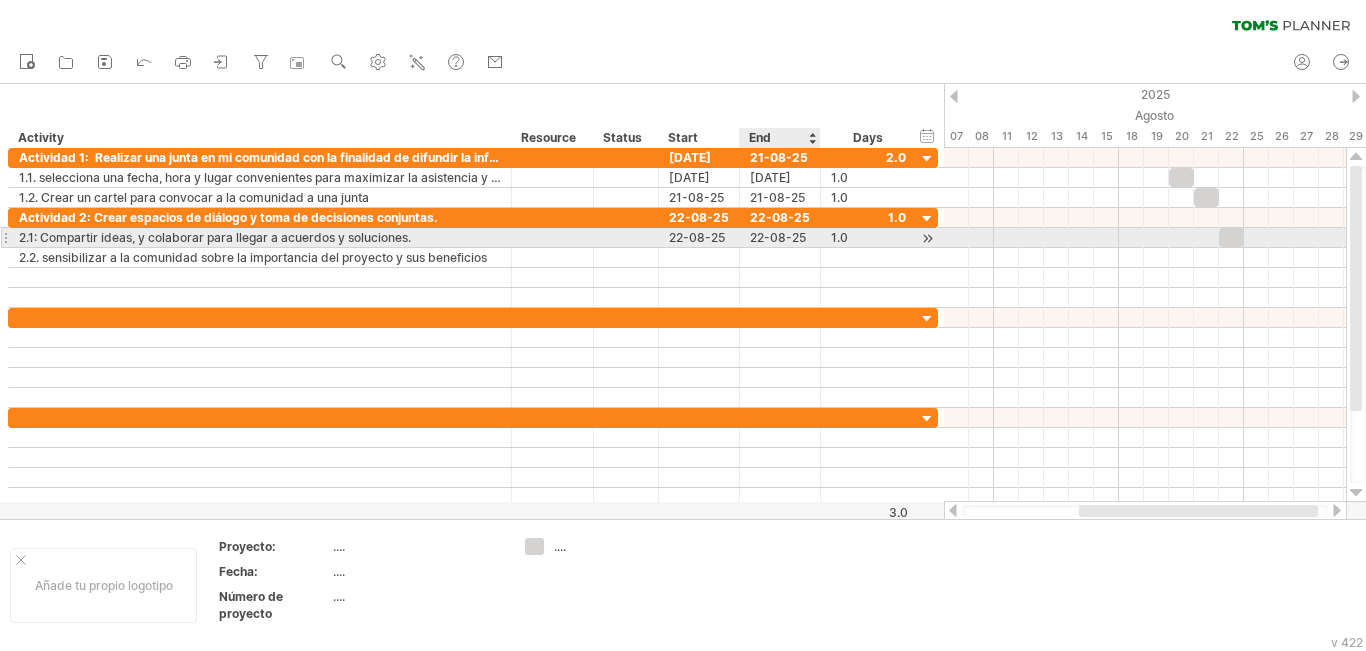 click on "22-08-25" at bounding box center [780, 237] 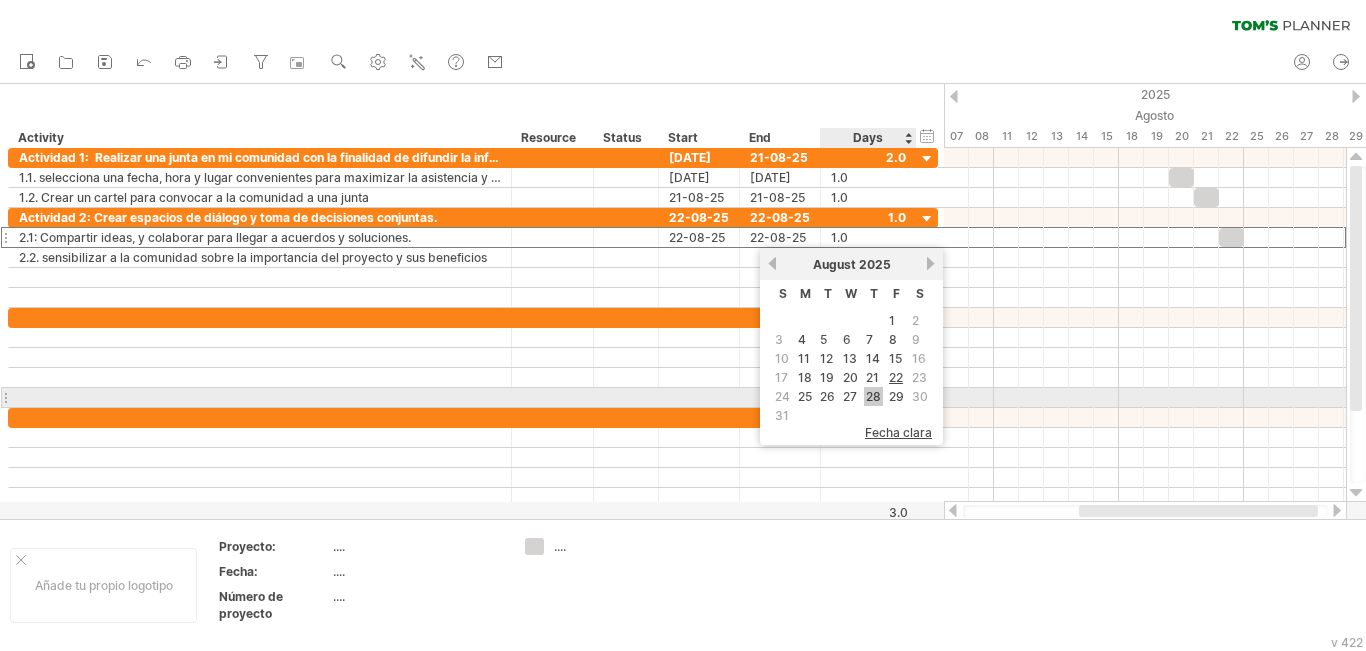 click on "28" at bounding box center [873, 396] 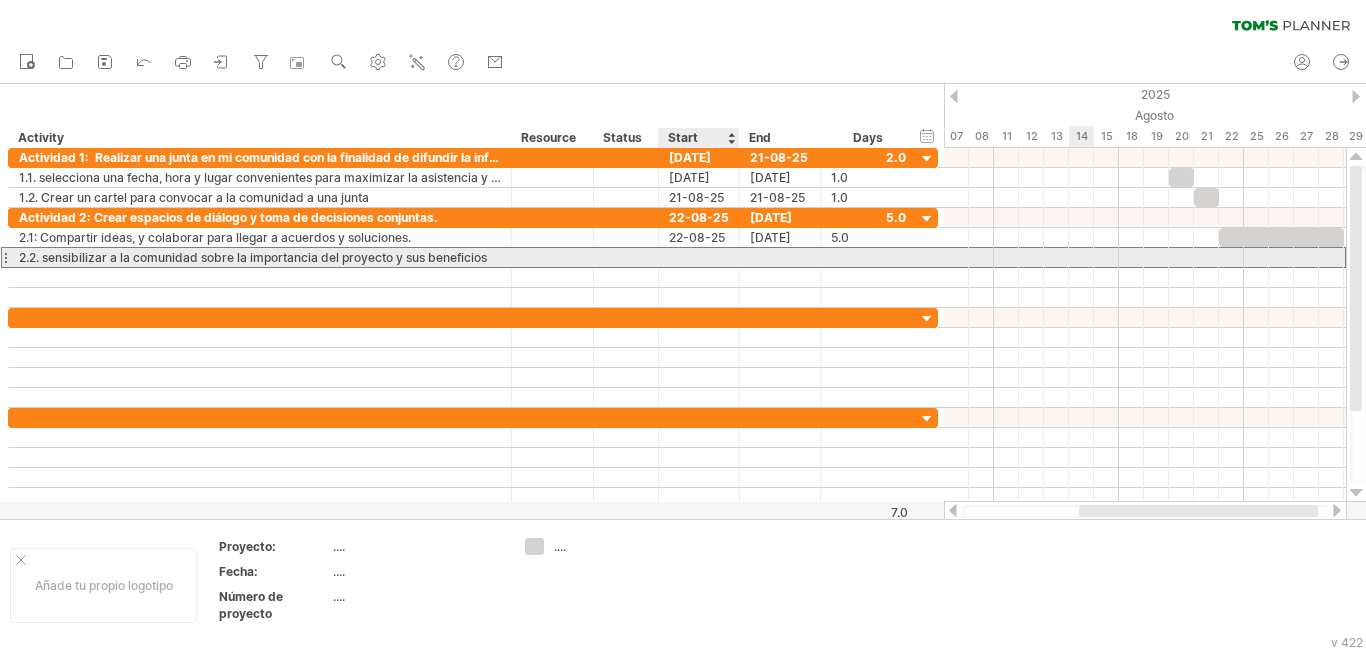 click at bounding box center [699, 257] 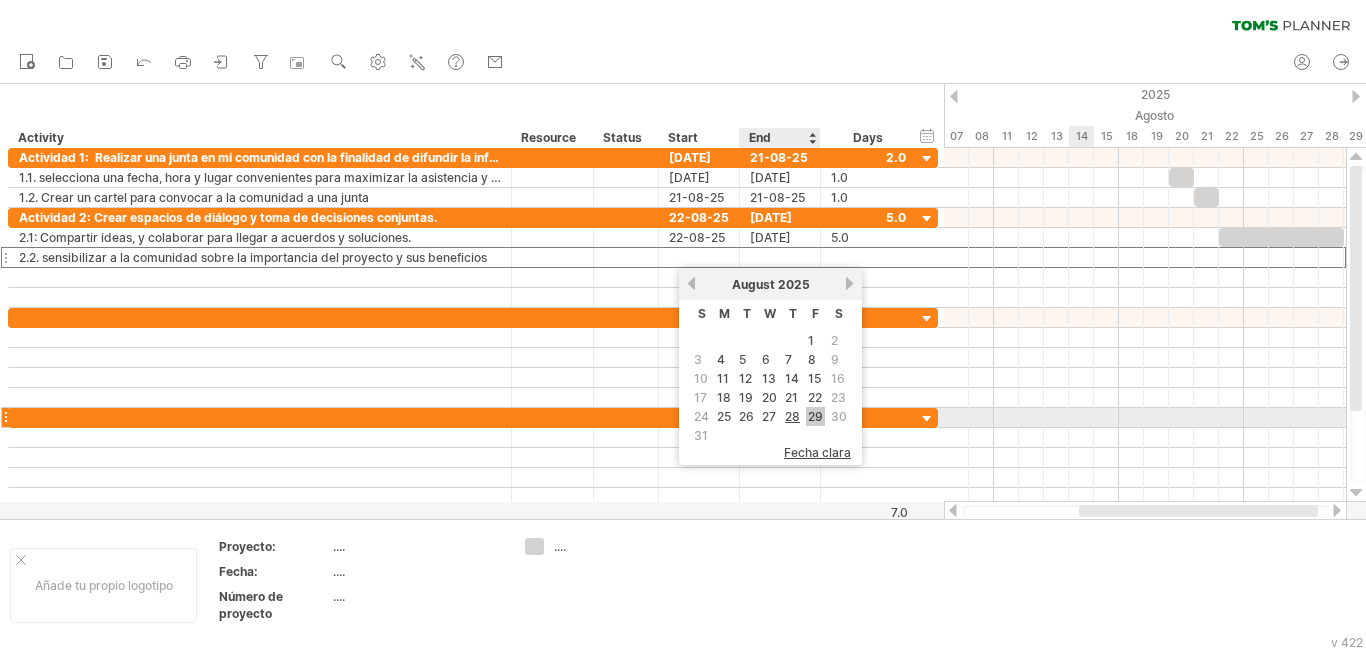click on "29" at bounding box center (815, 416) 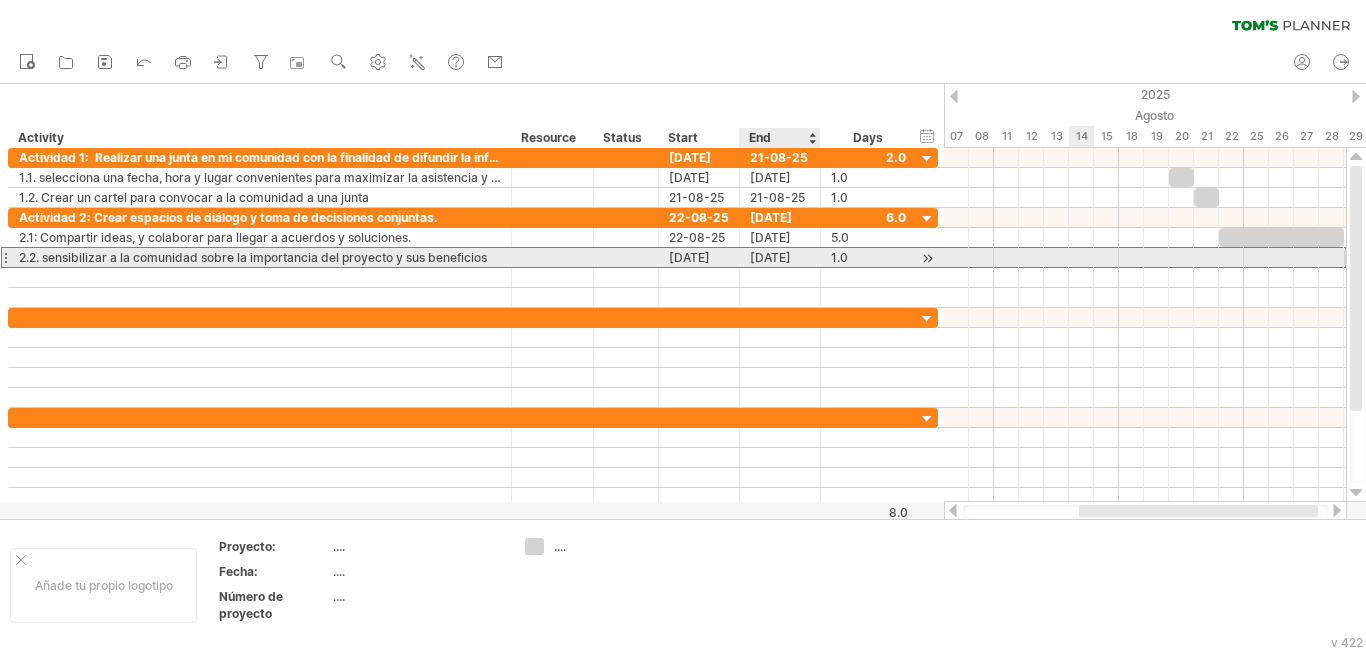 click on "[DATE]" at bounding box center [780, 257] 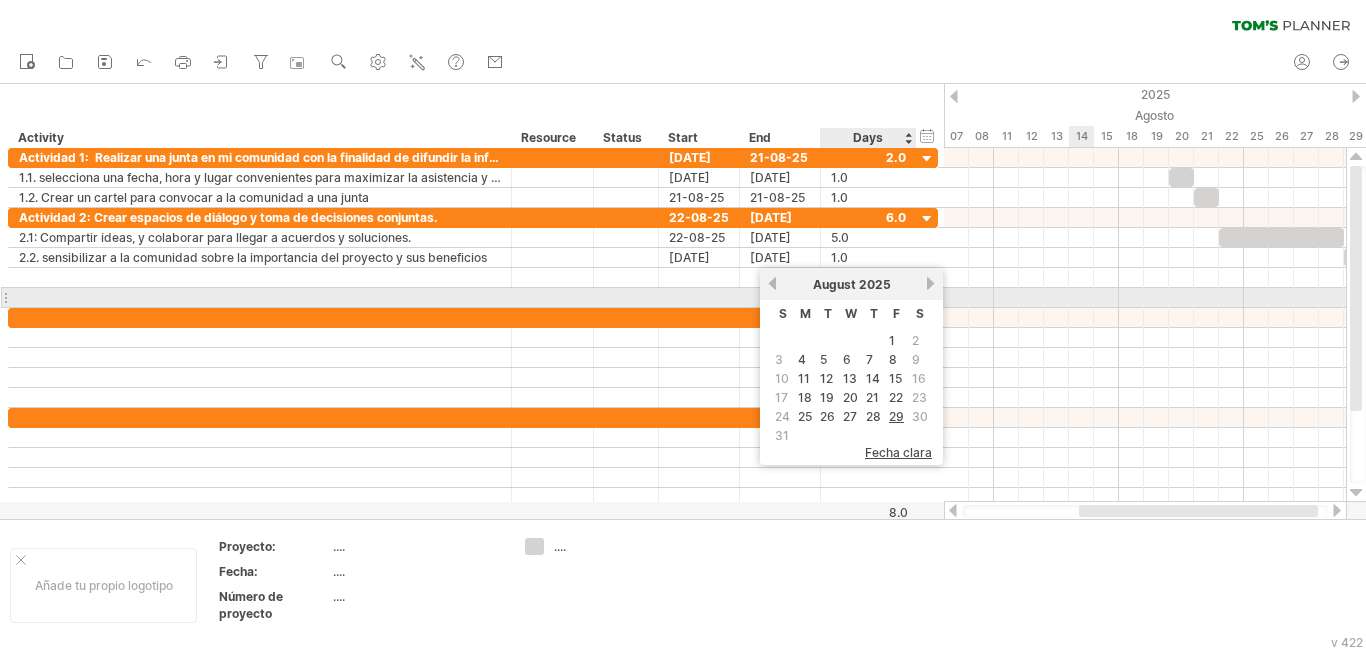 click on "next" at bounding box center (930, 283) 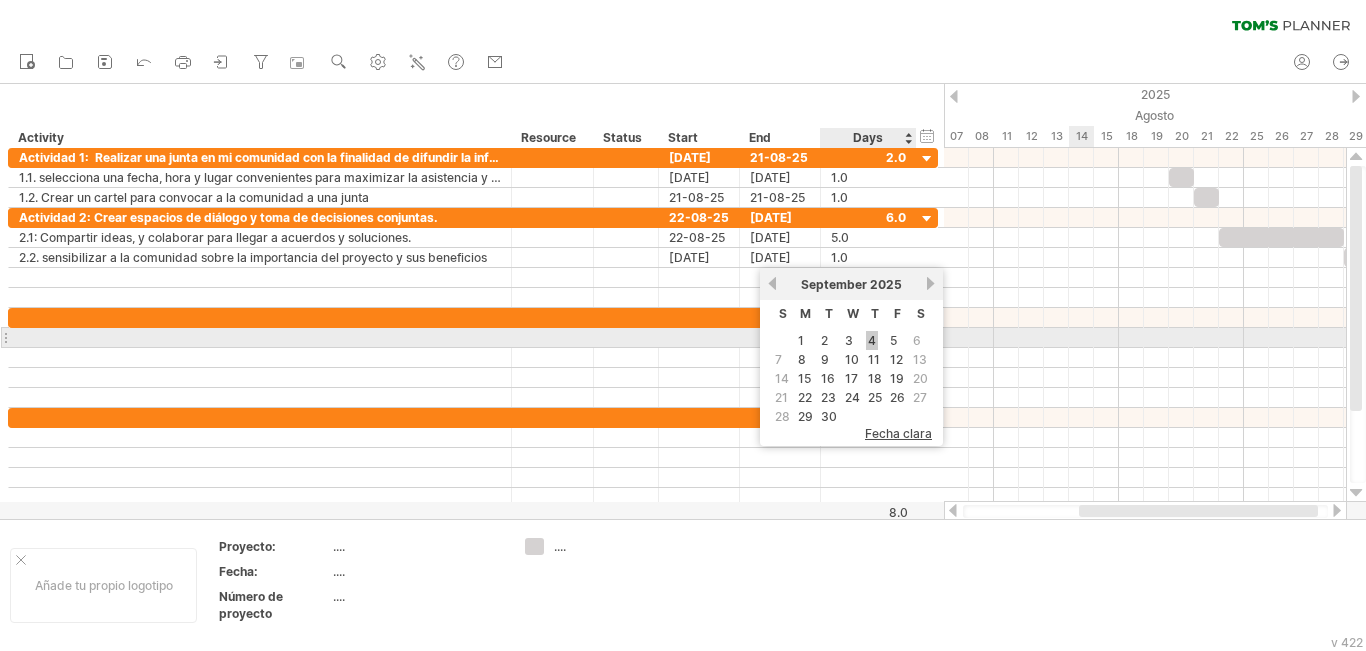 click on "4" at bounding box center [872, 340] 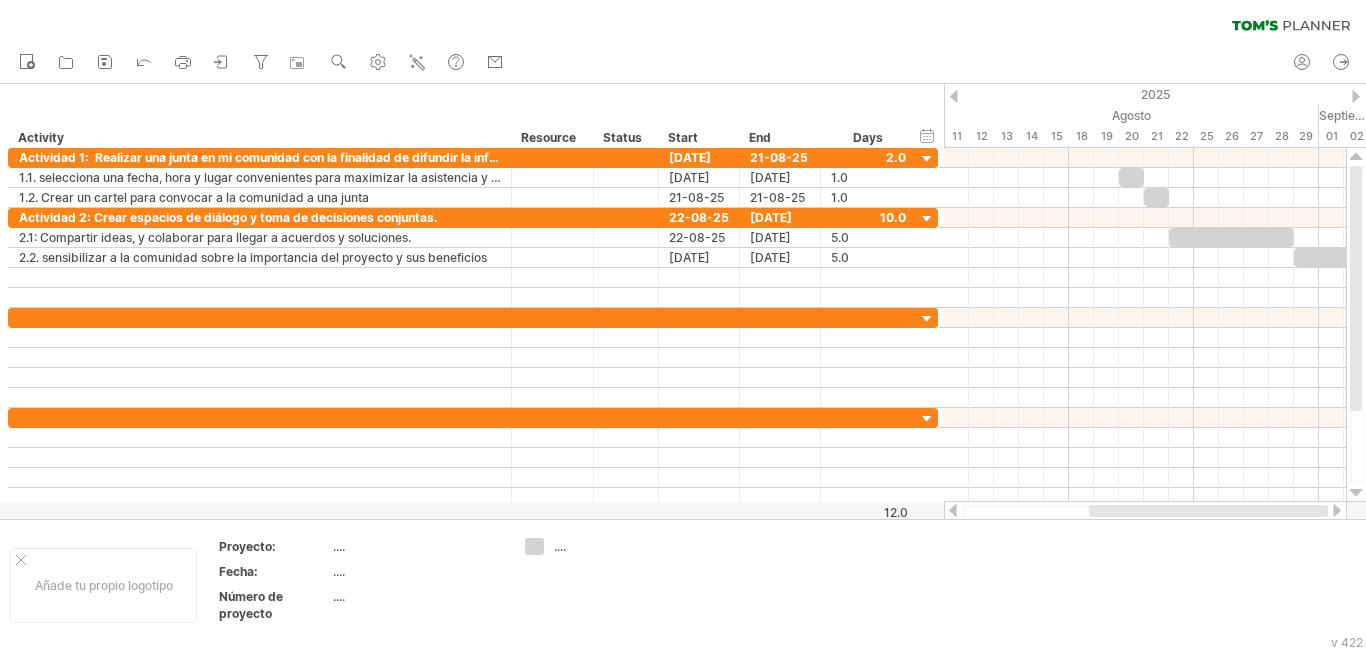 drag, startPoint x: 1162, startPoint y: 516, endPoint x: 1285, endPoint y: 507, distance: 123.32883 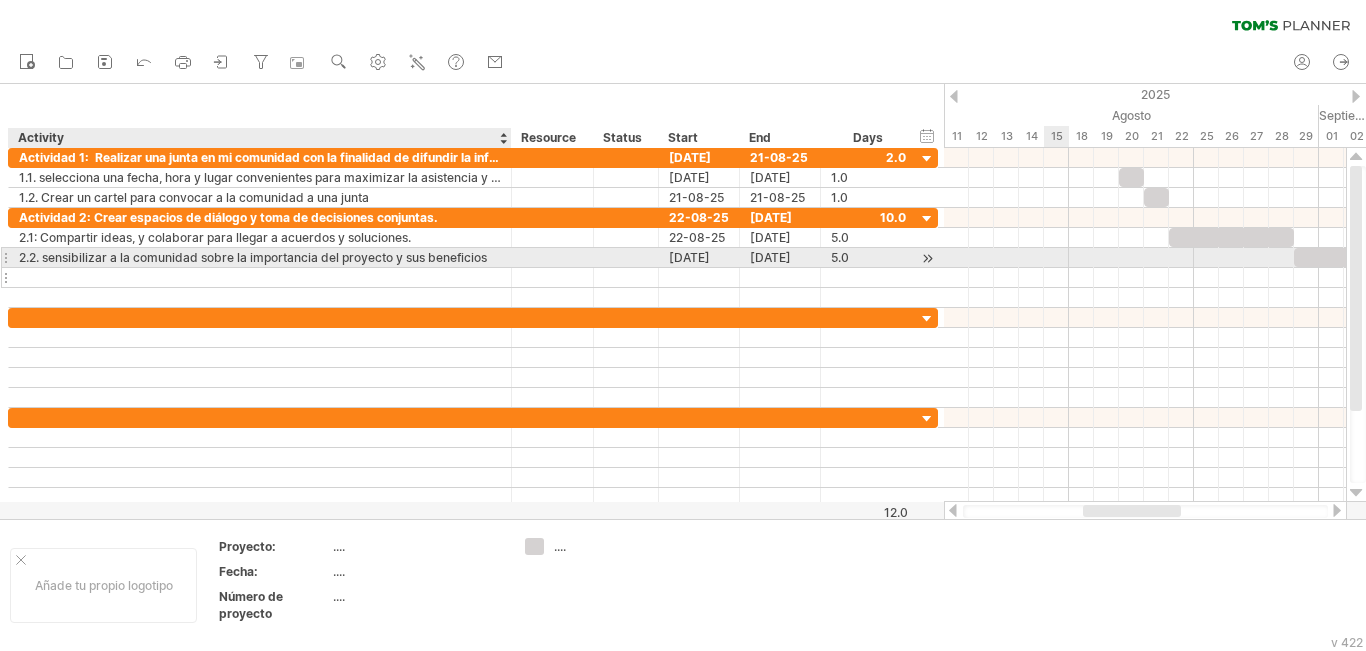 click at bounding box center (260, 277) 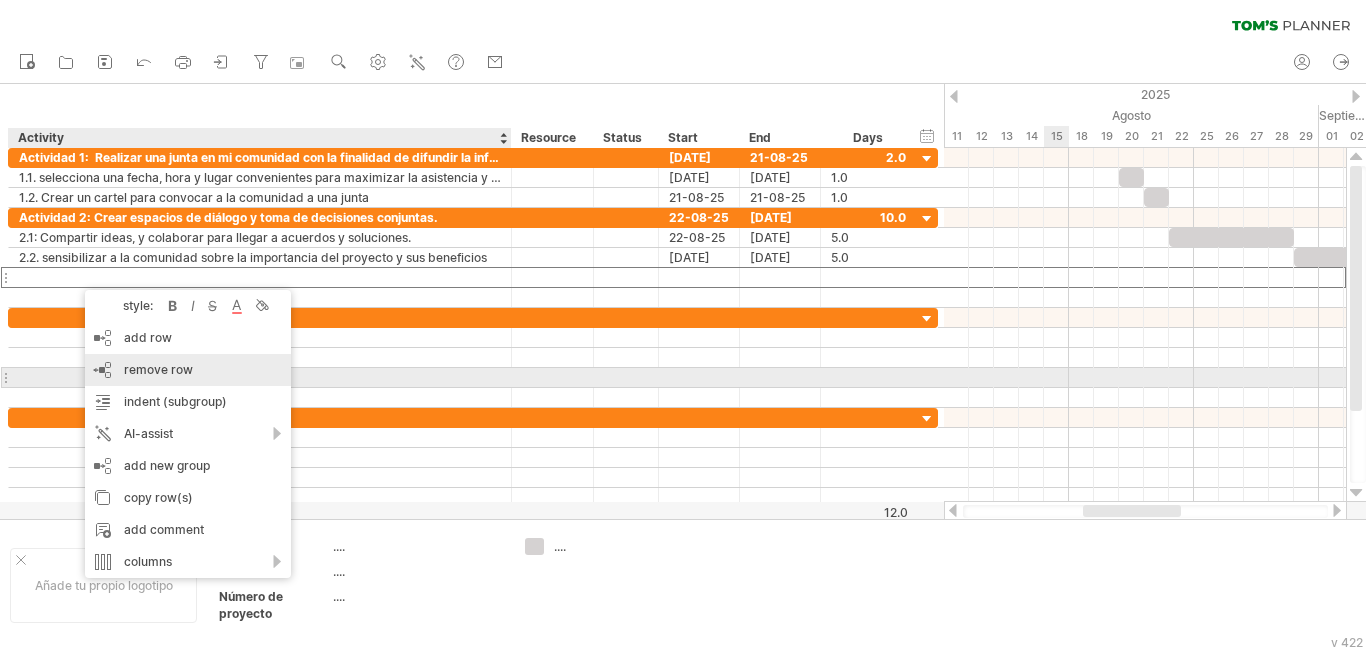 click on "remove row" at bounding box center (158, 369) 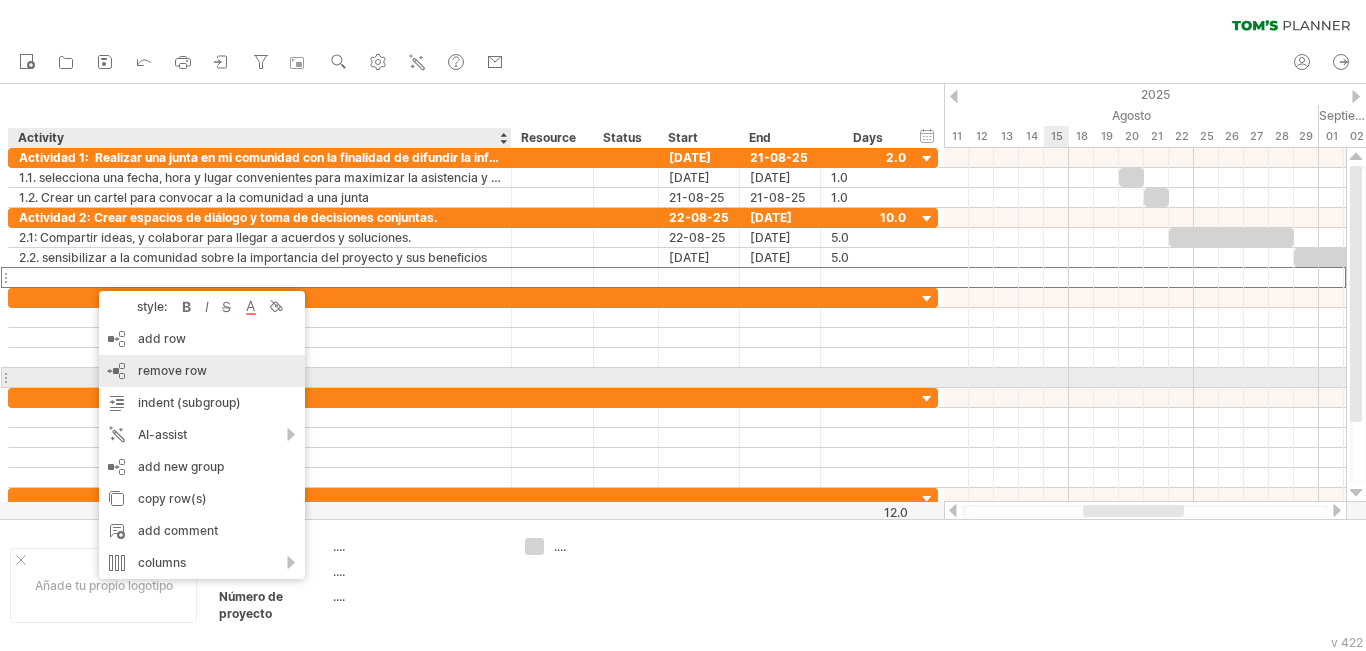 click on "remove row" at bounding box center [172, 370] 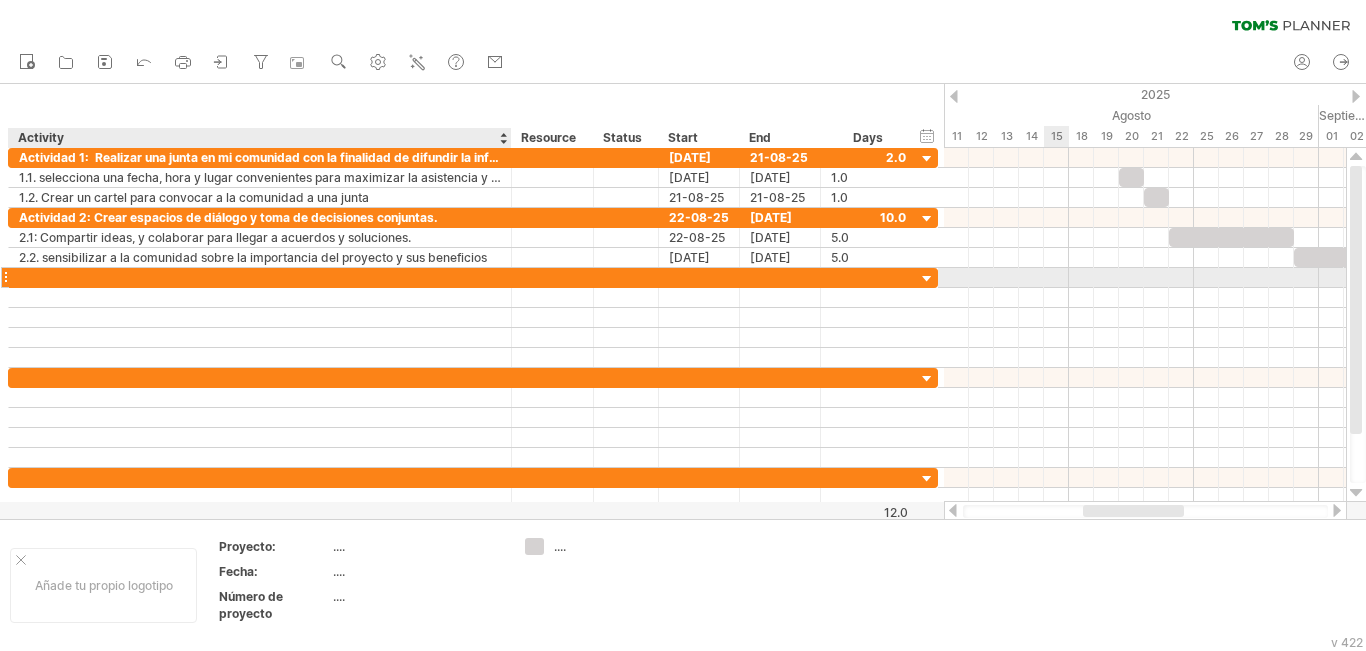 click at bounding box center [260, 277] 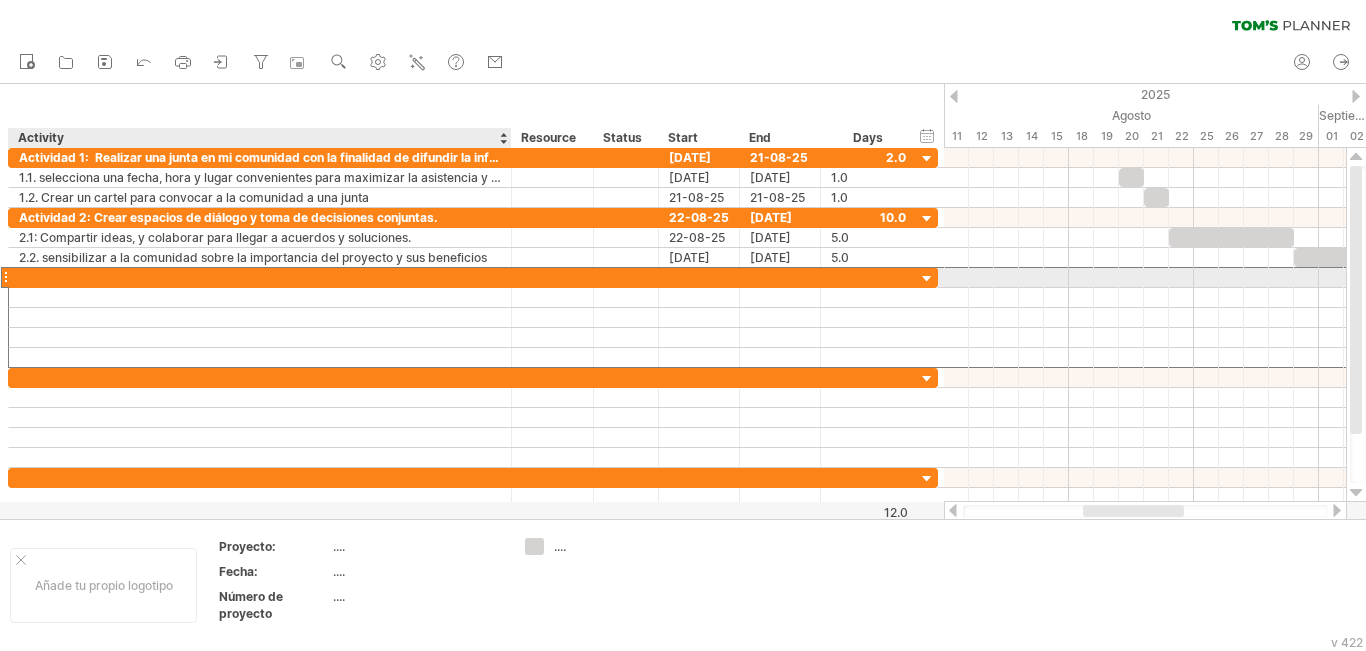 click at bounding box center [260, 277] 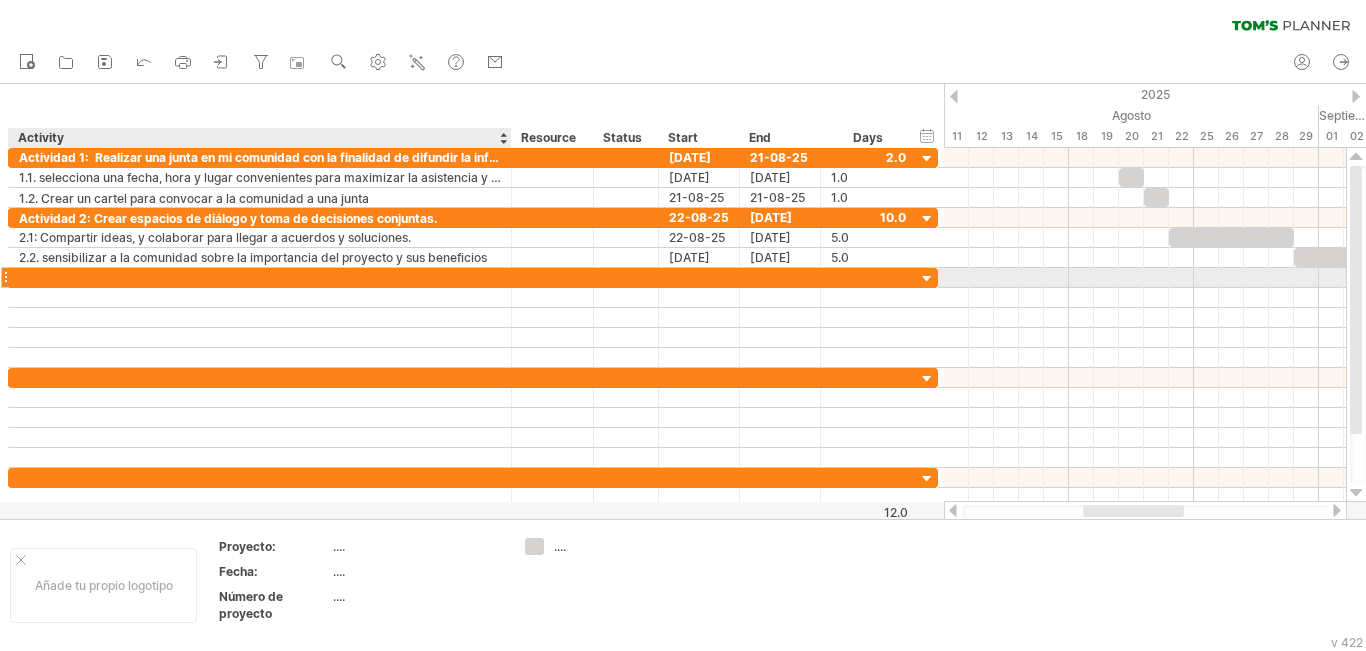paste on "**********" 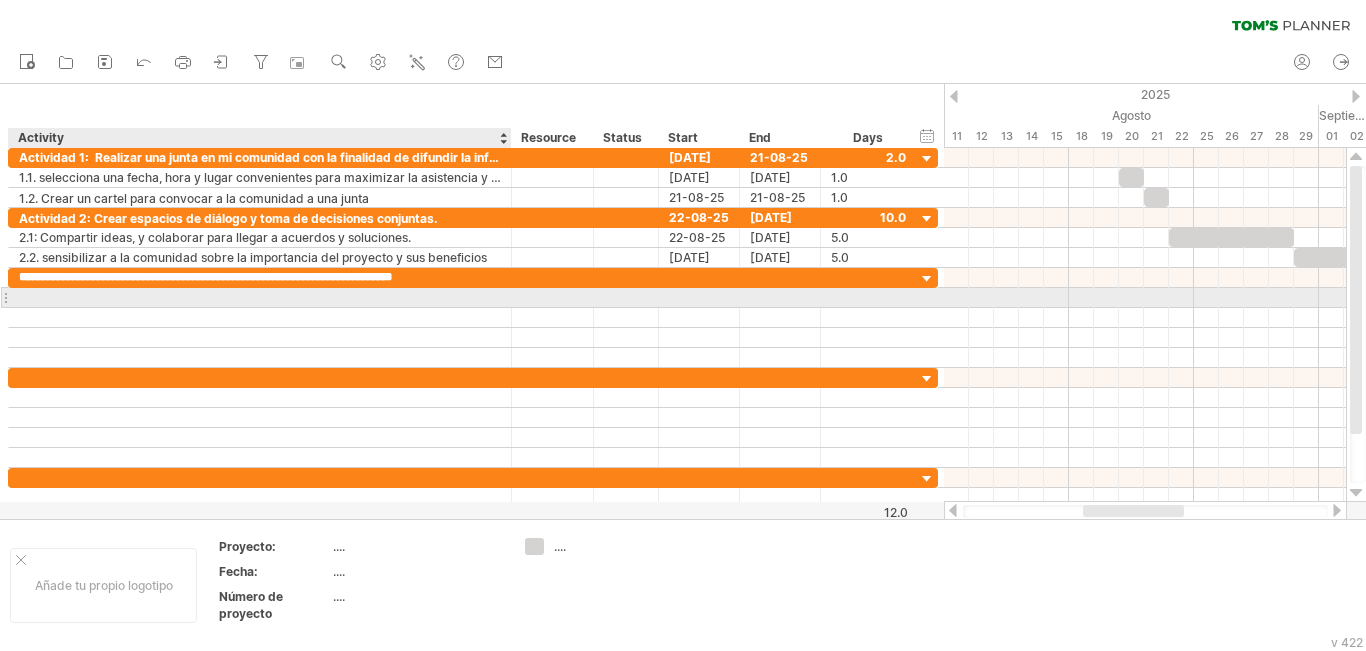 click at bounding box center (260, 297) 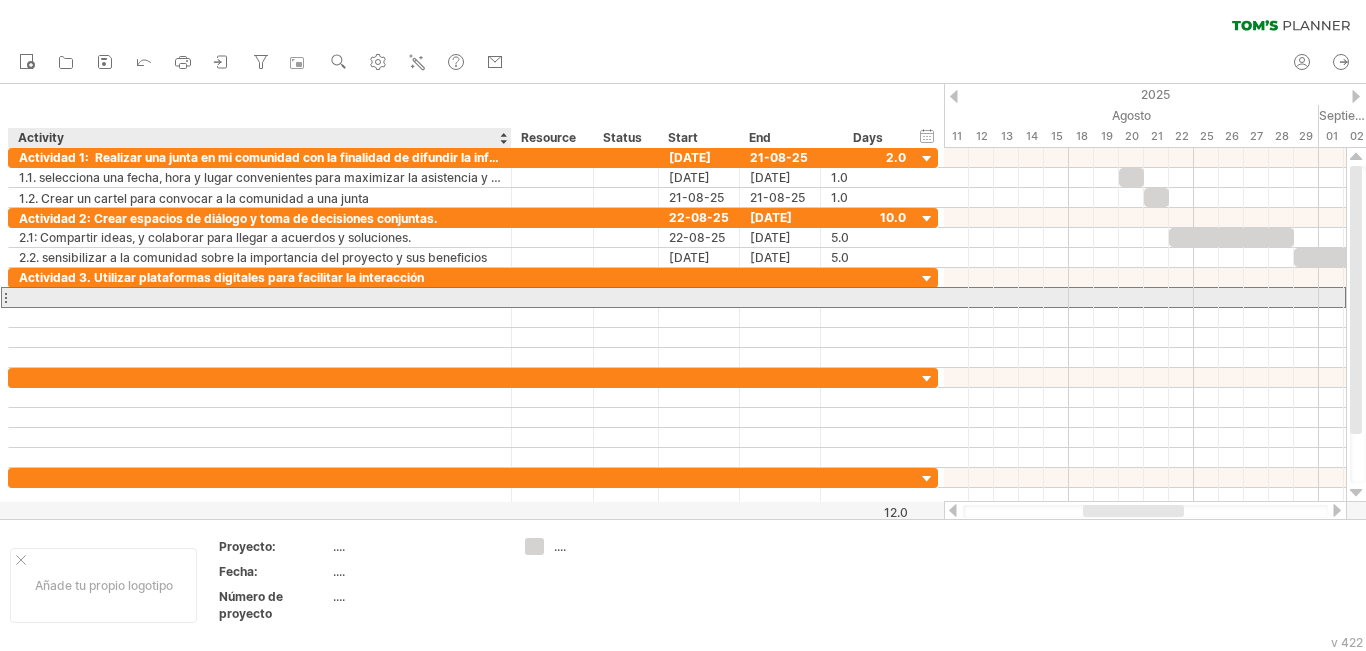 click at bounding box center (260, 297) 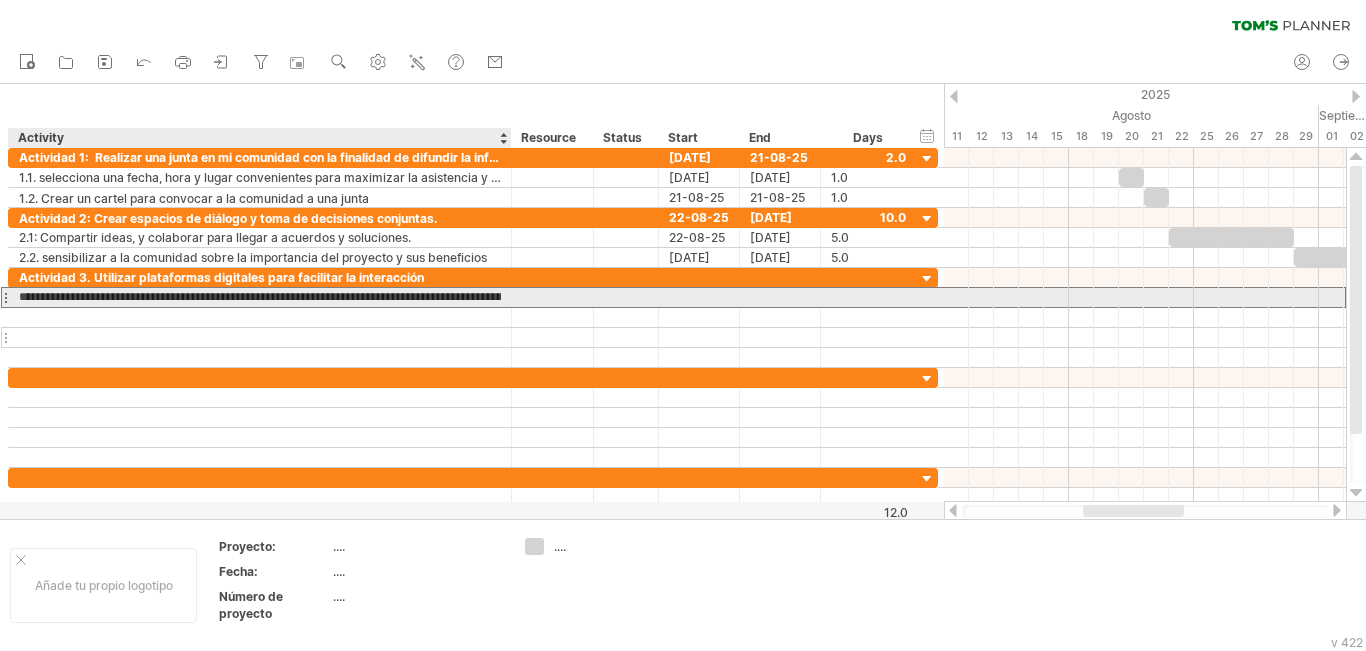 scroll, scrollTop: 0, scrollLeft: 418, axis: horizontal 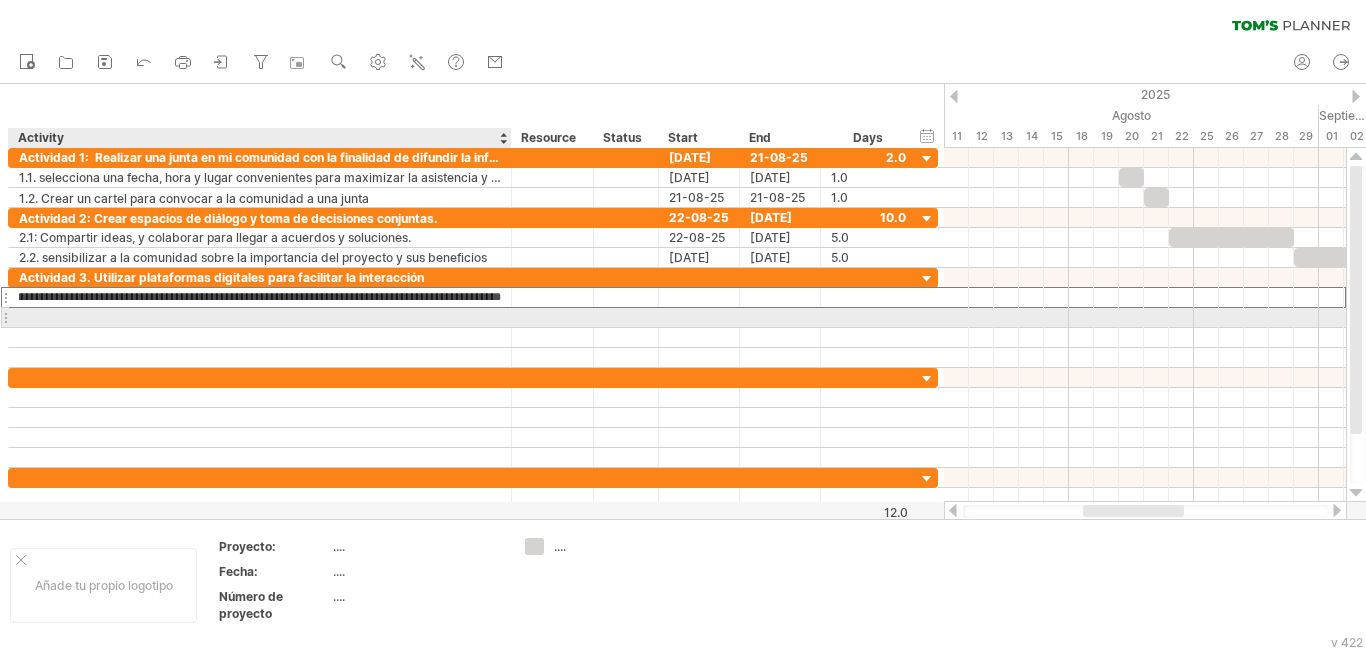 click at bounding box center [260, 317] 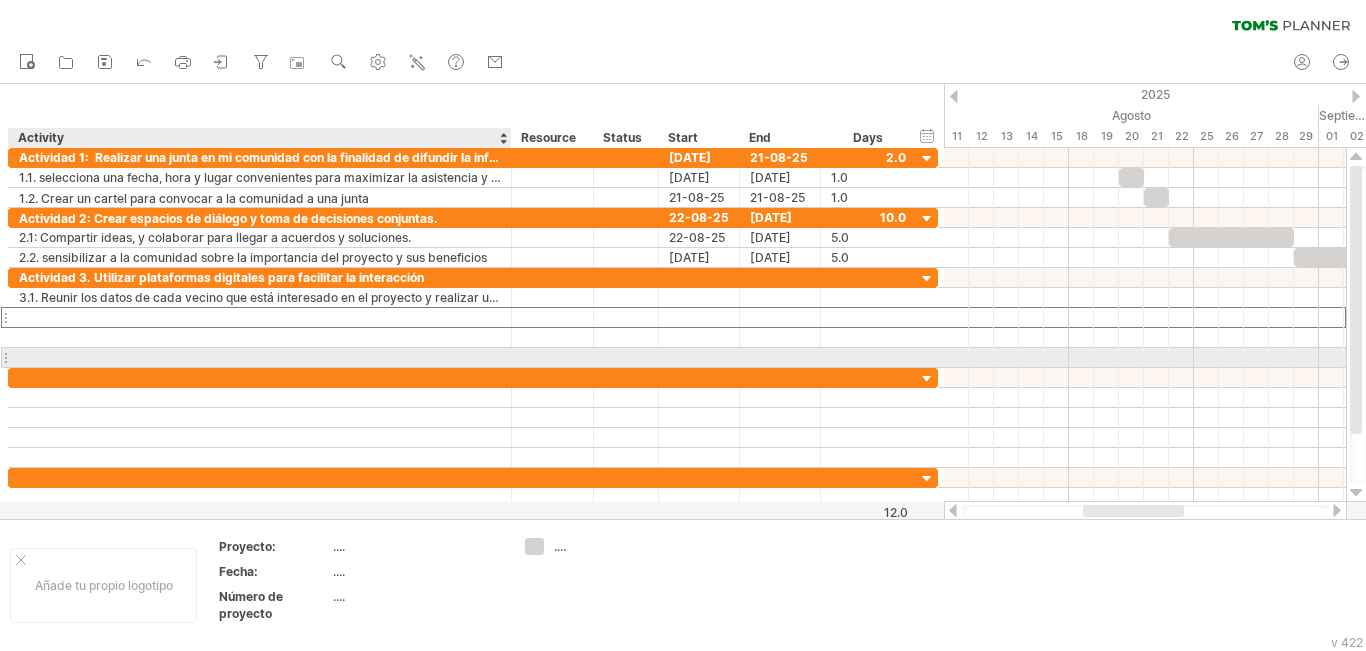 scroll, scrollTop: 0, scrollLeft: 0, axis: both 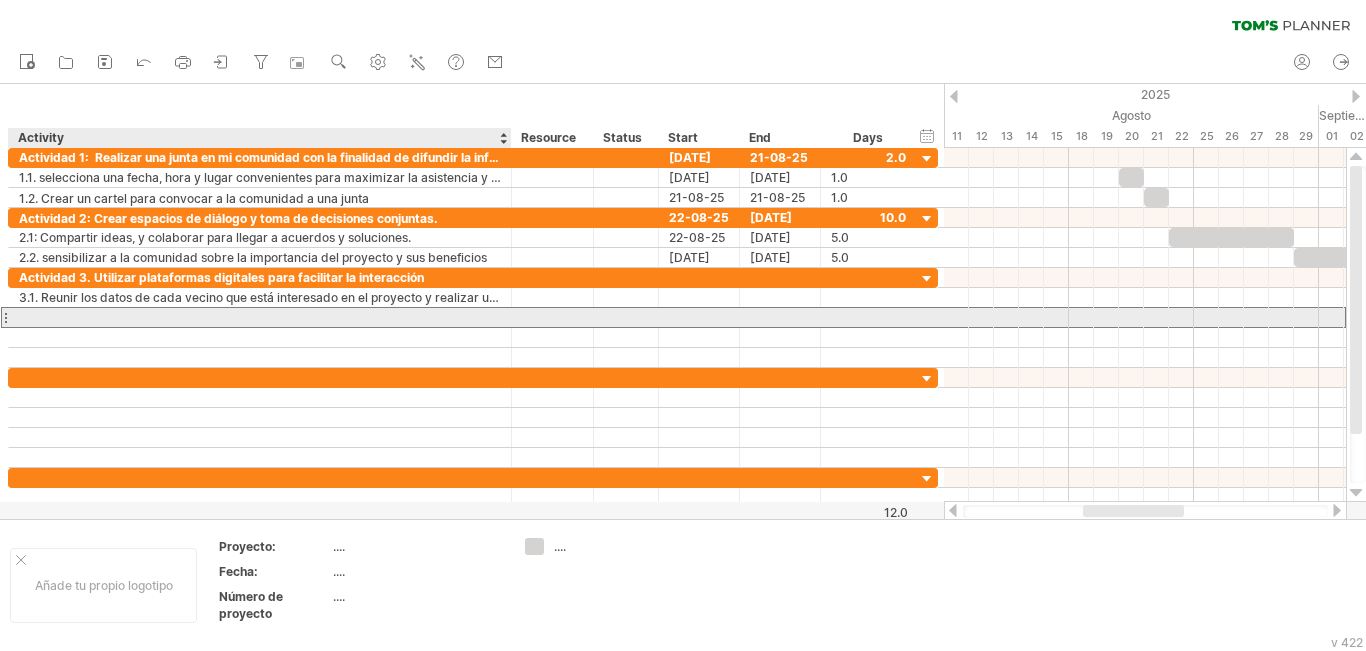 click at bounding box center (260, 317) 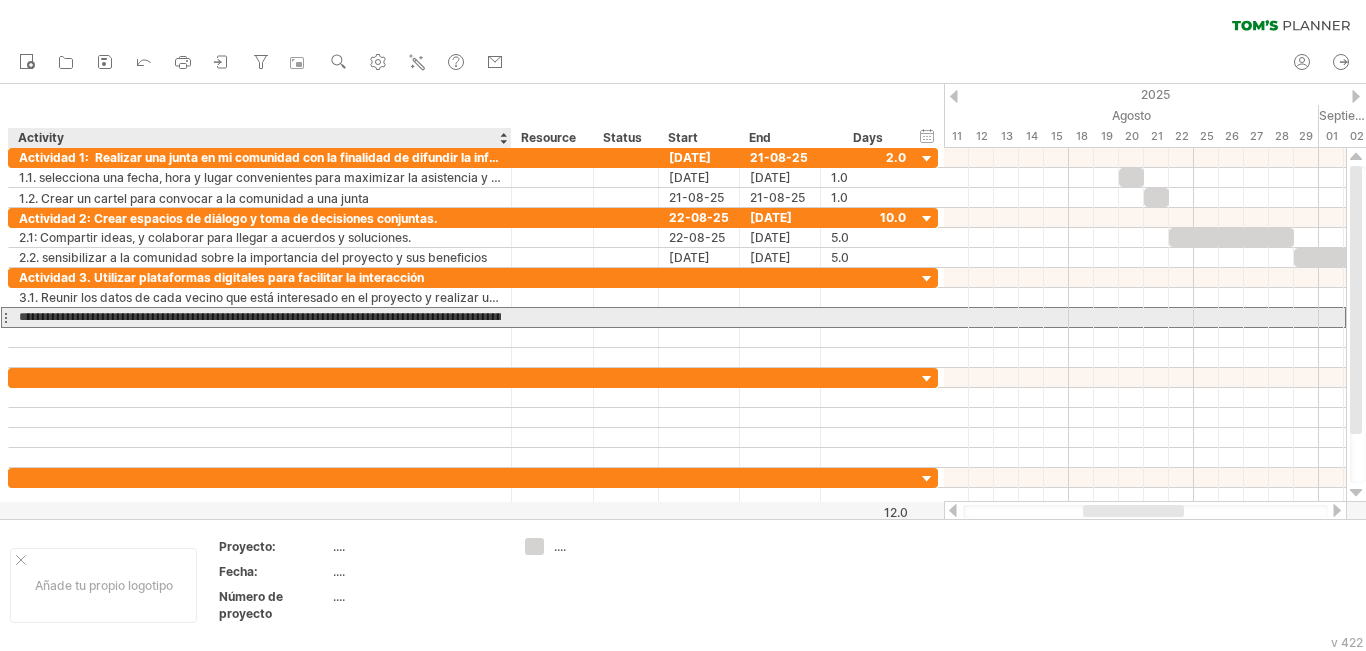 scroll, scrollTop: 0, scrollLeft: 189, axis: horizontal 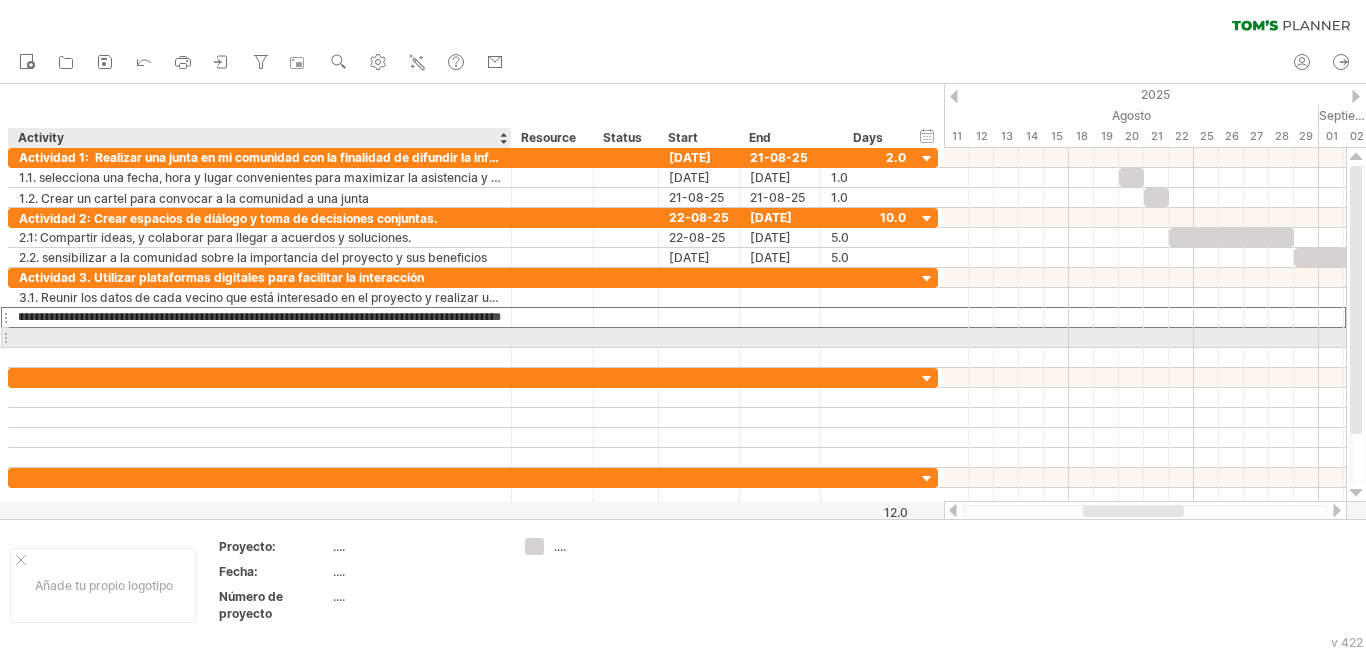 click at bounding box center (260, 337) 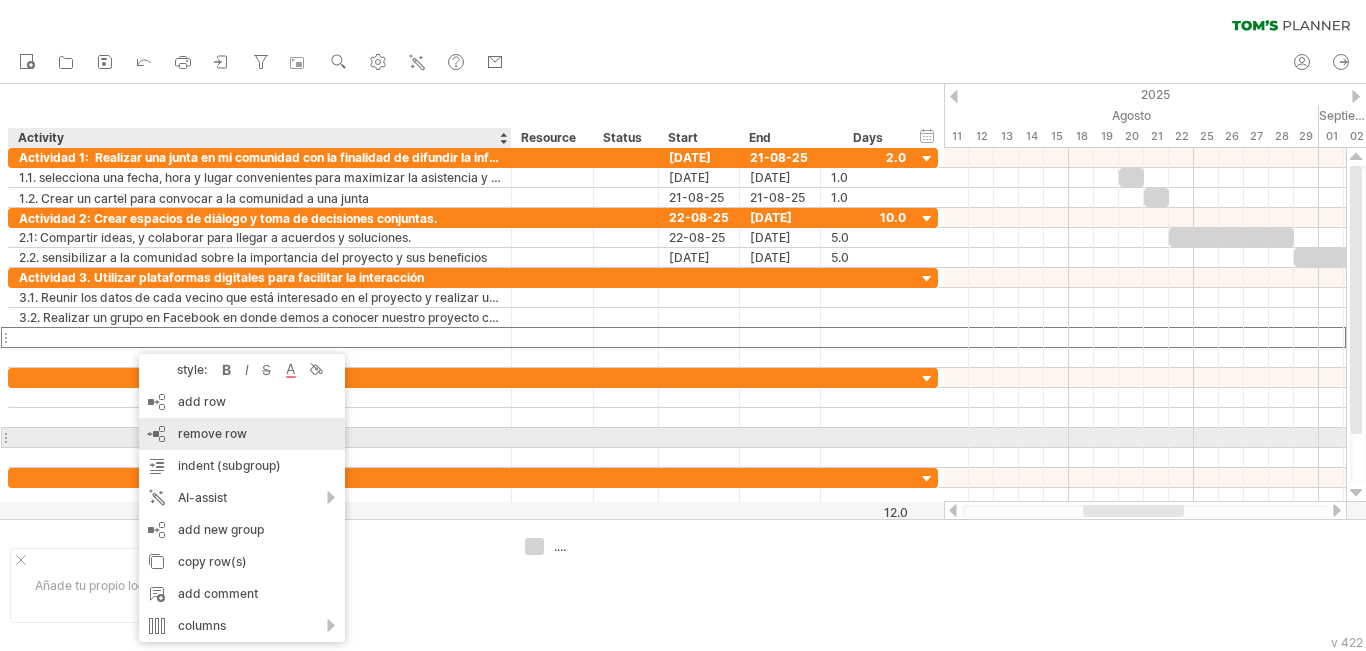 click on "remove row remove selected rows" at bounding box center (242, 434) 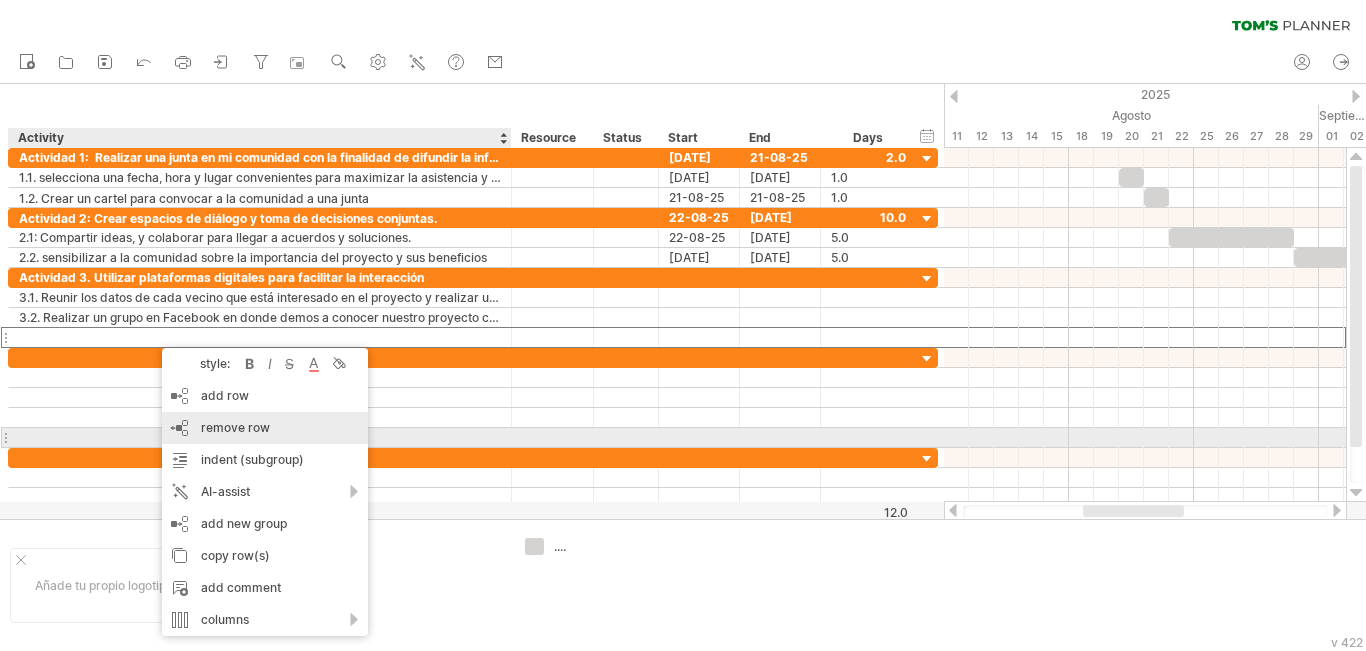 click on "remove row" at bounding box center (235, 427) 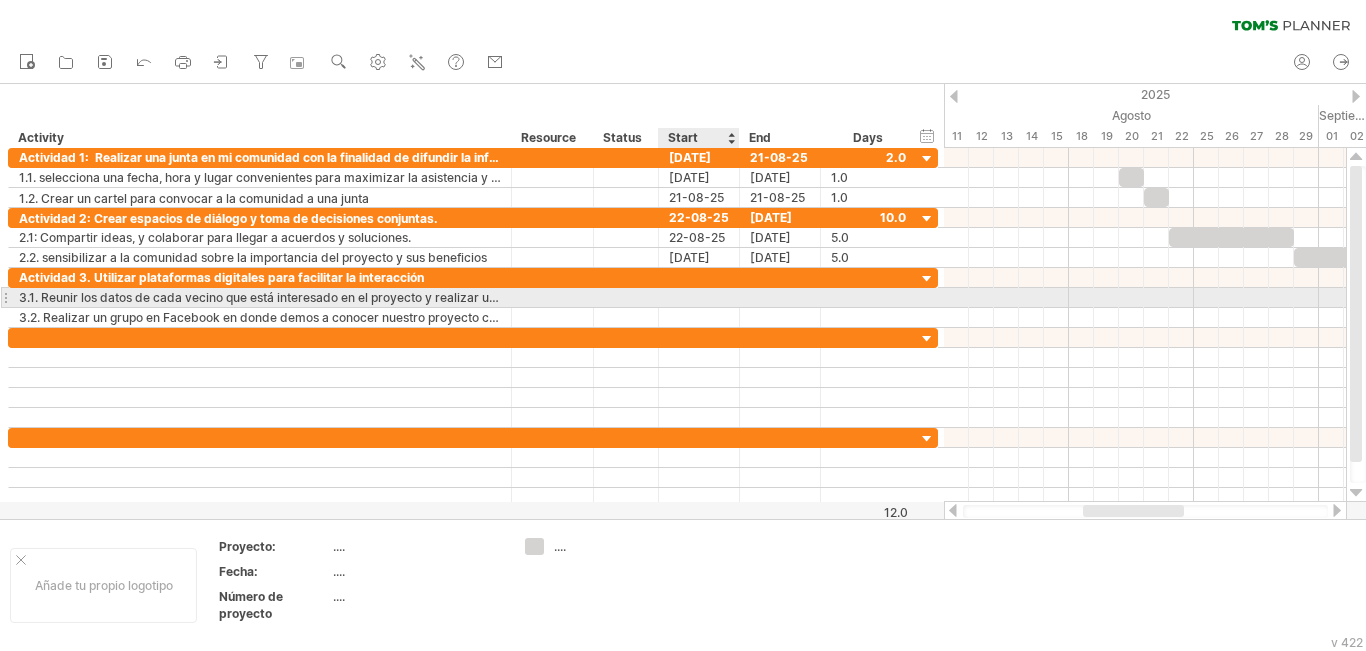 click at bounding box center (699, 297) 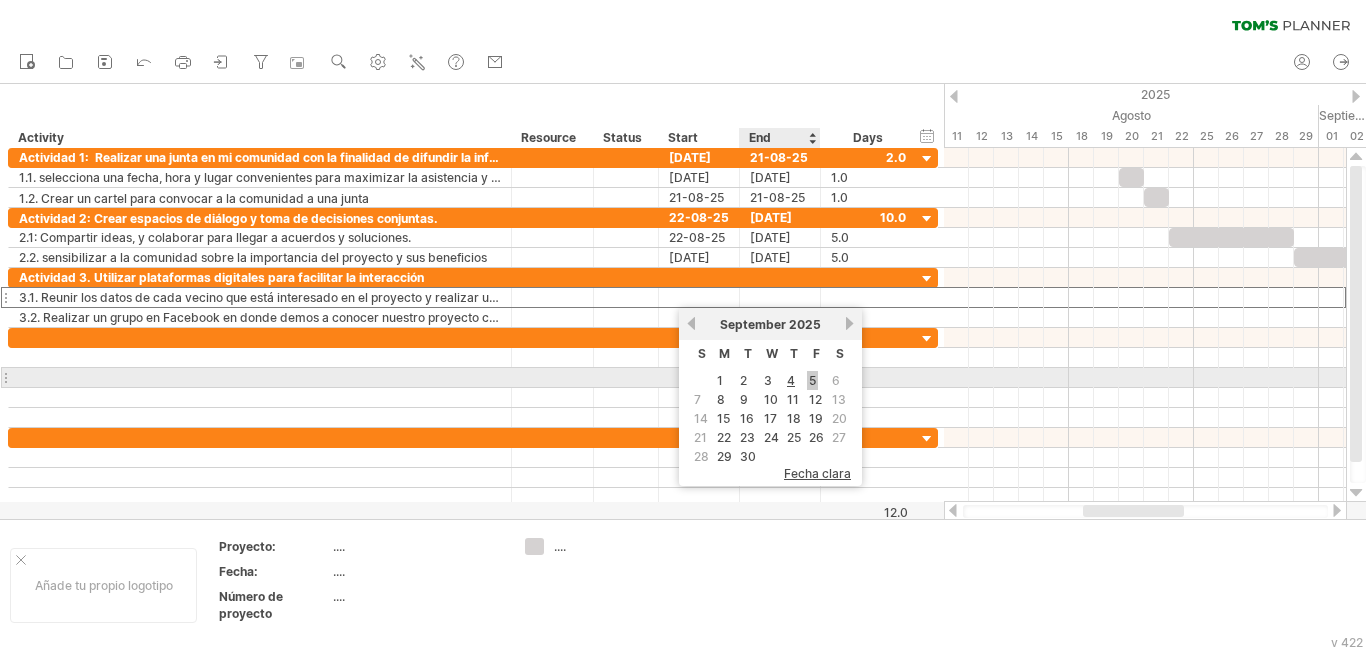 click on "5" at bounding box center [812, 380] 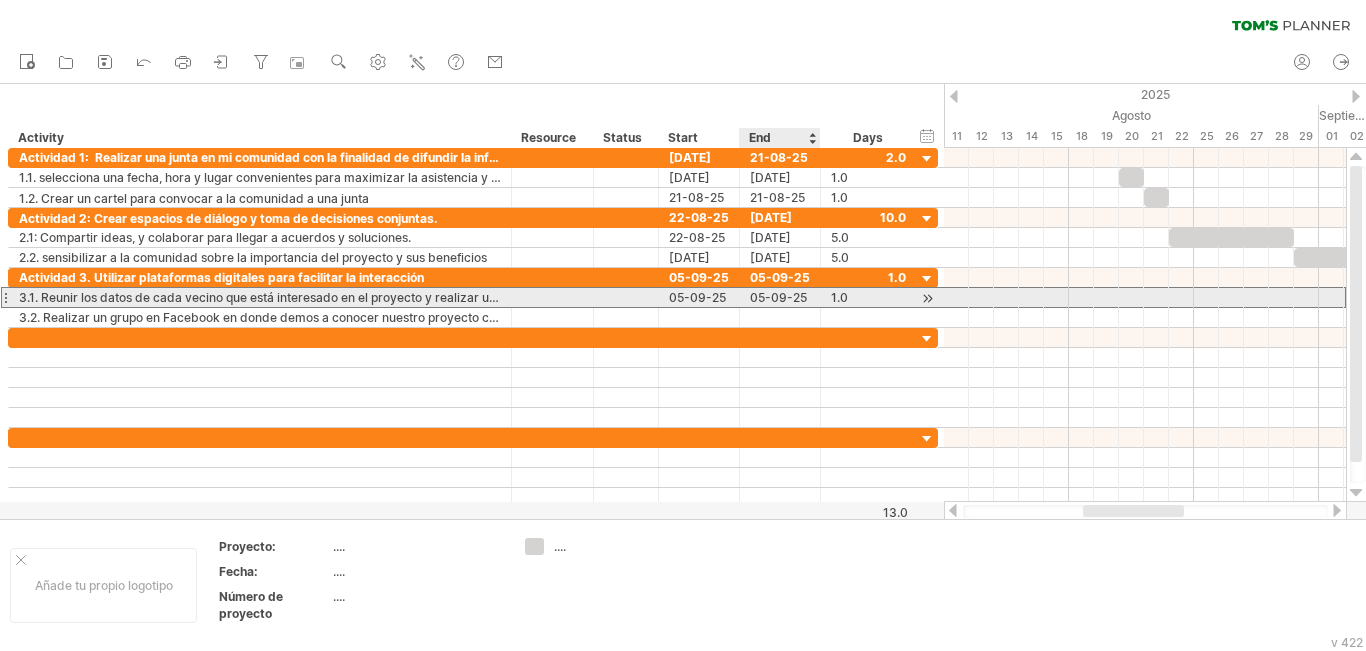 click on "05-09-25" at bounding box center [780, 297] 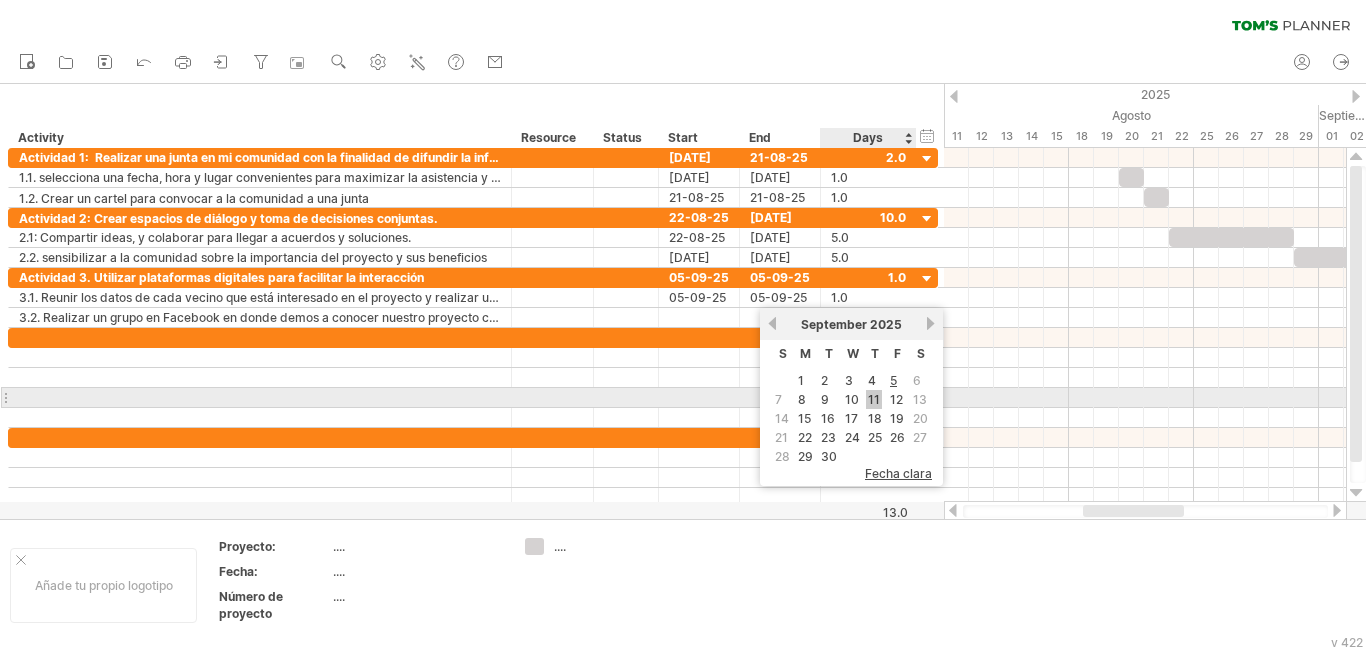 click on "11" at bounding box center [874, 399] 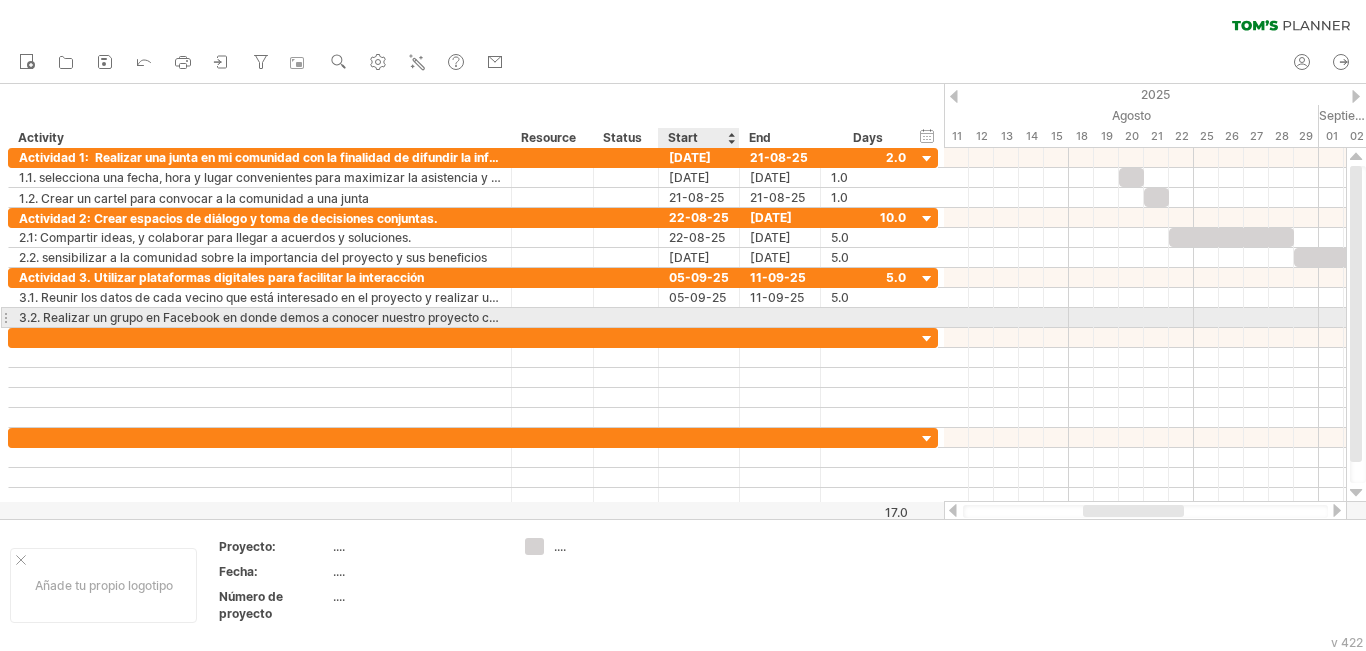 click at bounding box center [699, 317] 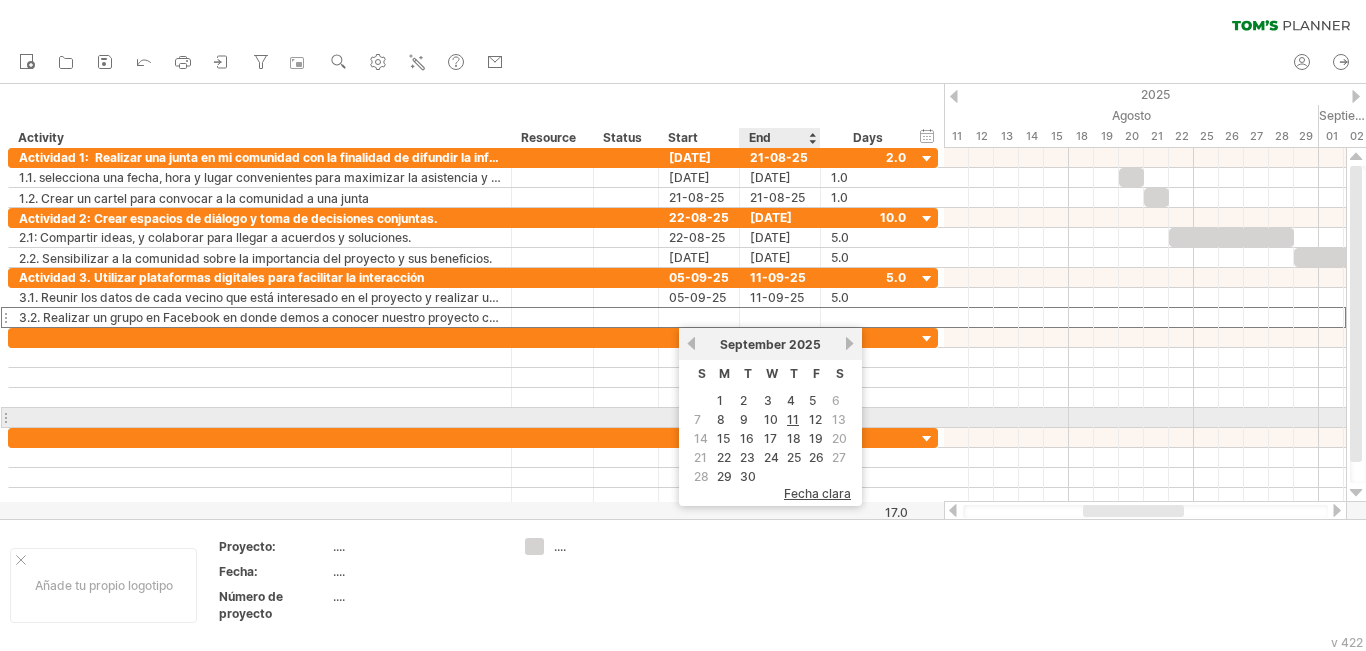 click on "12" at bounding box center (815, 419) 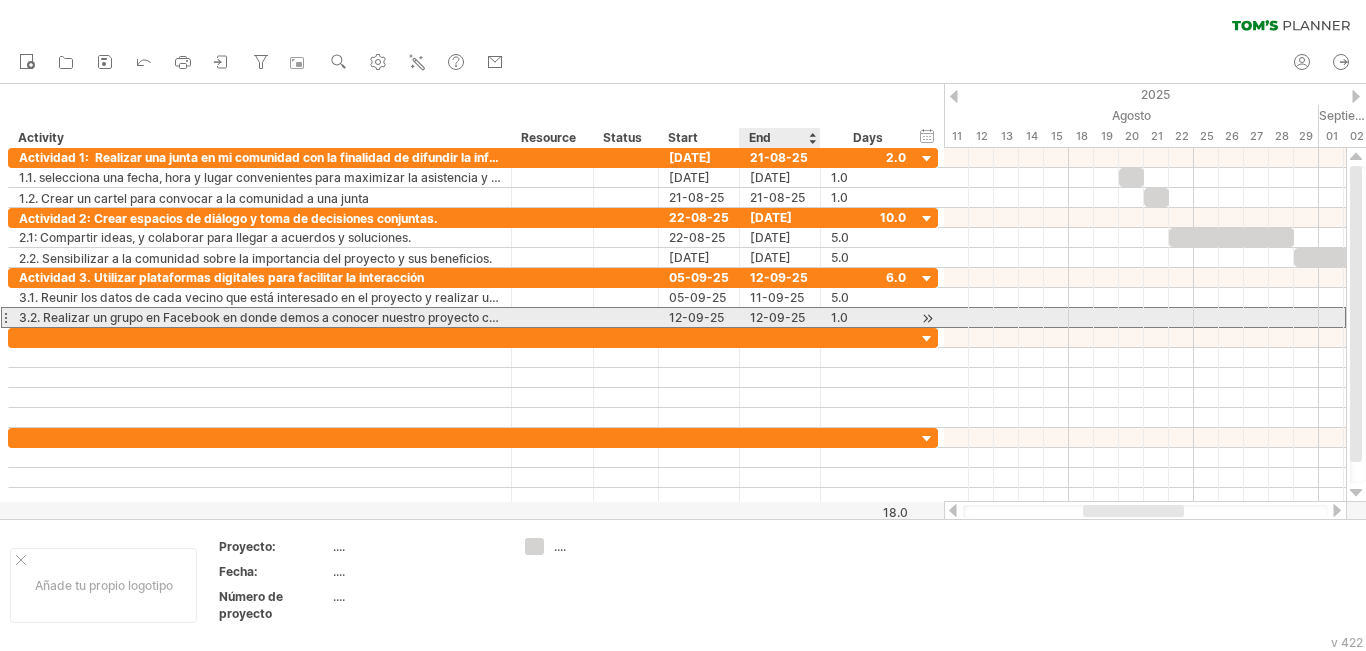 click on "12-09-25" at bounding box center [780, 317] 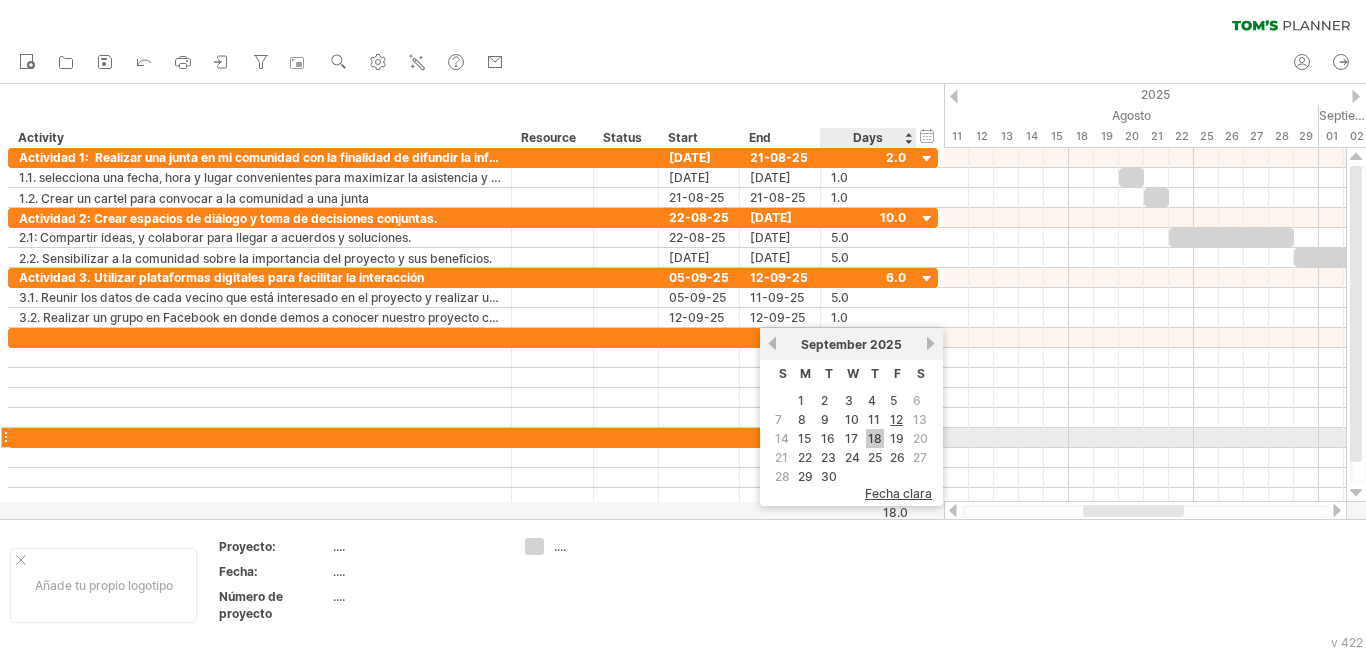 click on "18" at bounding box center (875, 438) 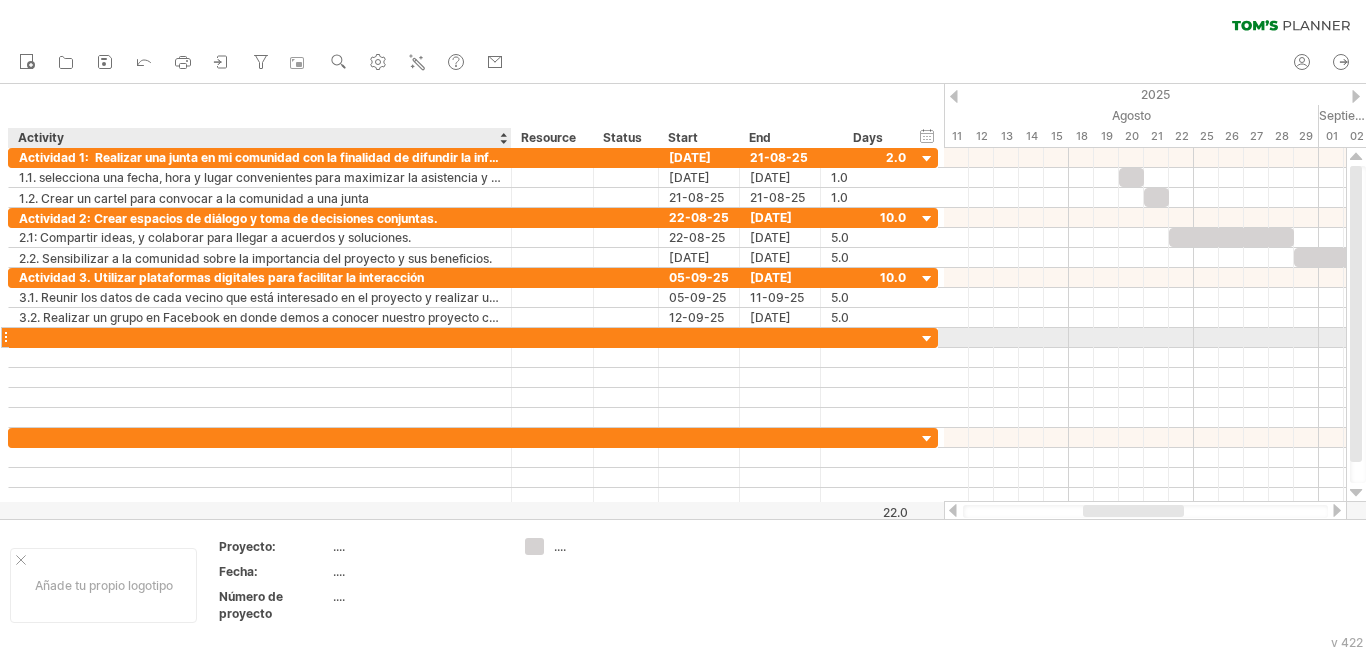 click at bounding box center (260, 337) 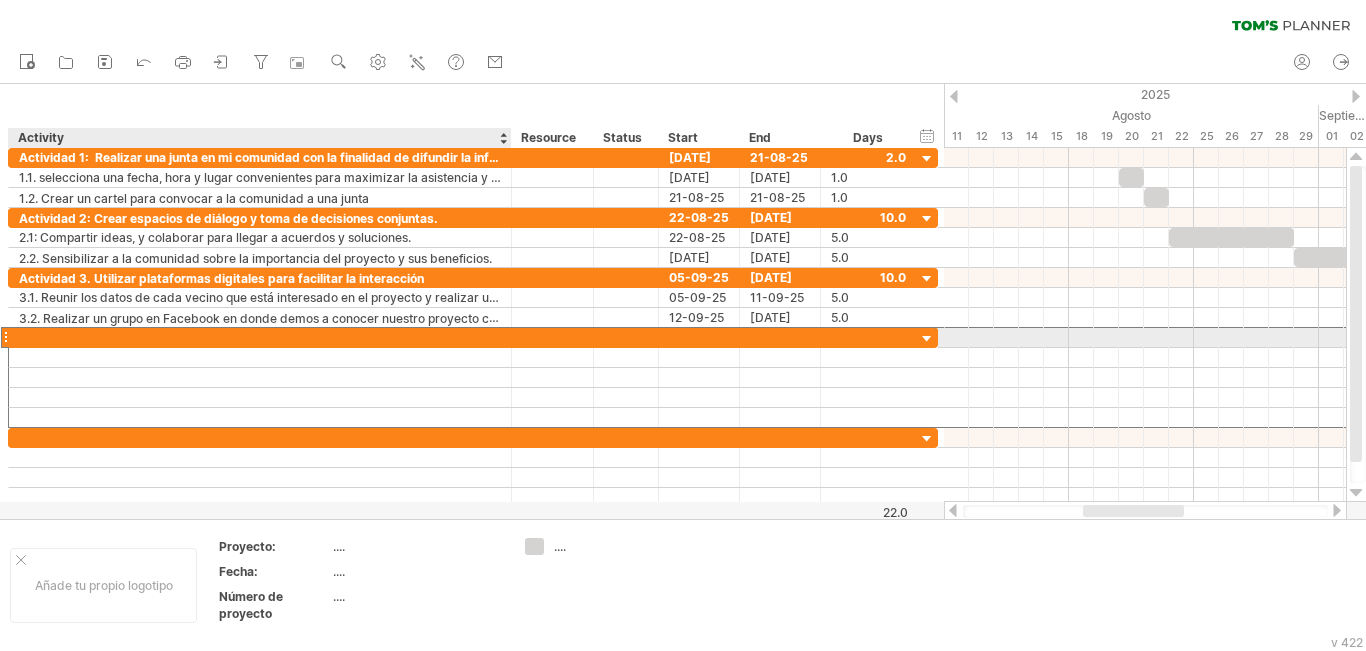 click at bounding box center [260, 337] 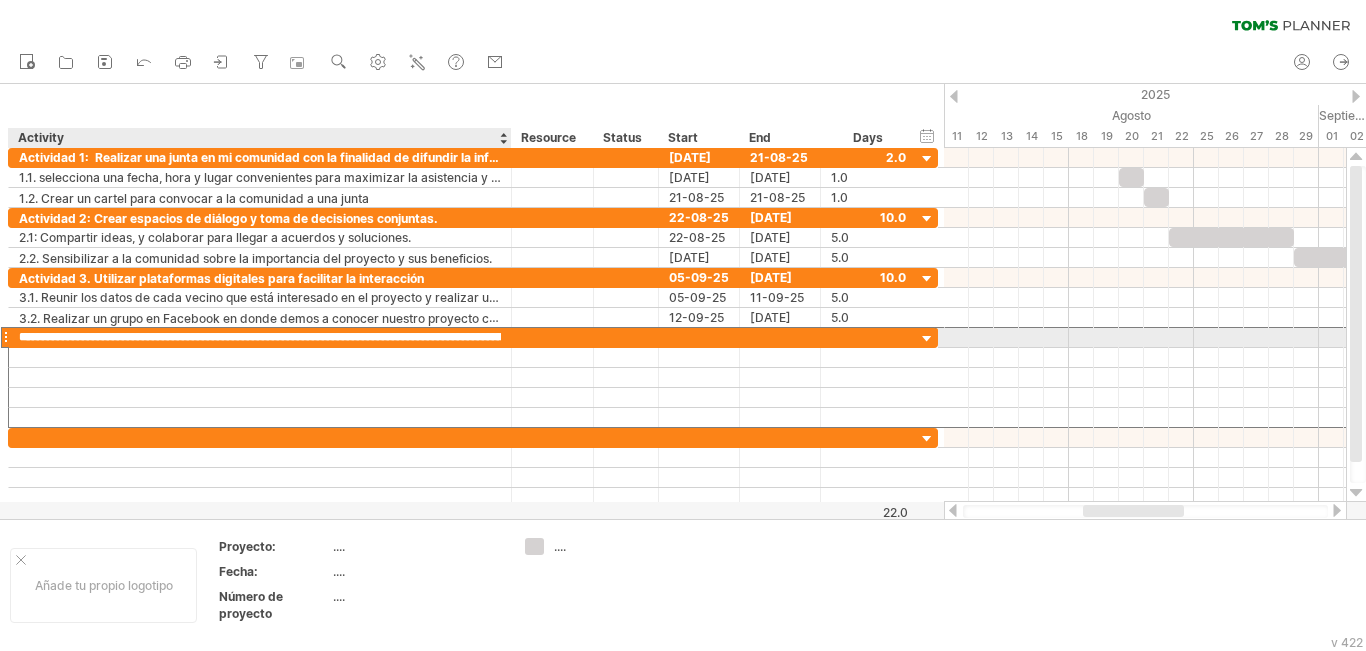 scroll, scrollTop: 0, scrollLeft: 180, axis: horizontal 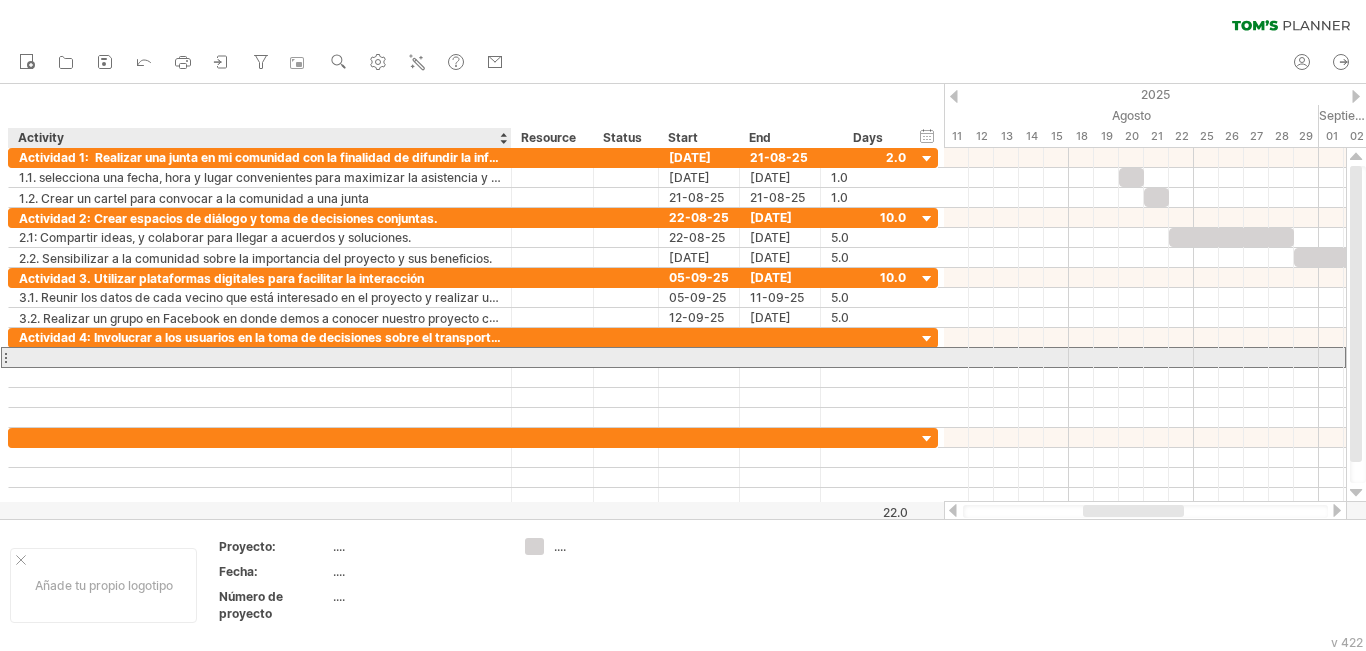 click at bounding box center (260, 357) 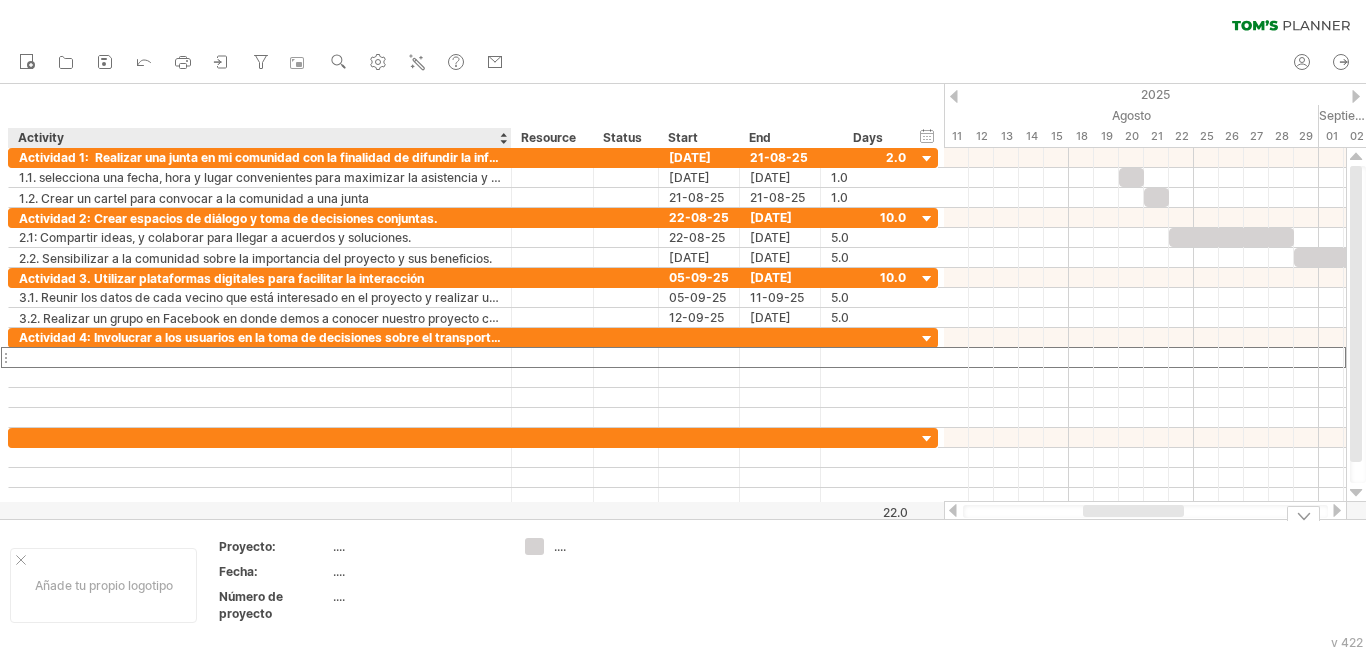 scroll, scrollTop: 0, scrollLeft: 0, axis: both 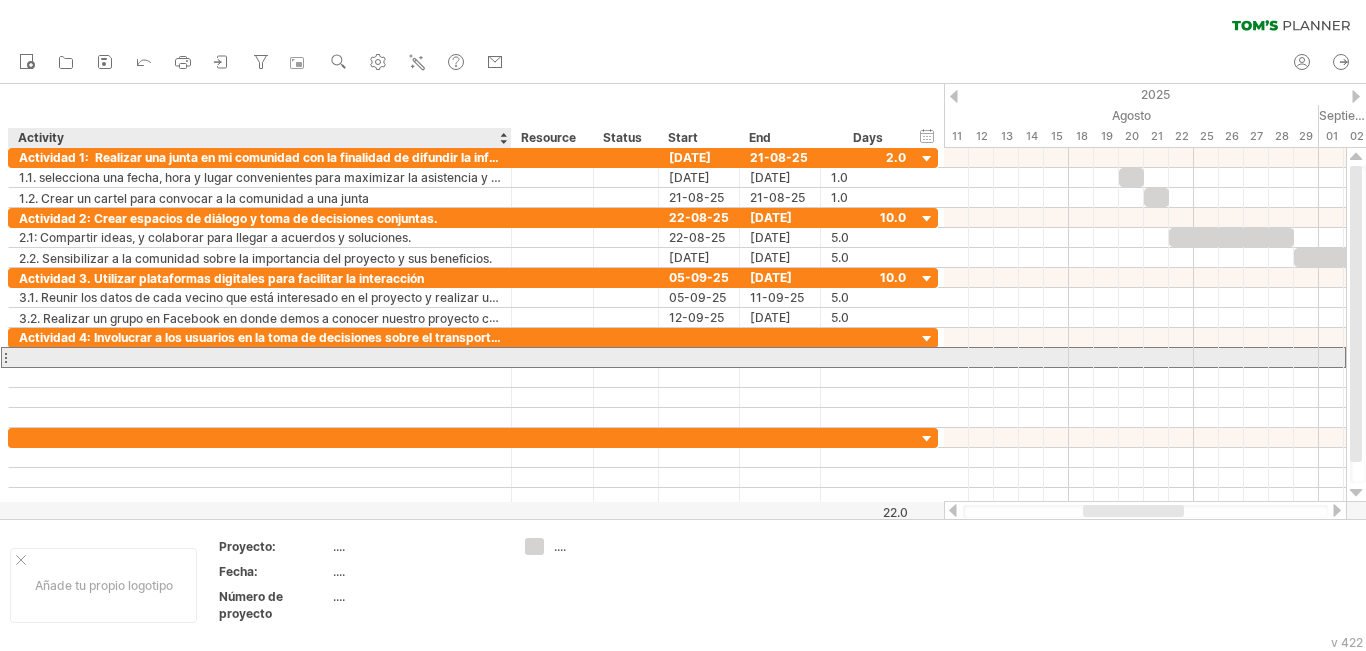 click at bounding box center [260, 357] 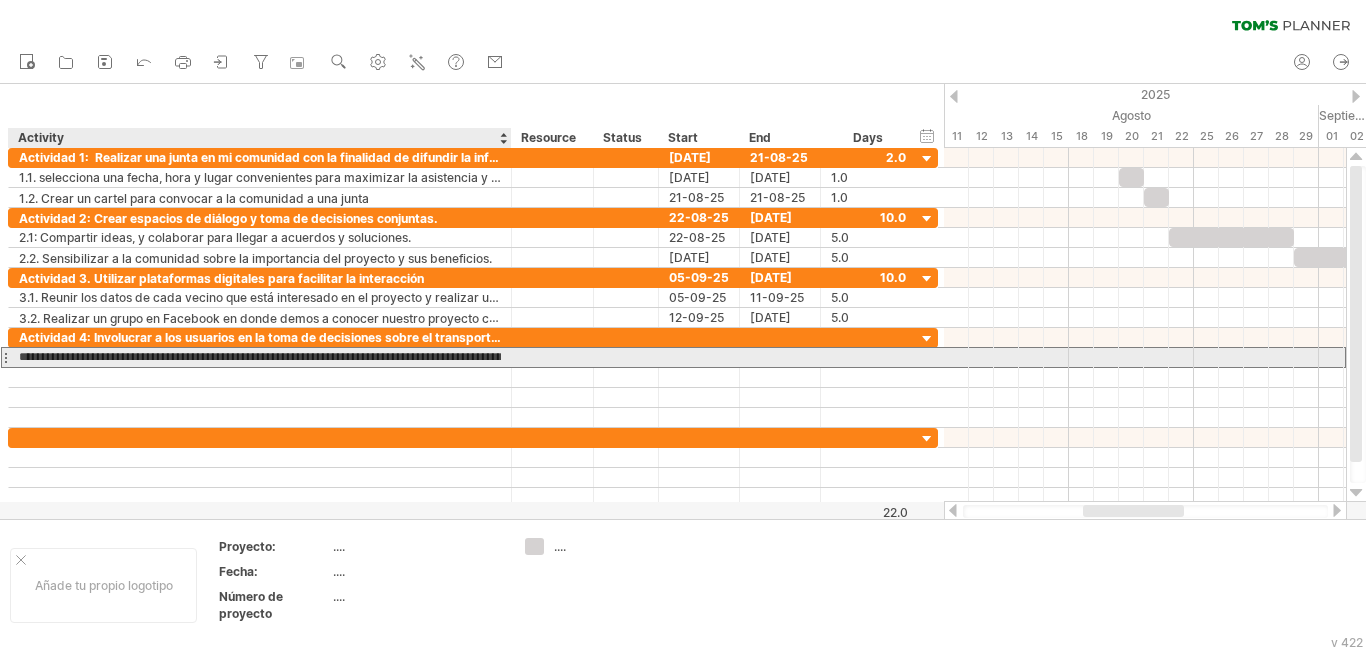 scroll, scrollTop: 0, scrollLeft: 97, axis: horizontal 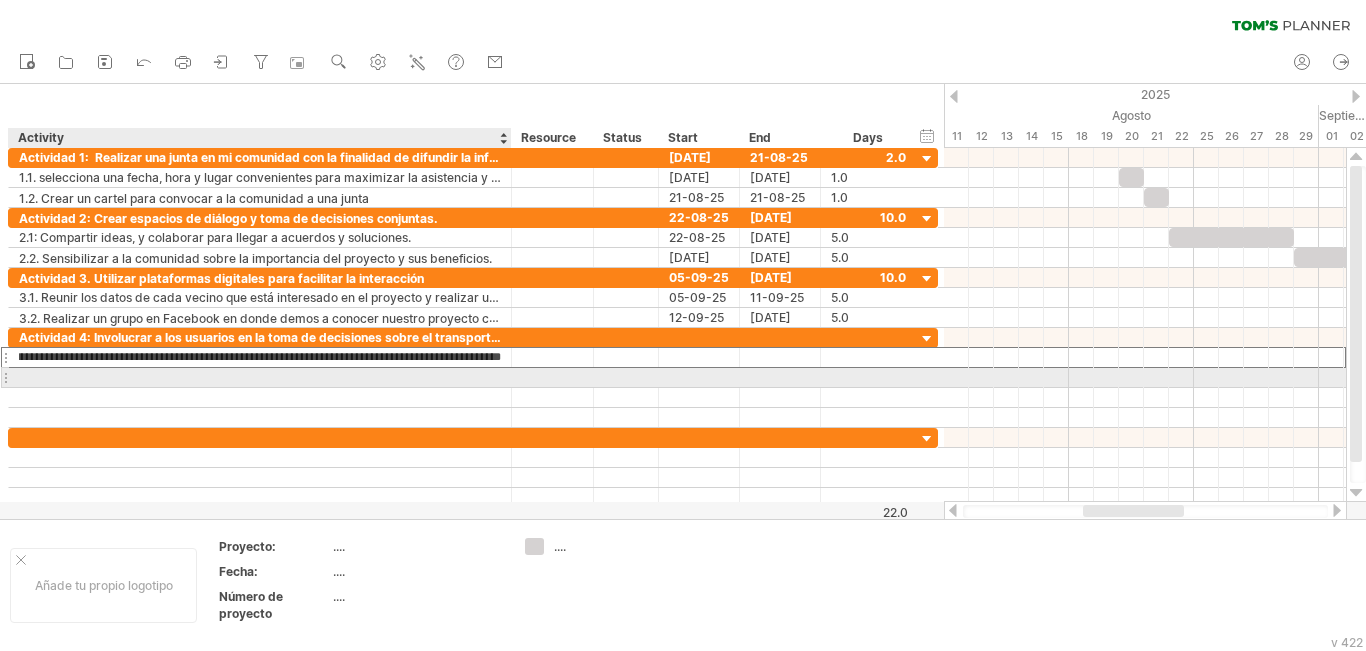 click at bounding box center [260, 377] 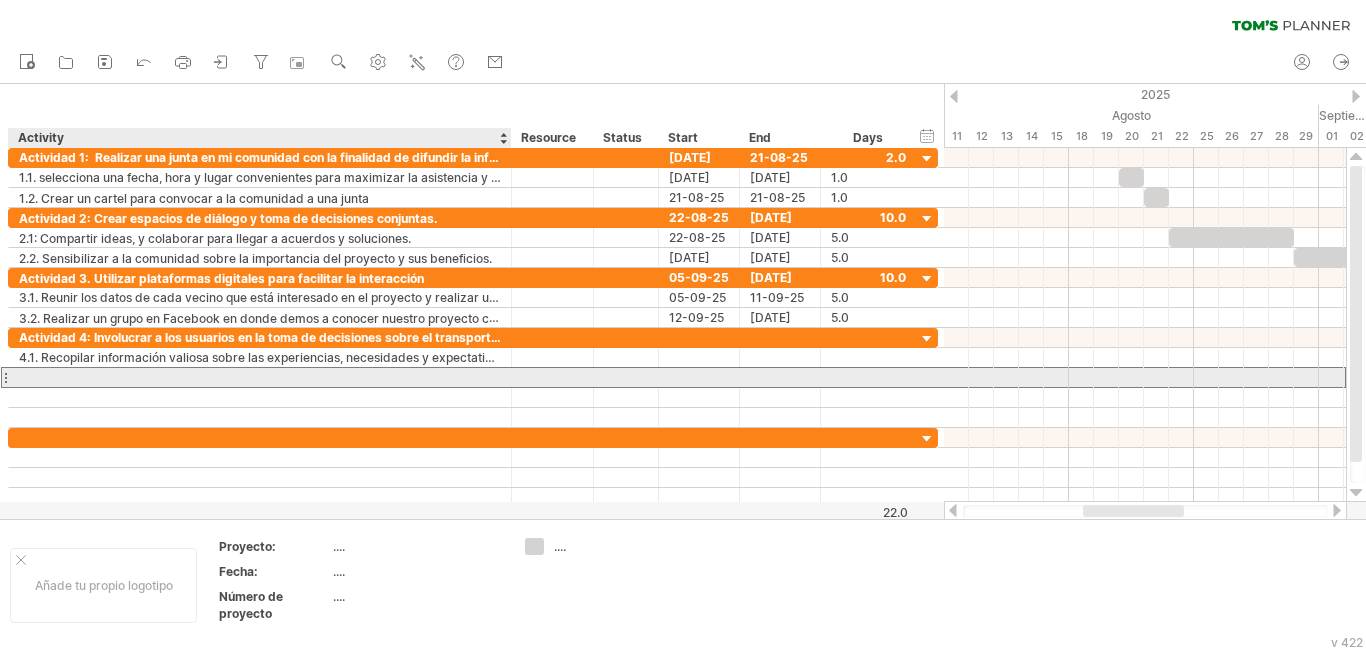 click at bounding box center [260, 377] 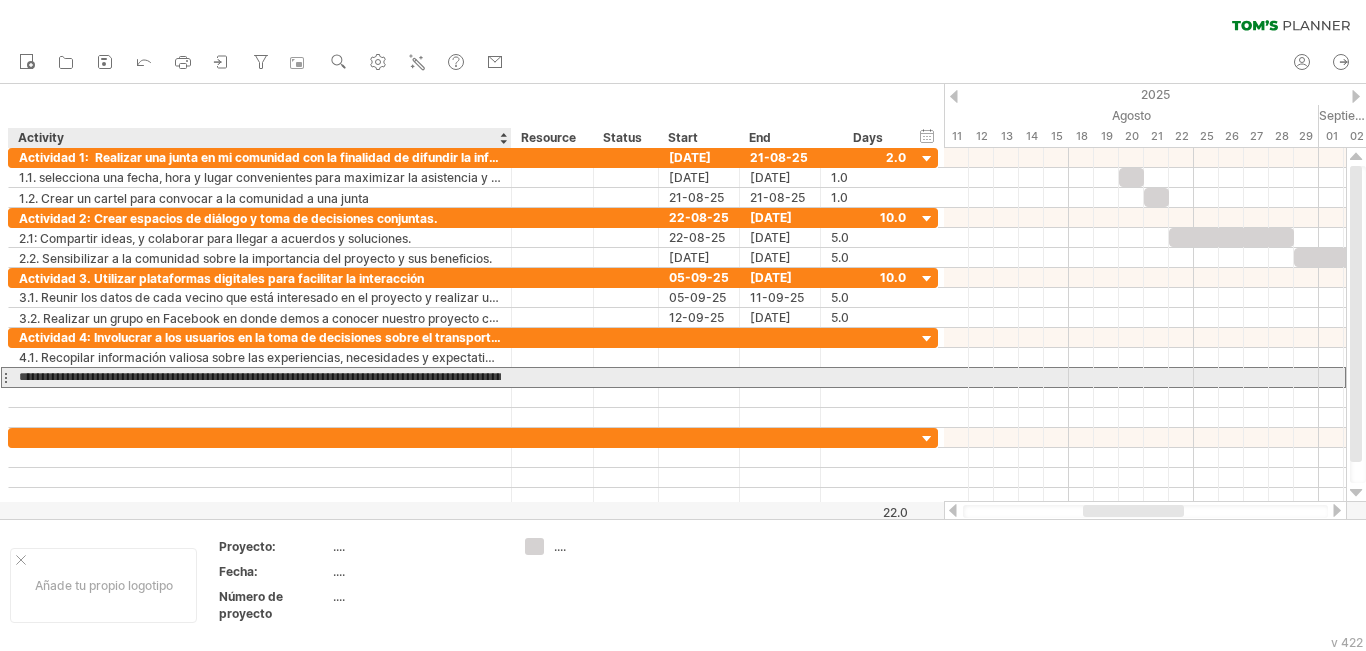 scroll, scrollTop: 0, scrollLeft: 320, axis: horizontal 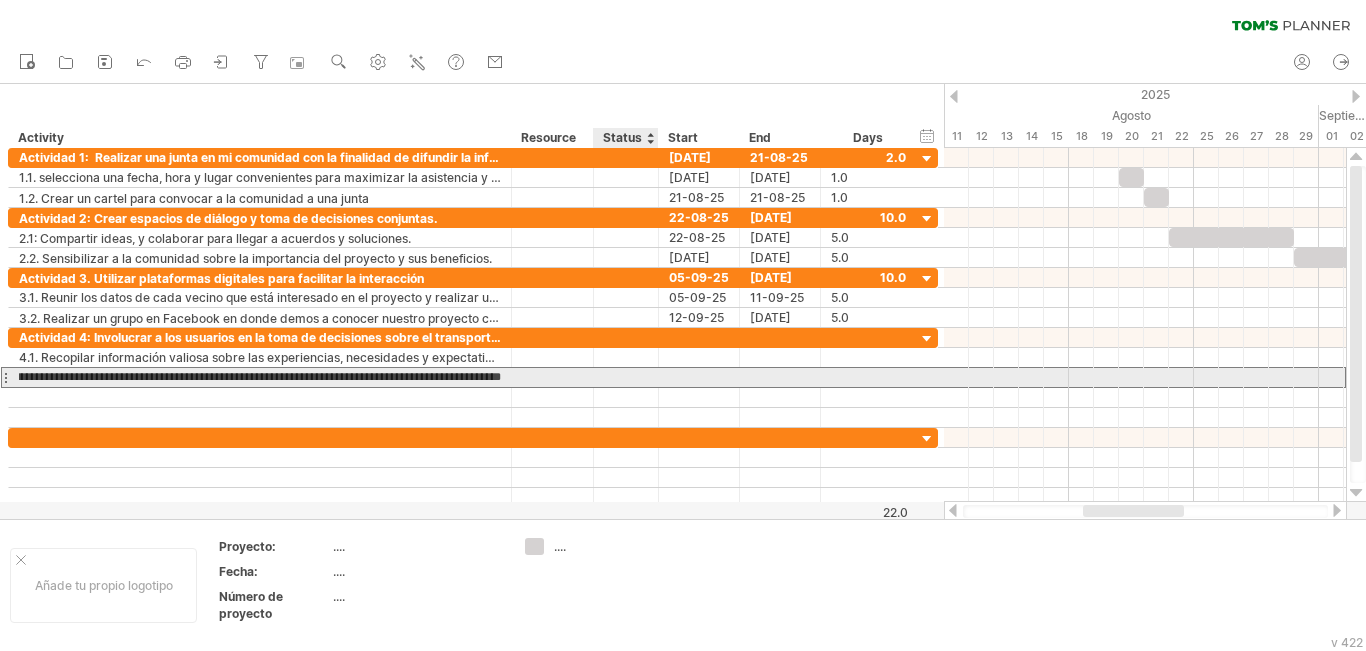 click at bounding box center [626, 377] 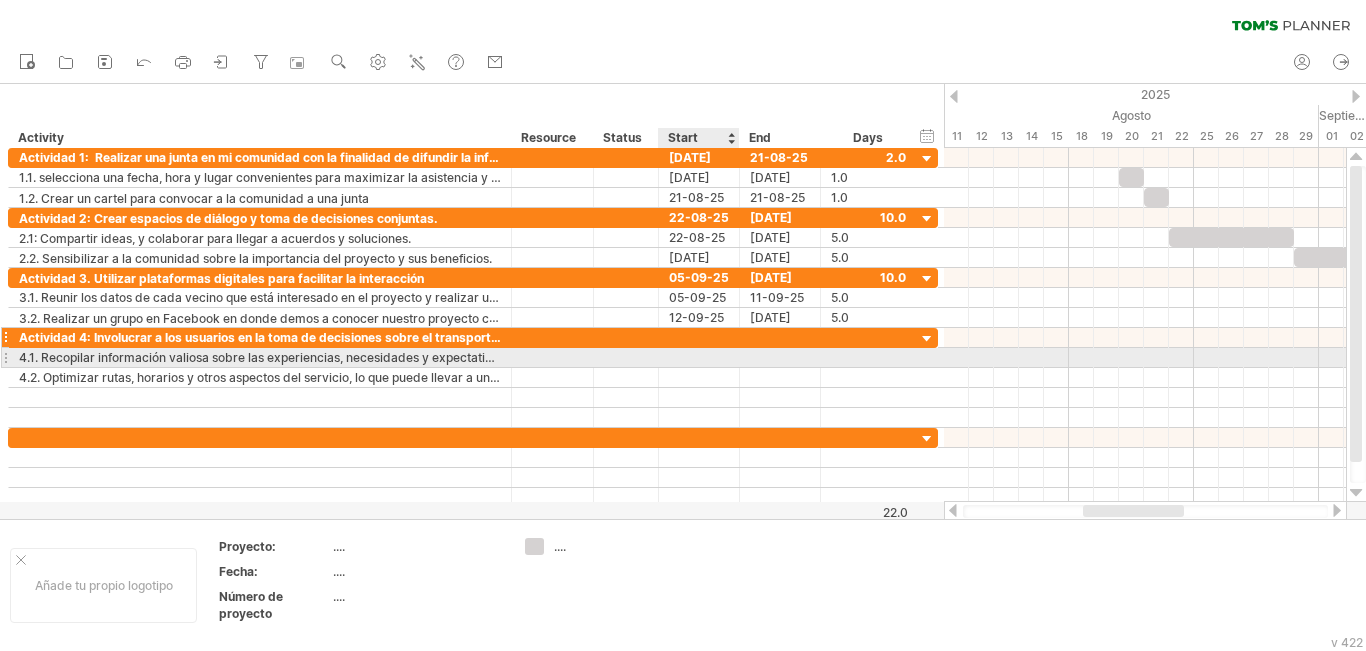 click at bounding box center [699, 357] 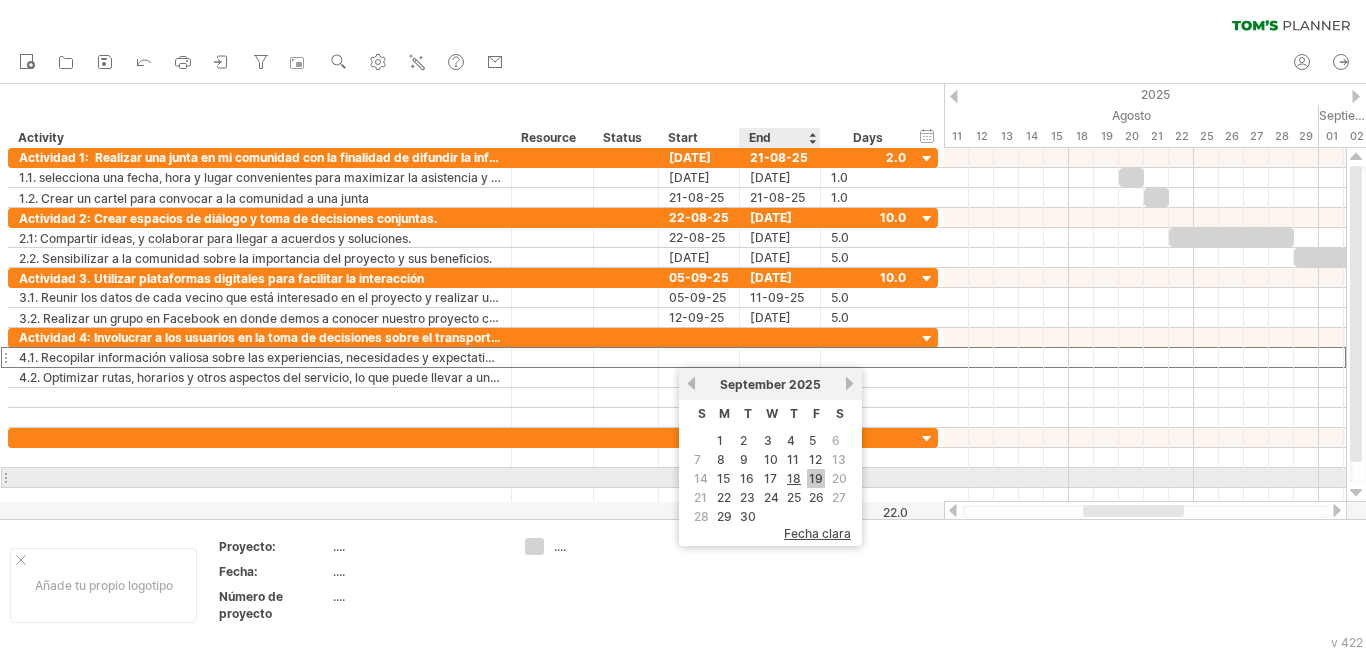 click on "19" at bounding box center [816, 478] 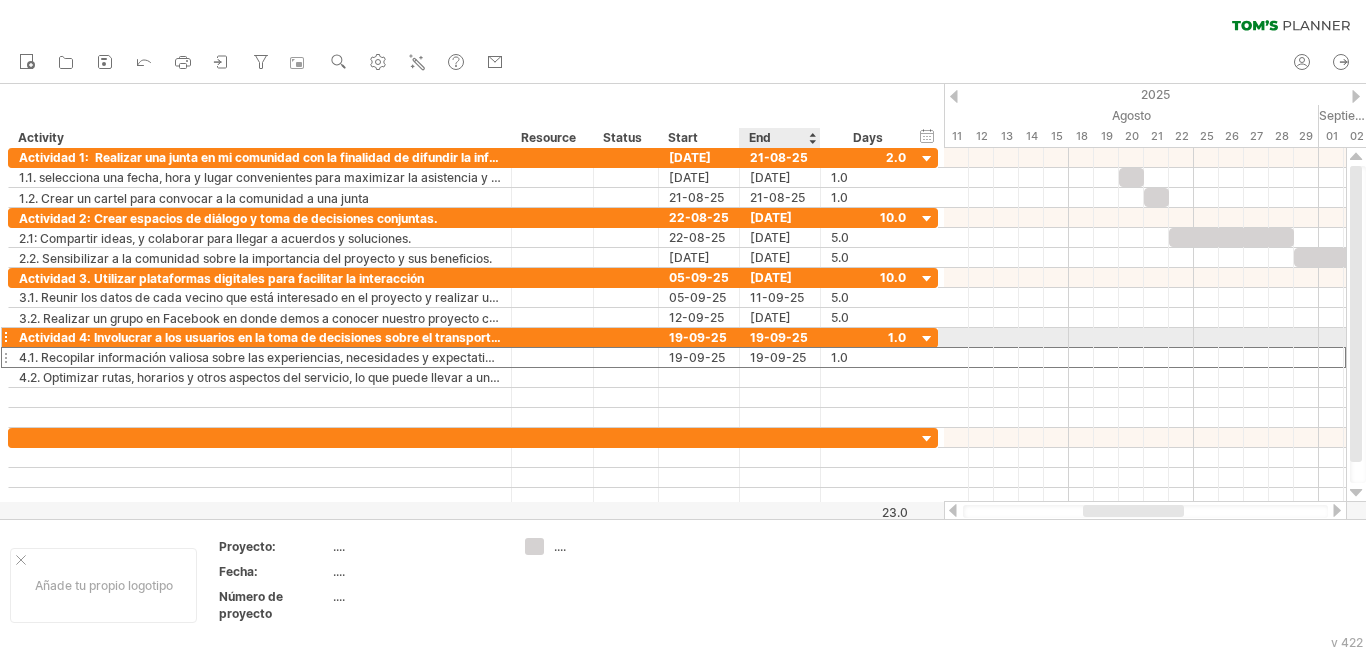 click on "19-09-25" at bounding box center [780, 337] 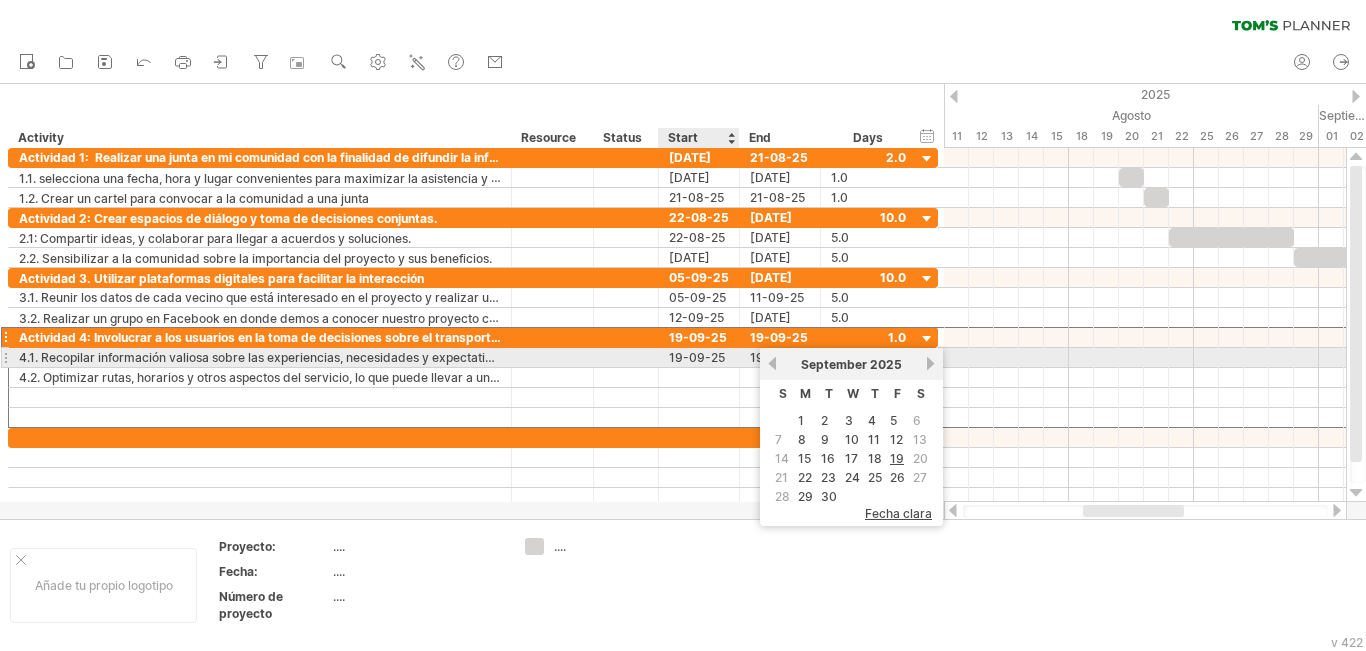 click on "19-09-25" at bounding box center (699, 357) 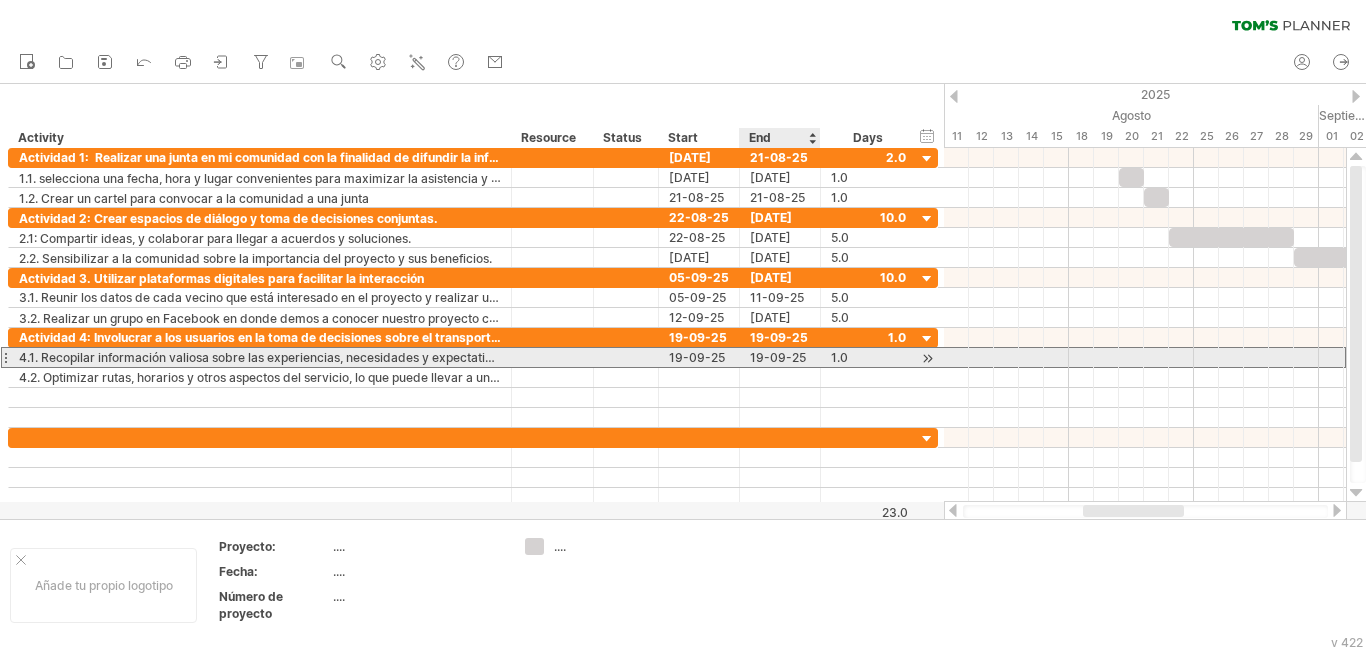 click on "19-09-25" at bounding box center (780, 357) 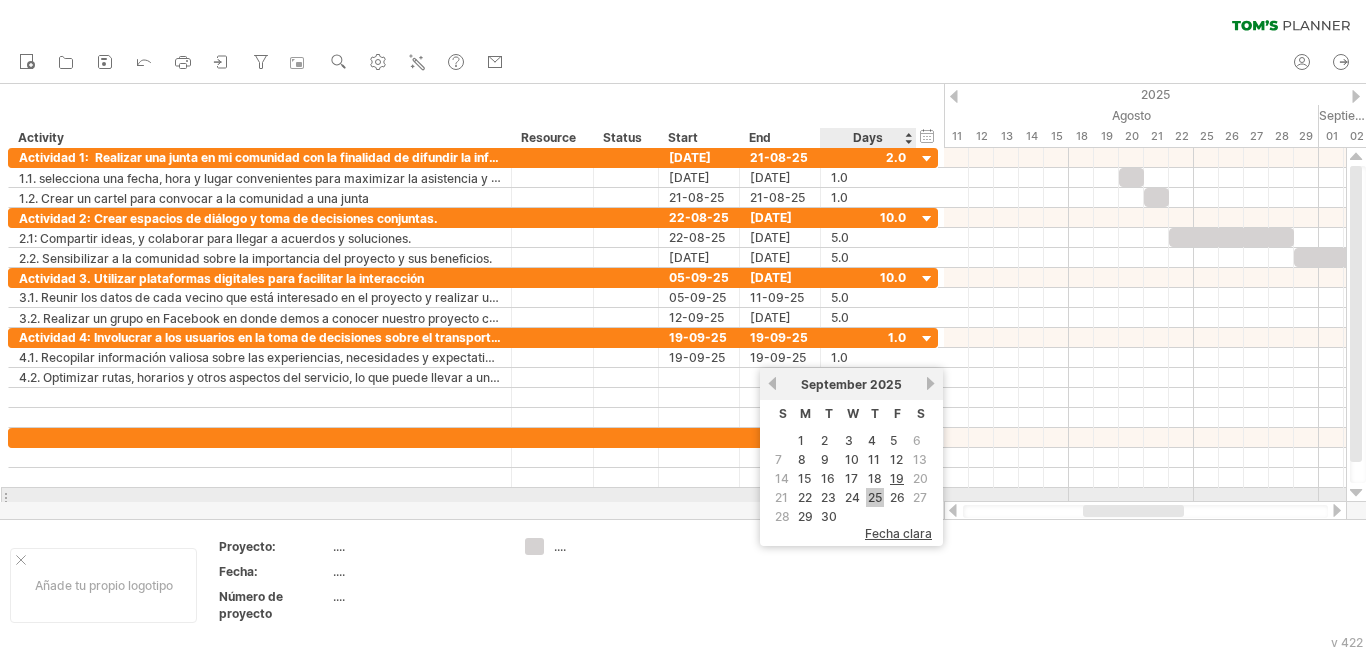 click on "25" at bounding box center [875, 497] 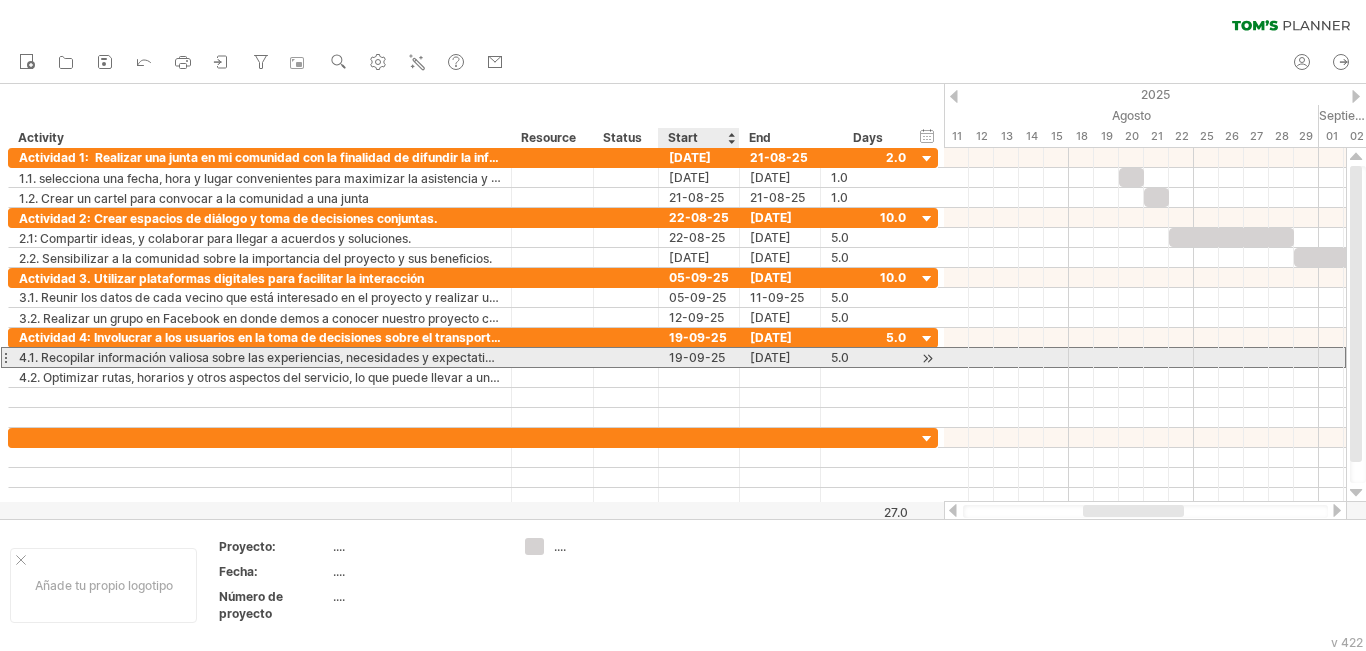 click on "19-09-25" at bounding box center (699, 357) 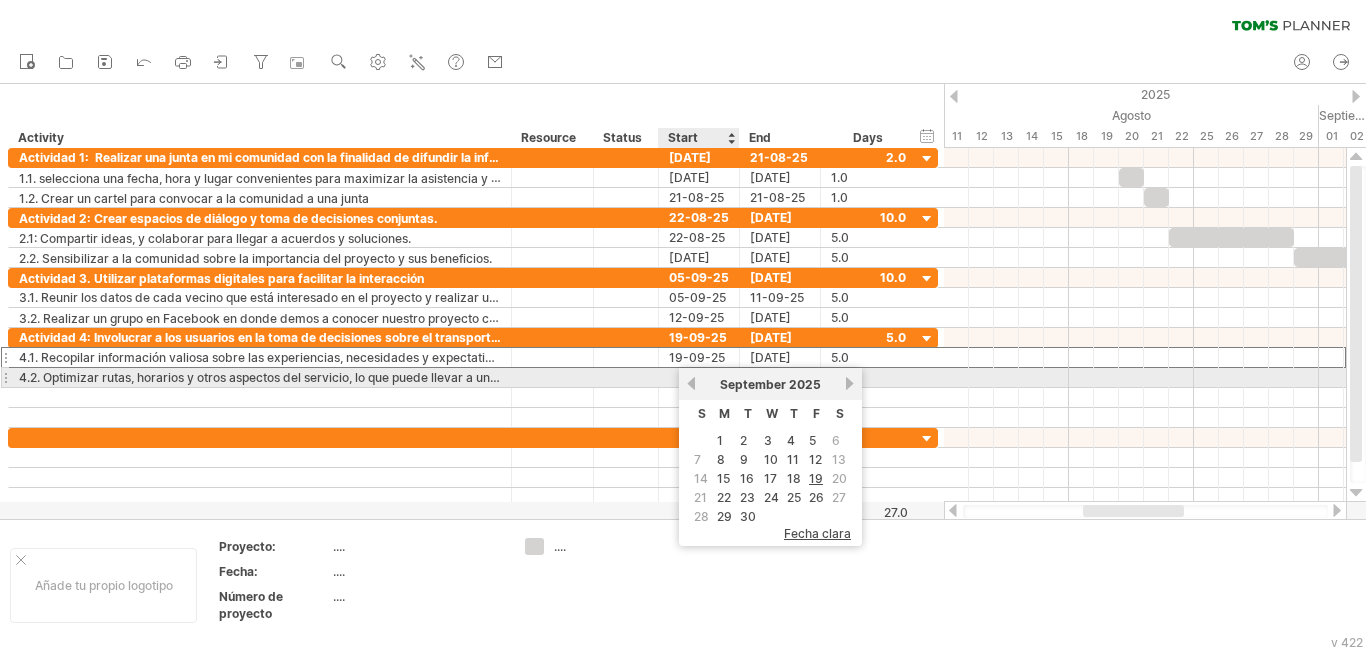click at bounding box center (699, 377) 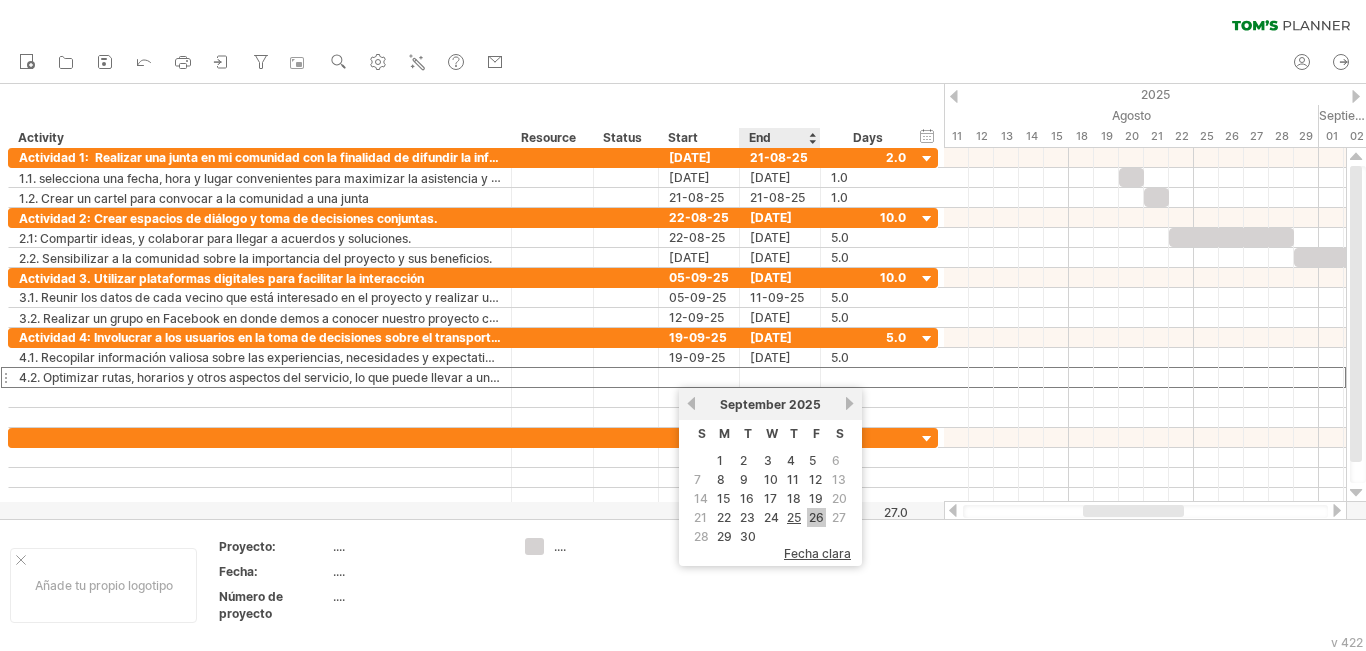 click on "26" at bounding box center [816, 517] 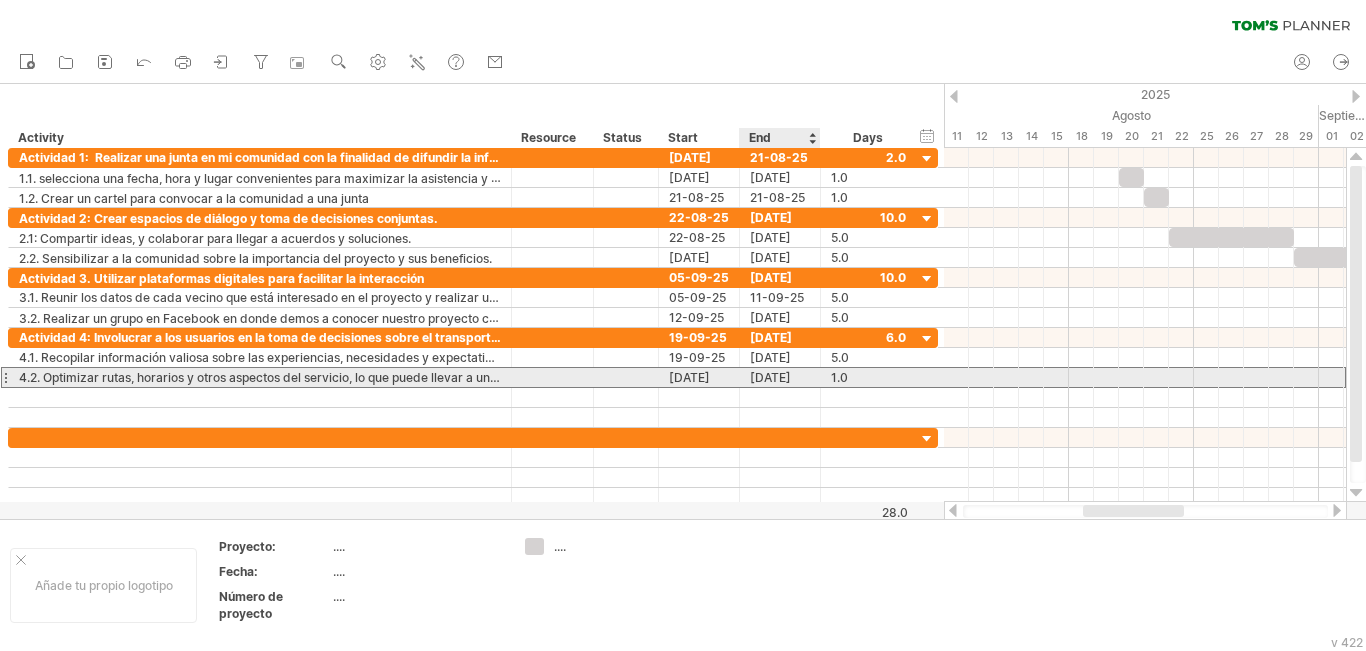 click on "[DATE]" at bounding box center (780, 377) 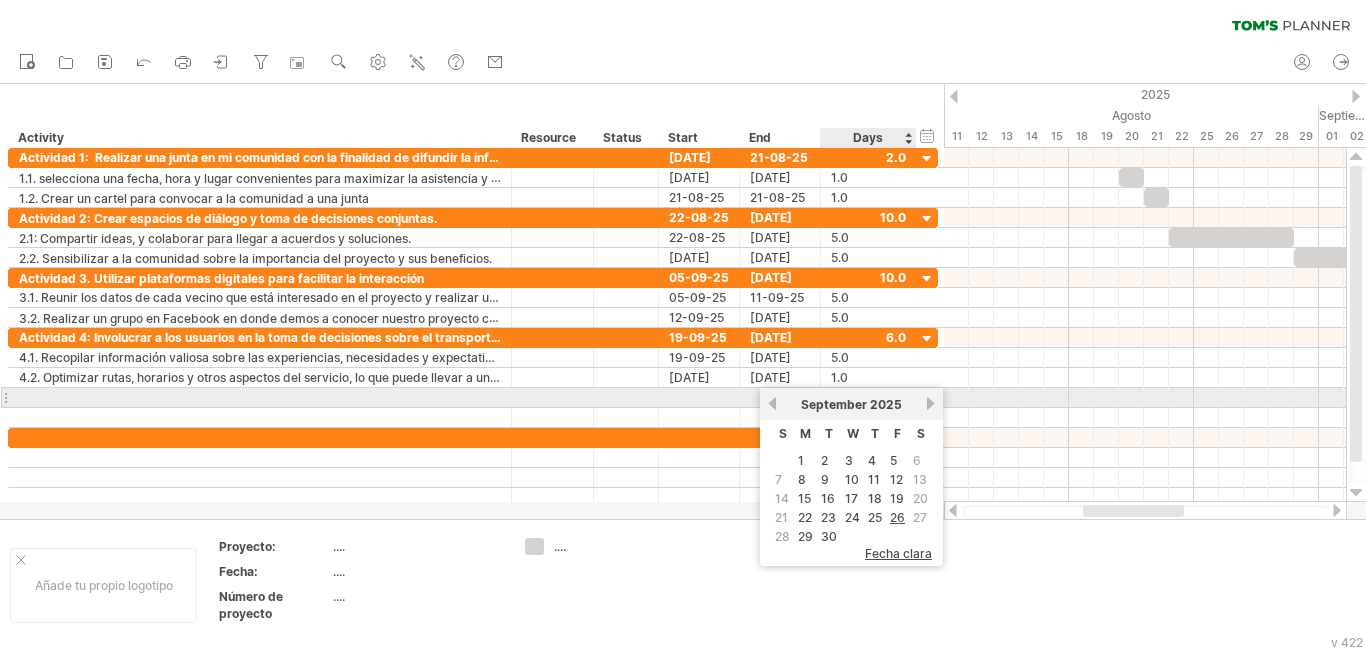 click on "next" at bounding box center [930, 403] 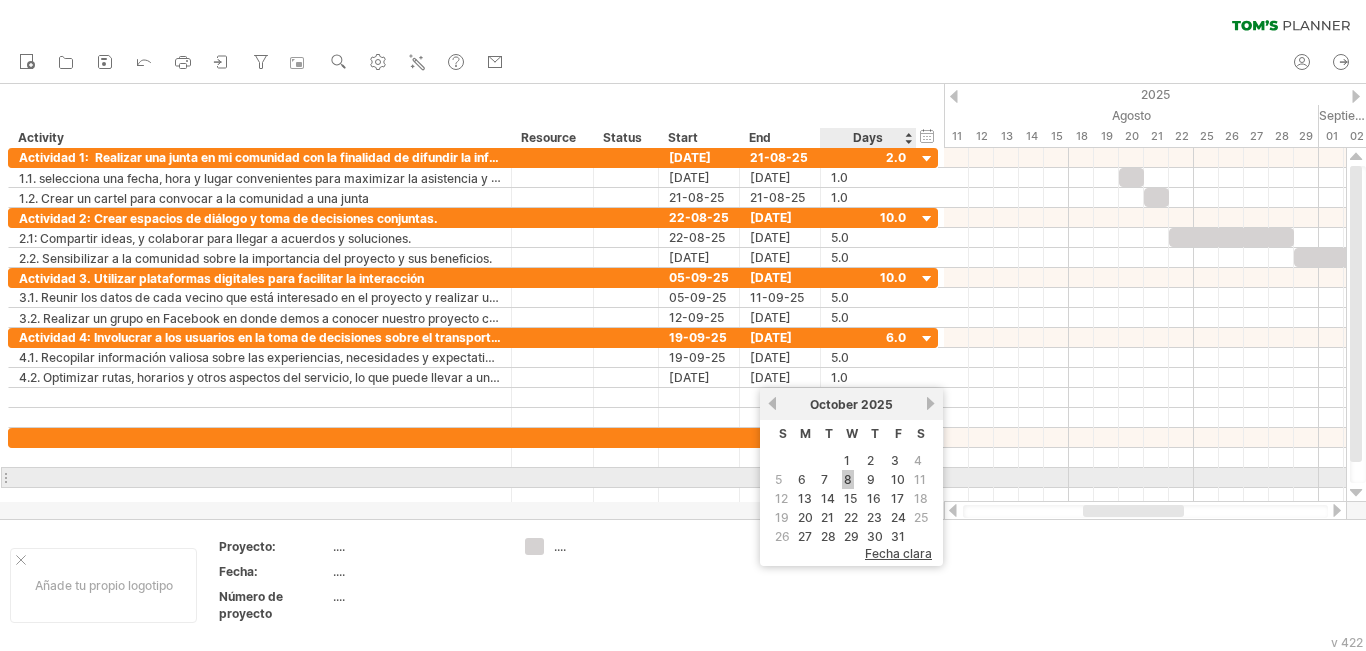 click on "8" at bounding box center (848, 479) 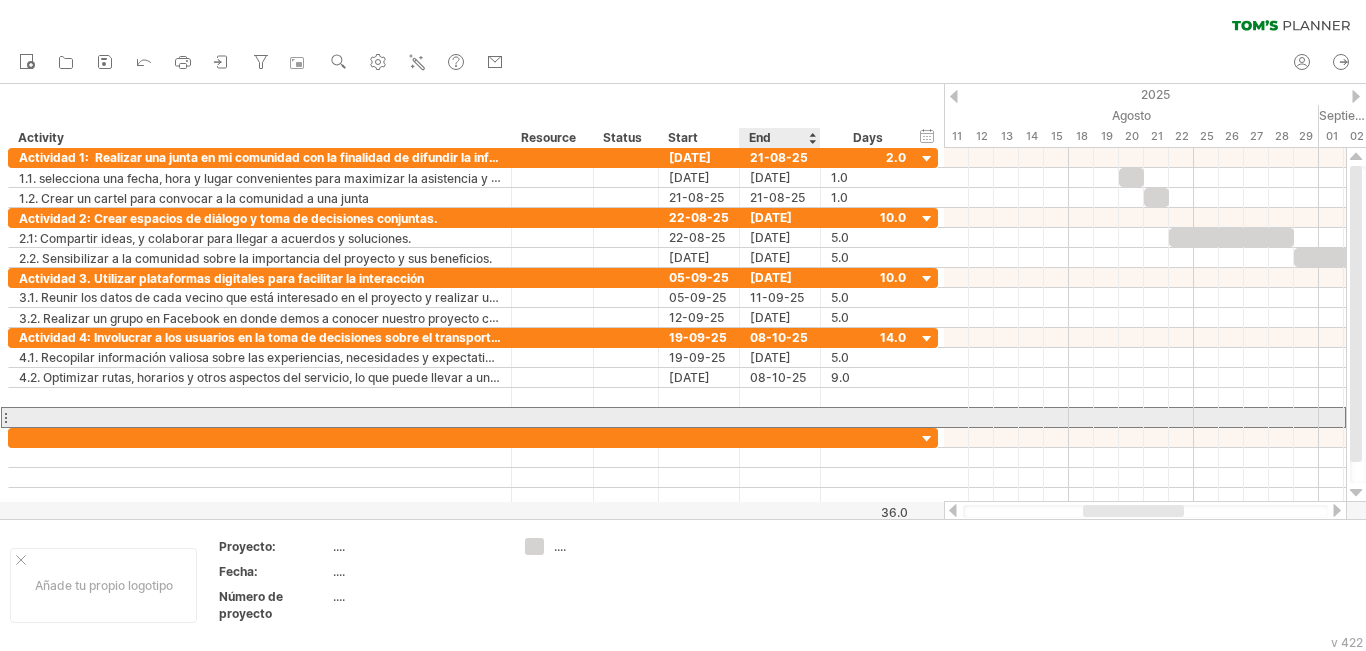 click at bounding box center [780, 417] 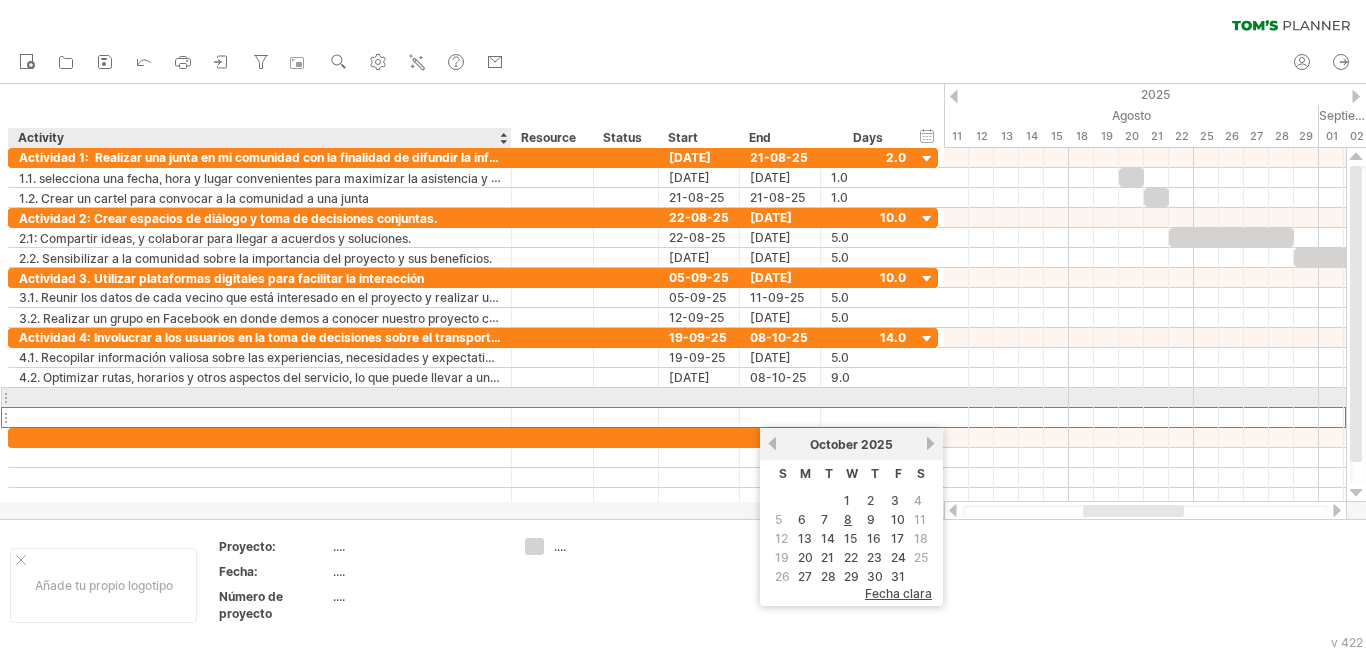 click at bounding box center (260, 397) 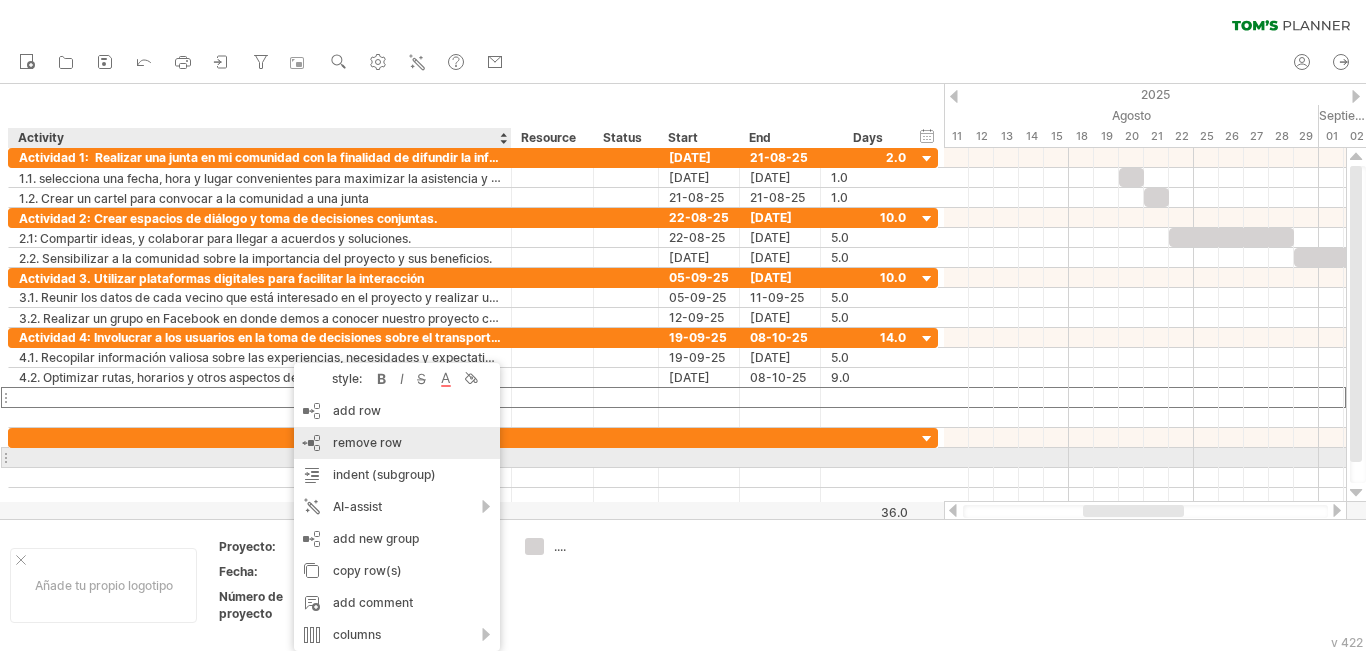 click on "remove row" at bounding box center [367, 442] 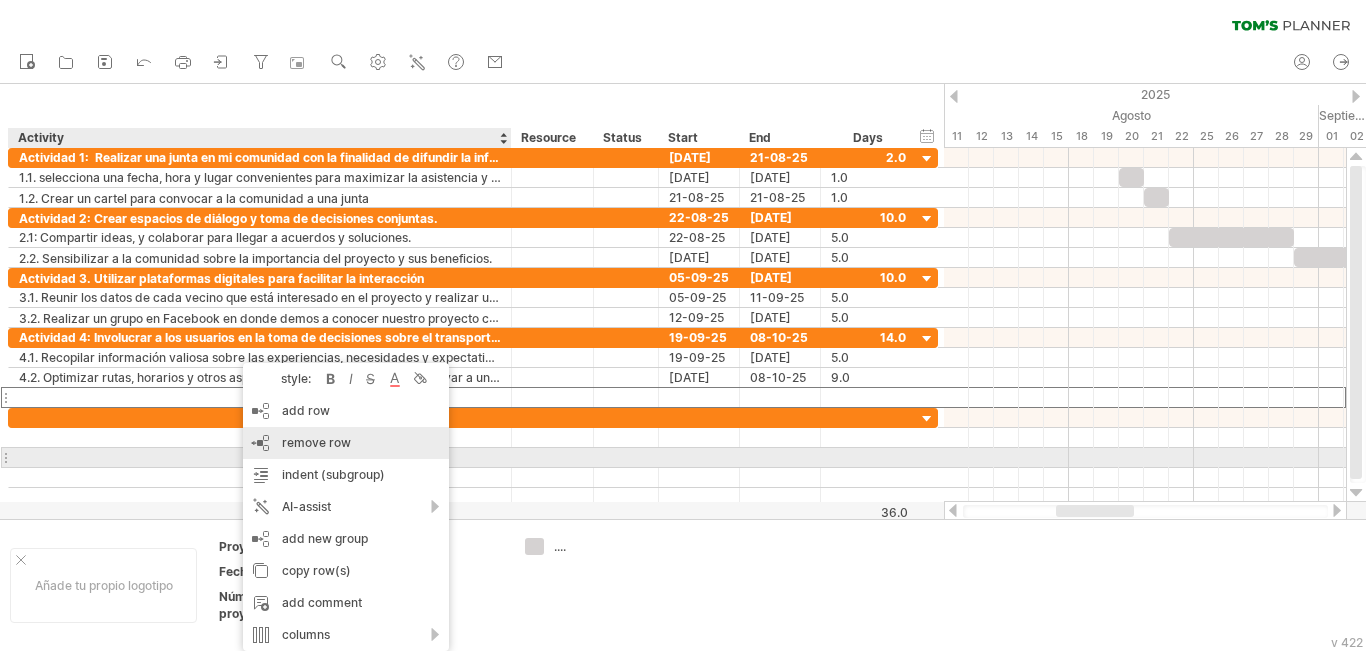 click on "remove row remove selected rows" at bounding box center [346, 443] 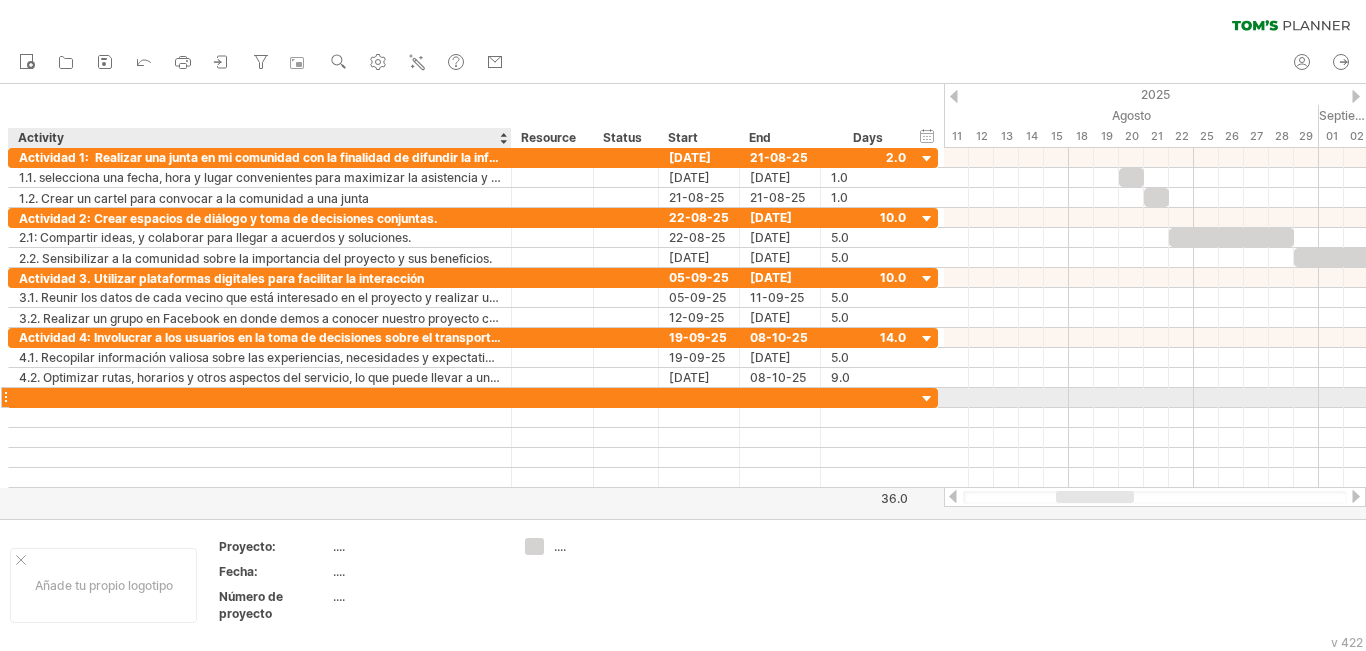 click at bounding box center [260, 397] 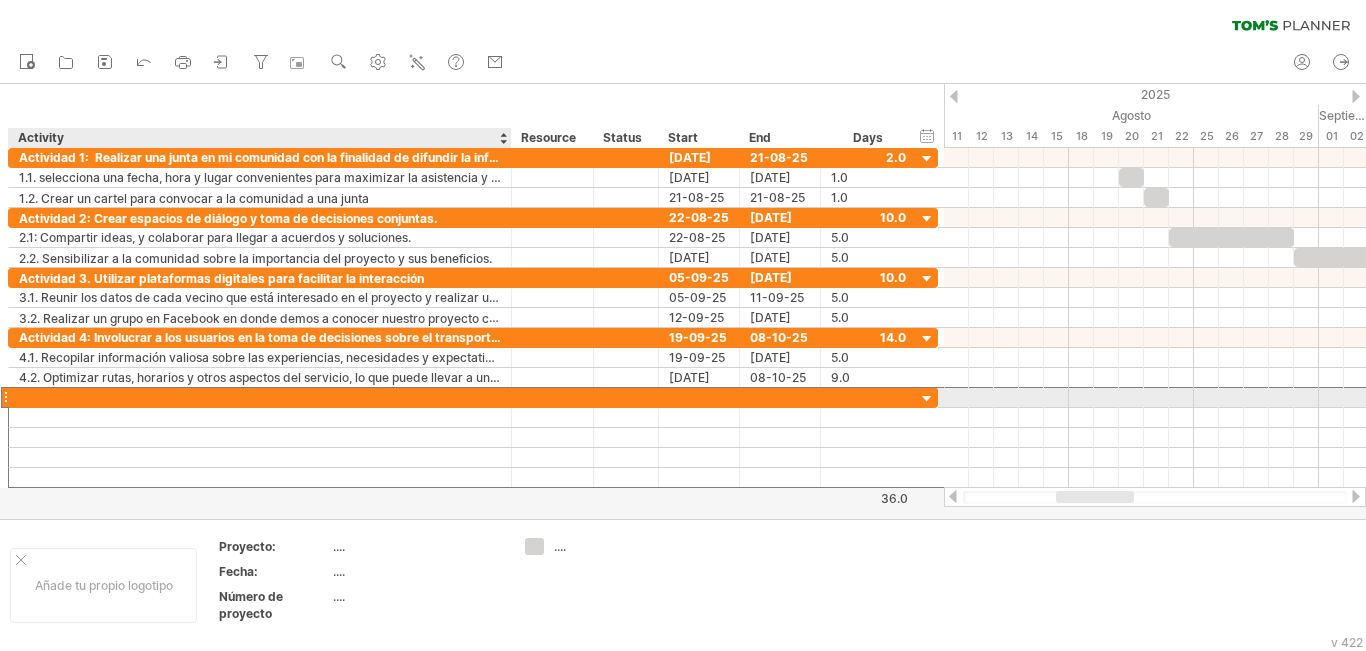 click at bounding box center (260, 397) 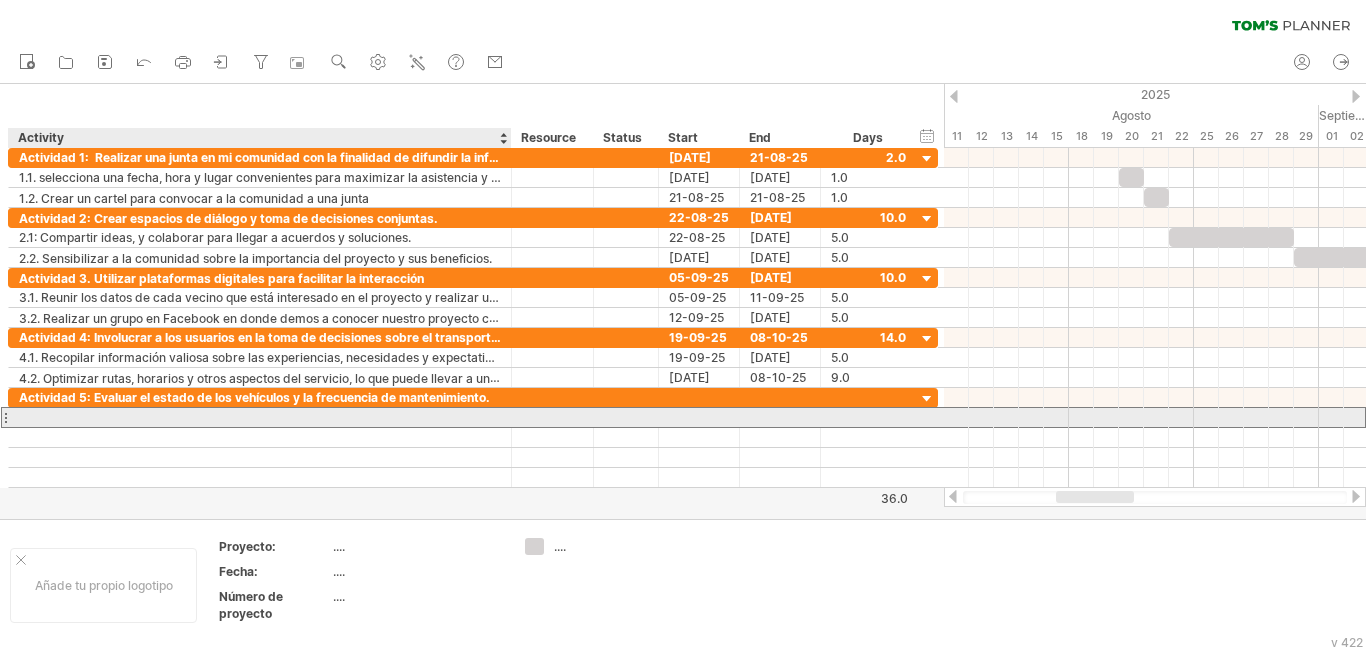 click at bounding box center [260, 417] 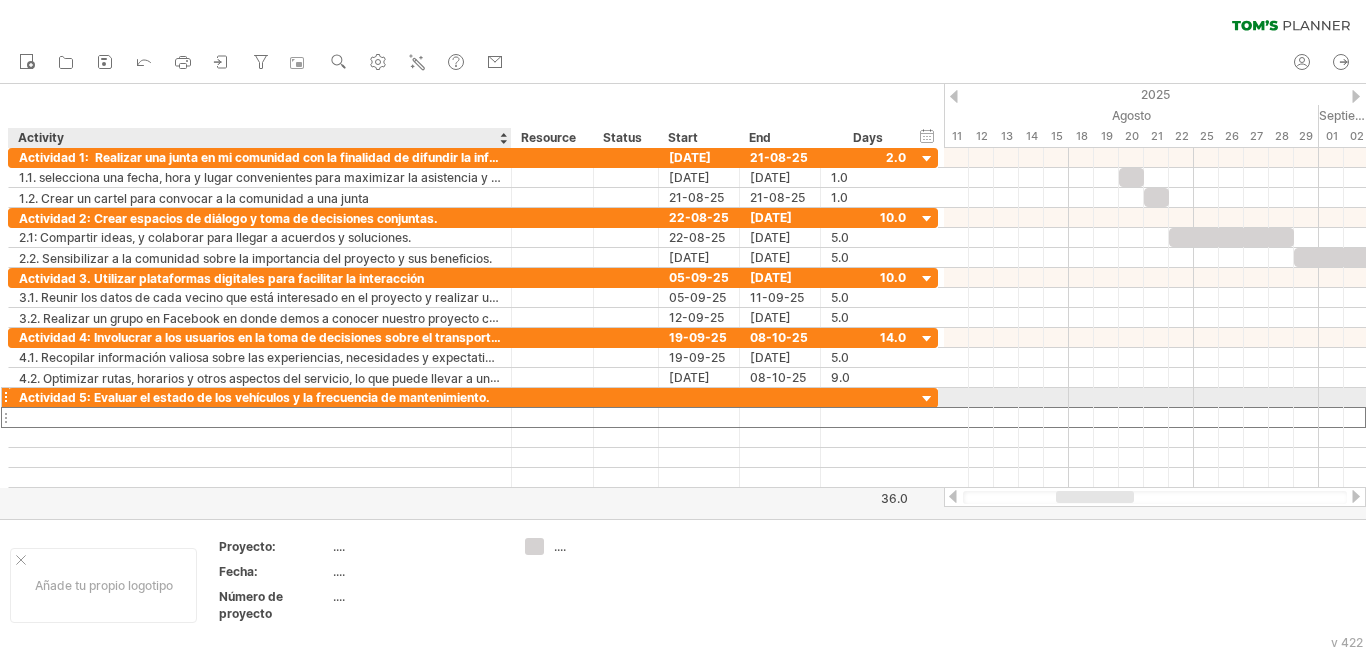 drag, startPoint x: 245, startPoint y: 406, endPoint x: 227, endPoint y: 413, distance: 19.313208 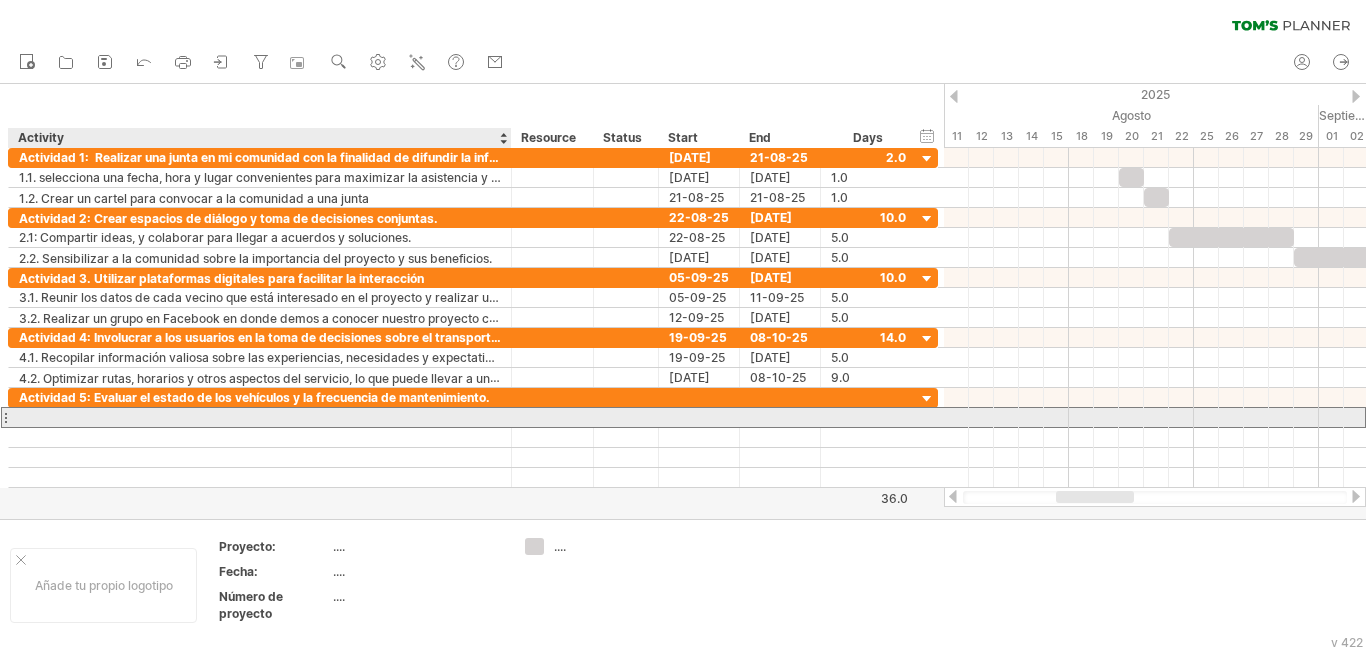 click at bounding box center [260, 417] 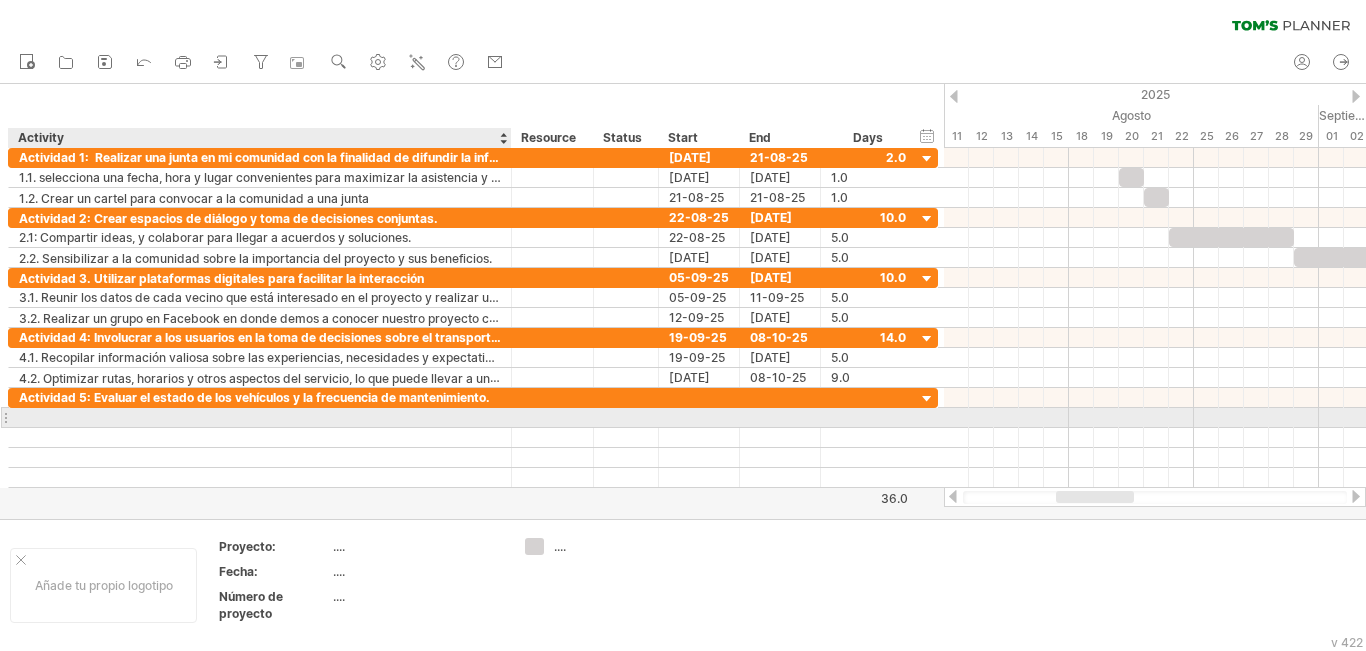 paste on "**********" 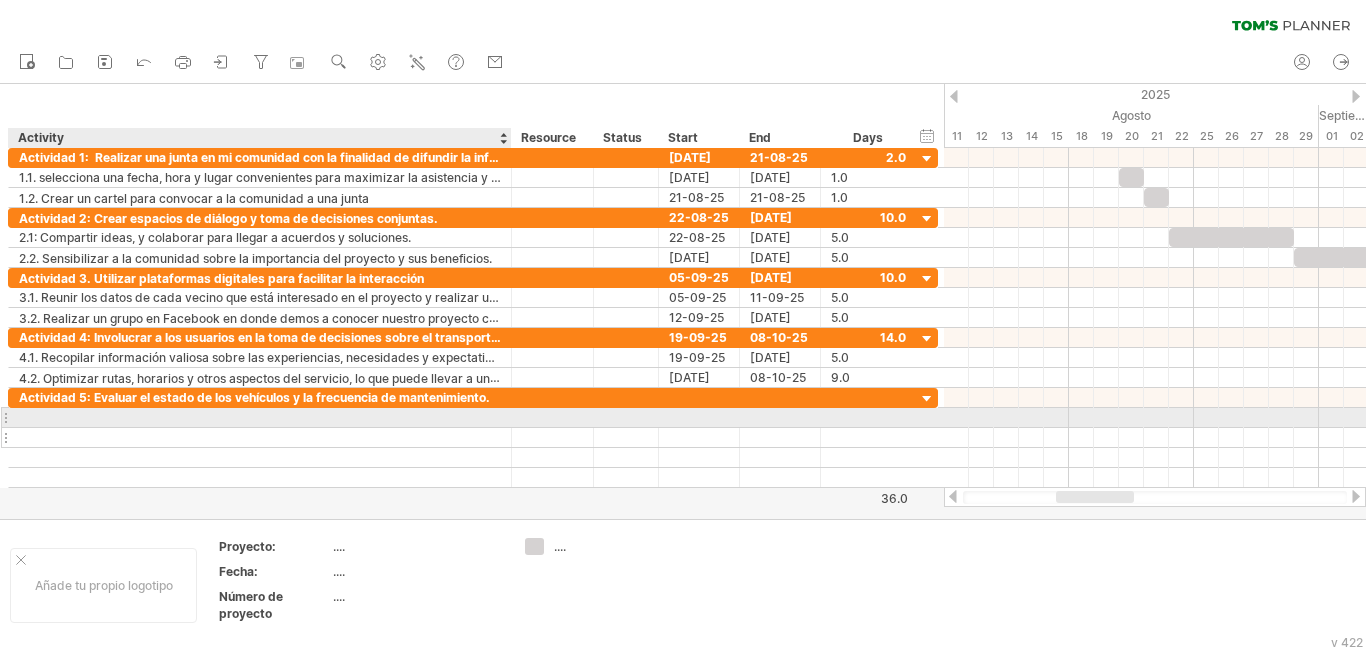type on "**********" 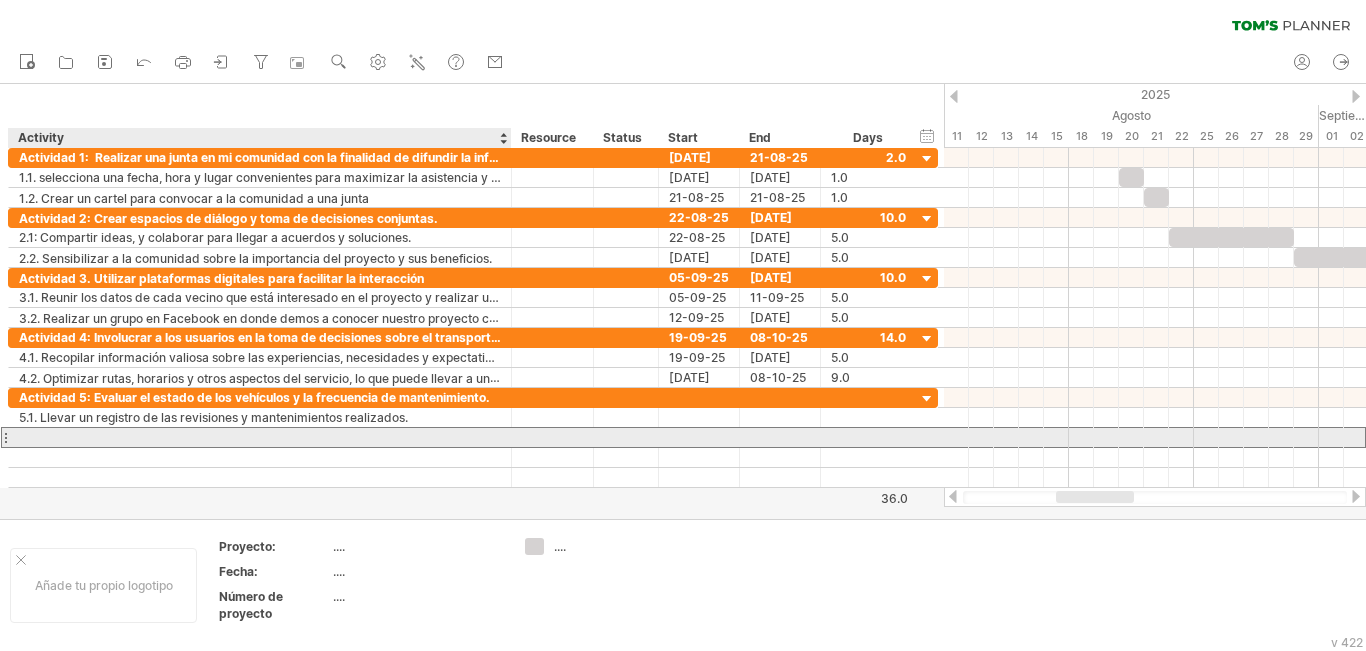 click at bounding box center [260, 437] 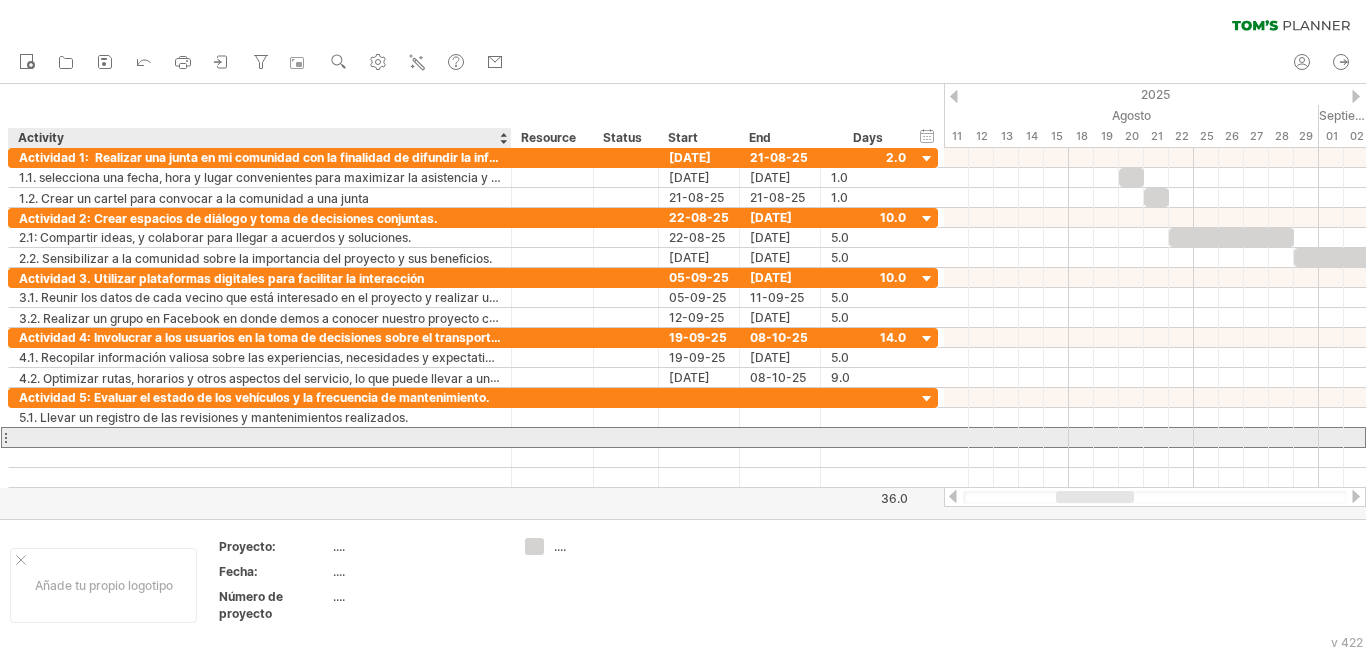 click at bounding box center (260, 437) 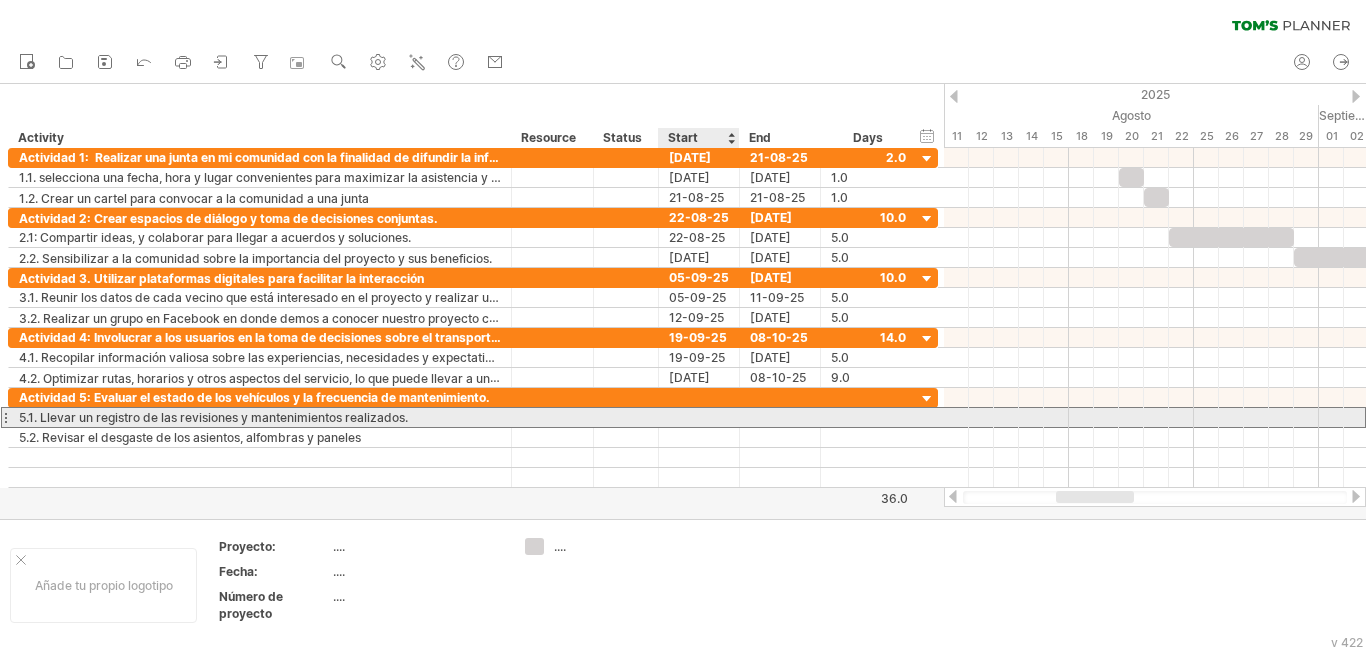 click at bounding box center [699, 417] 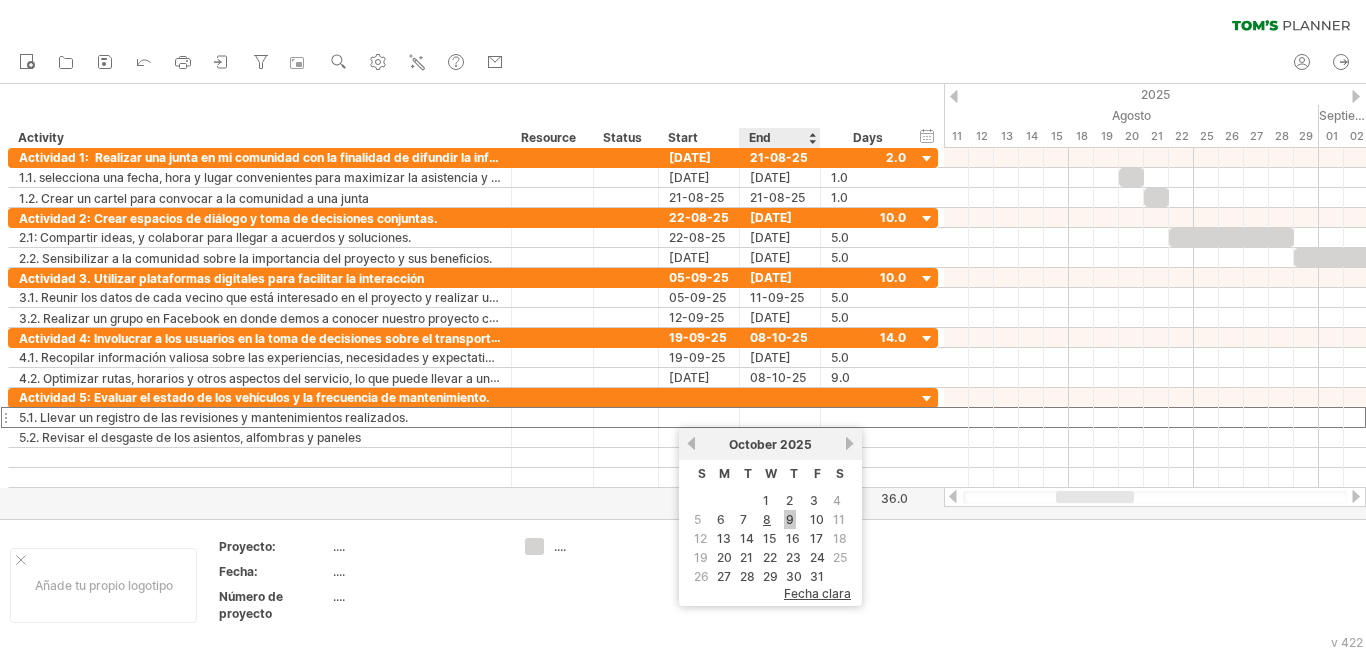 click on "9" at bounding box center (790, 519) 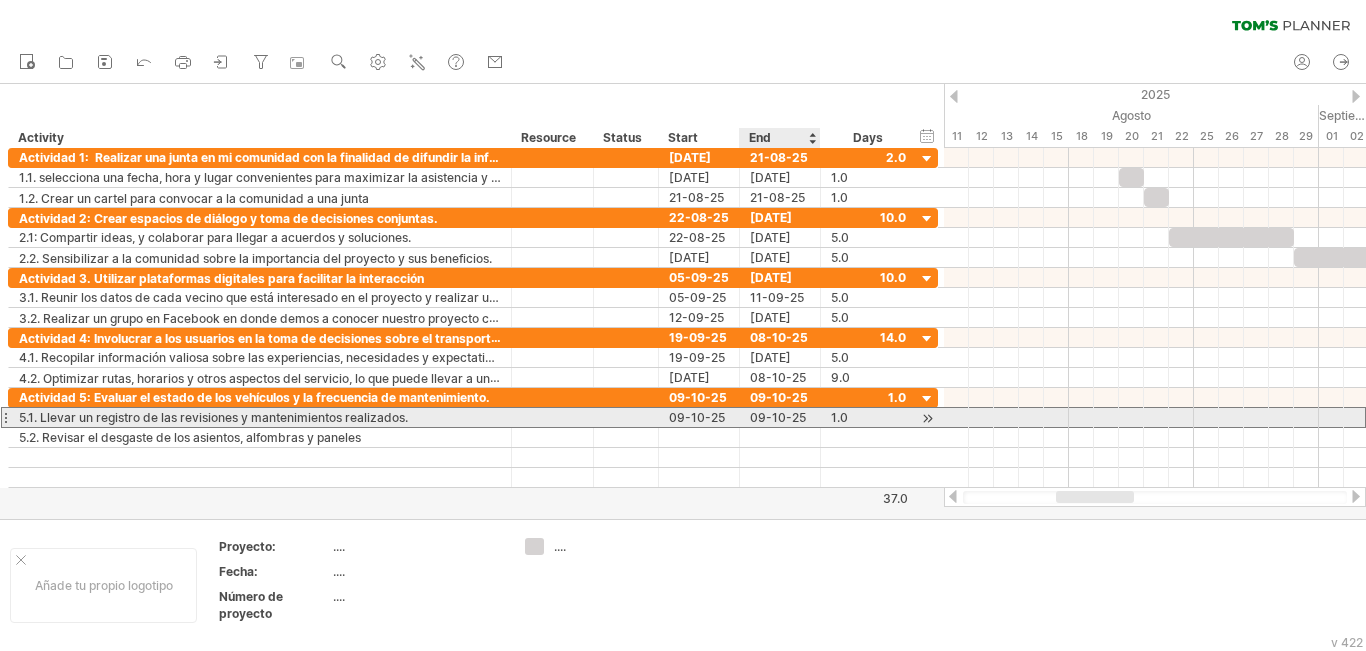 click on "09-10-25" at bounding box center (780, 417) 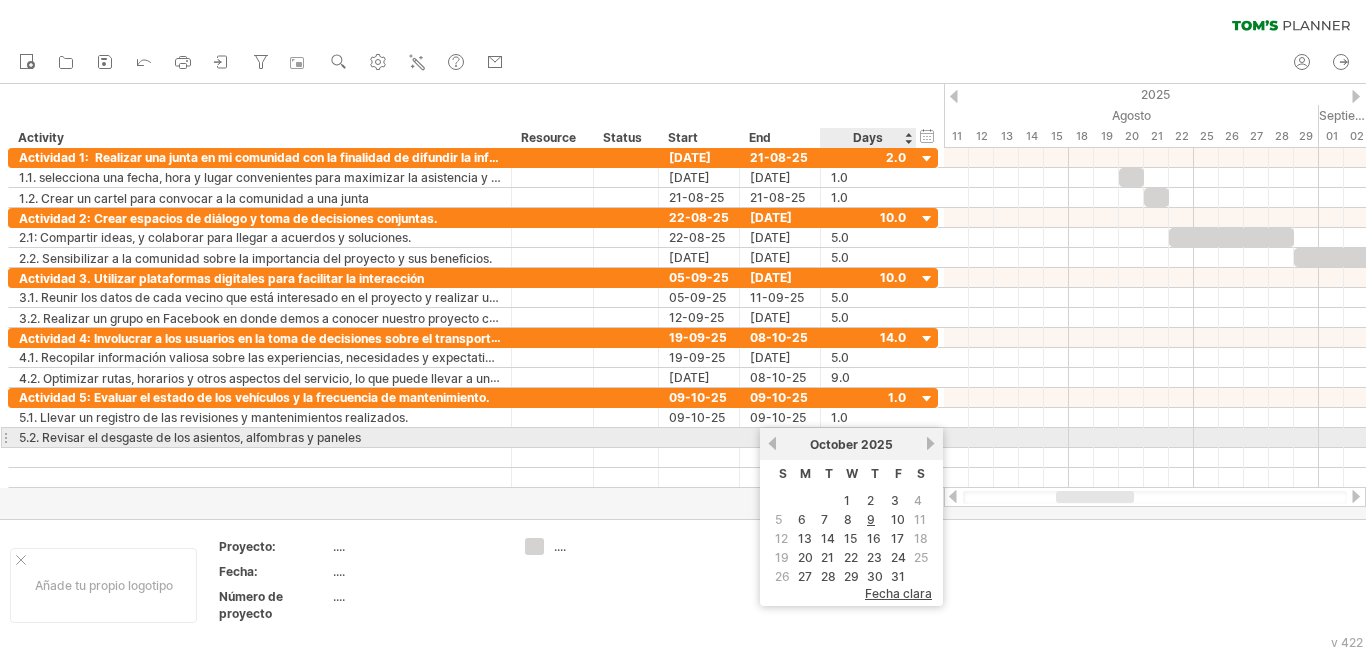 click on "next" at bounding box center (930, 443) 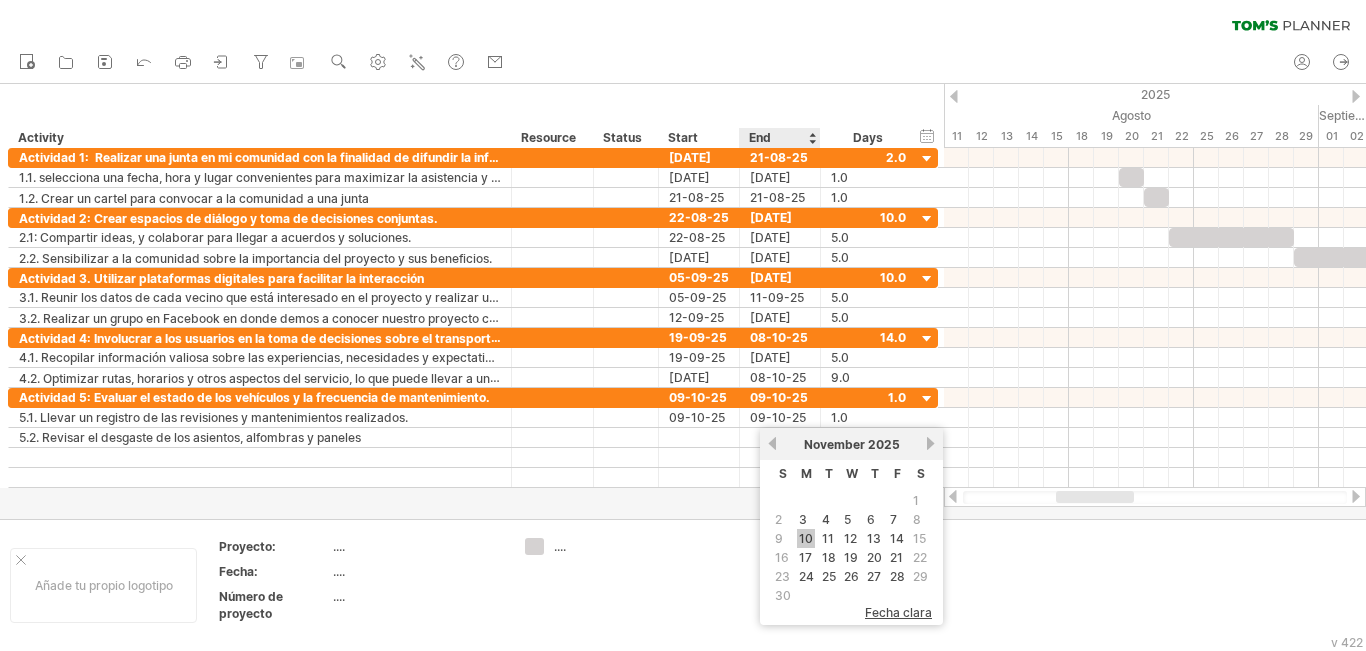 click on "10" at bounding box center [806, 538] 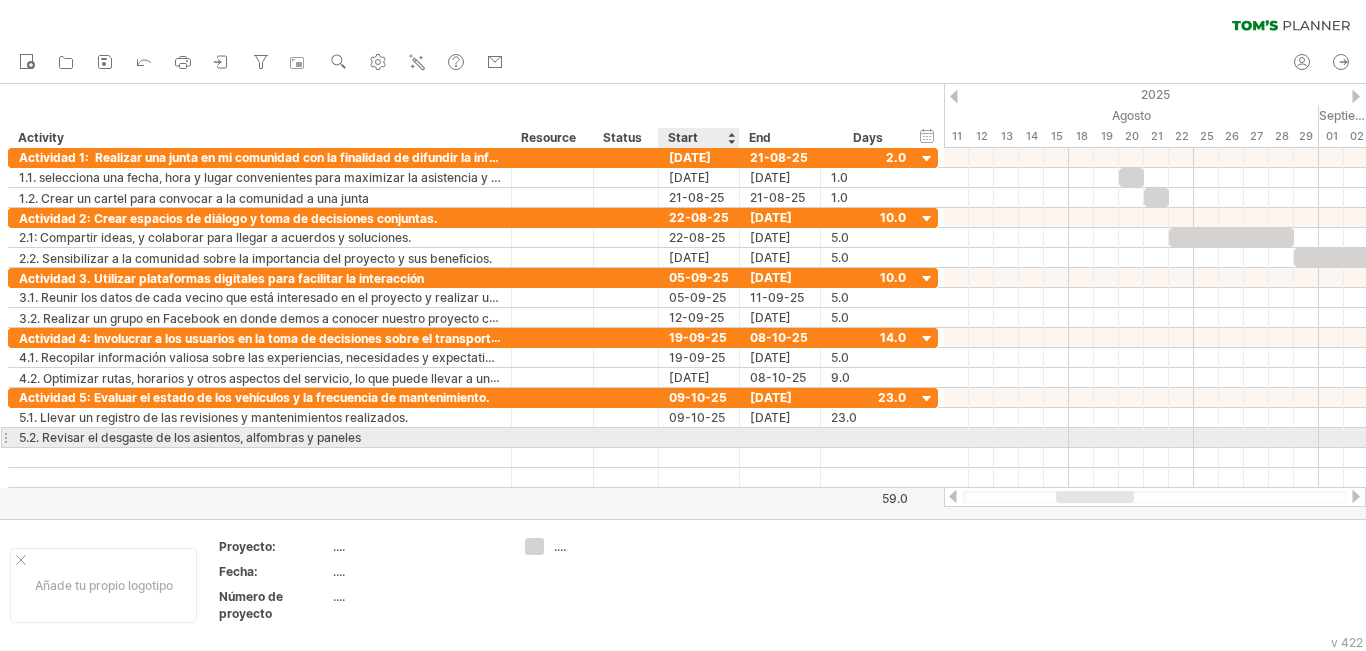 click at bounding box center (699, 437) 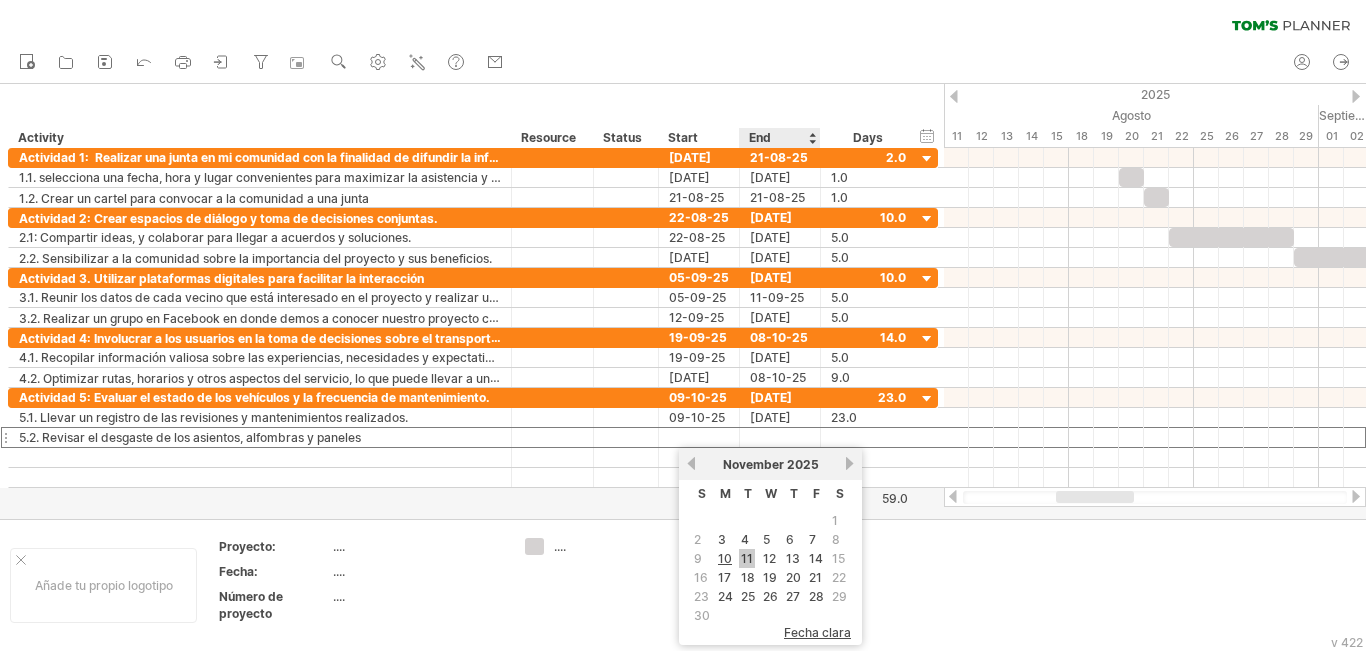 click on "11" at bounding box center (747, 558) 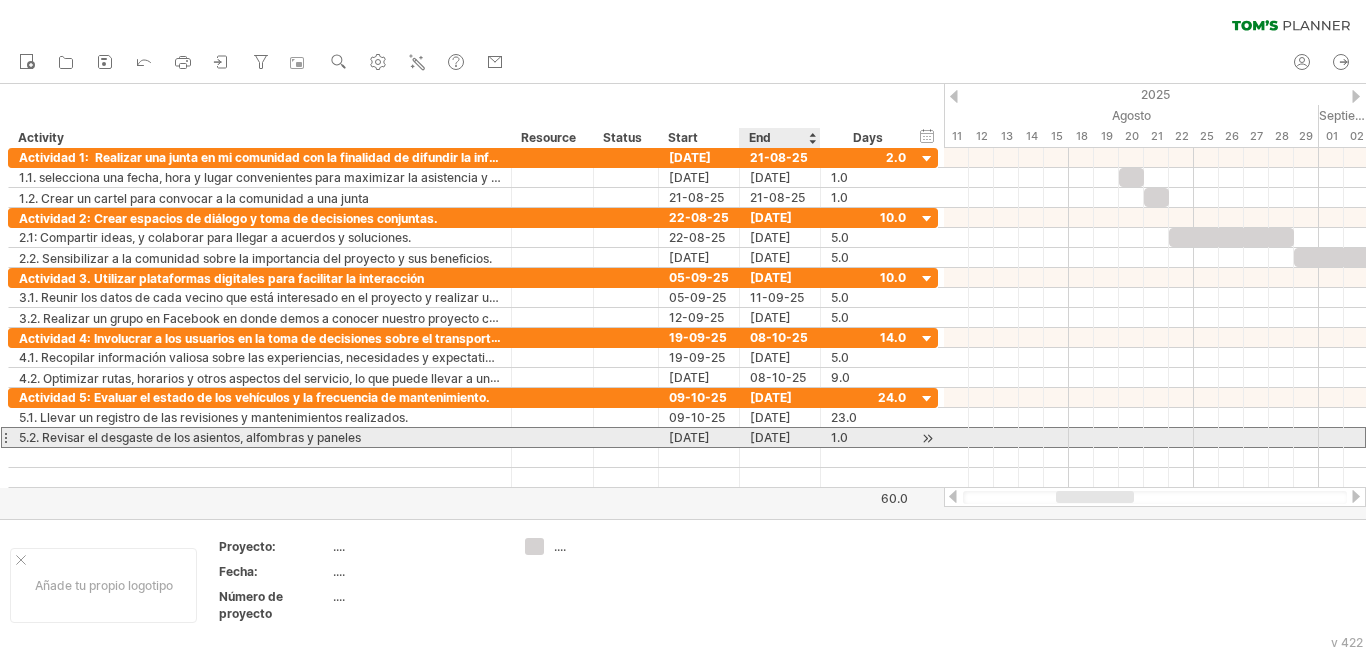 click on "[DATE]" at bounding box center [780, 437] 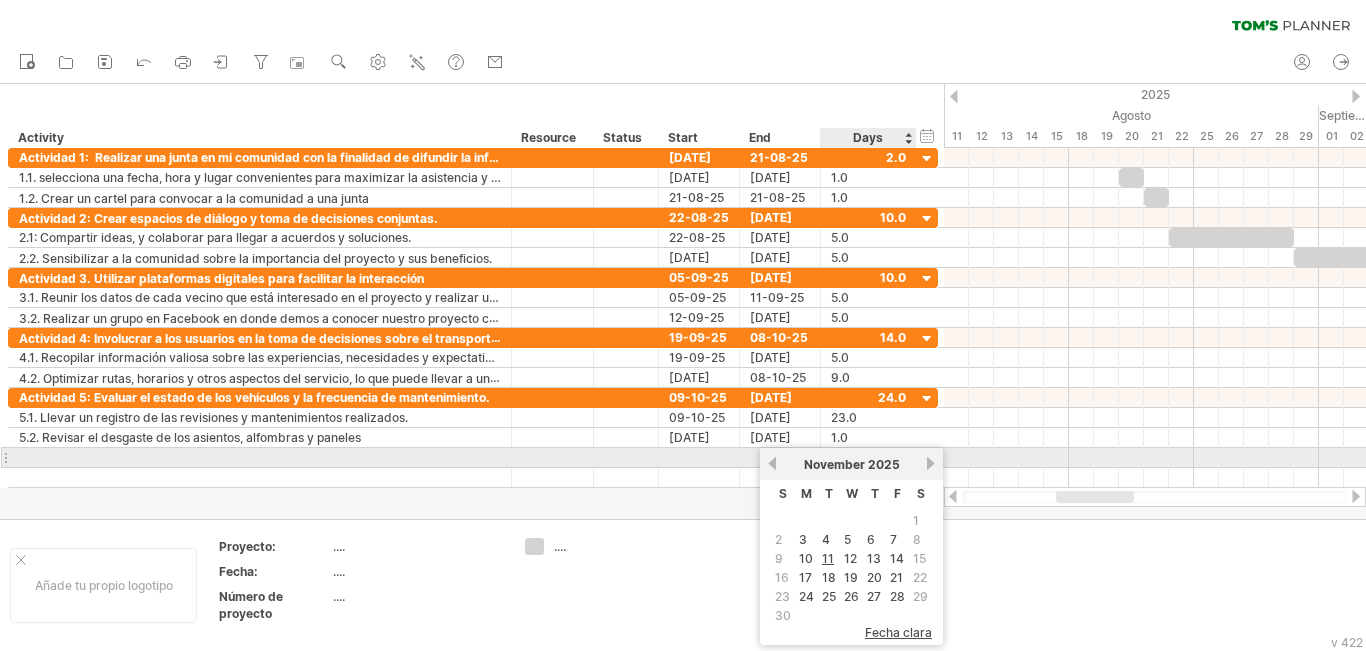 click on "next" at bounding box center (930, 463) 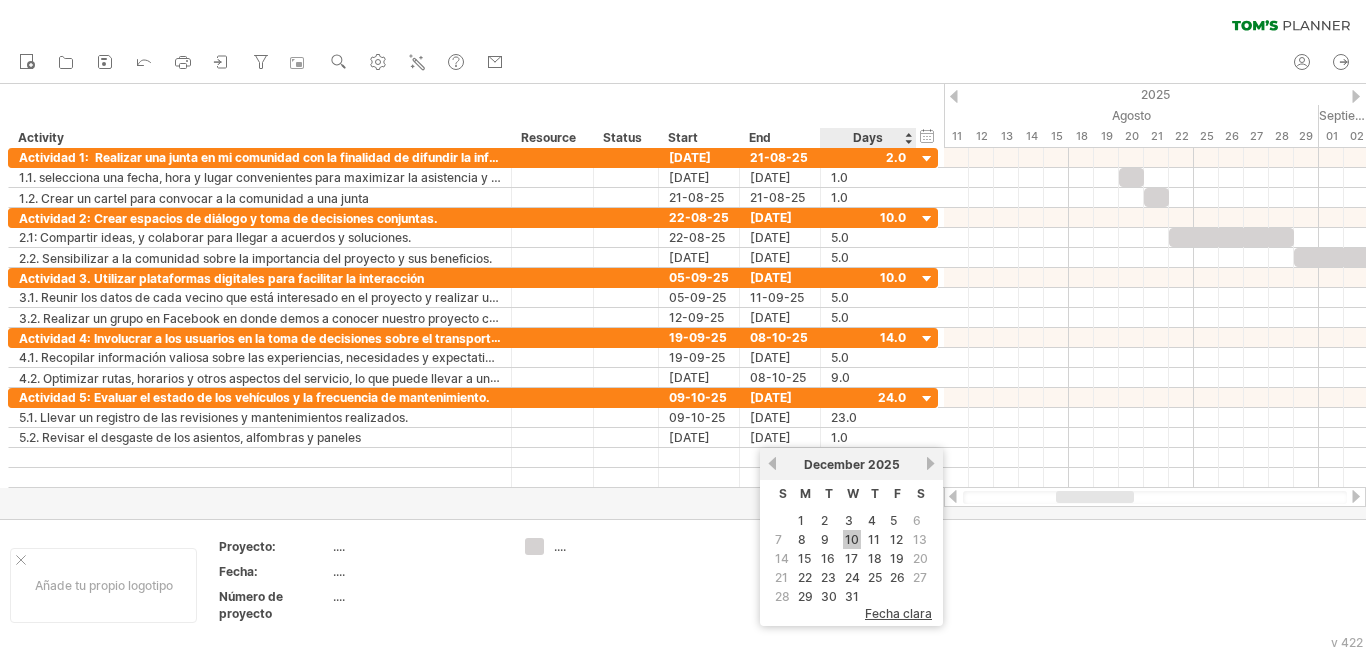 click on "10" at bounding box center (852, 539) 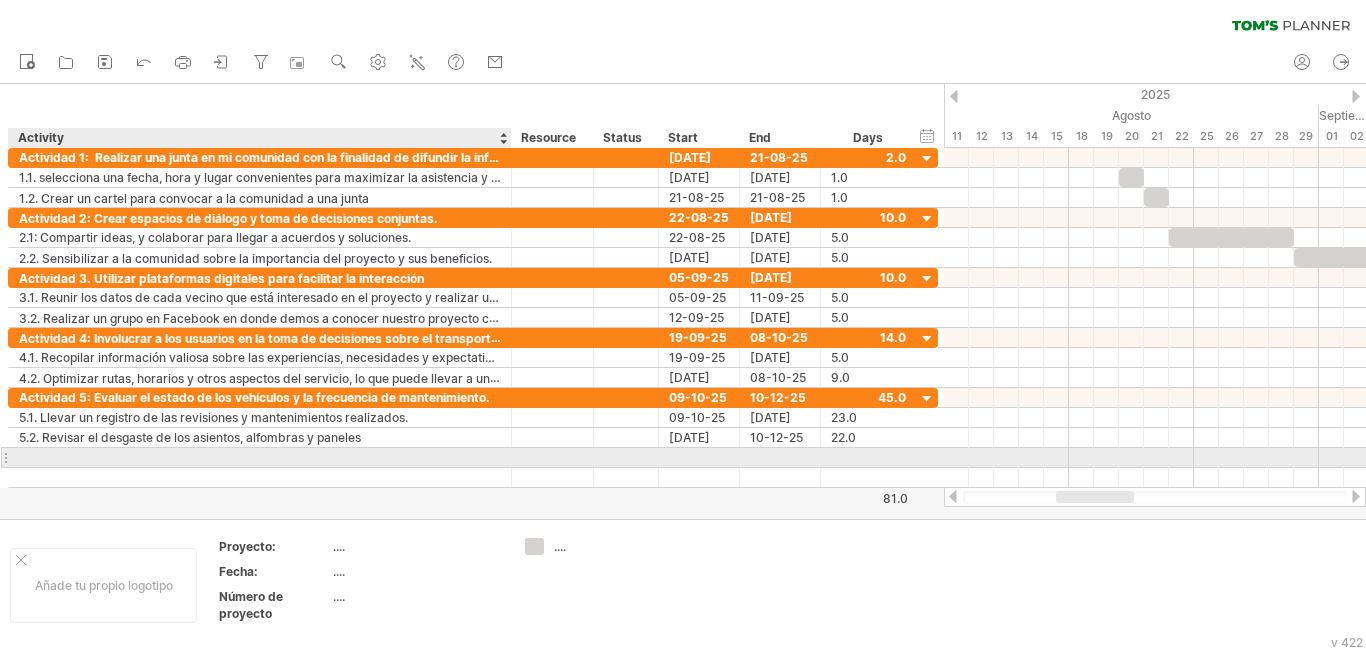click at bounding box center [260, 457] 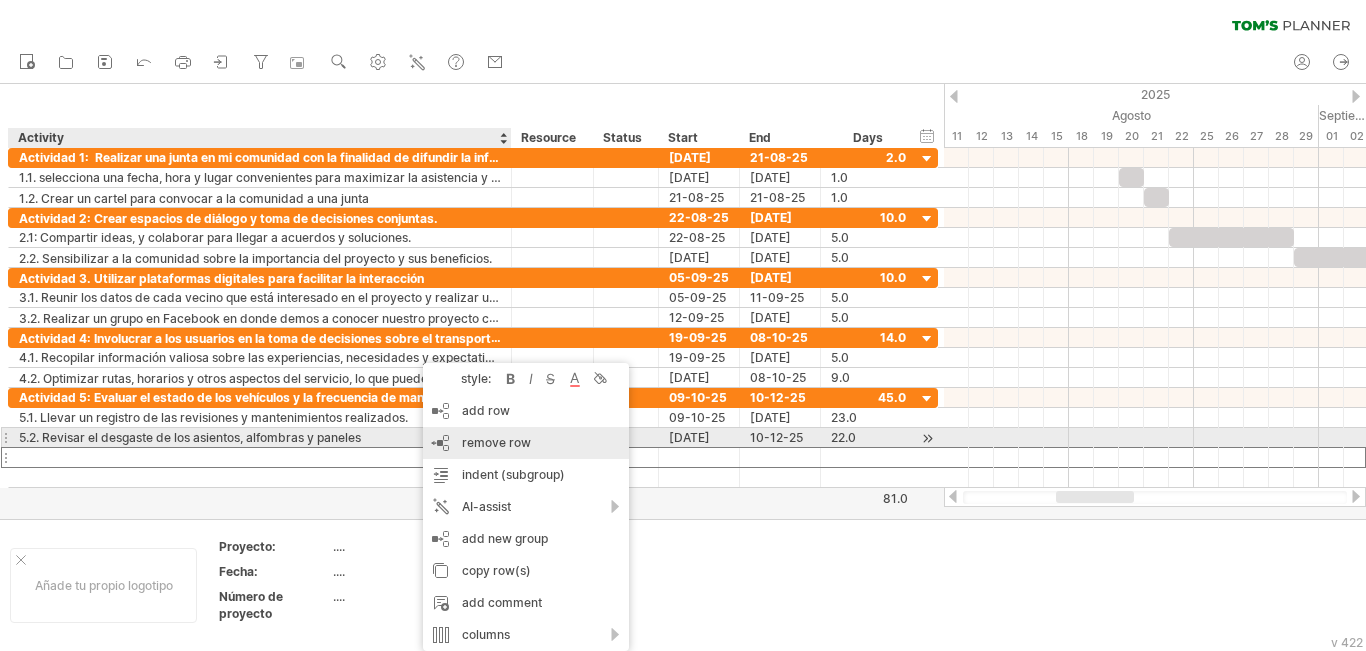 click on "remove row" at bounding box center (496, 442) 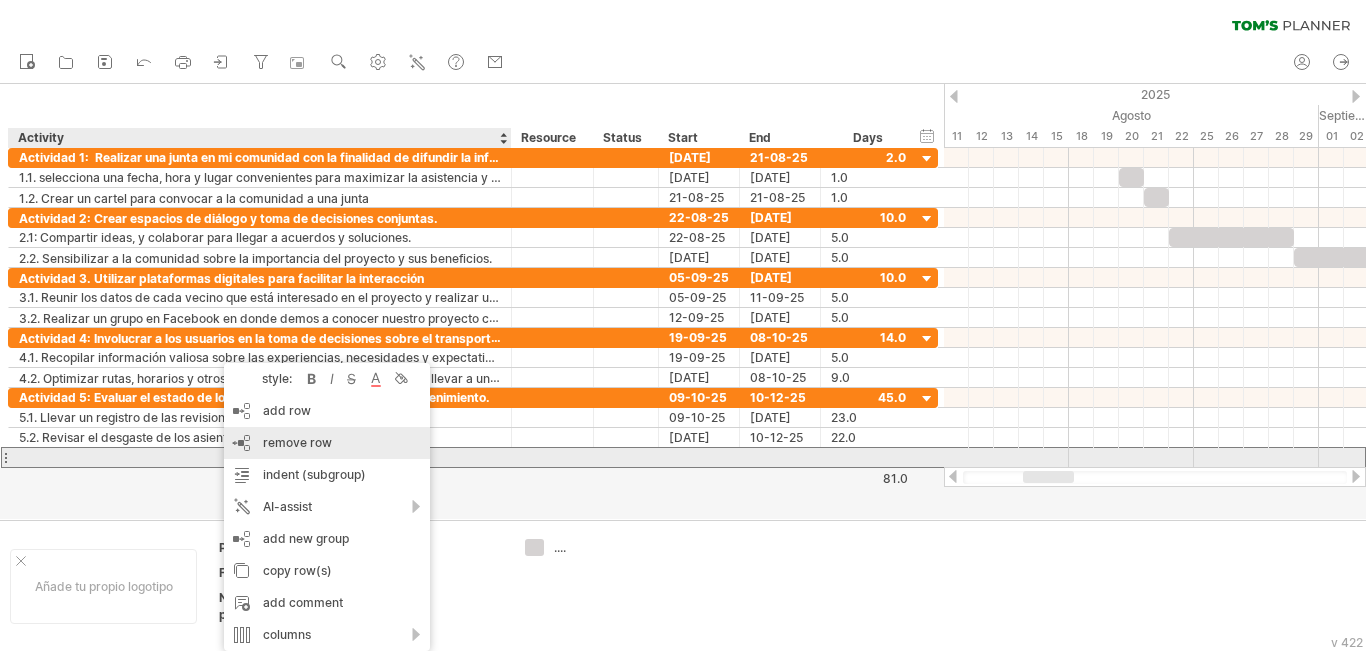 click on "remove row remove selected rows" at bounding box center (327, 443) 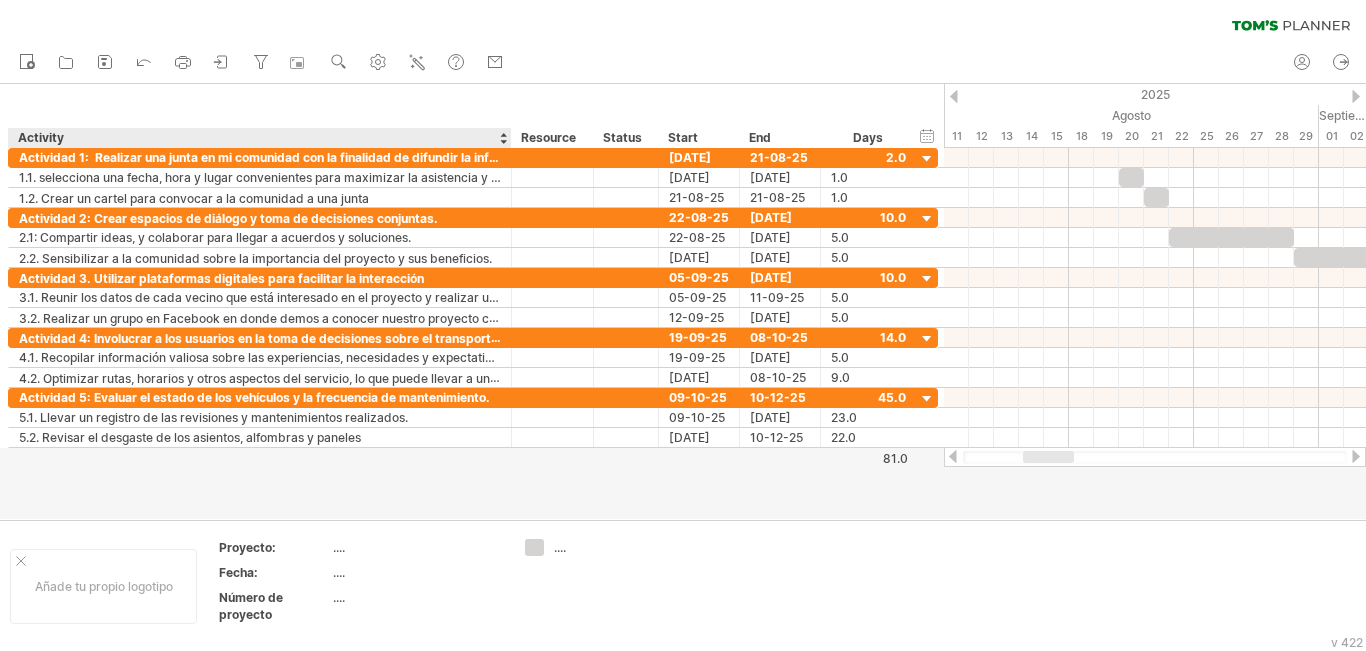 click at bounding box center [683, 301] 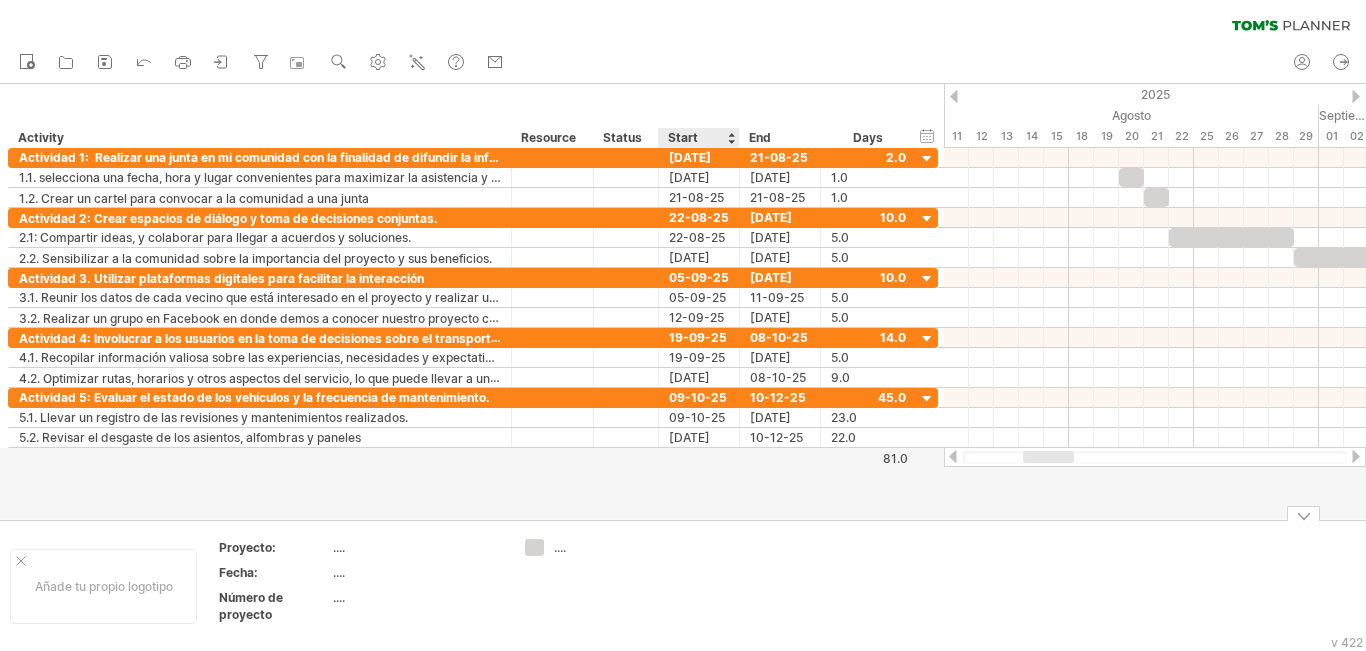 click on "Añade tu propio logotipo Proyecto: .... Fecha: .... Número de proyecto .... ...." at bounding box center (50000, 586) 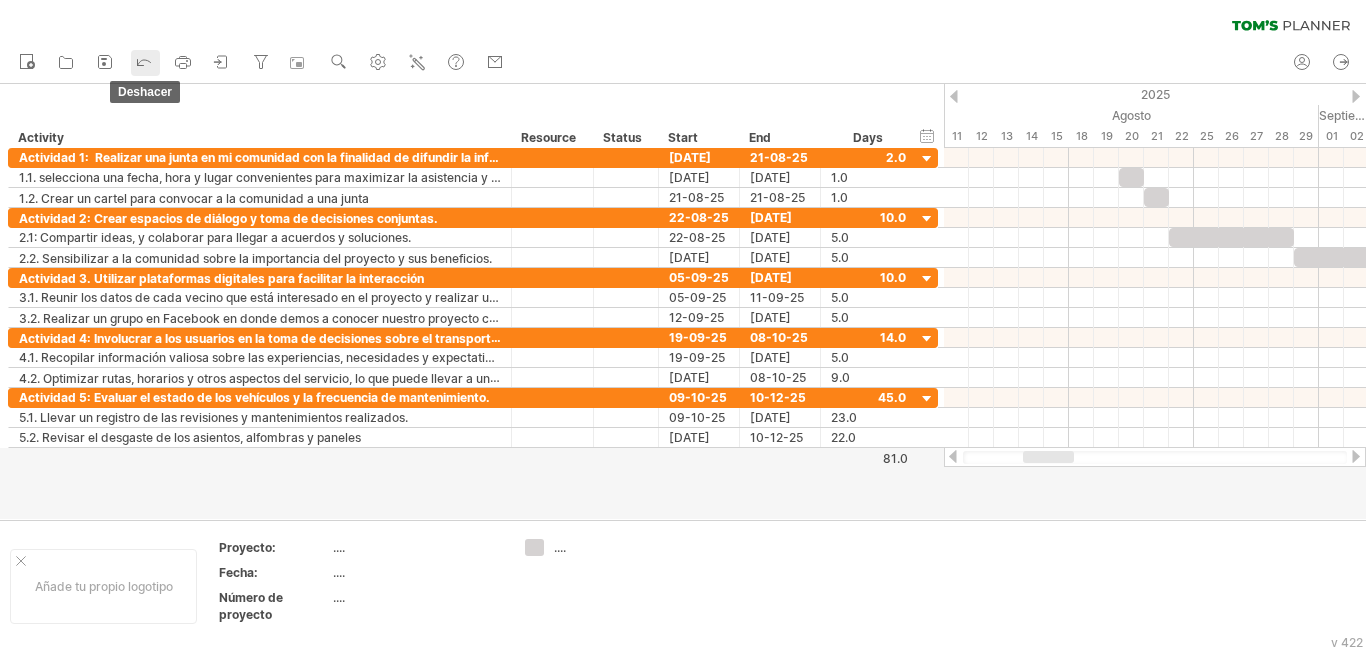 click 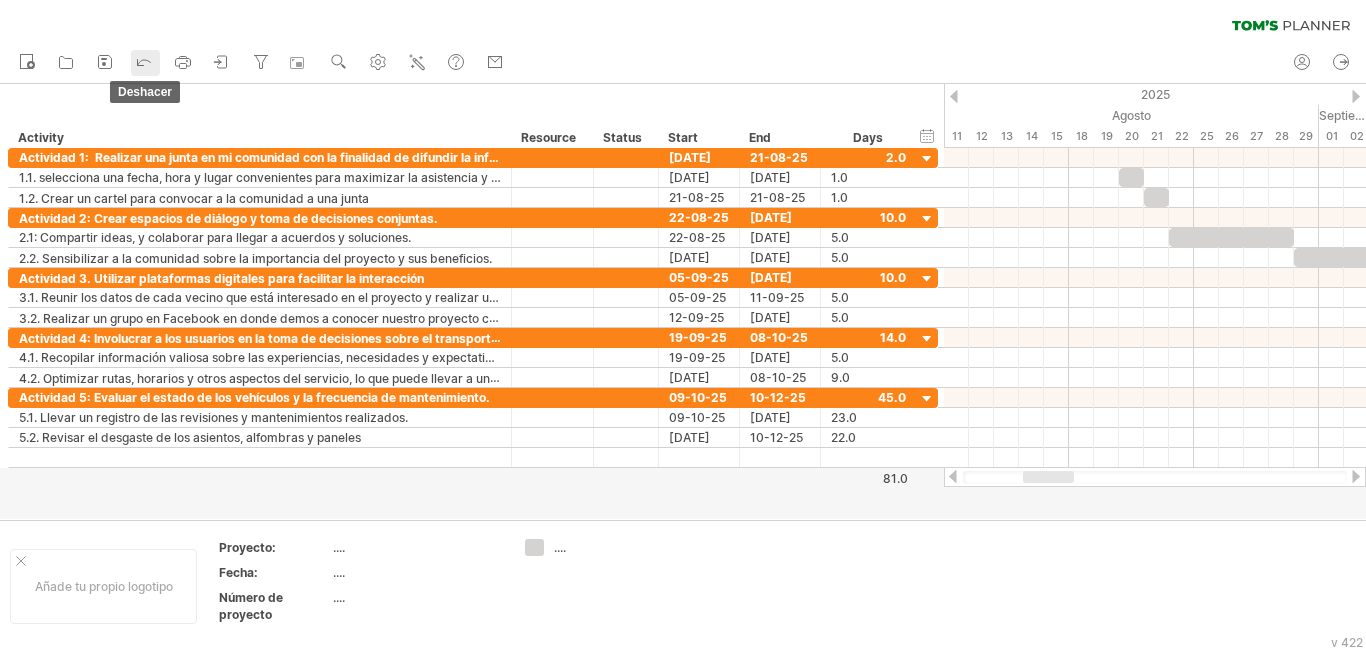 click 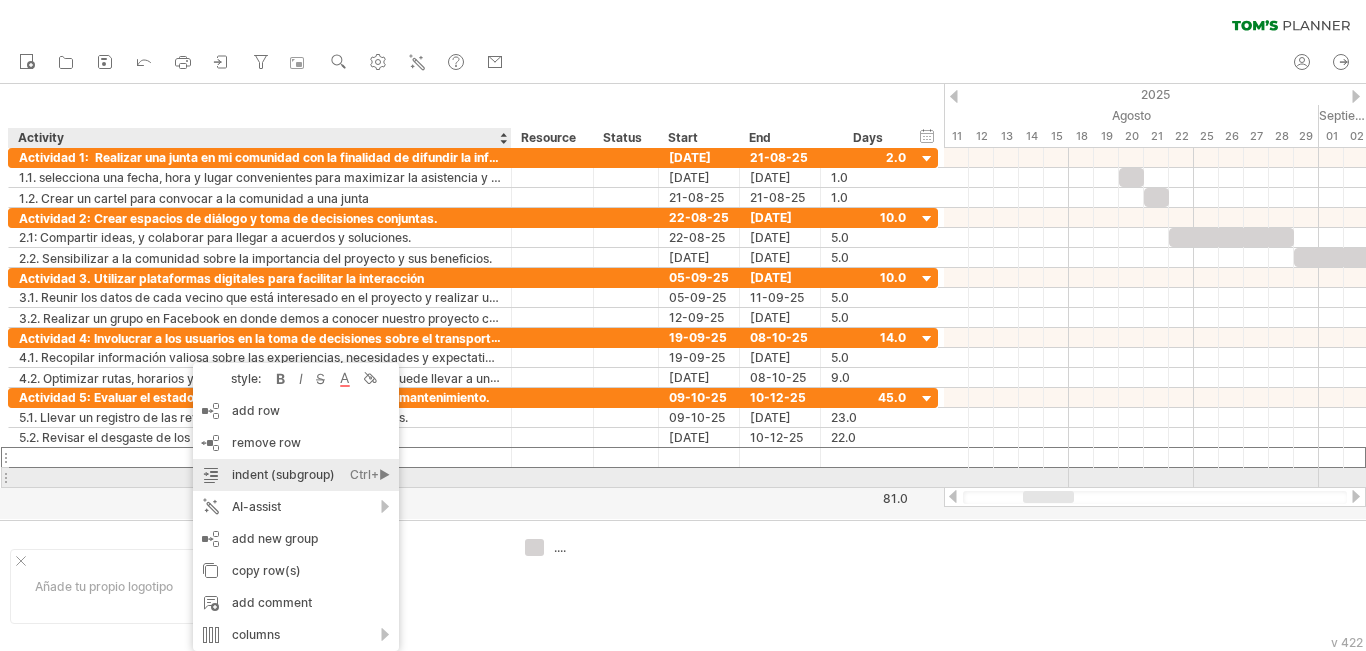 click on "indent (subgroup) Ctrl+► Cmd+►" at bounding box center [296, 475] 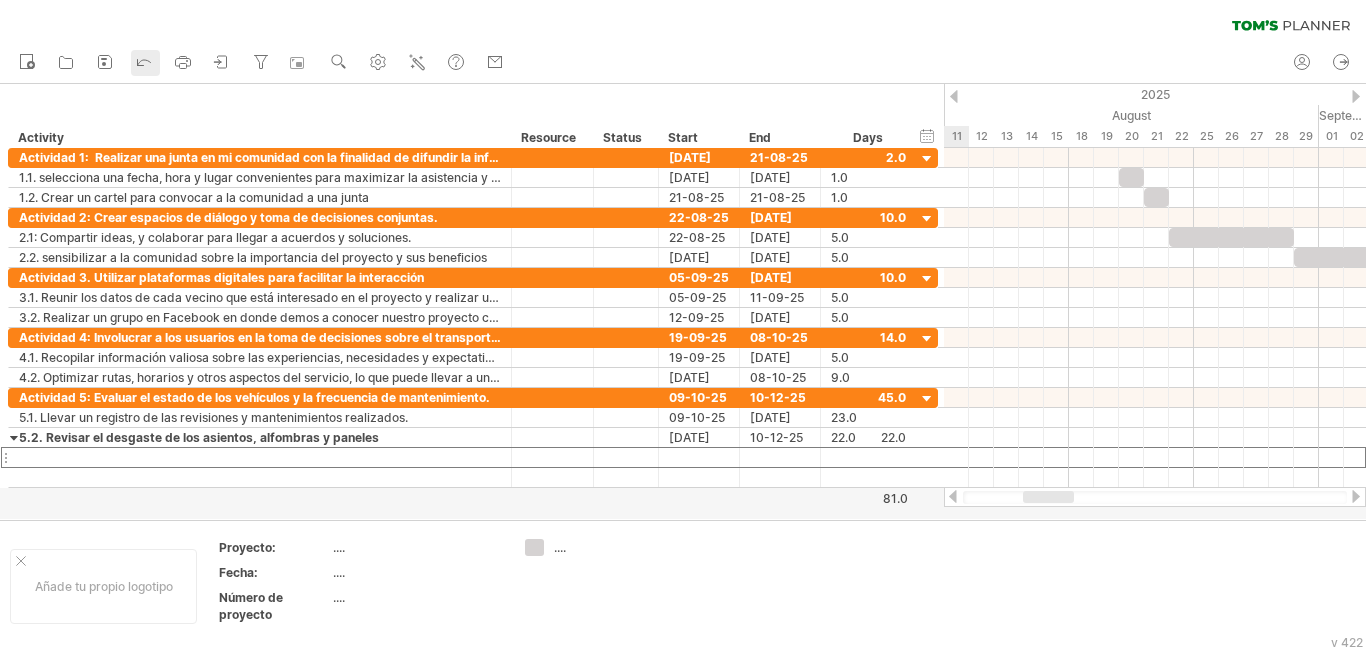 click 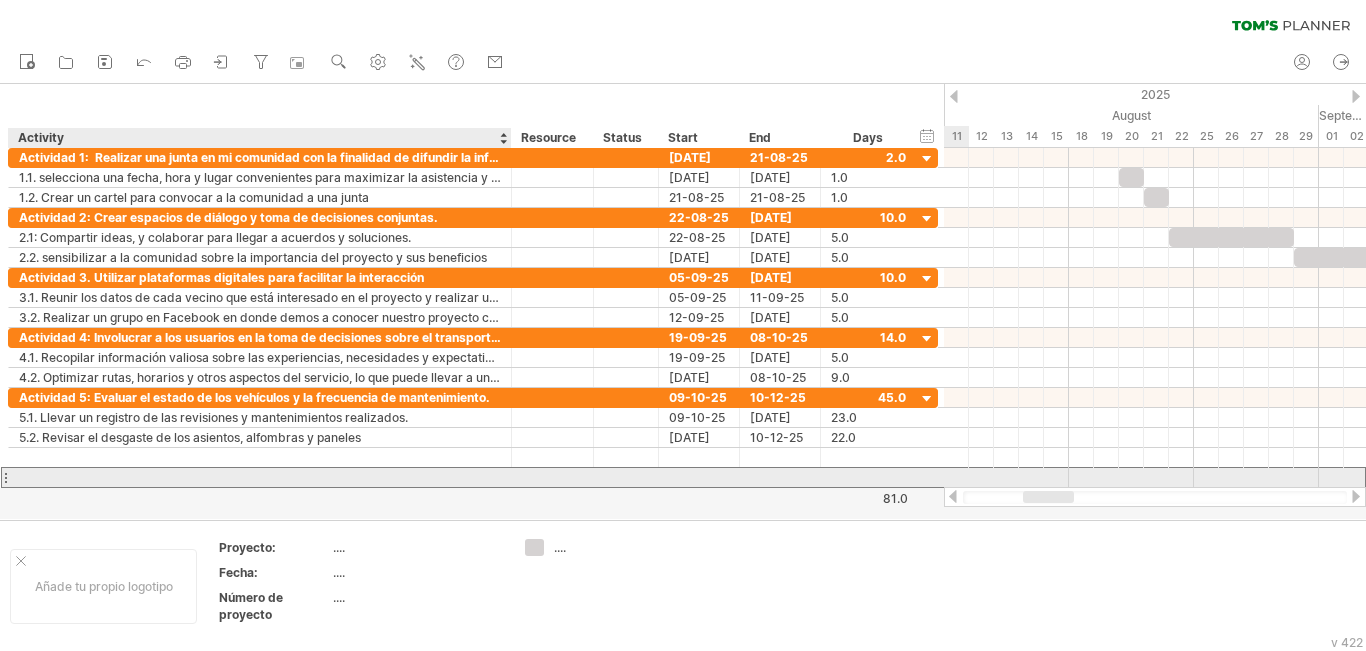 click at bounding box center (260, 477) 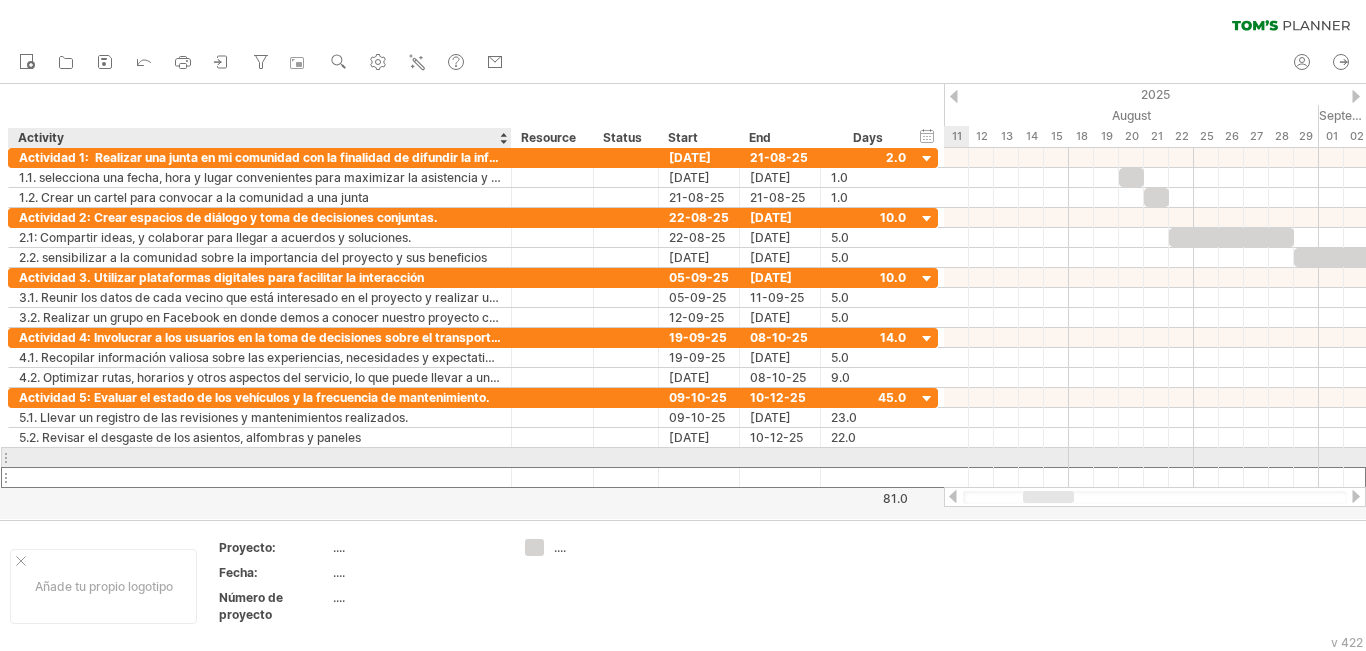 click at bounding box center (260, 457) 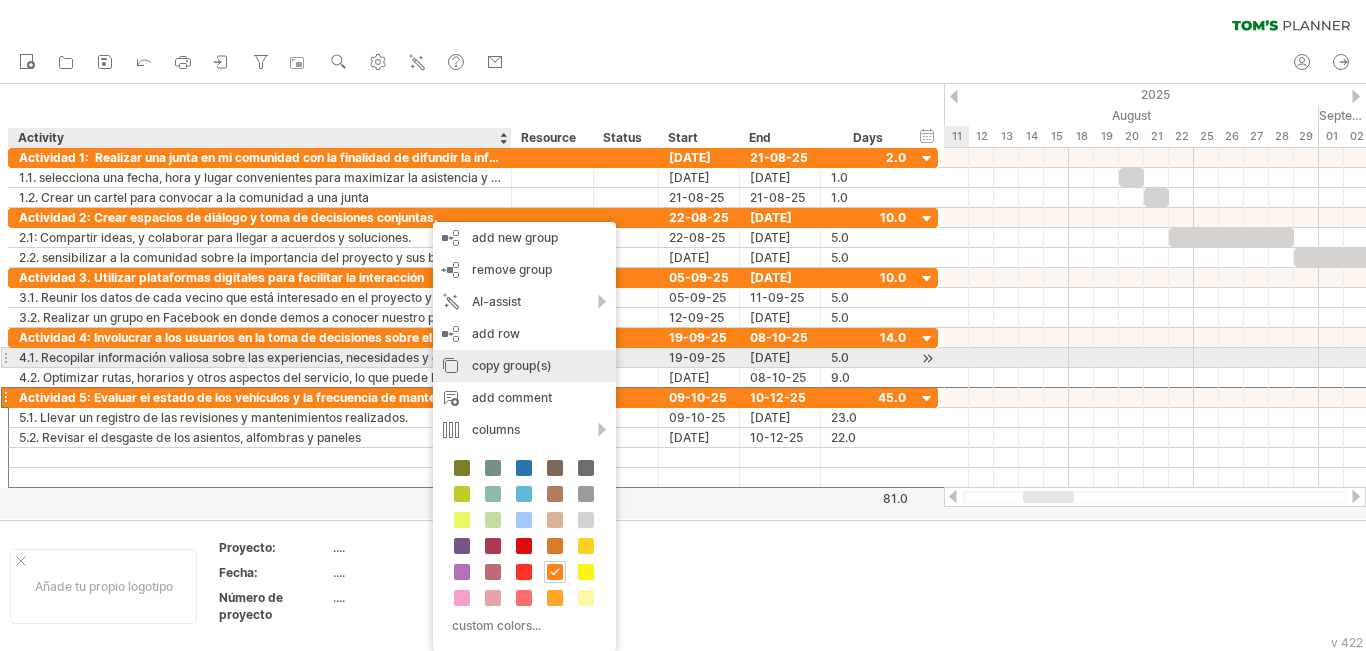 click on "copy group(s)" at bounding box center [524, 366] 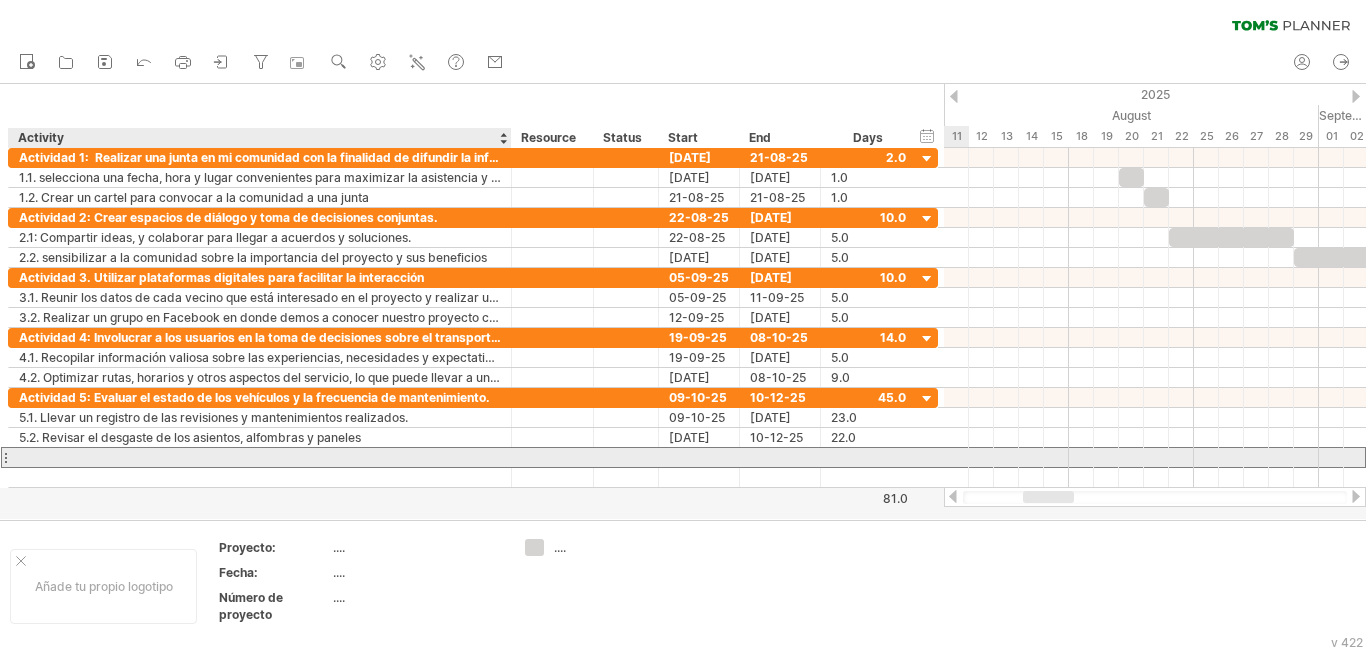 click at bounding box center [260, 457] 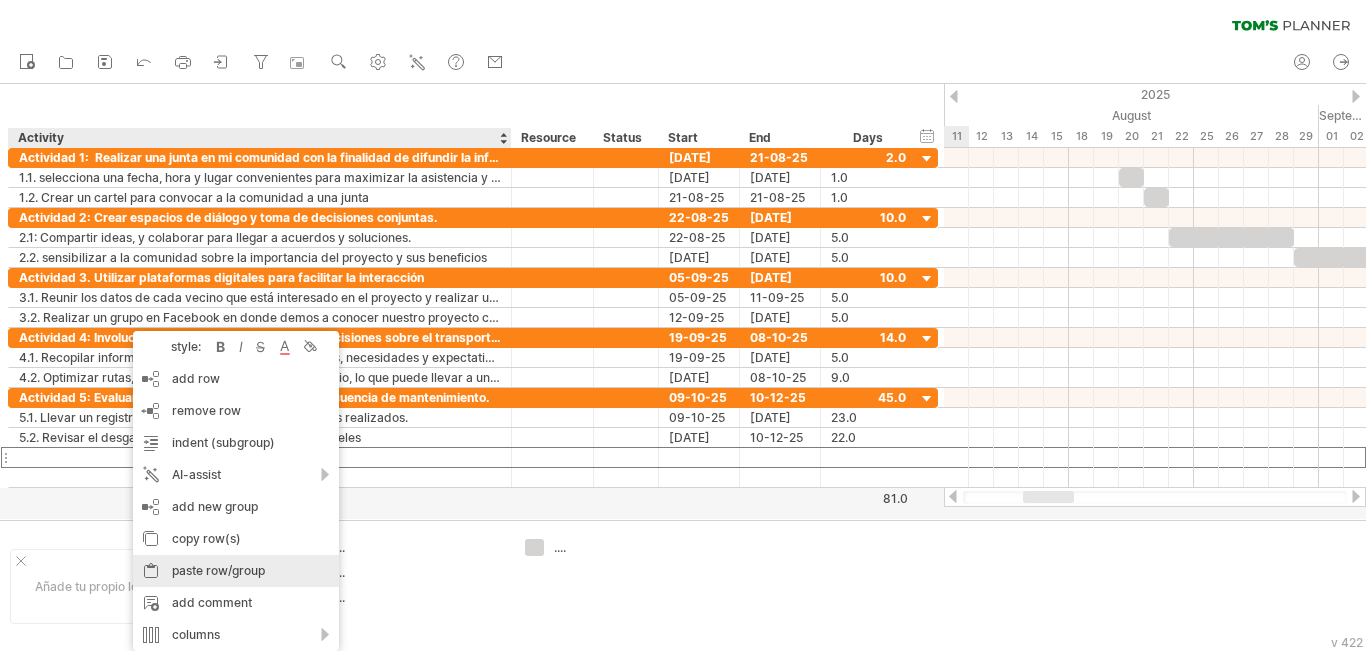 click on "paste row/group" at bounding box center (236, 571) 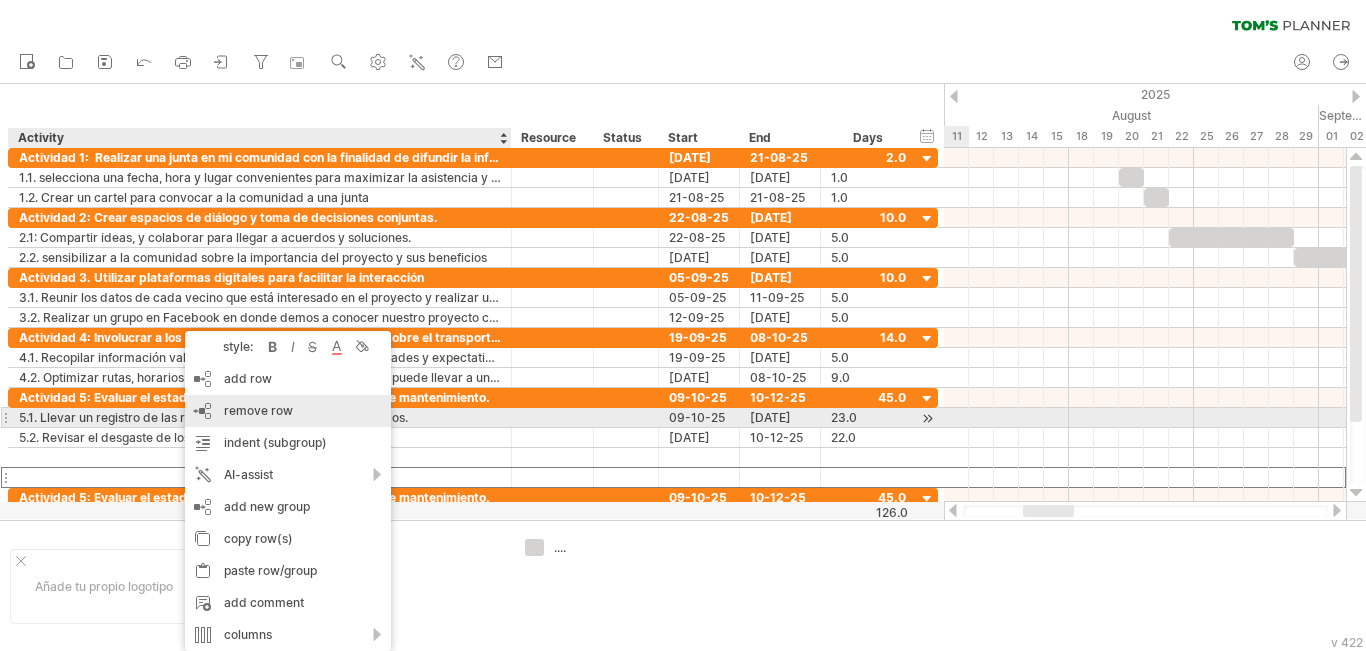 click on "remove row" at bounding box center [258, 410] 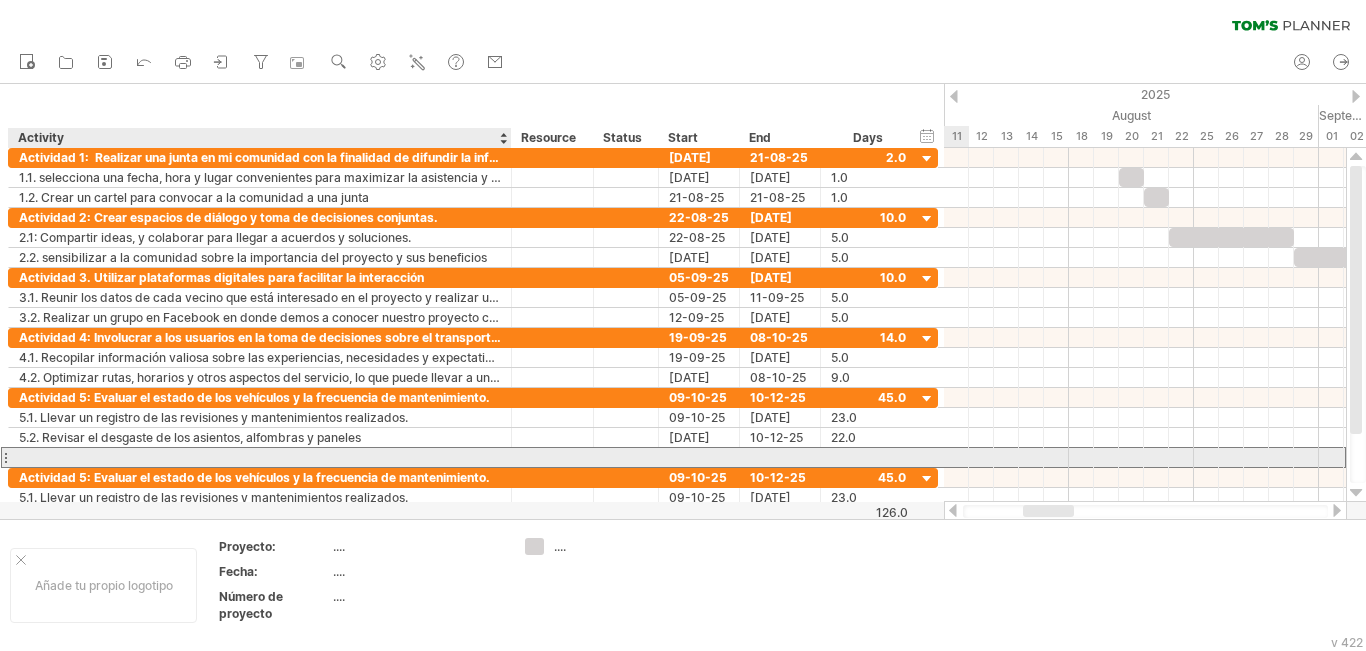 click at bounding box center (260, 457) 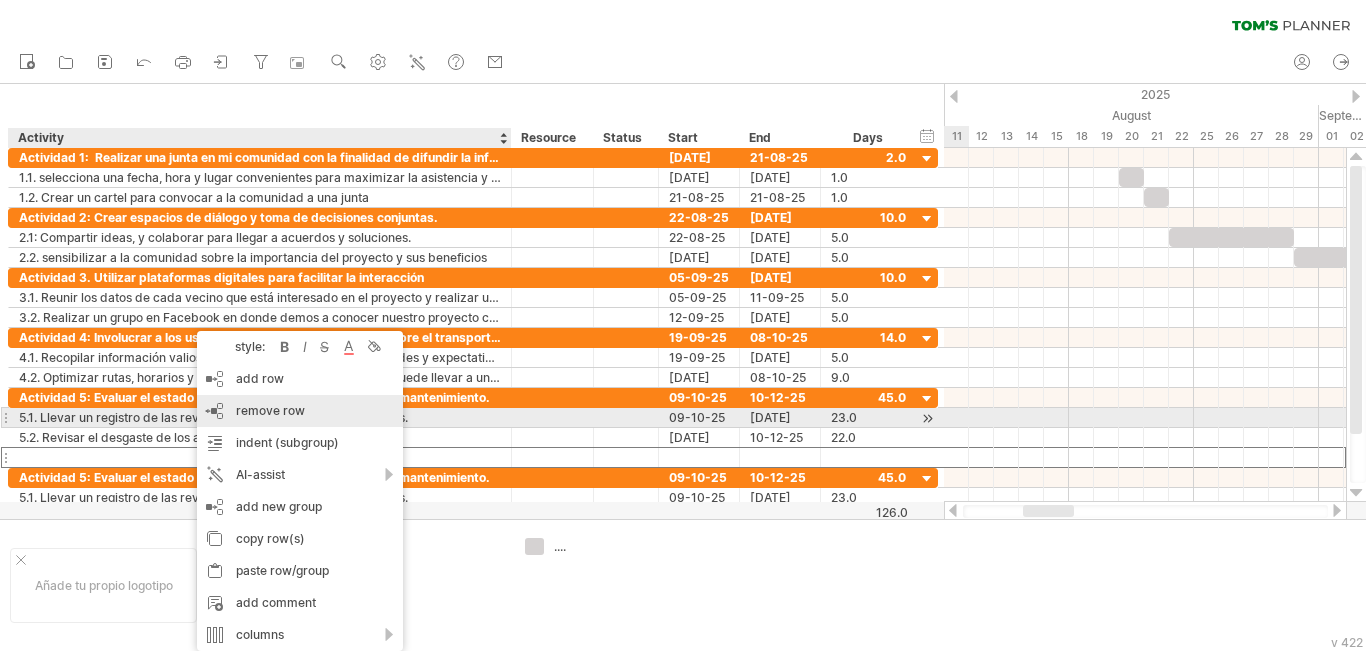 click on "remove row" at bounding box center (270, 410) 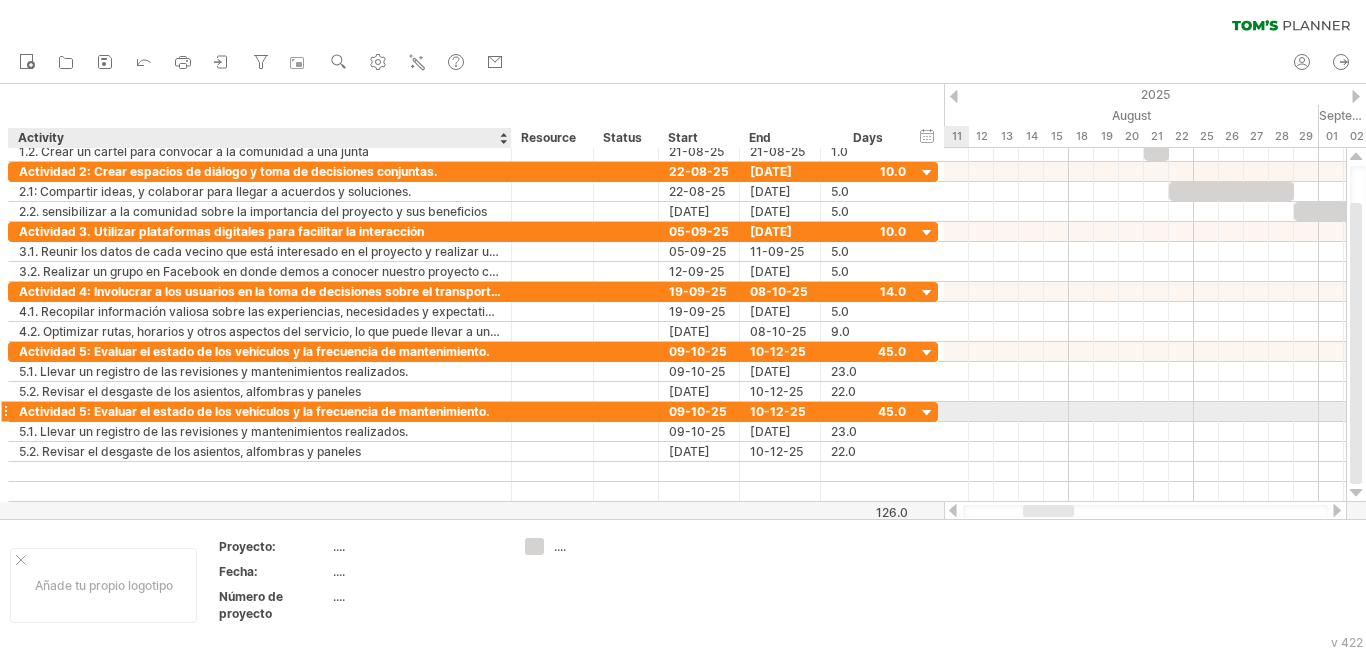 click on "Actividad 5: Evaluar el estado de los vehículos y la frecuencia de mantenimiento." at bounding box center (260, 411) 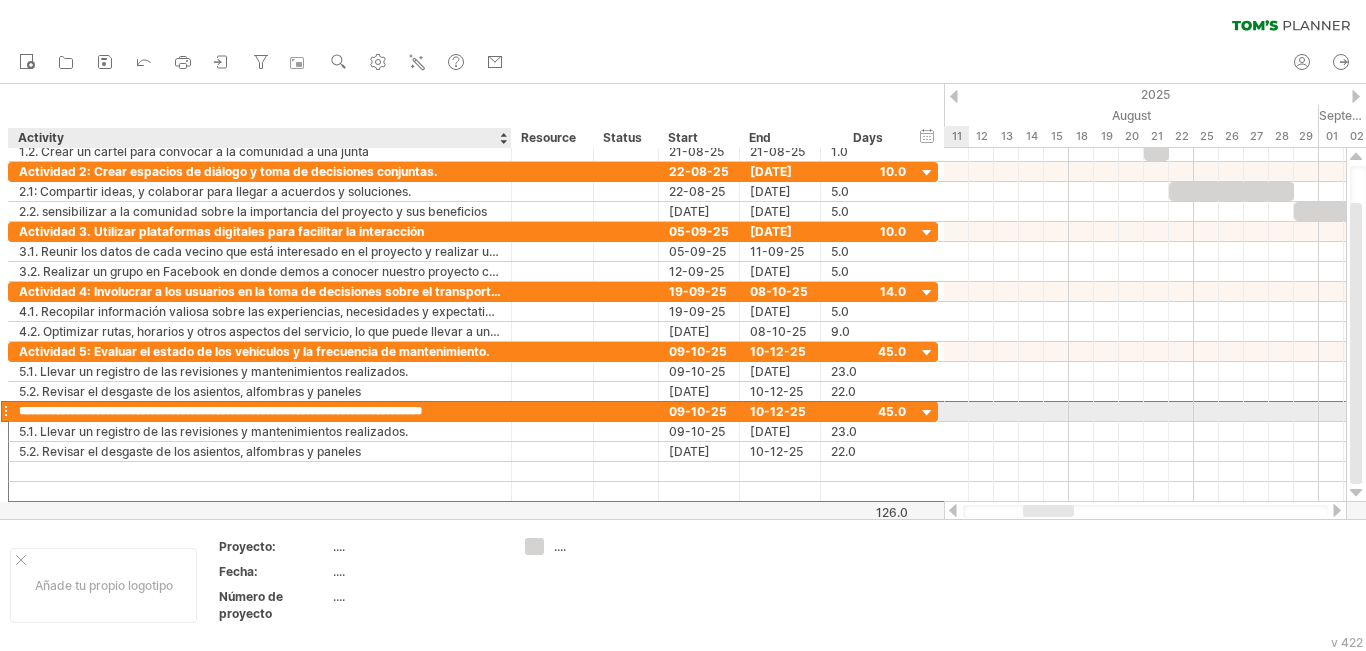 click on "**********" at bounding box center (260, 411) 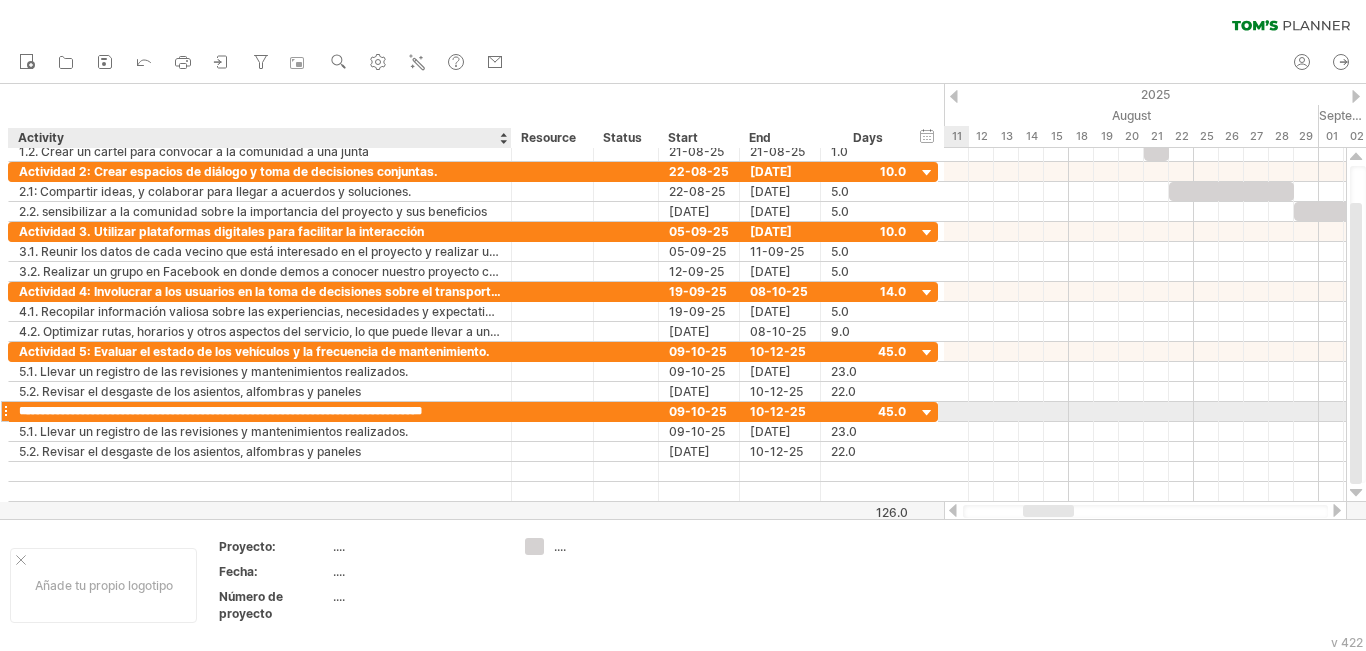 click on "**********" at bounding box center [260, 411] 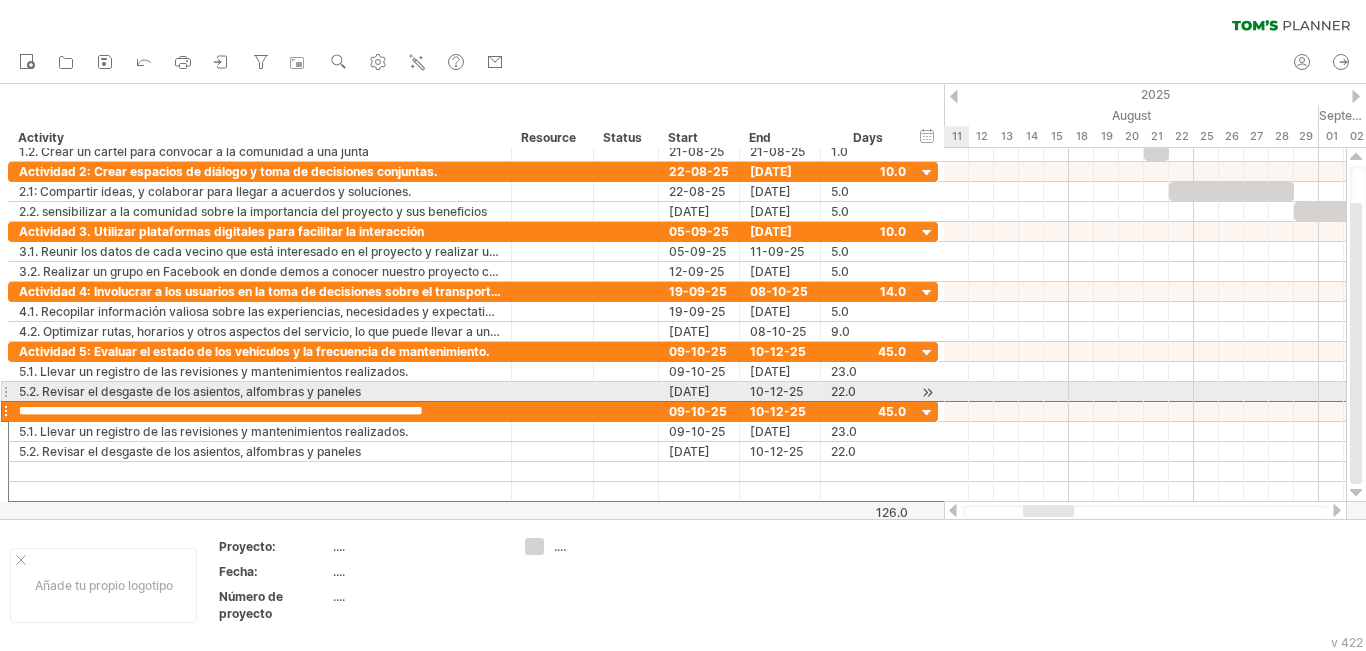 drag, startPoint x: 493, startPoint y: 413, endPoint x: 0, endPoint y: 402, distance: 493.1227 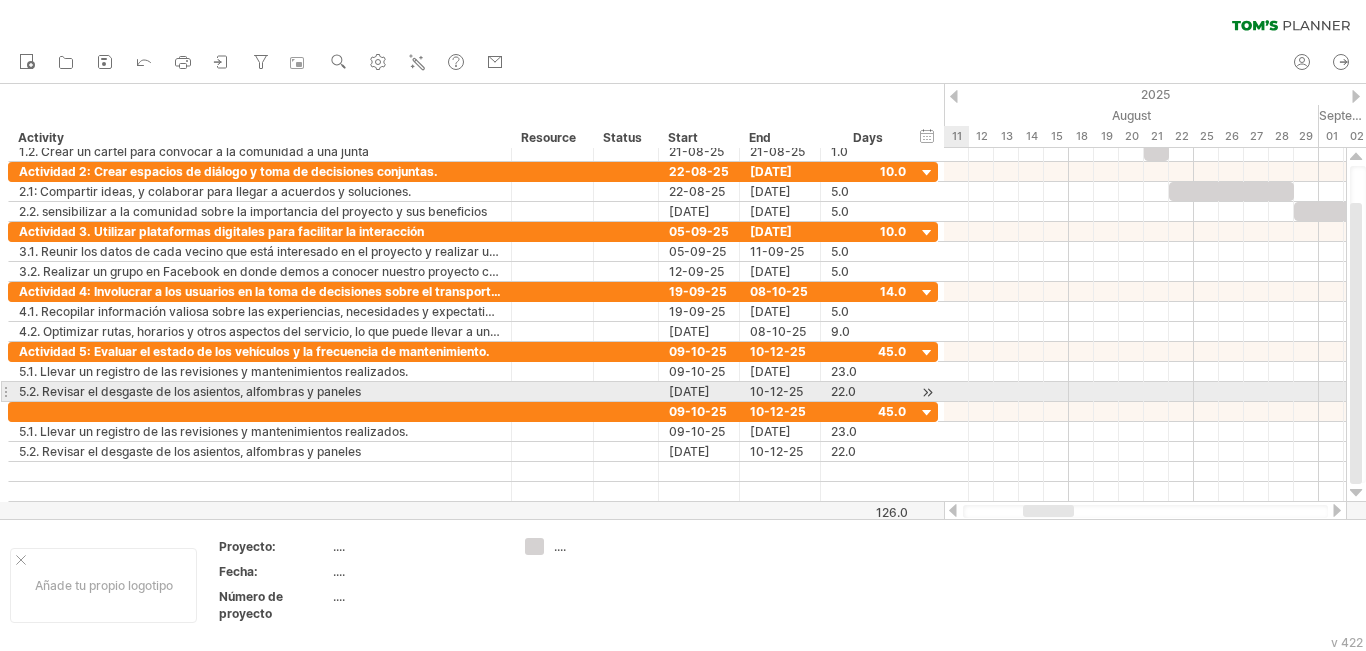 paste on "**********" 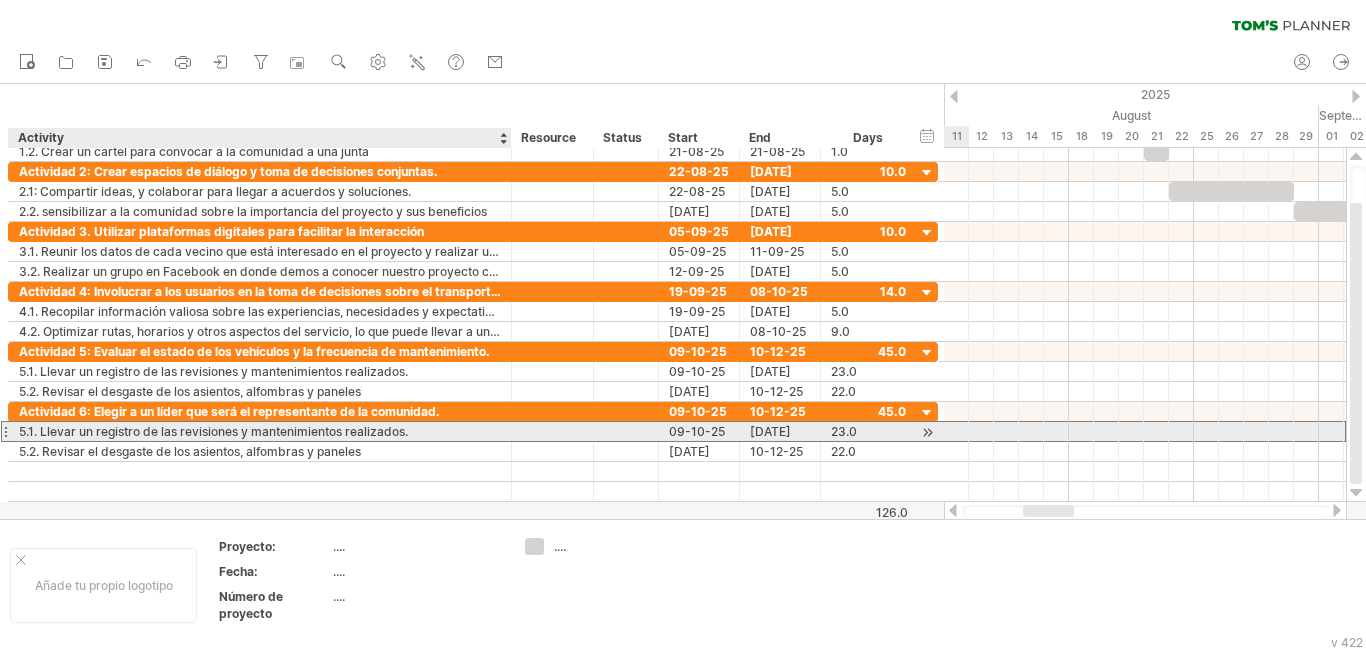 click on "5.1. Llevar un registro de las revisiones y mantenimientos realizados." at bounding box center (260, 431) 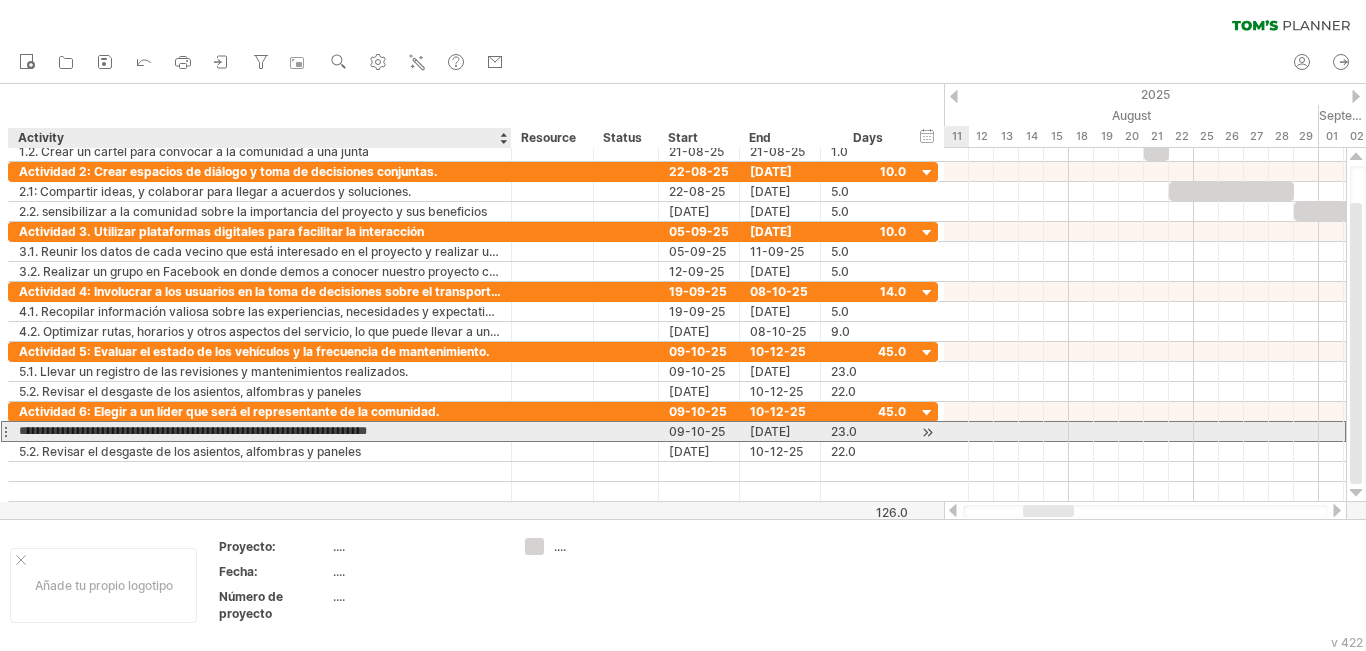 click on "**********" at bounding box center [260, 431] 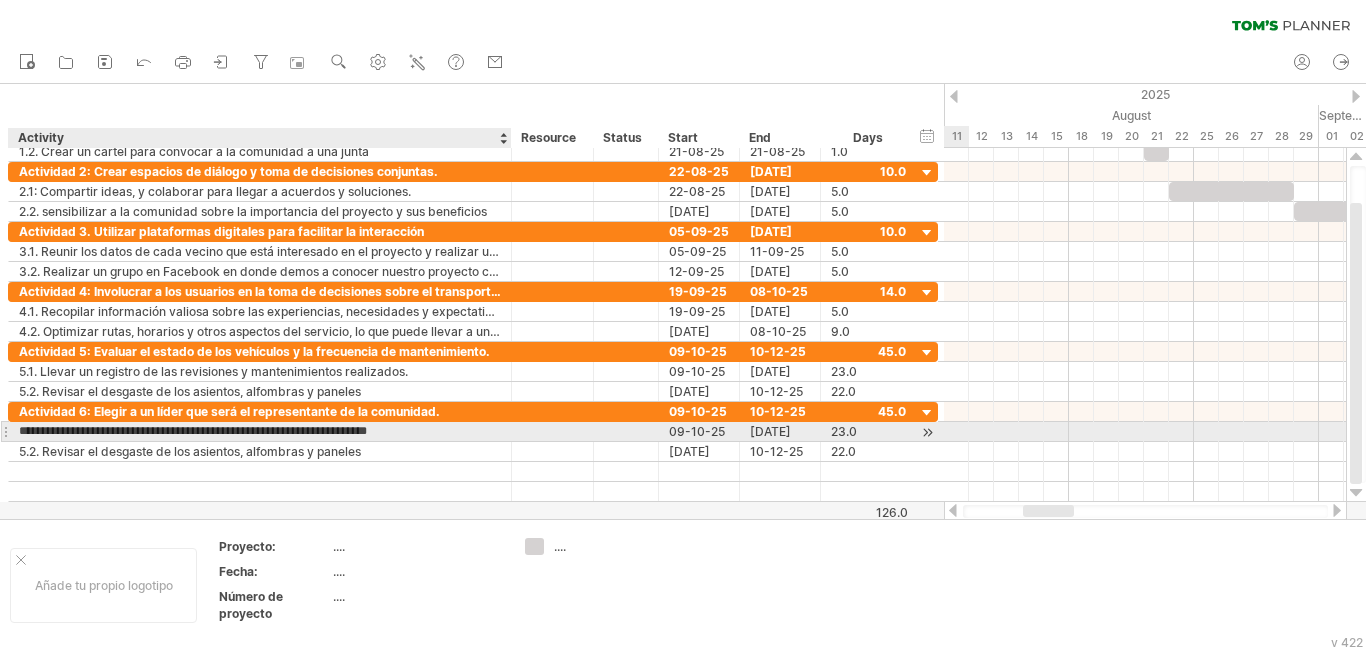 click on "**********" at bounding box center [260, 431] 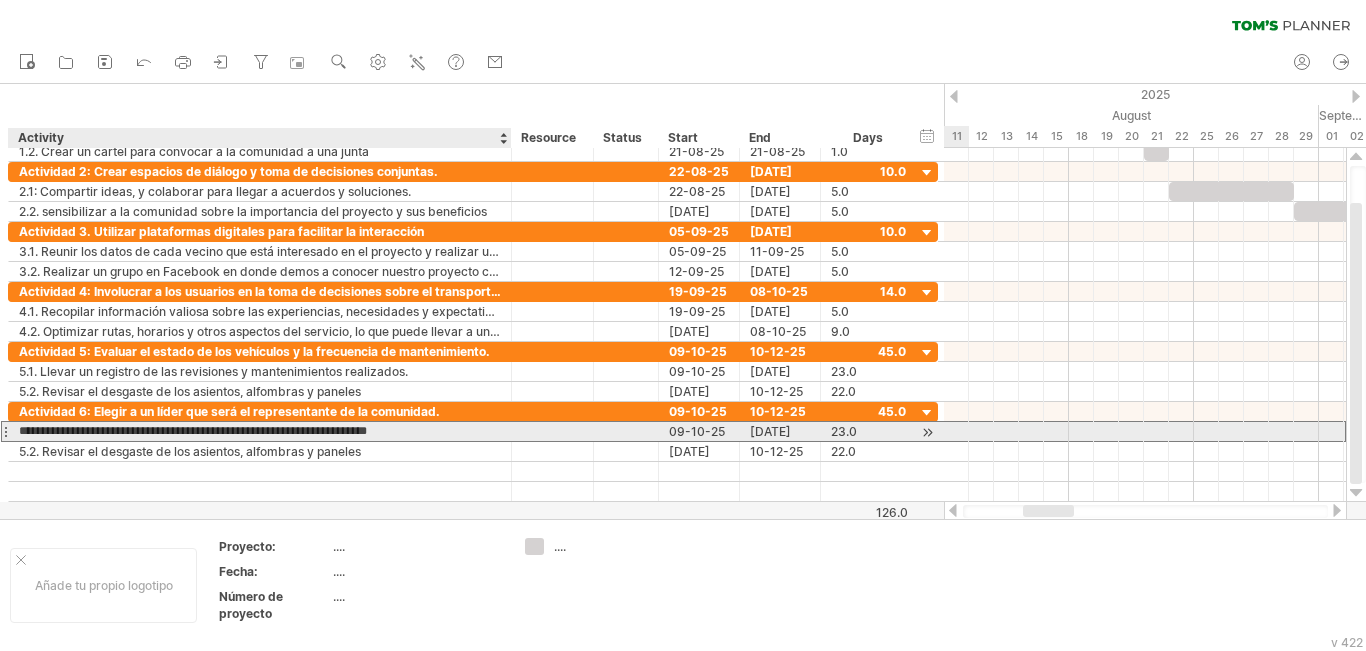 drag, startPoint x: 420, startPoint y: 431, endPoint x: 158, endPoint y: 435, distance: 262.03052 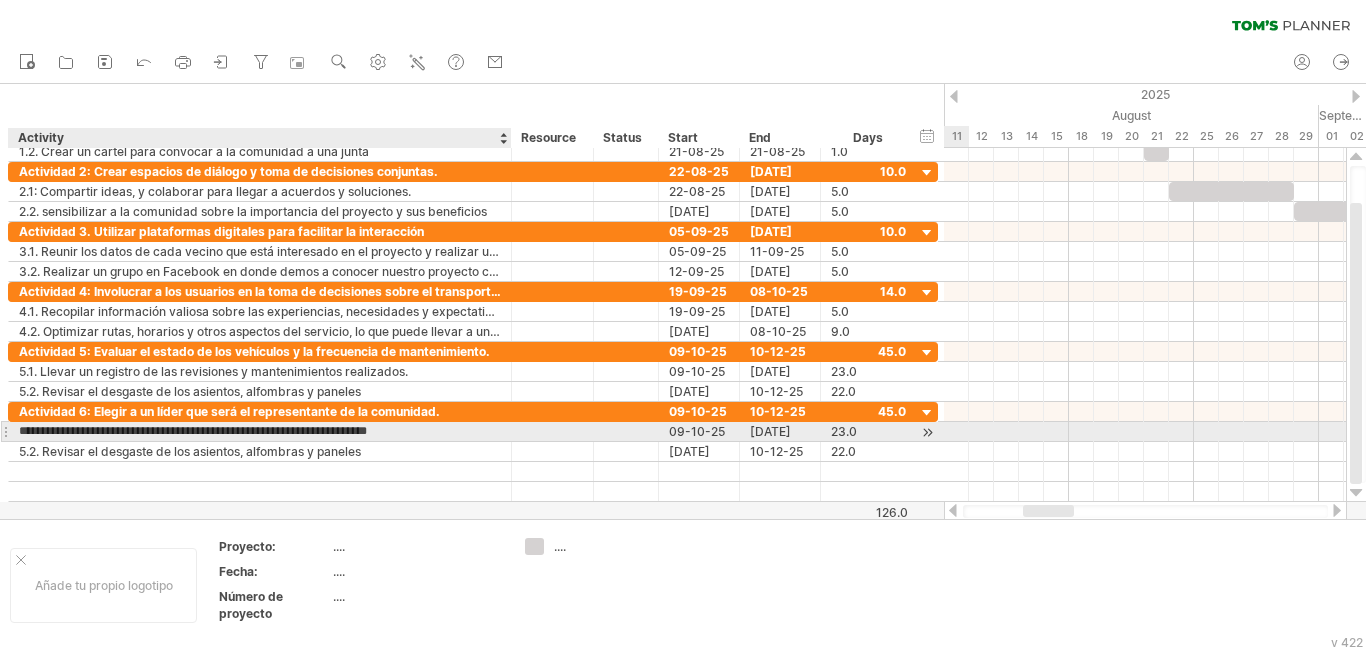 click on "**********" at bounding box center [260, 431] 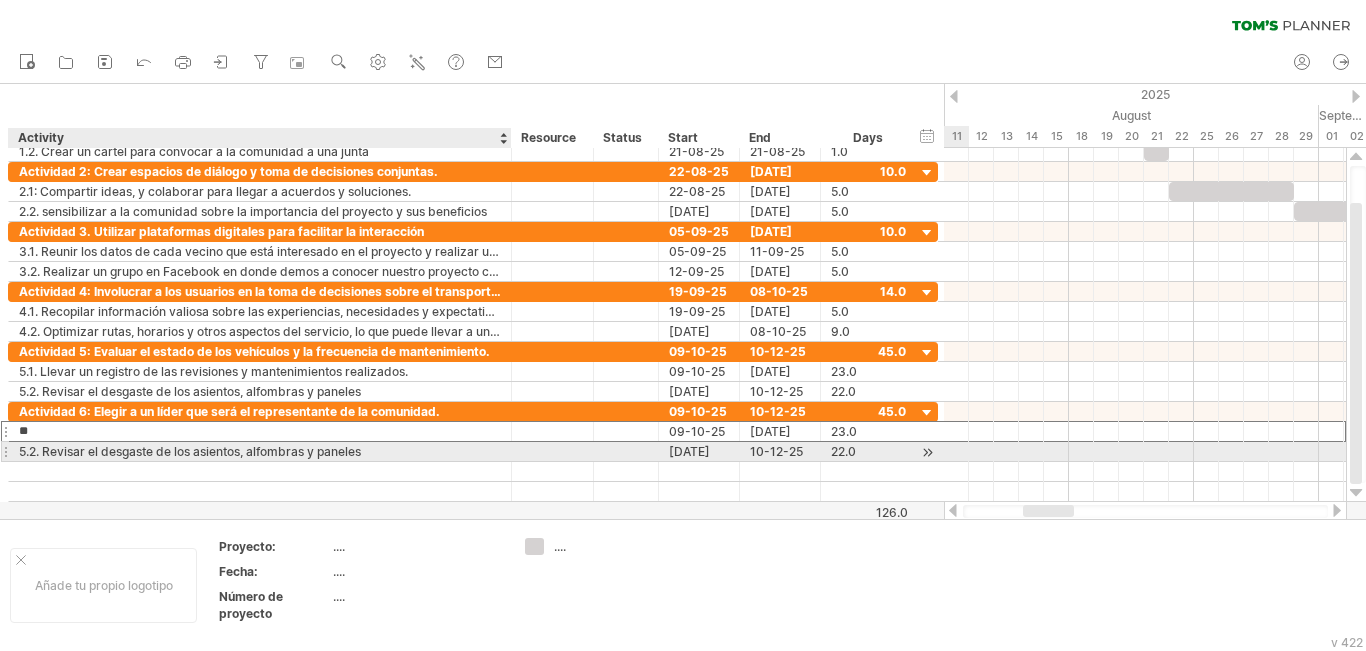 type on "*" 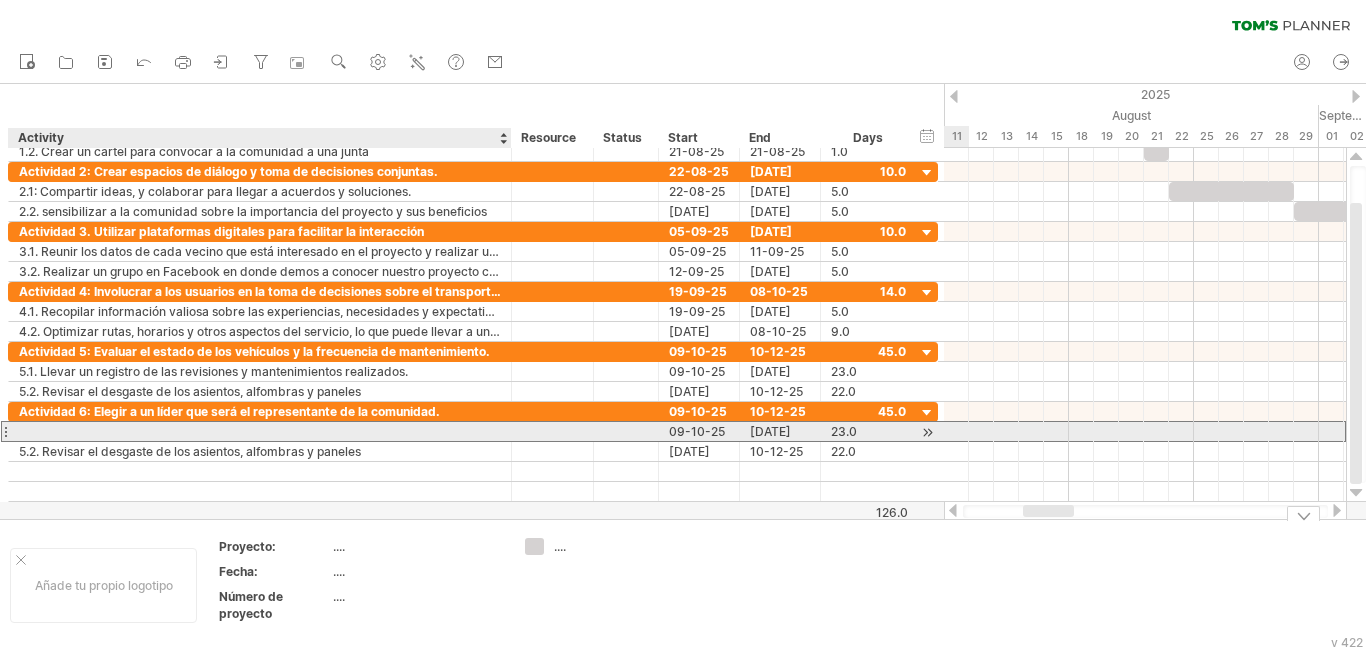click at bounding box center [260, 431] 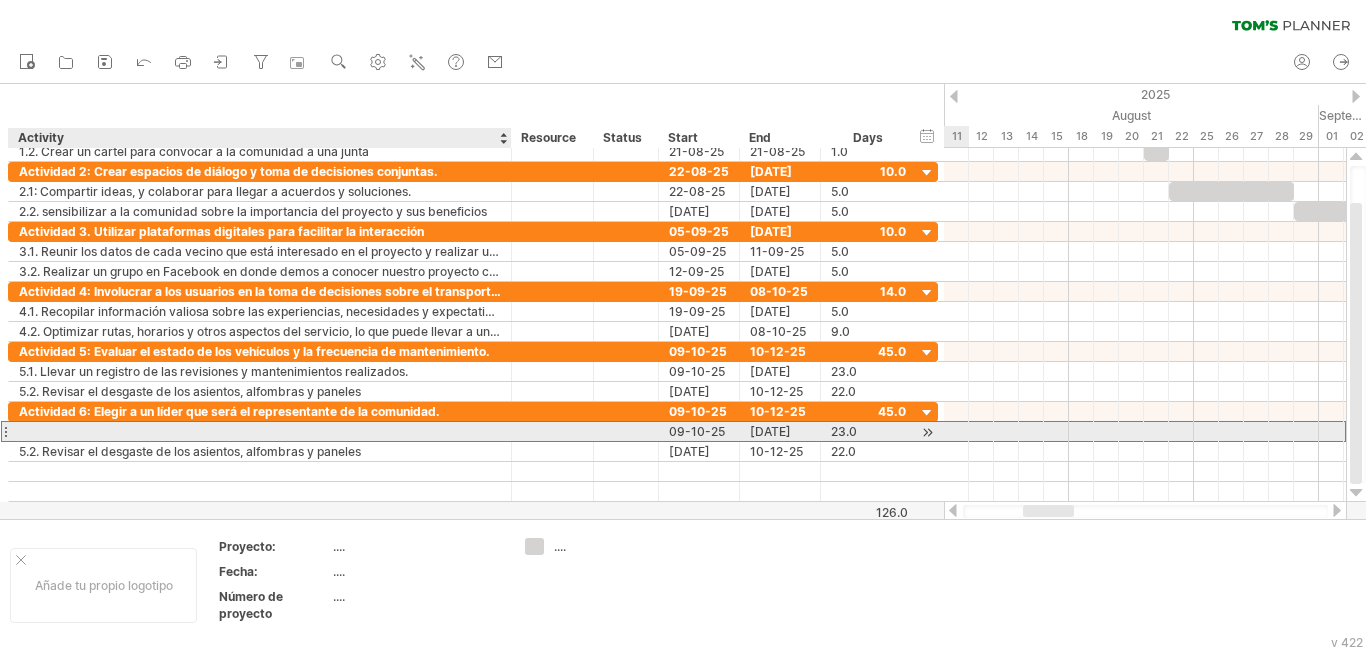 paste on "**********" 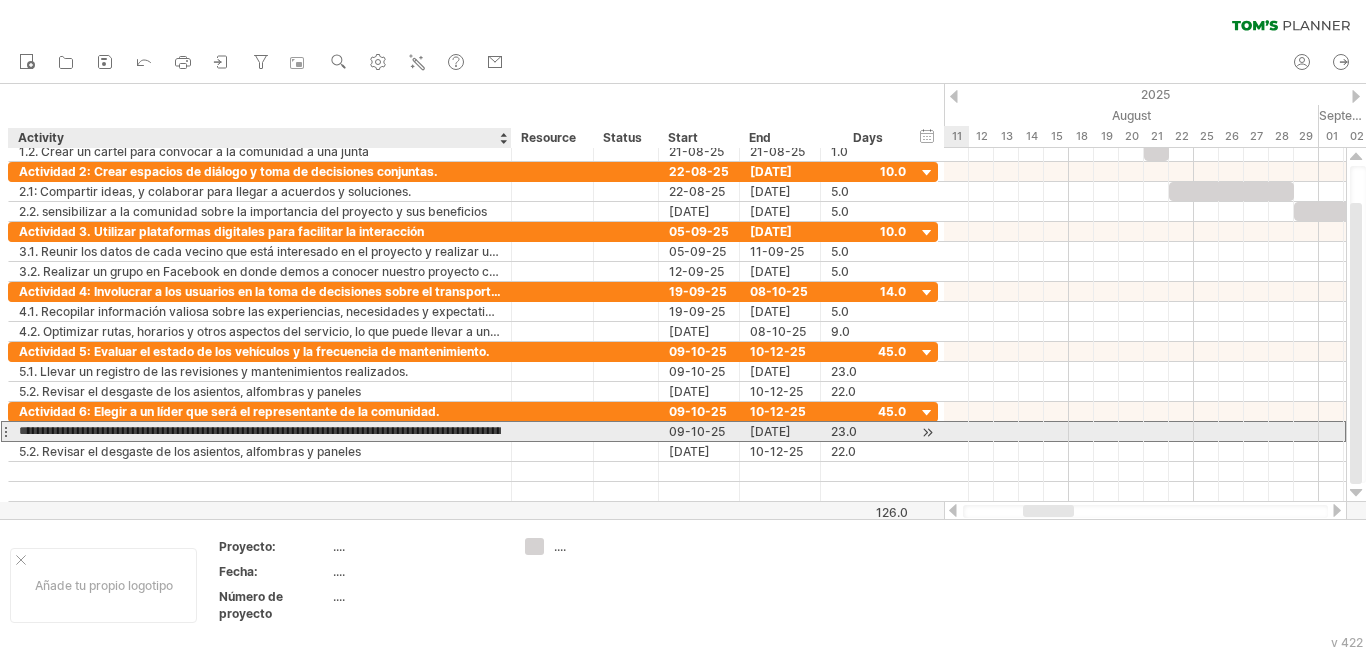 scroll, scrollTop: 0, scrollLeft: 412, axis: horizontal 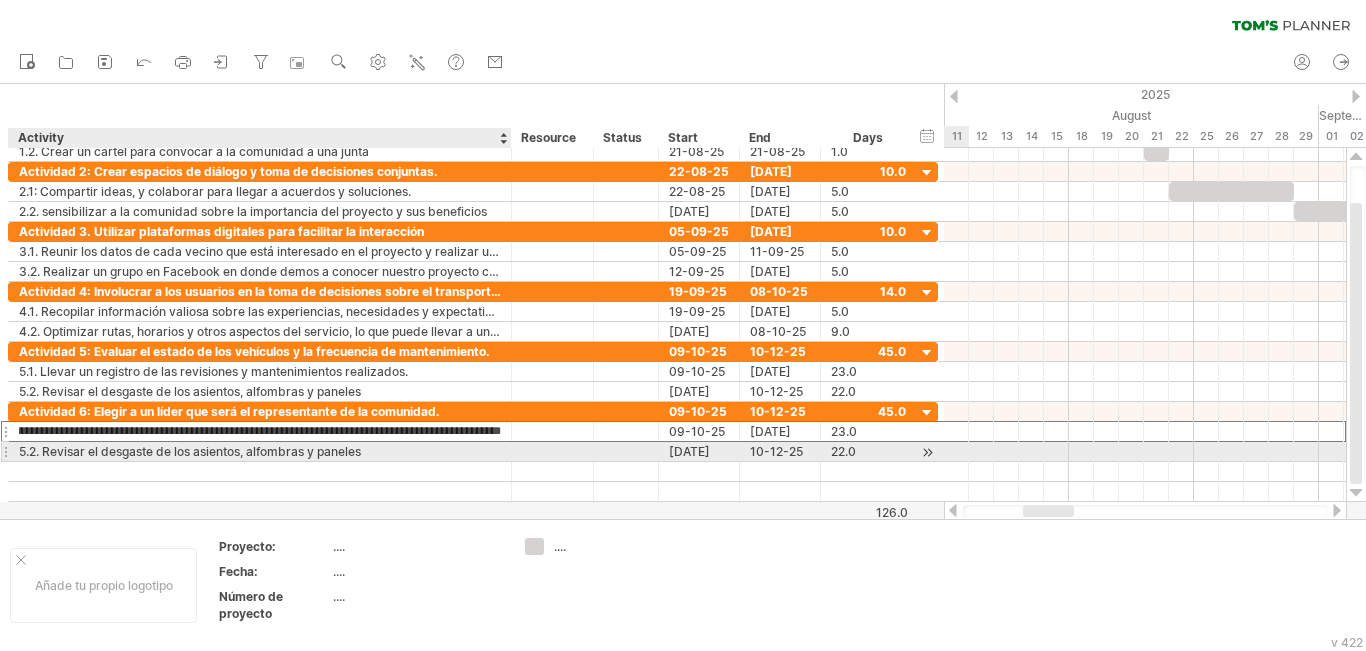 click on "5.2. Revisar el desgaste de los asientos, alfombras y paneles" at bounding box center [260, 451] 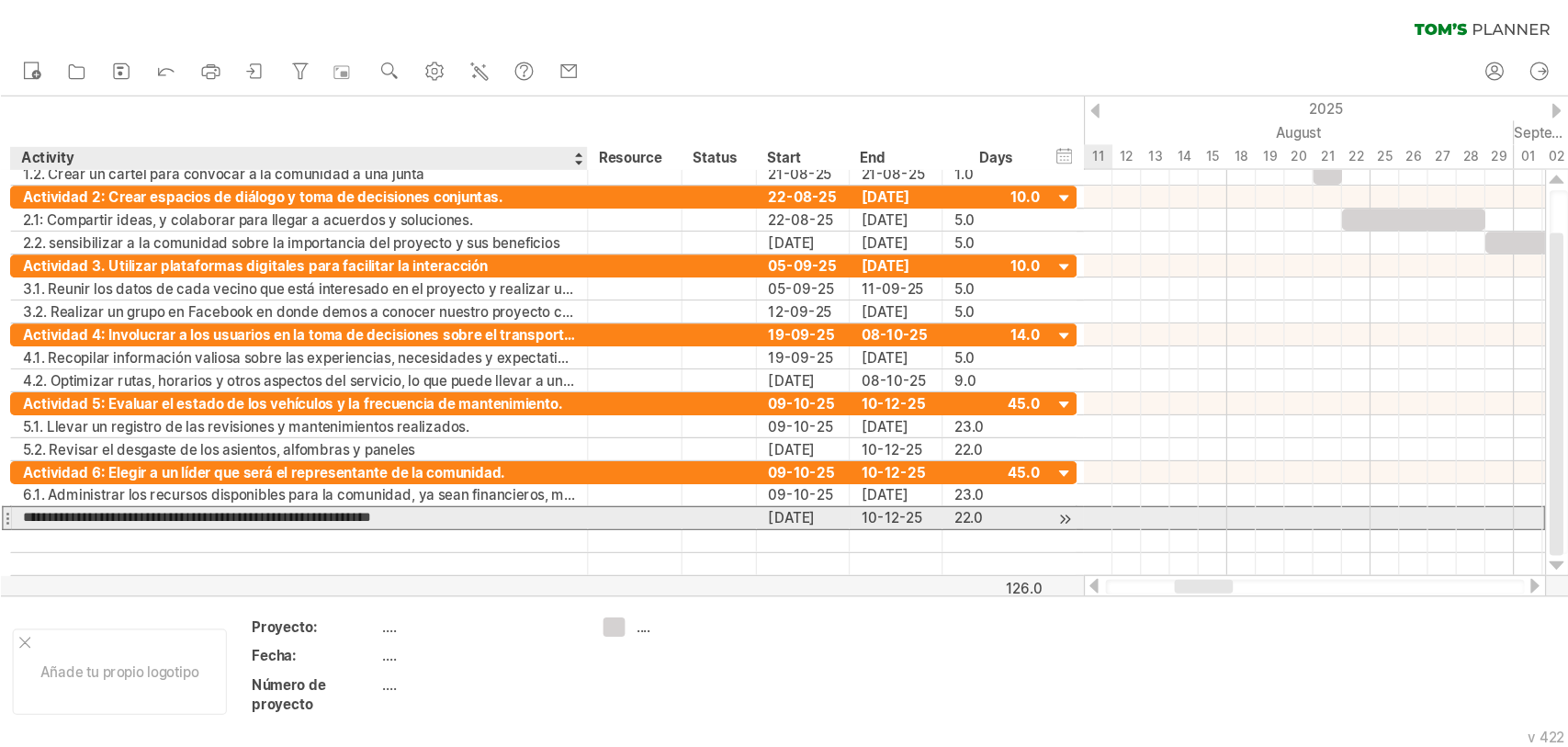 scroll, scrollTop: 0, scrollLeft: 0, axis: both 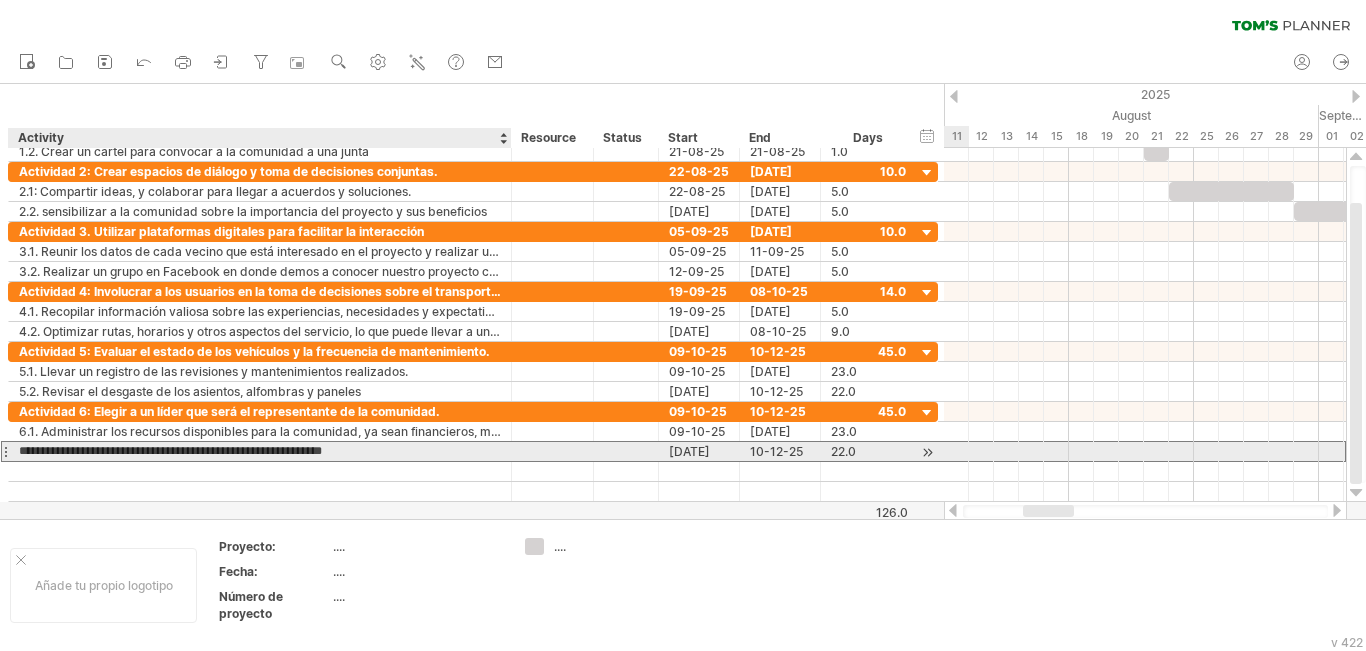 click on "**********" at bounding box center (260, 451) 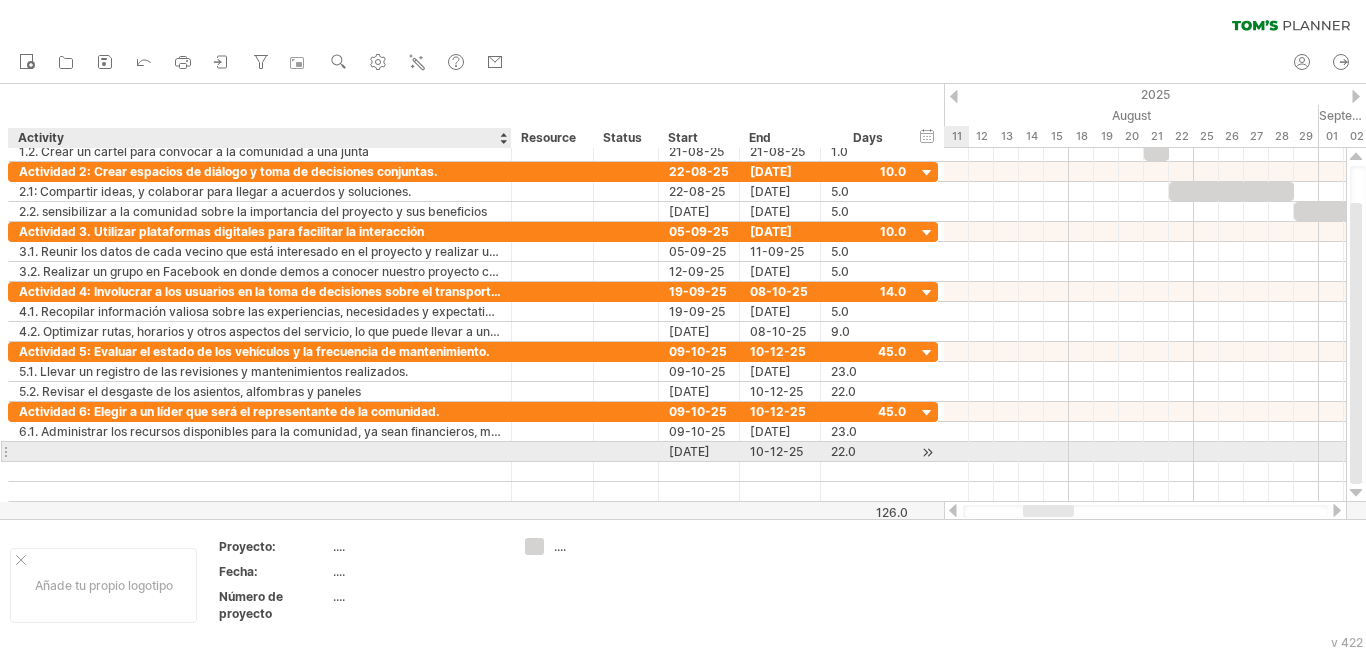 click at bounding box center [260, 451] 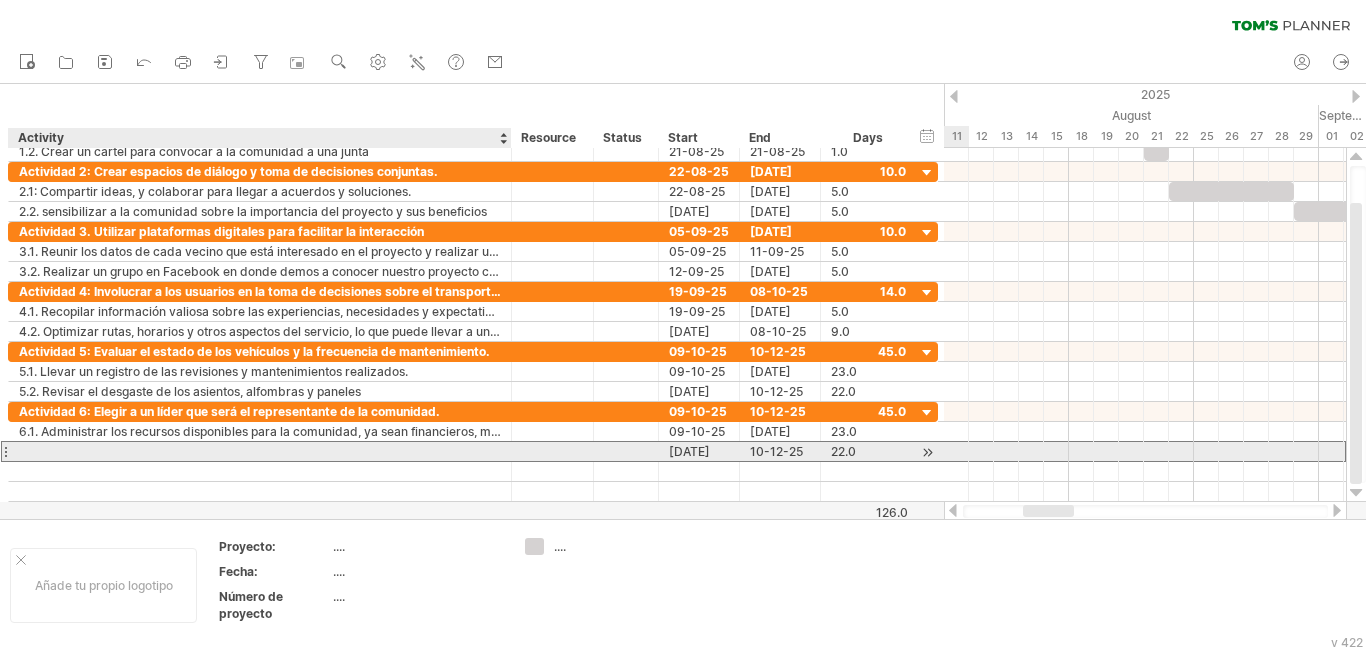 click at bounding box center [260, 451] 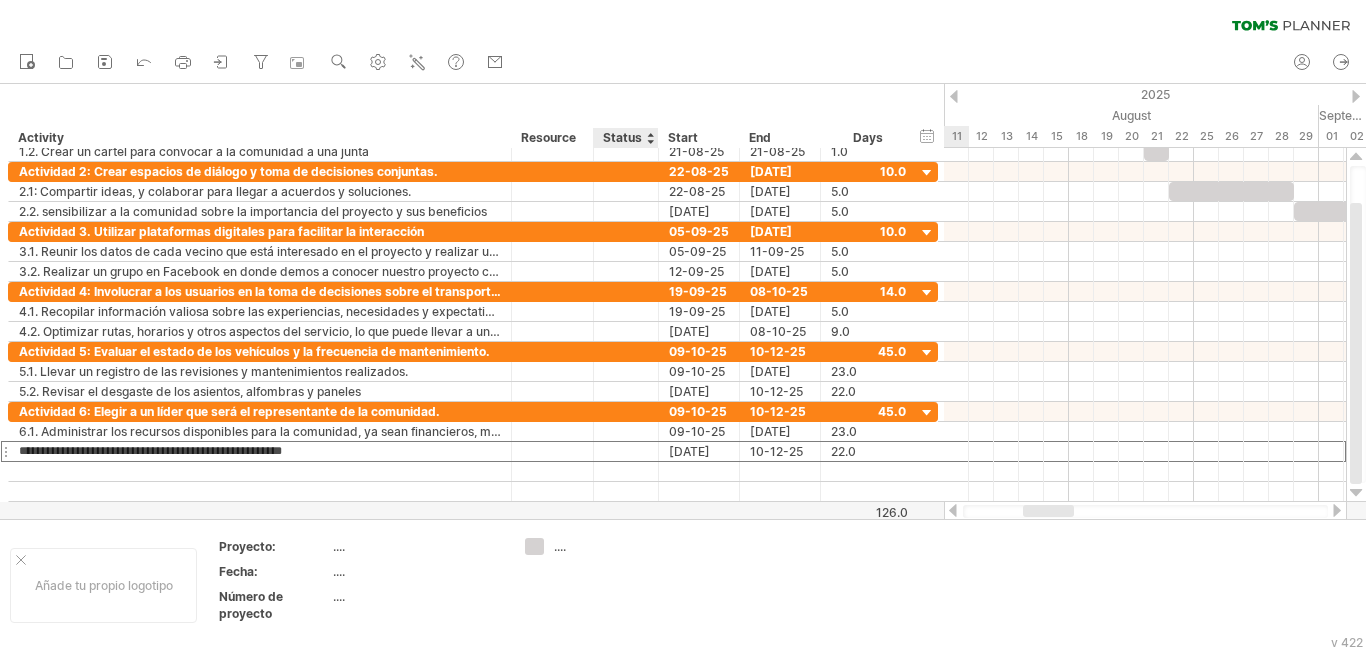 click at bounding box center [683, 301] 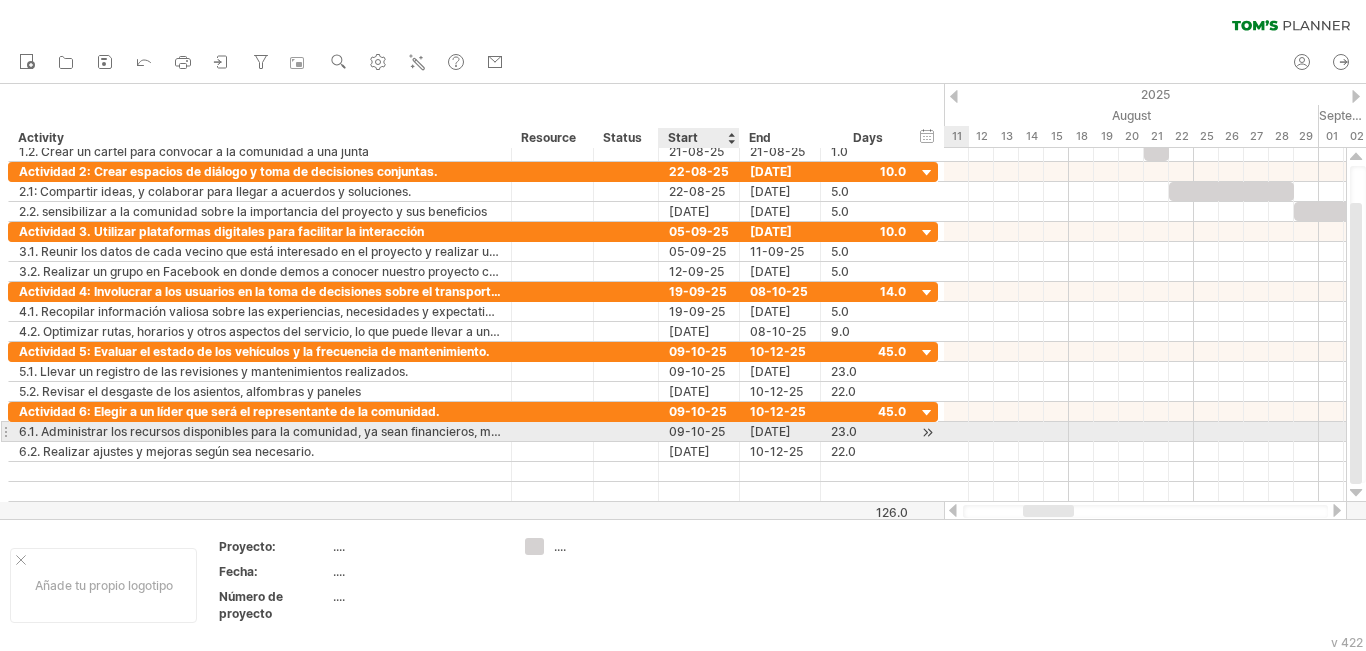click on "09-10-25" at bounding box center (699, 431) 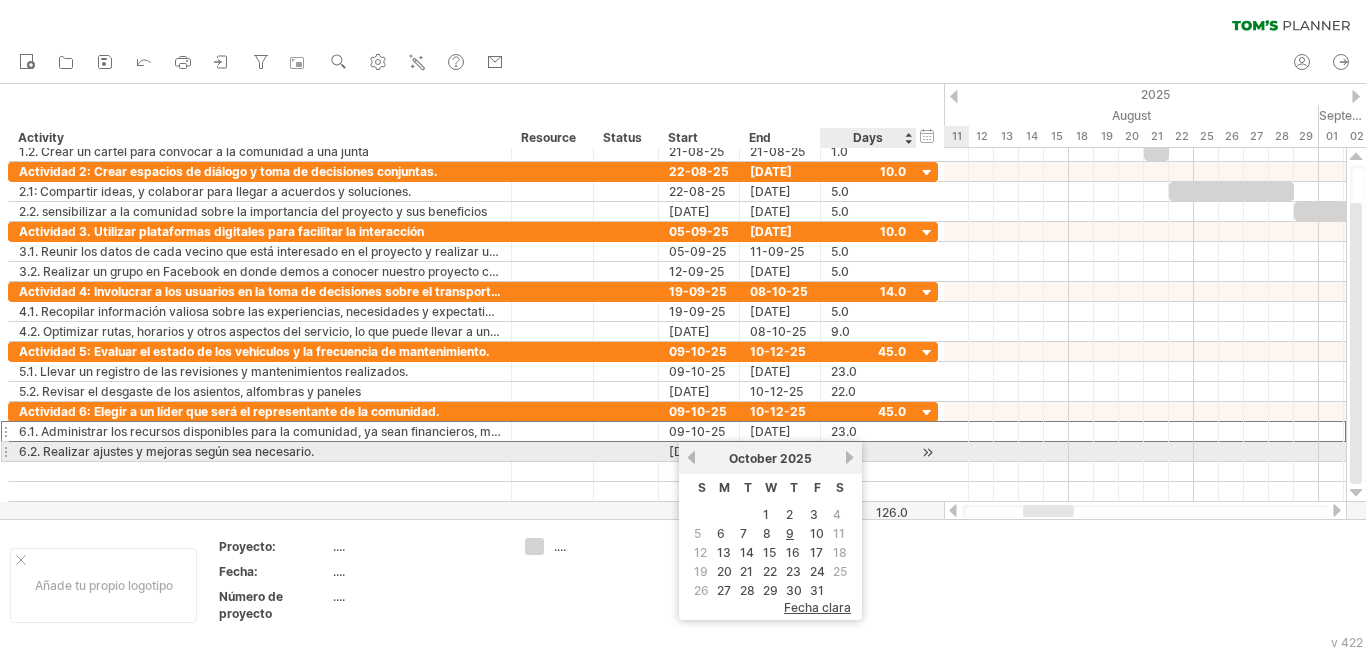click on "next" at bounding box center (849, 457) 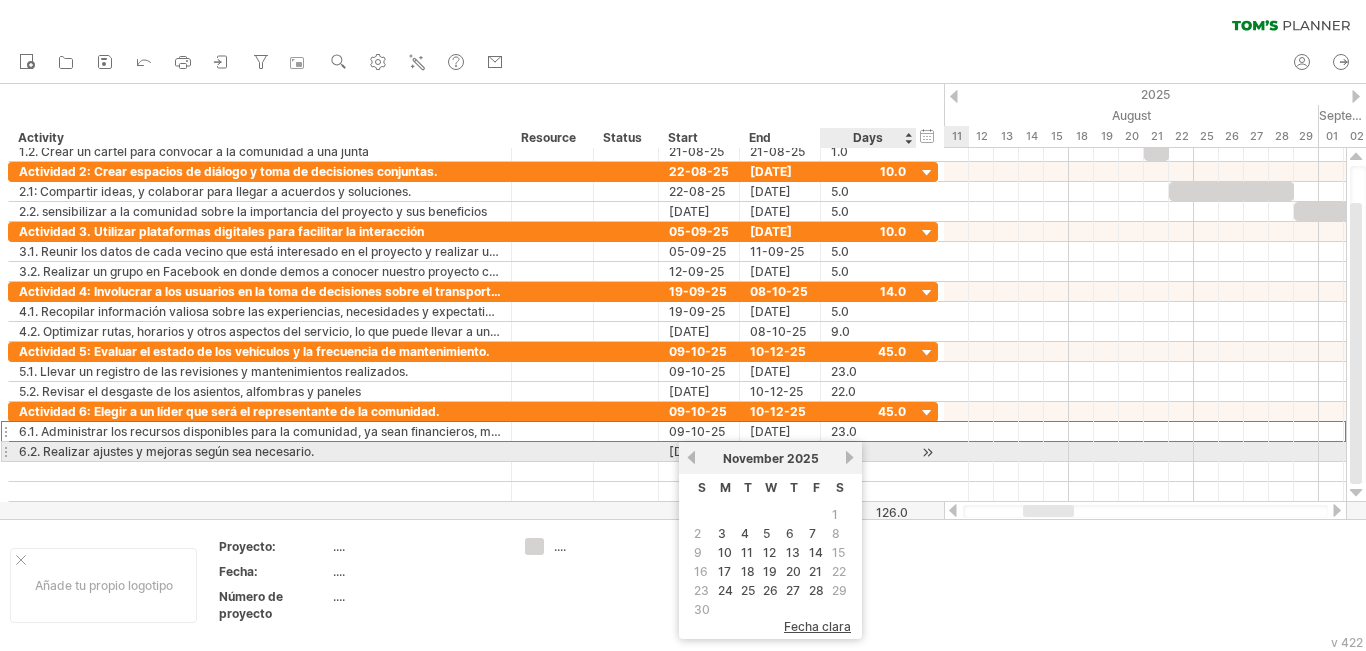 click on "next" at bounding box center (849, 457) 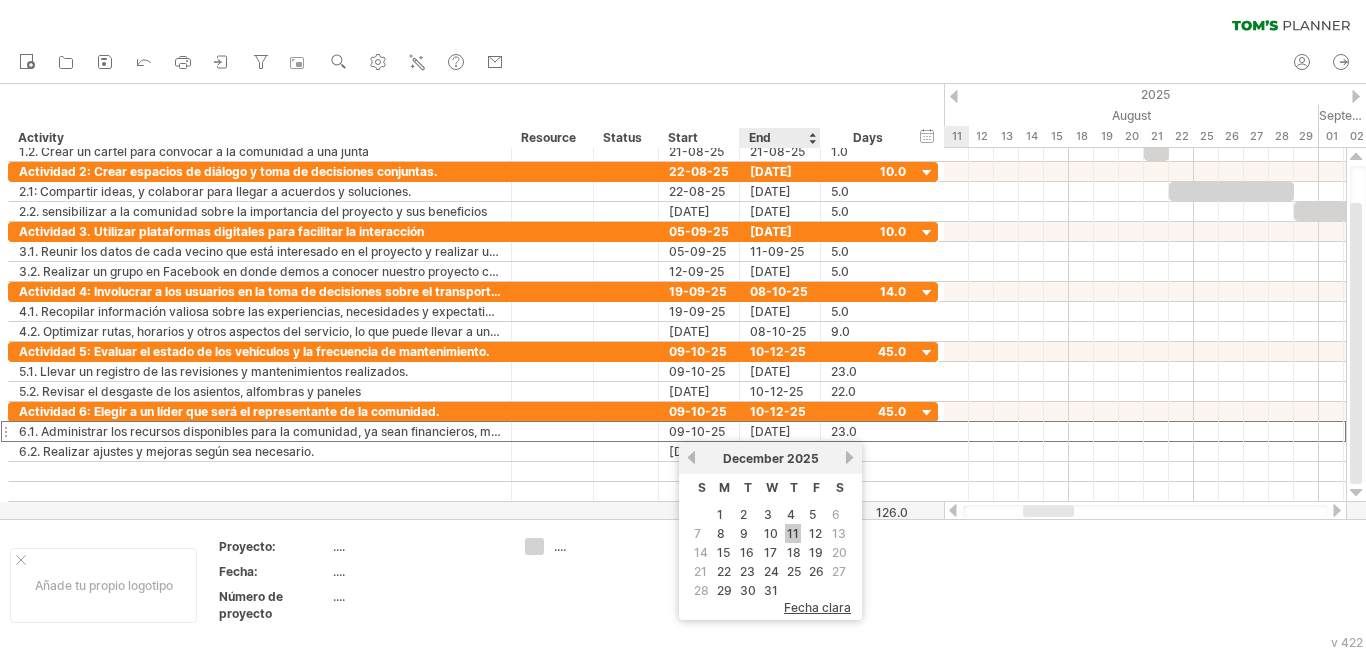 click on "11" at bounding box center [793, 533] 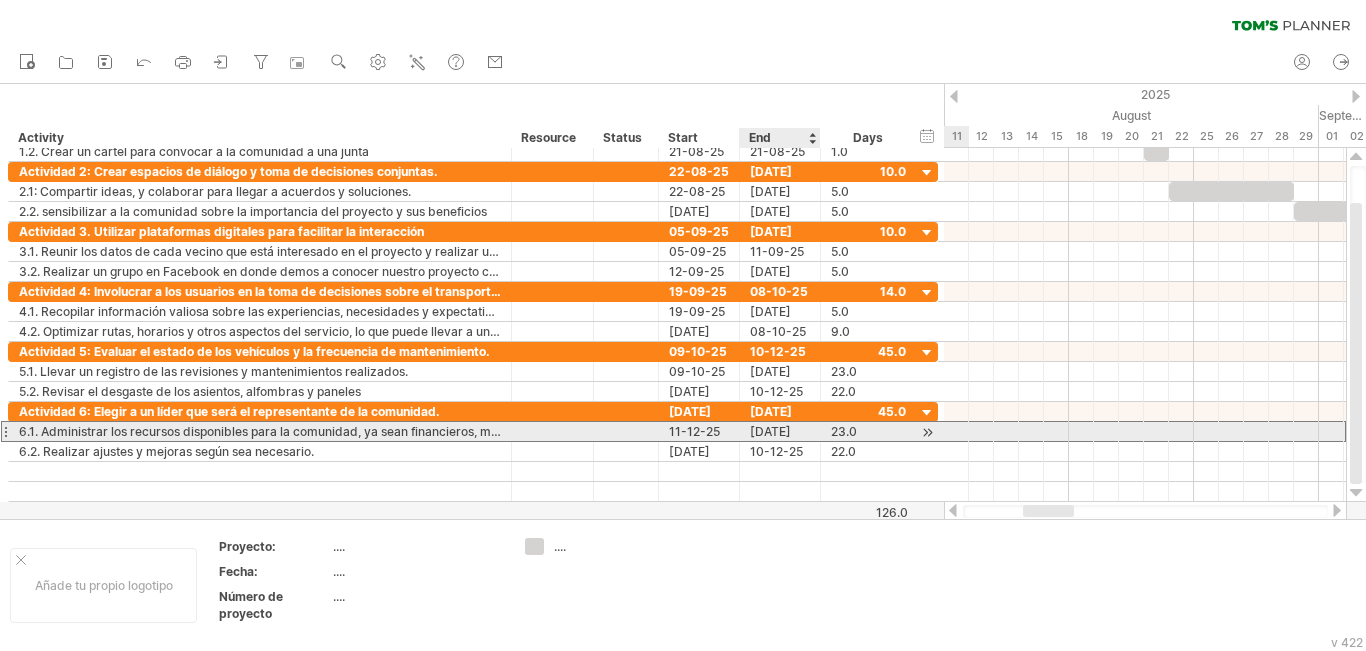 click on "[DATE]" at bounding box center [780, 431] 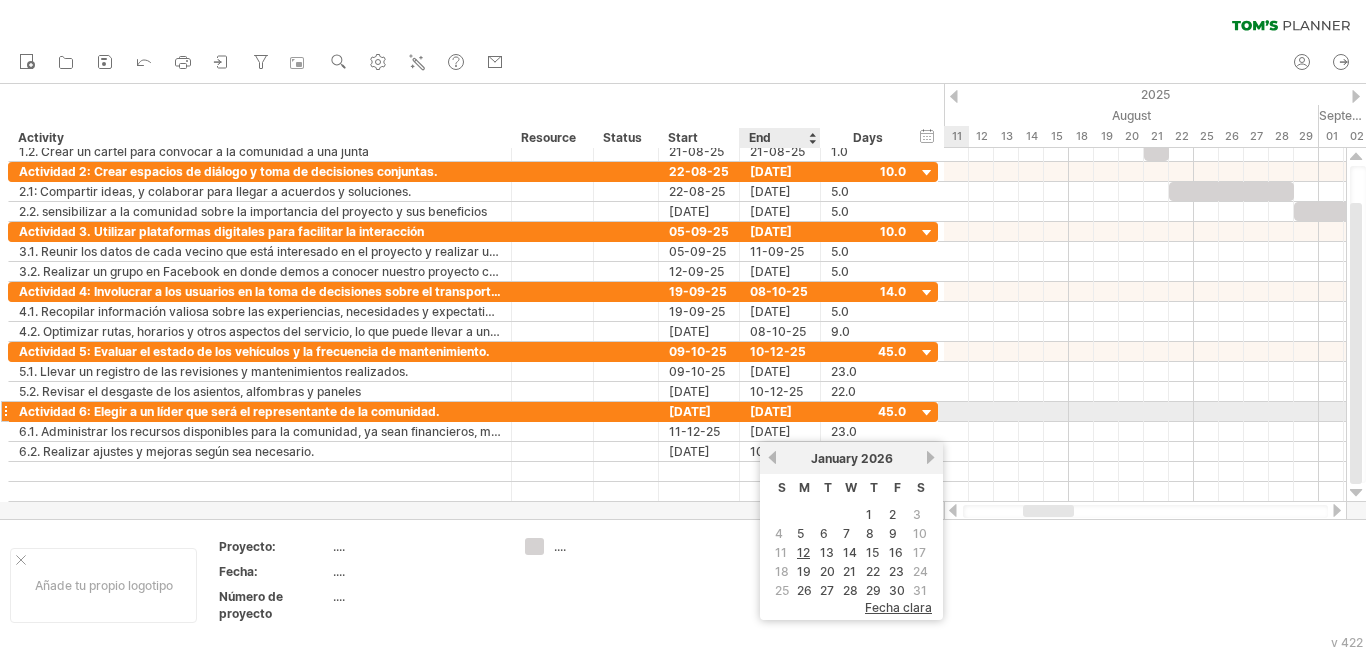 click on "[DATE]" at bounding box center (780, 411) 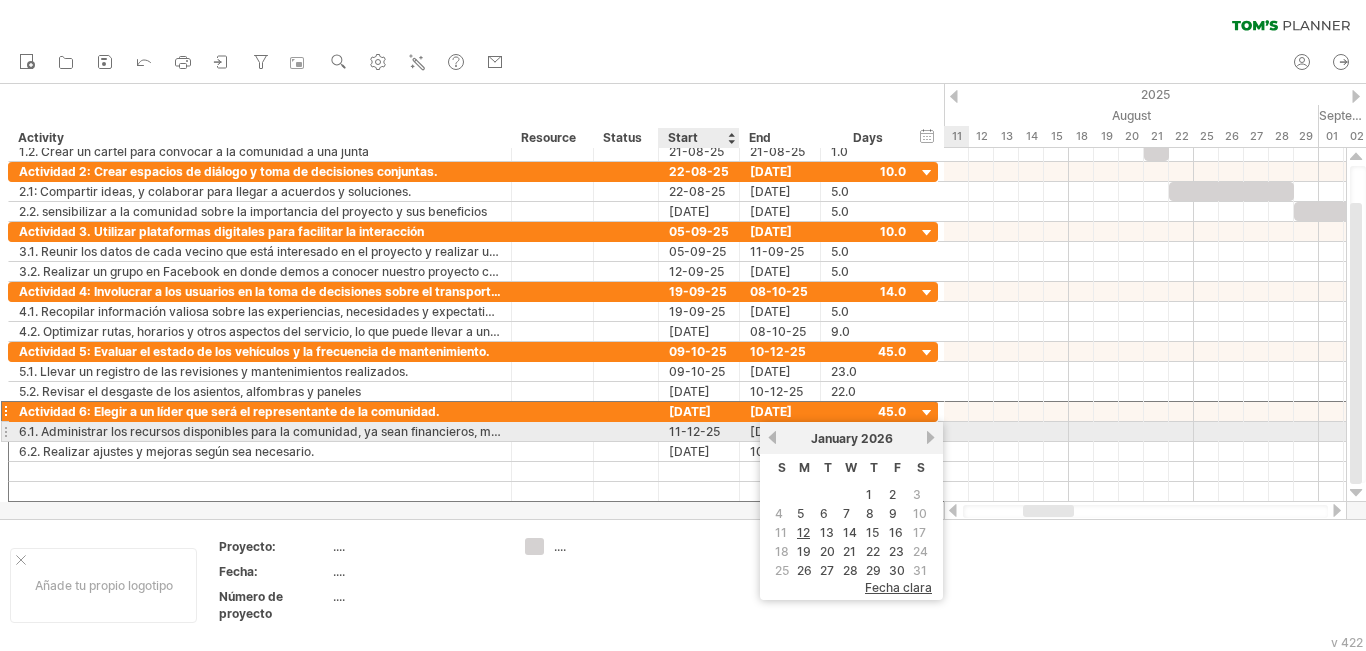 click on "[DATE]" at bounding box center (780, 431) 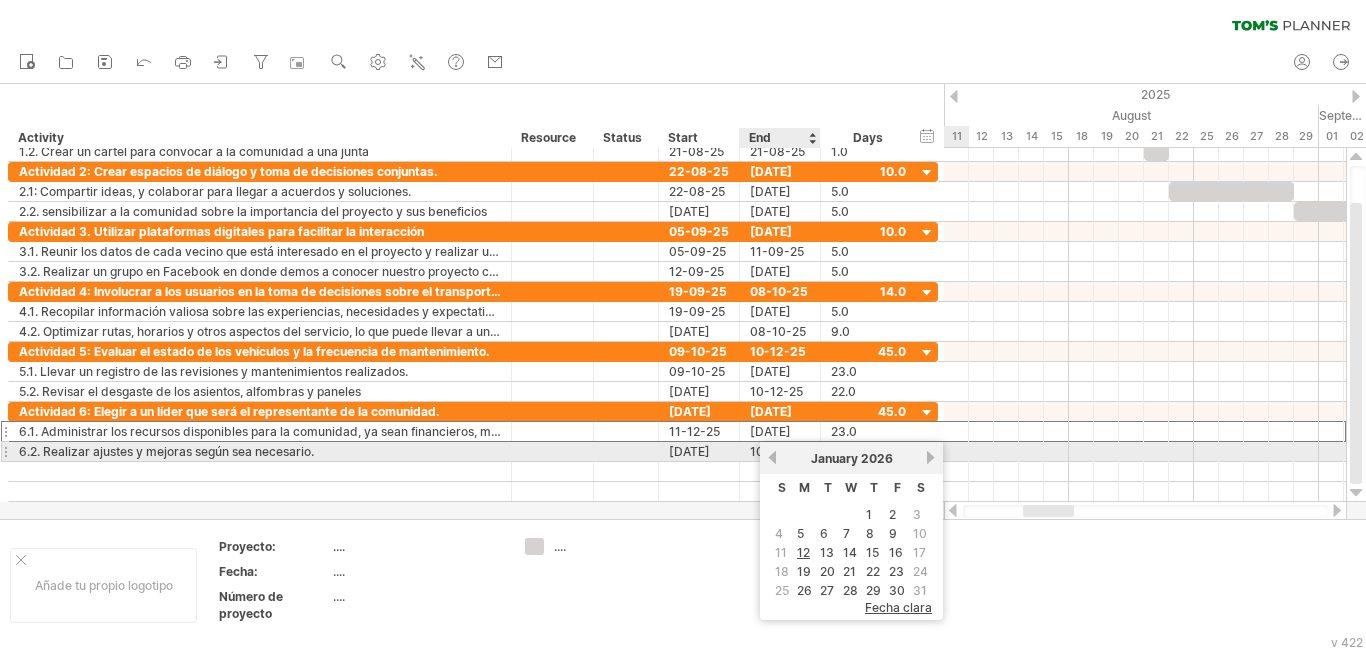 click on "previous" at bounding box center (772, 457) 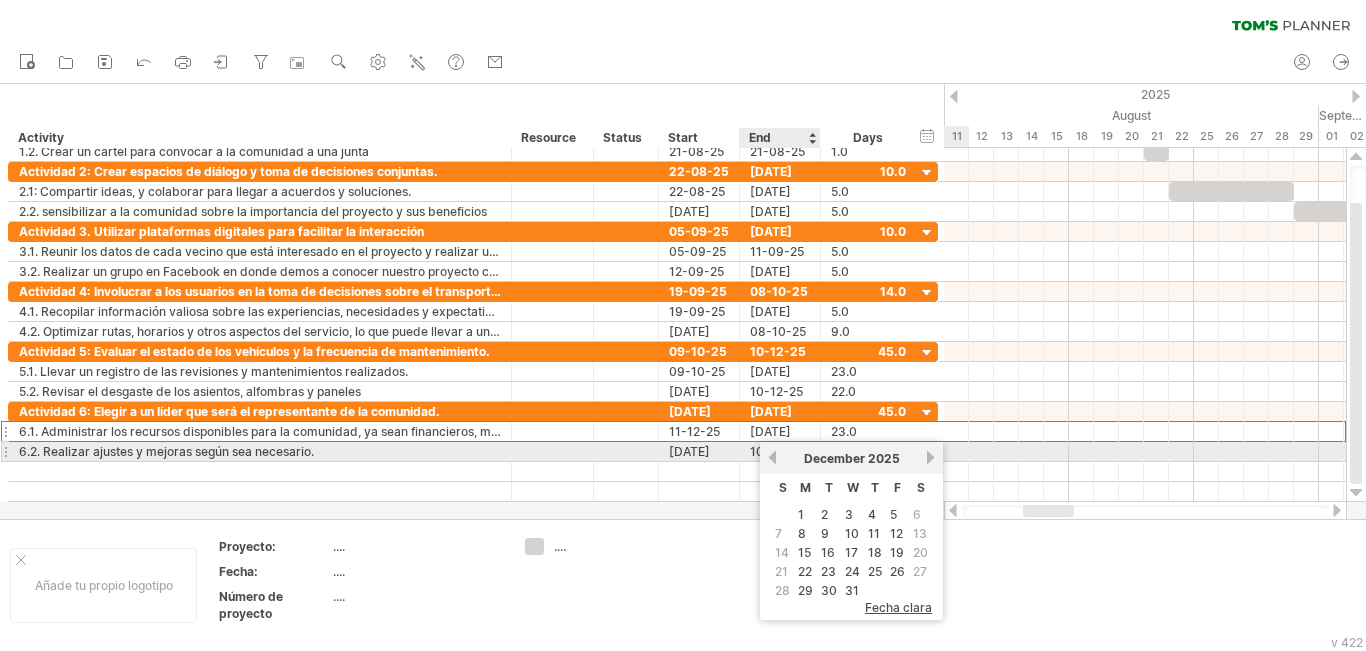 click on "previous" at bounding box center [772, 457] 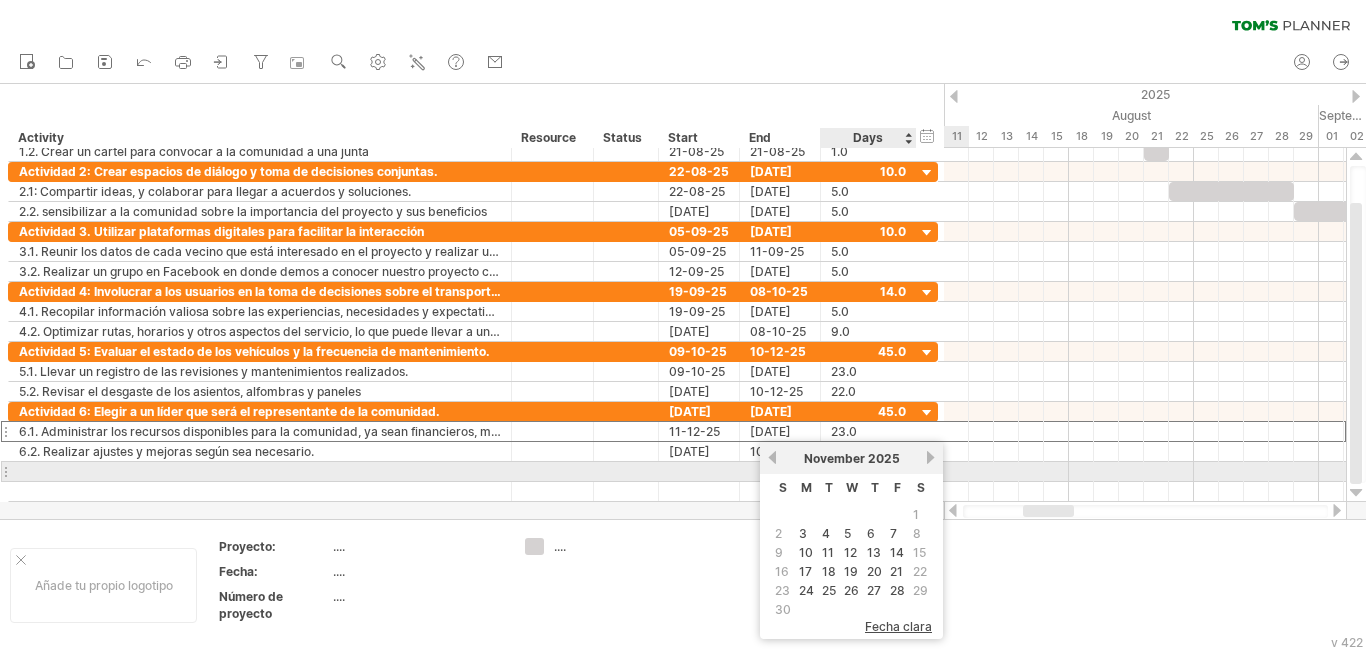 click on "next" at bounding box center [930, 457] 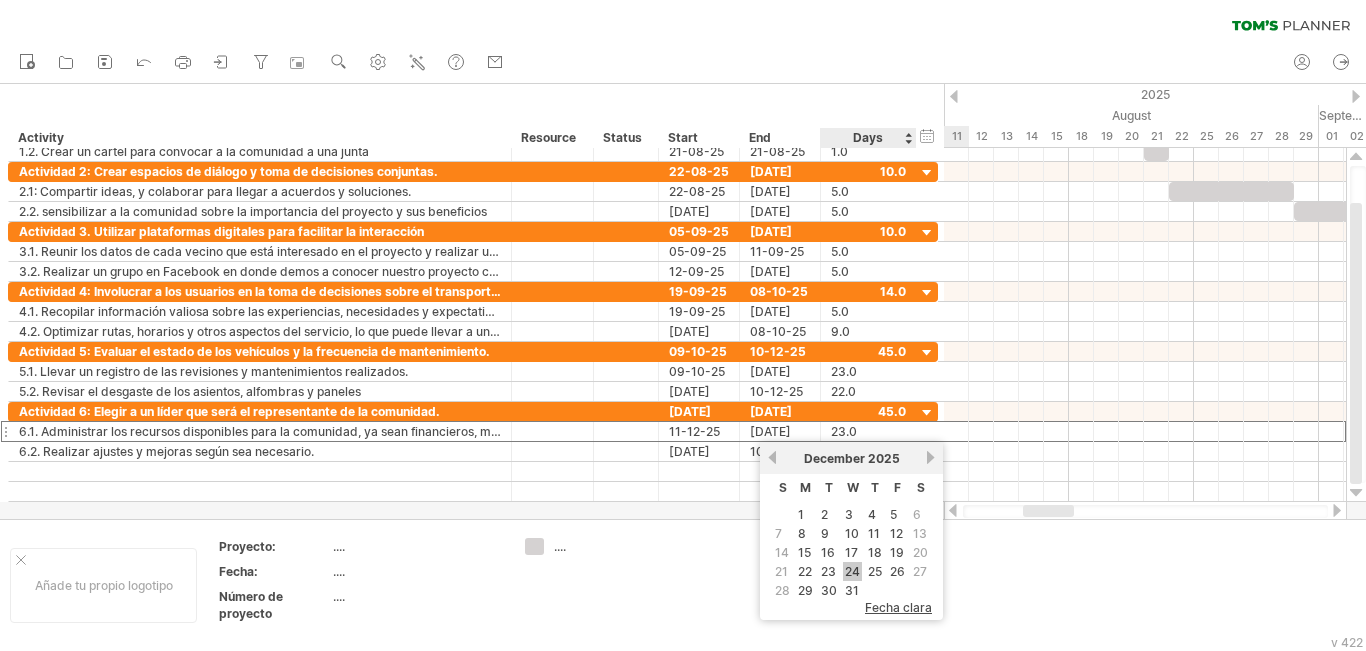 click on "24" at bounding box center [852, 571] 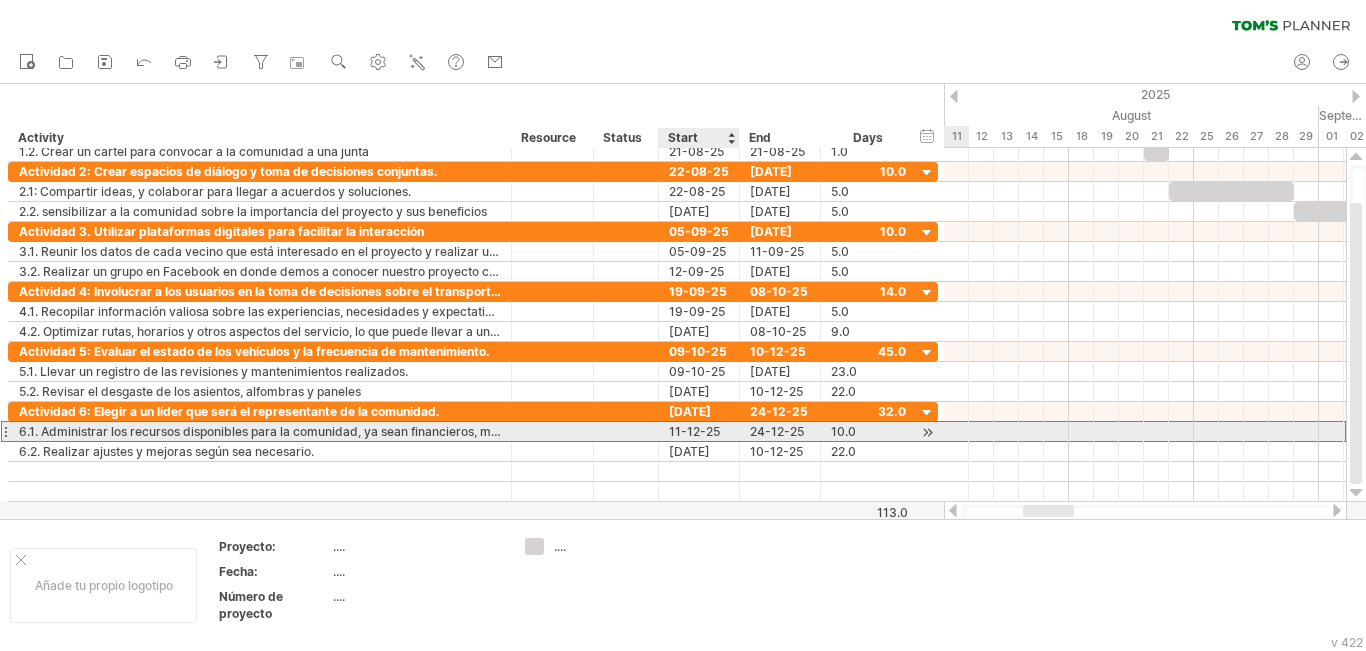 click on "11-12-25" at bounding box center (699, 431) 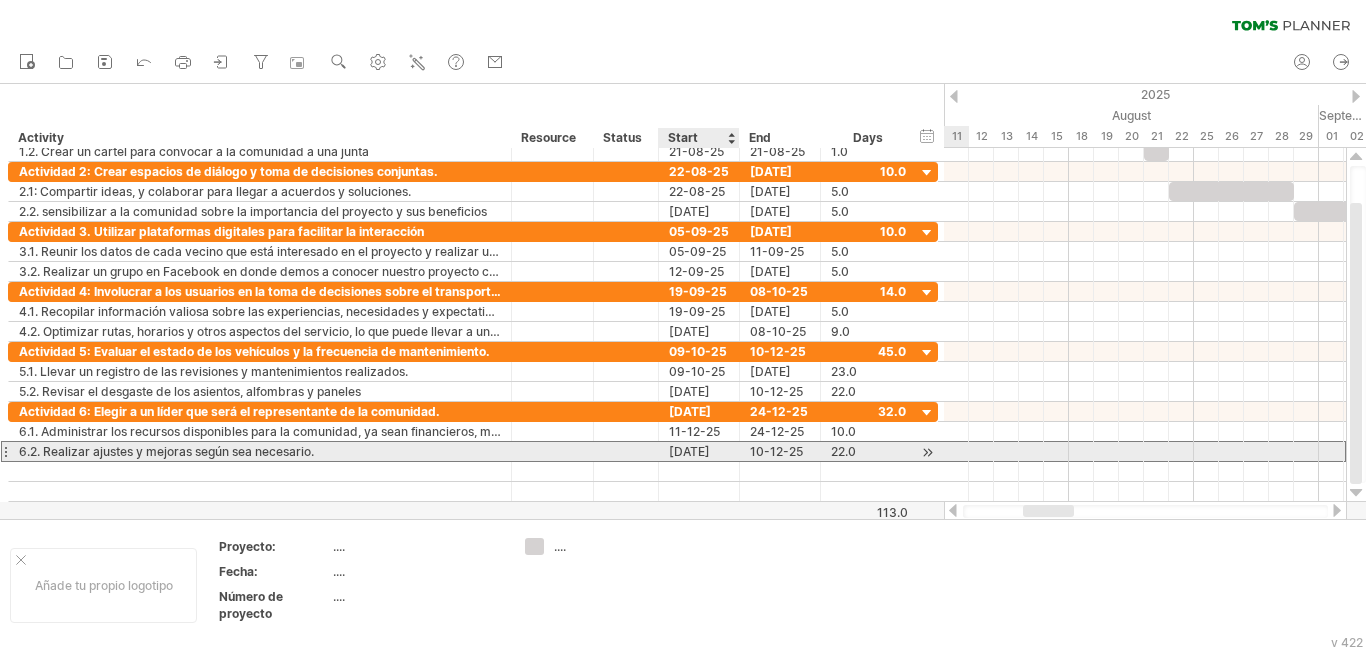 click on "[DATE]" at bounding box center [699, 451] 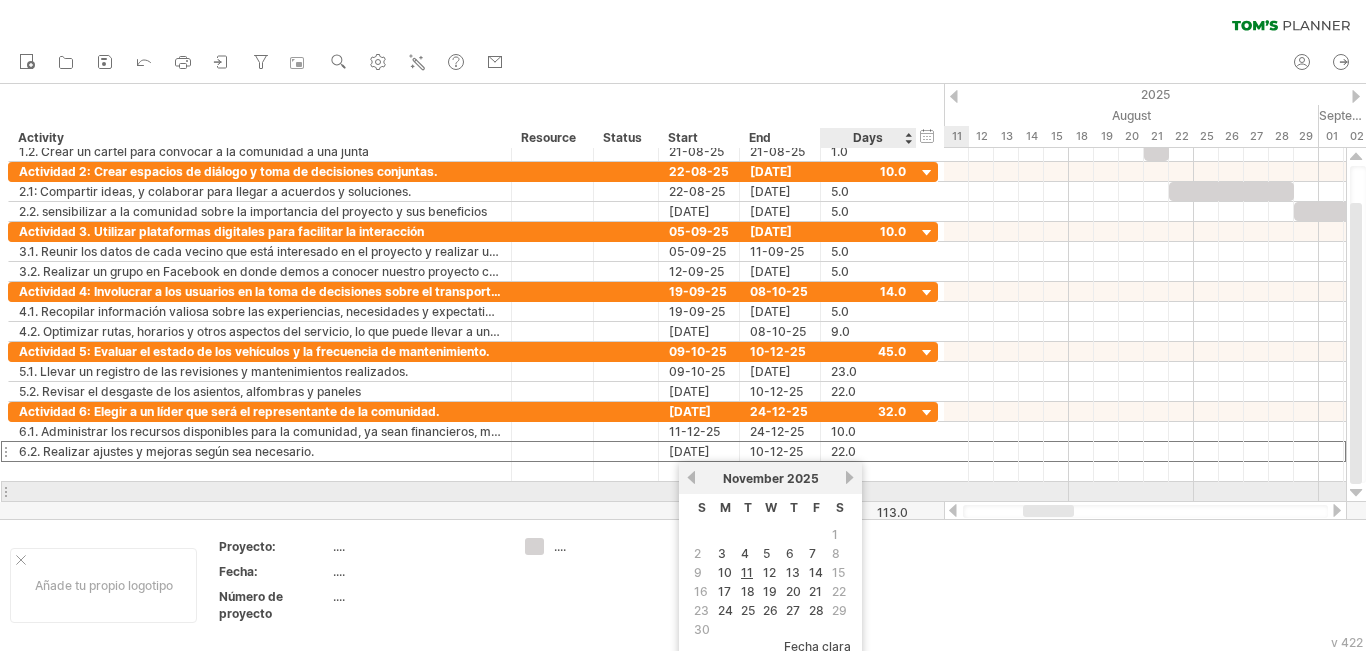 click on "next" at bounding box center (849, 477) 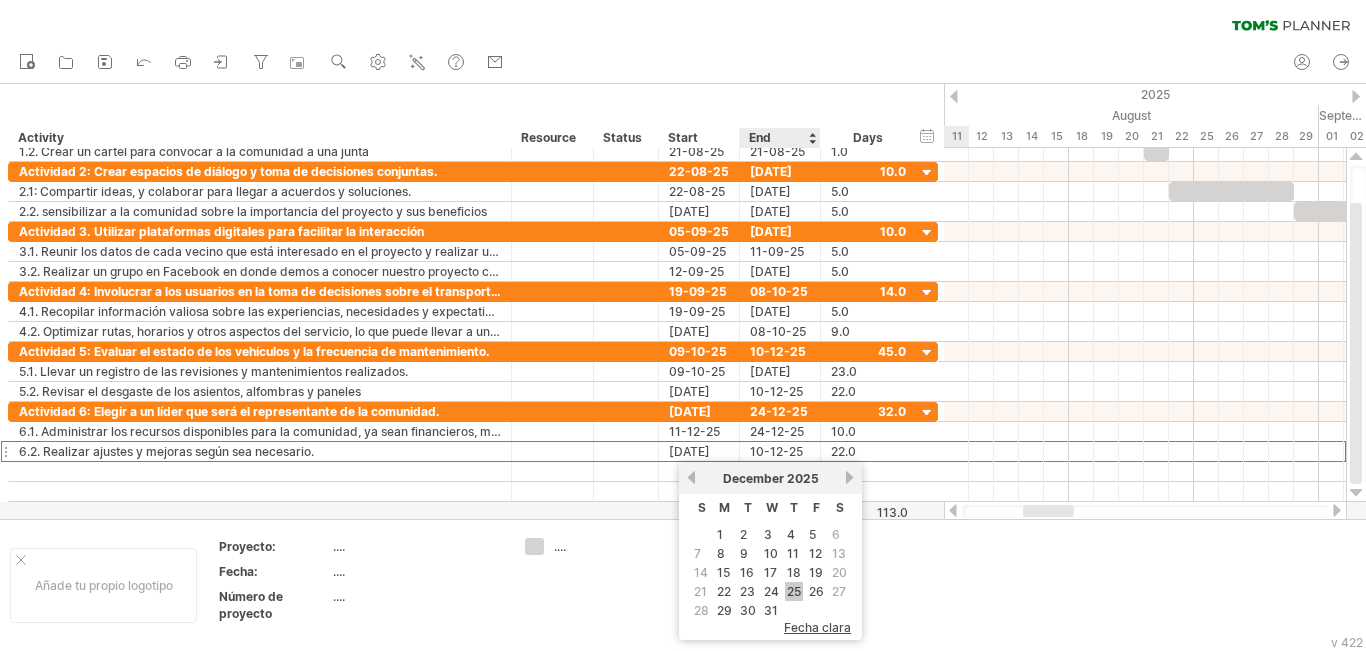 click on "25" at bounding box center (794, 591) 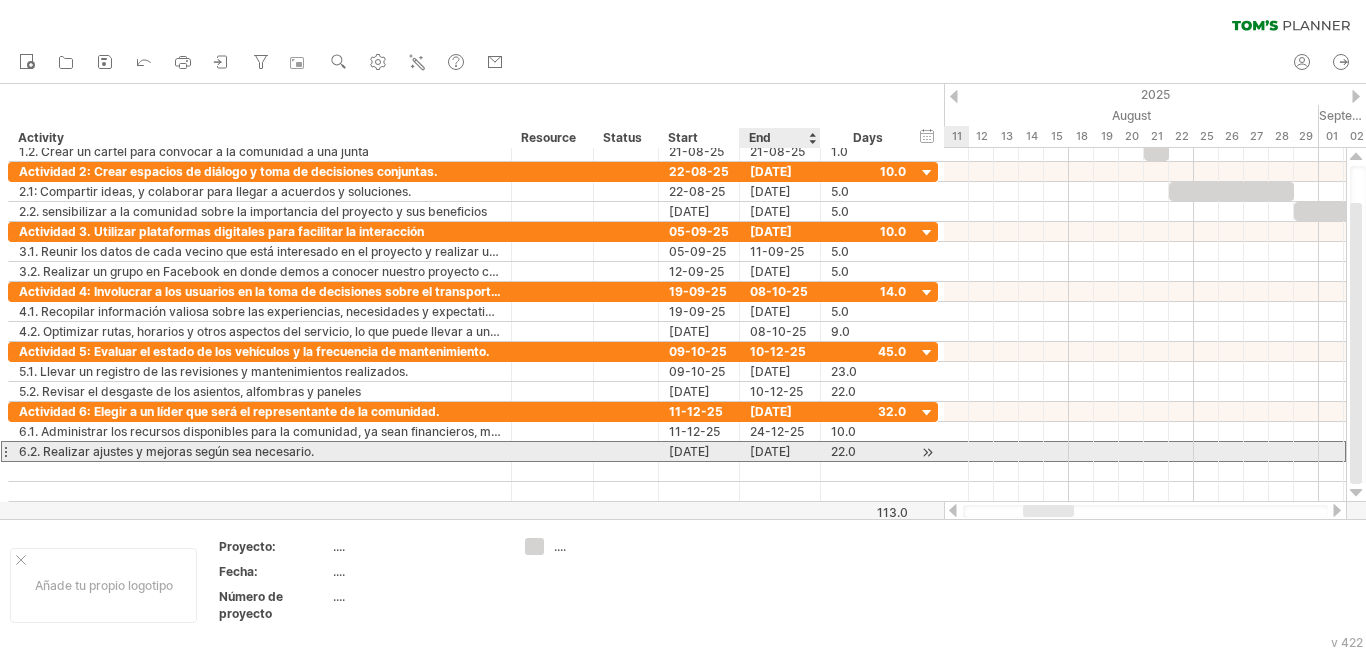 click on "[DATE]" at bounding box center [780, 451] 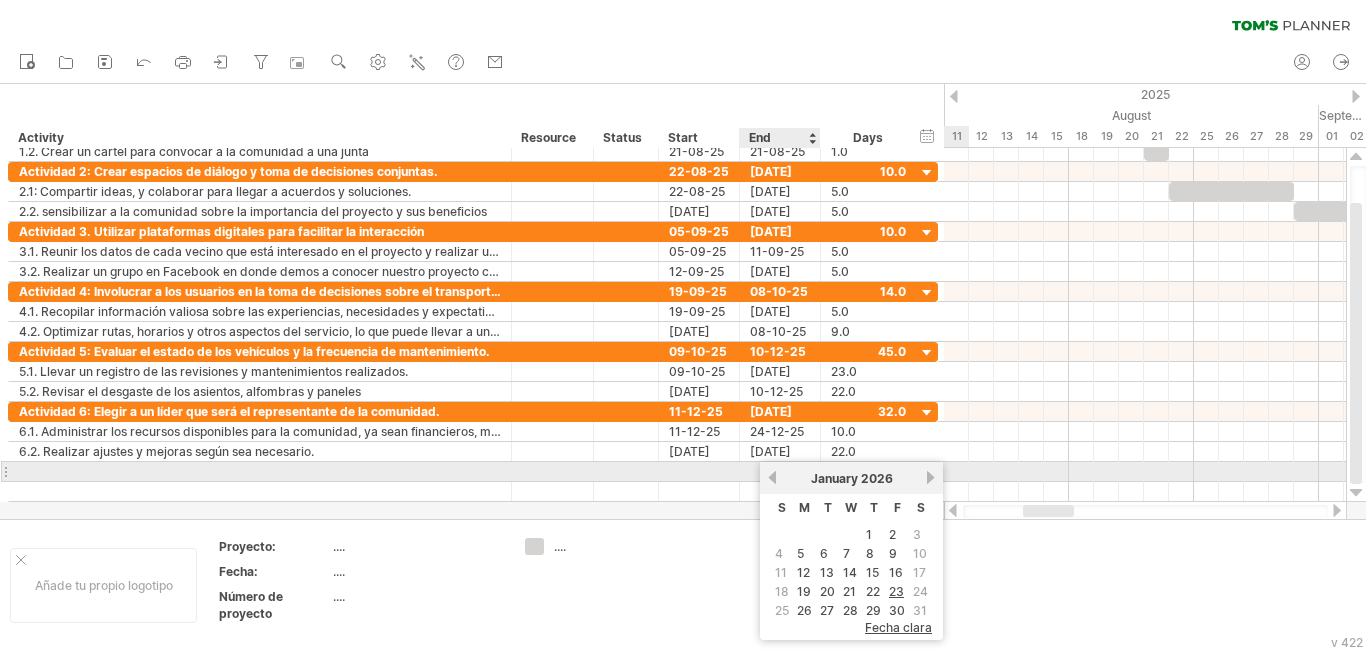 click on "previous" at bounding box center [772, 477] 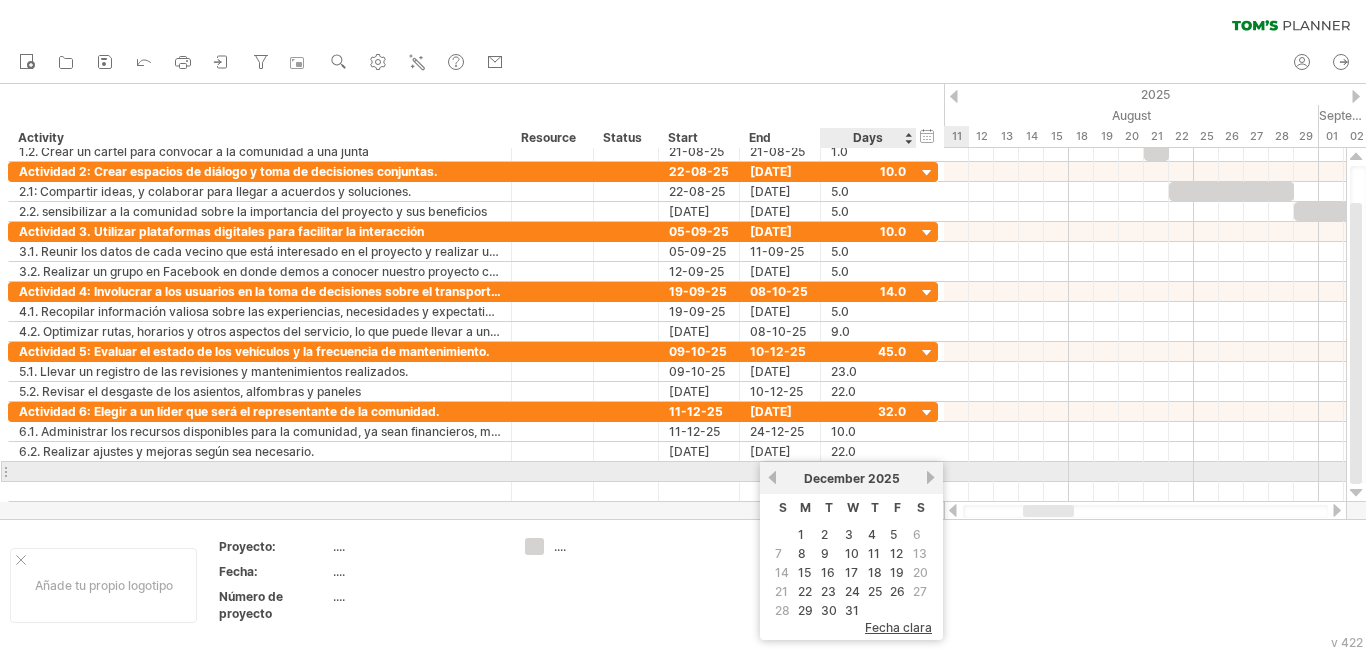 click on "next" at bounding box center [930, 477] 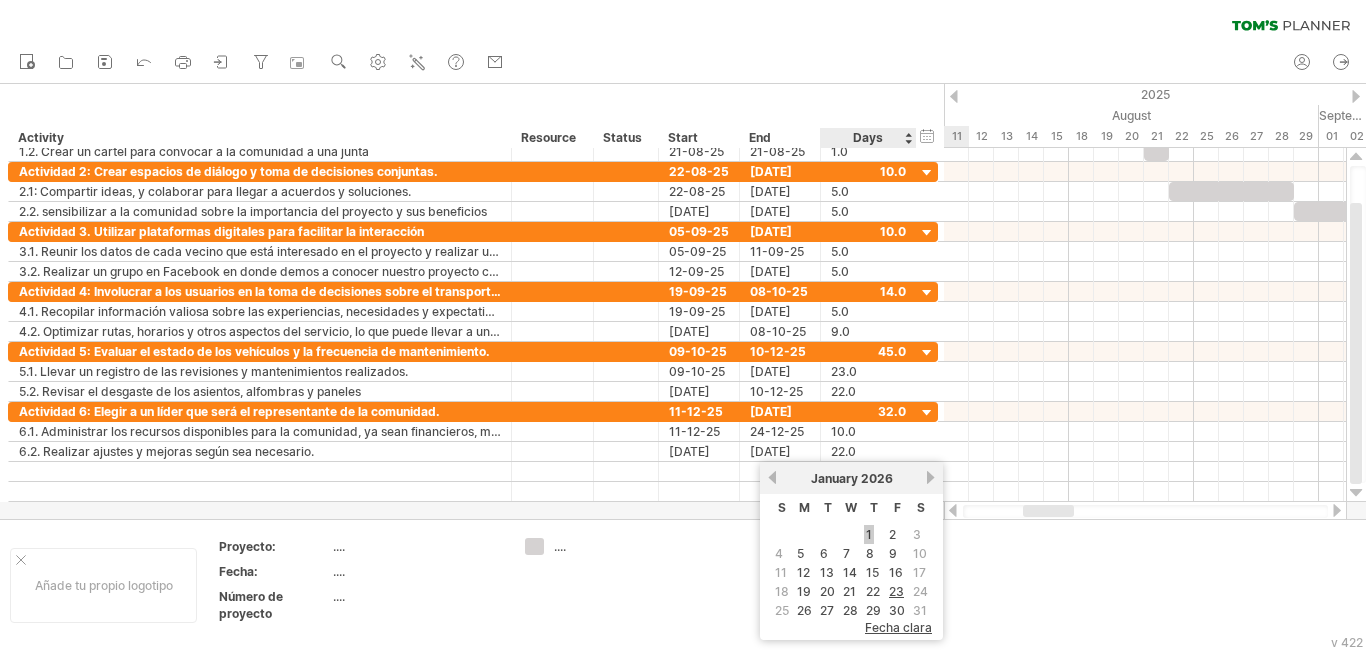 click on "1" at bounding box center (869, 534) 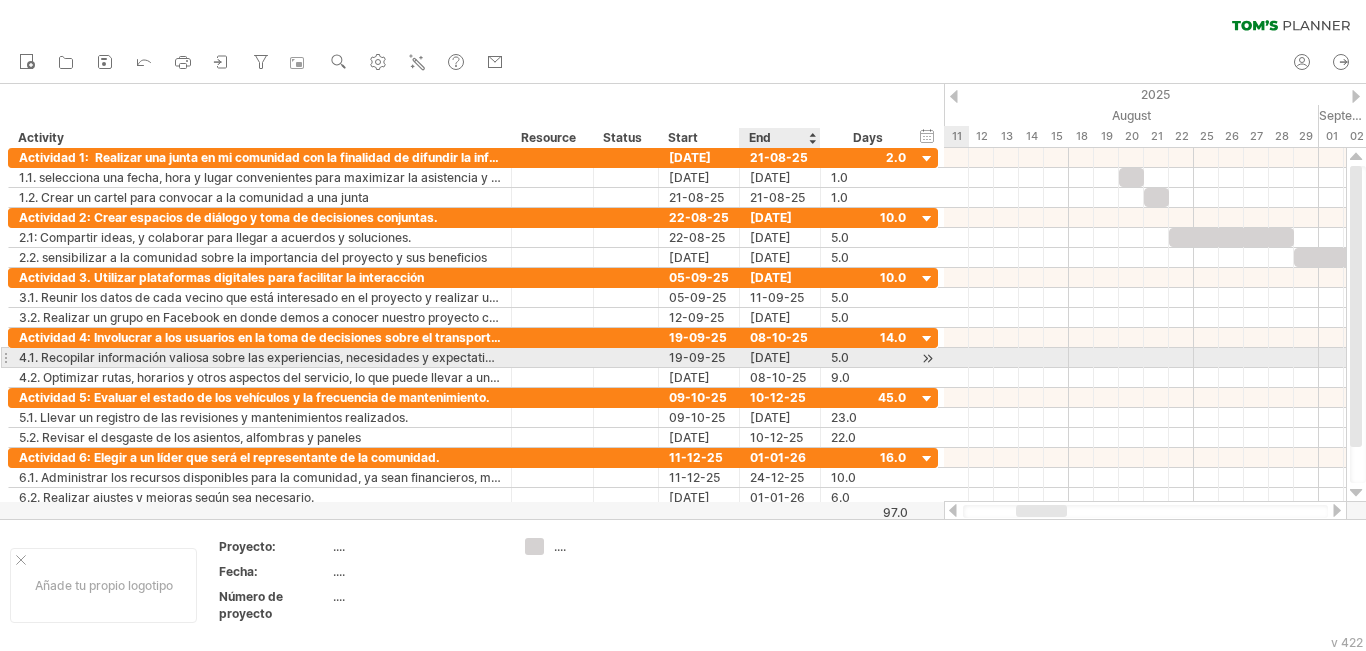 click on "[DATE]" at bounding box center [780, 357] 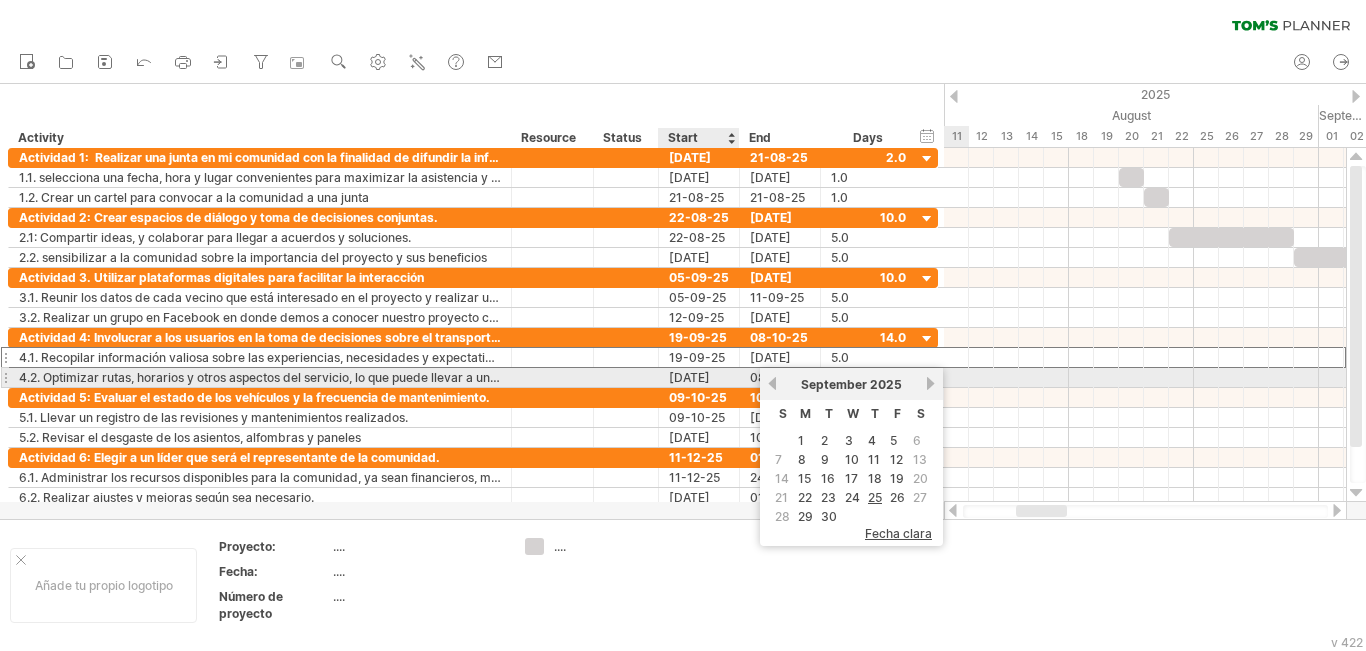 click on "[DATE]" at bounding box center (699, 377) 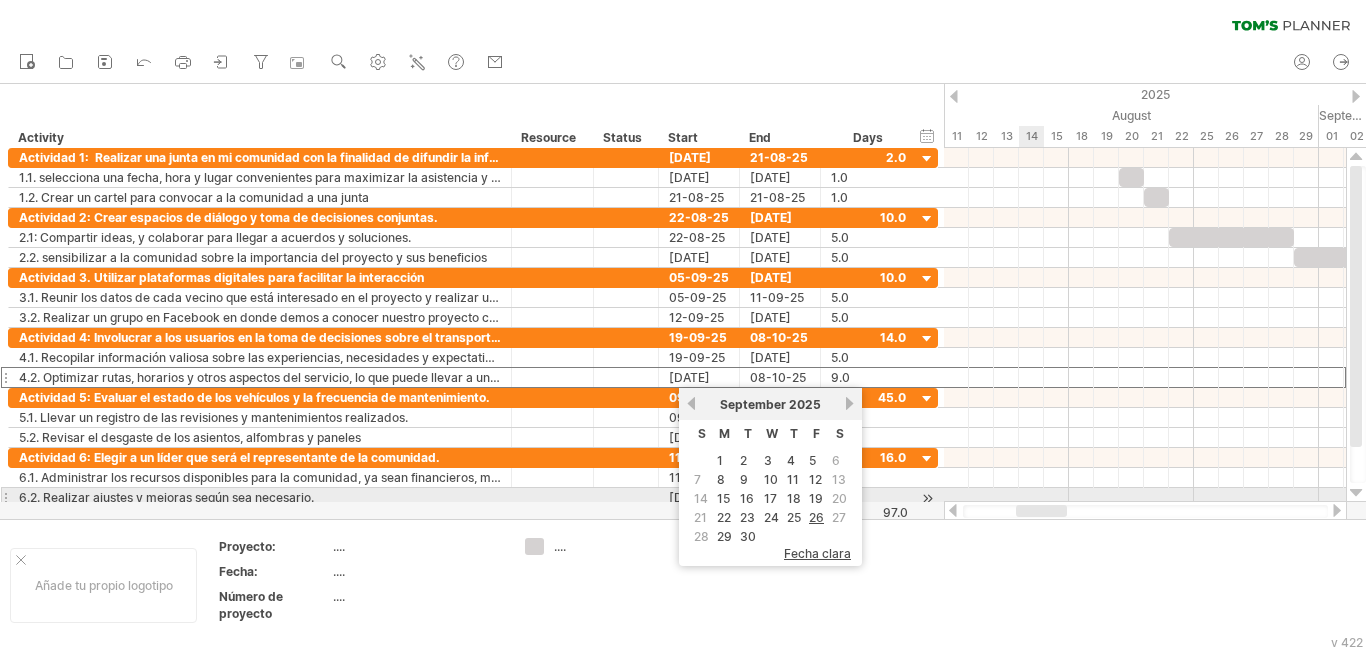 click at bounding box center (1145, 498) 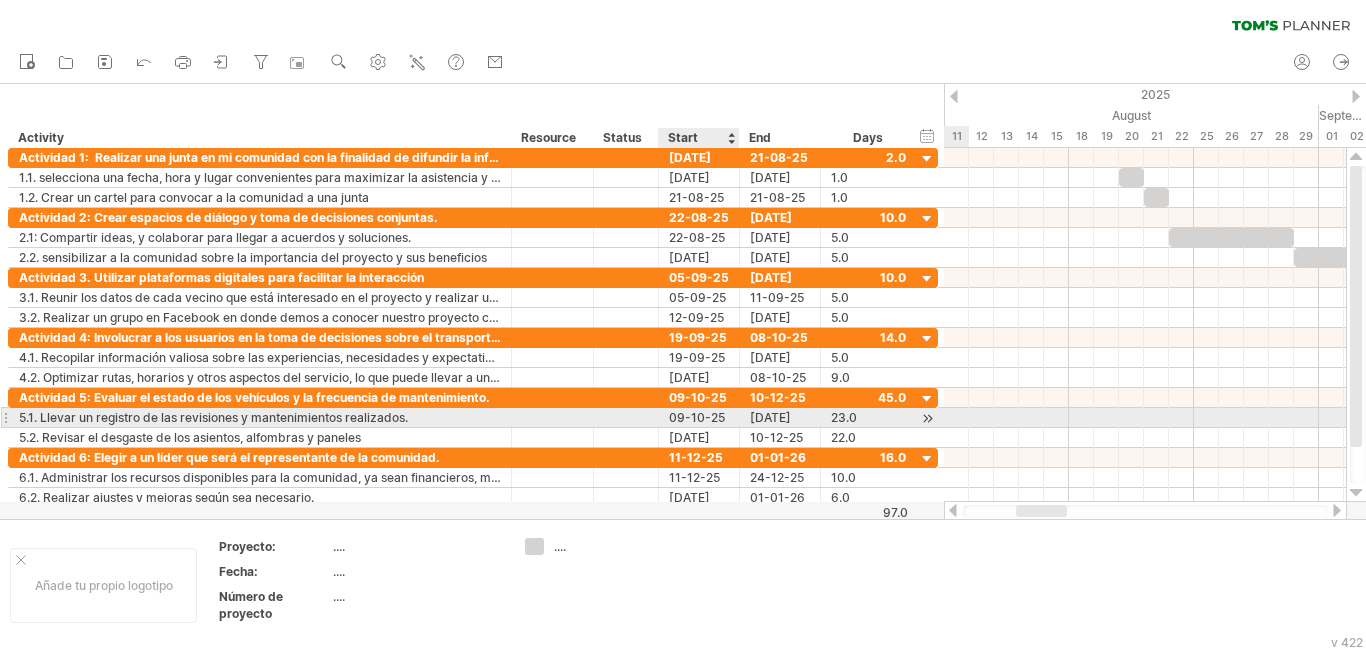 click on "09-10-25" at bounding box center [699, 417] 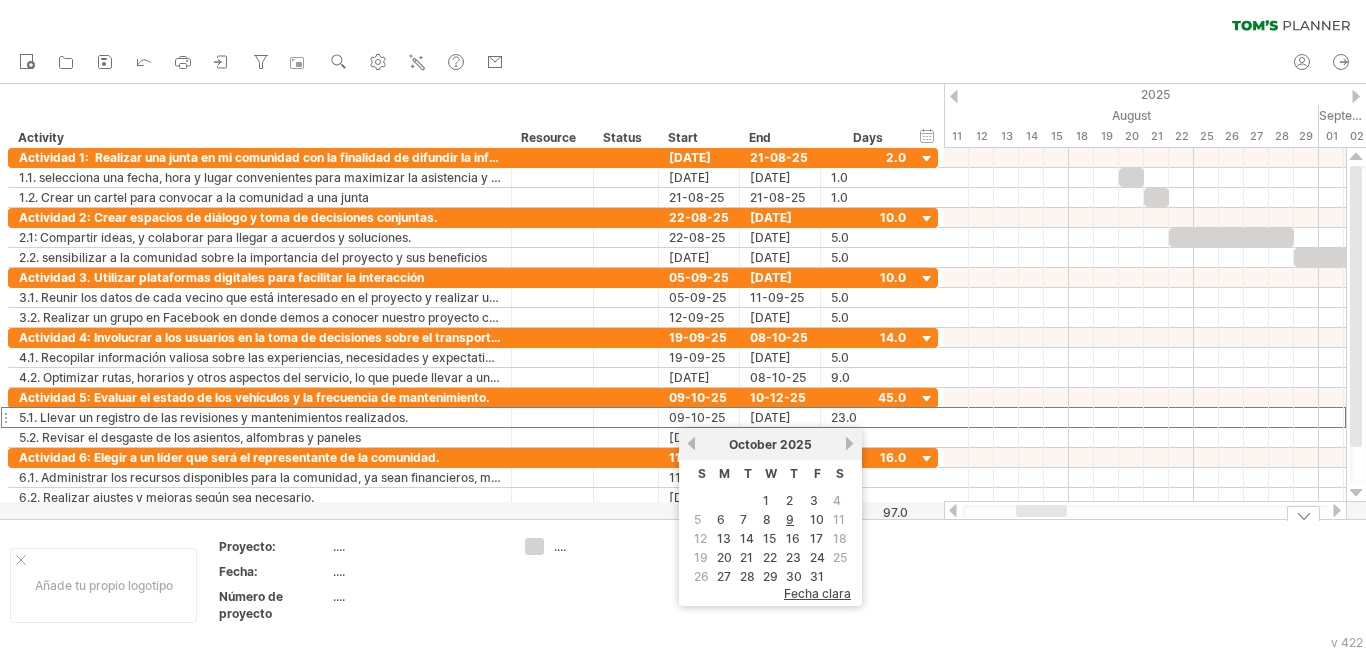 click on "Añade tu propio logotipo Proyecto: .... Fecha: .... Número de proyecto .... ...." at bounding box center (50000, 585) 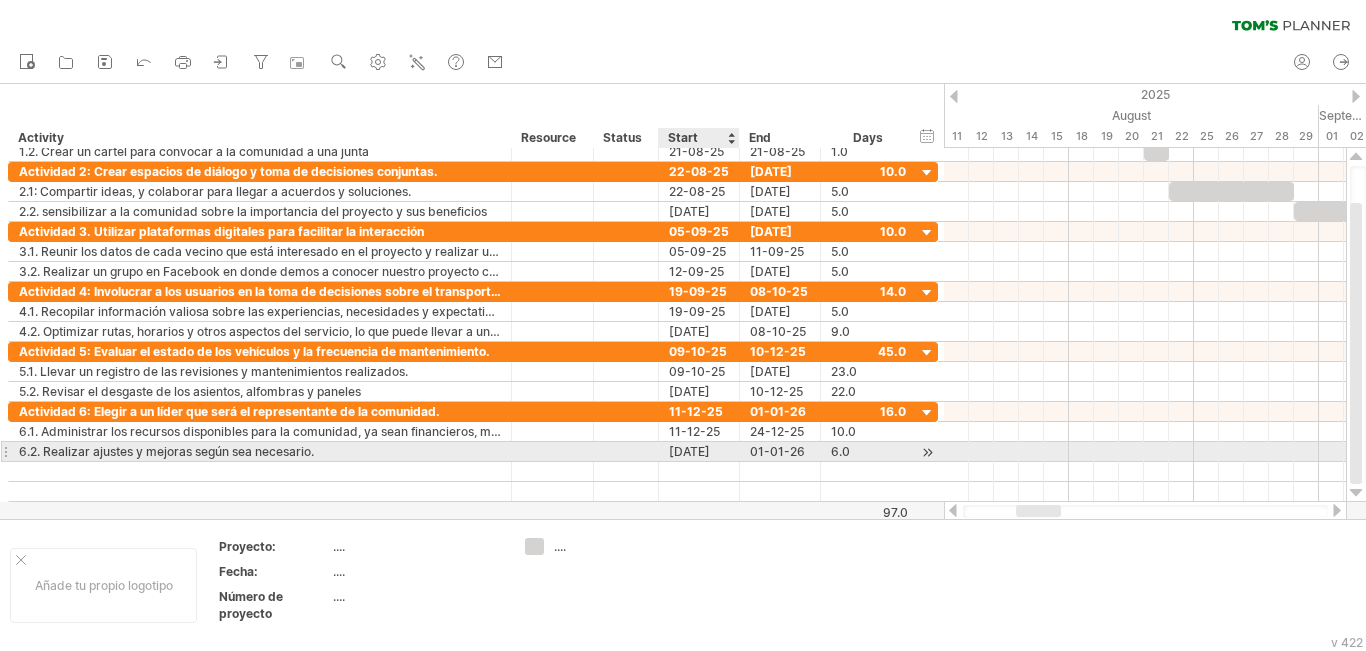 click on "[DATE]" at bounding box center (699, 451) 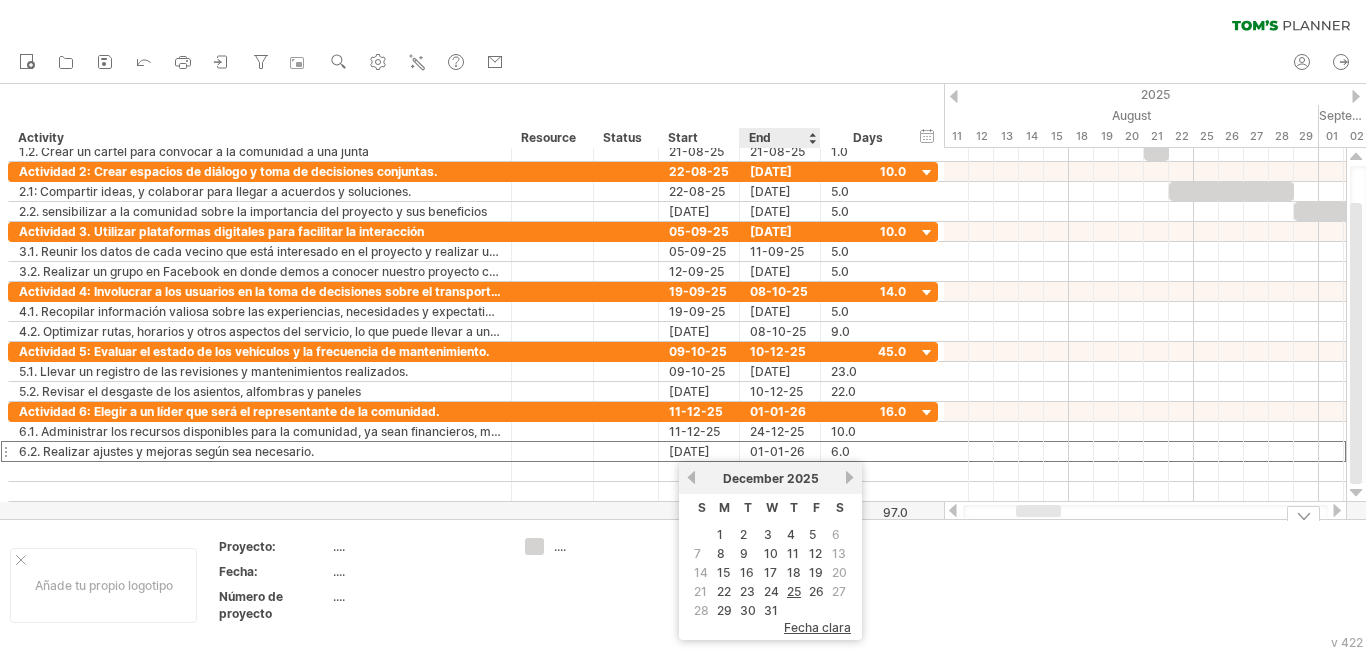 click on "Añade tu propio logotipo Proyecto: .... Fecha: .... Número de proyecto .... ...." at bounding box center (50000, 585) 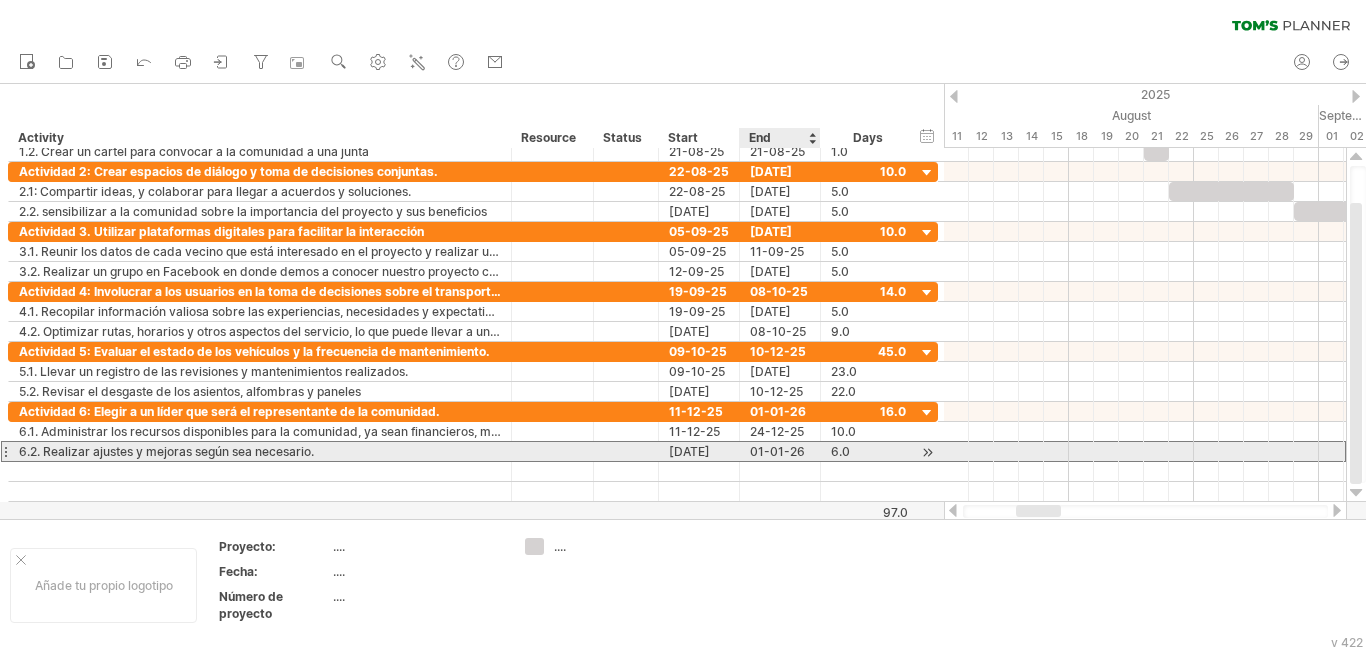 click on "01-01-26" at bounding box center (780, 451) 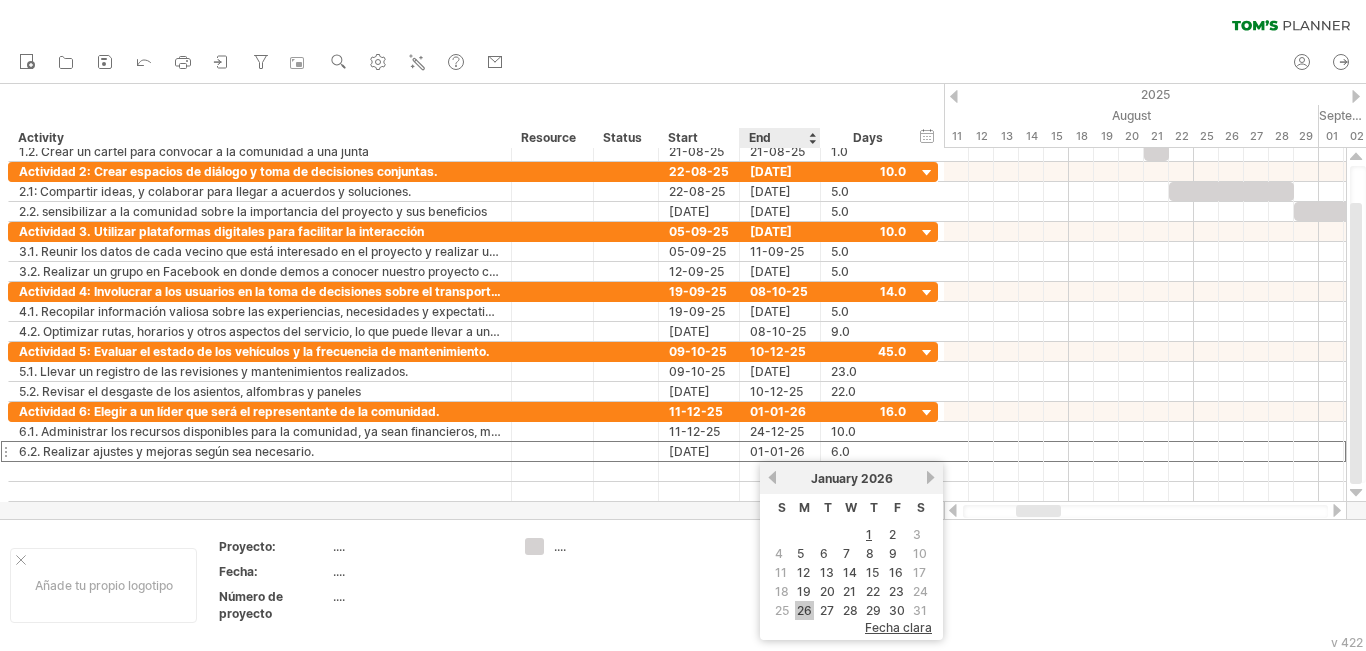 click on "26" at bounding box center (804, 610) 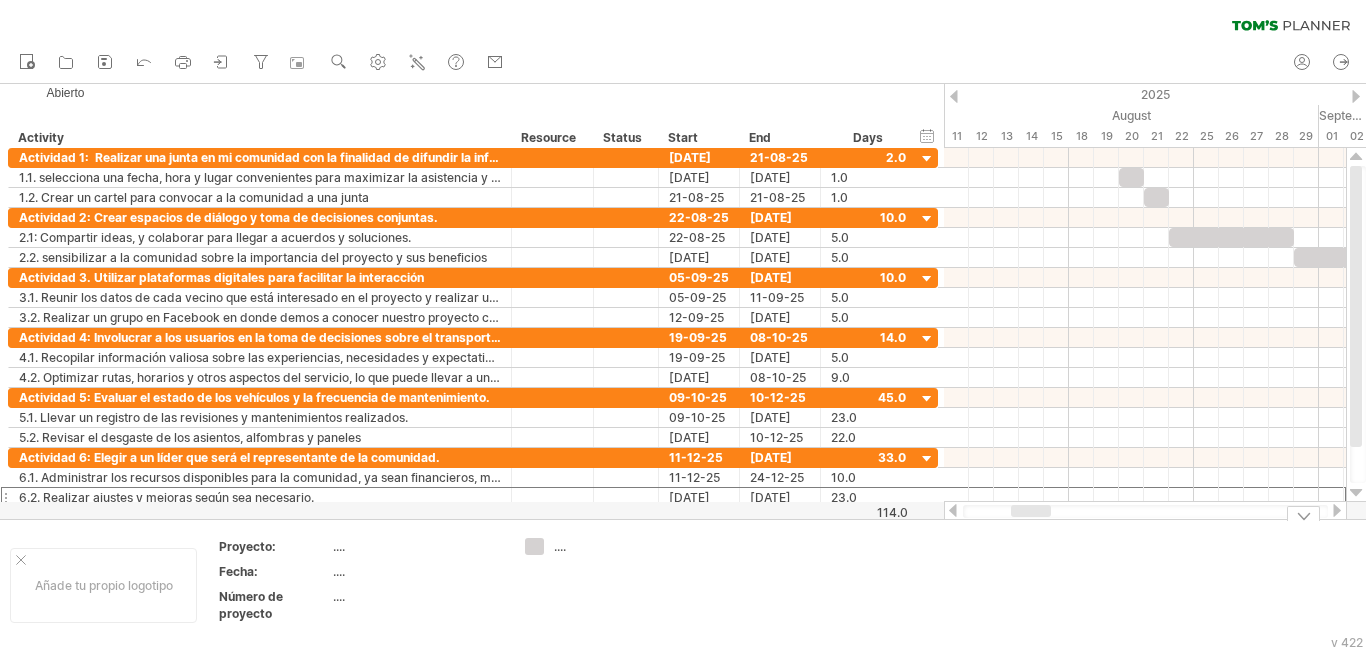 click at bounding box center [1337, 510] 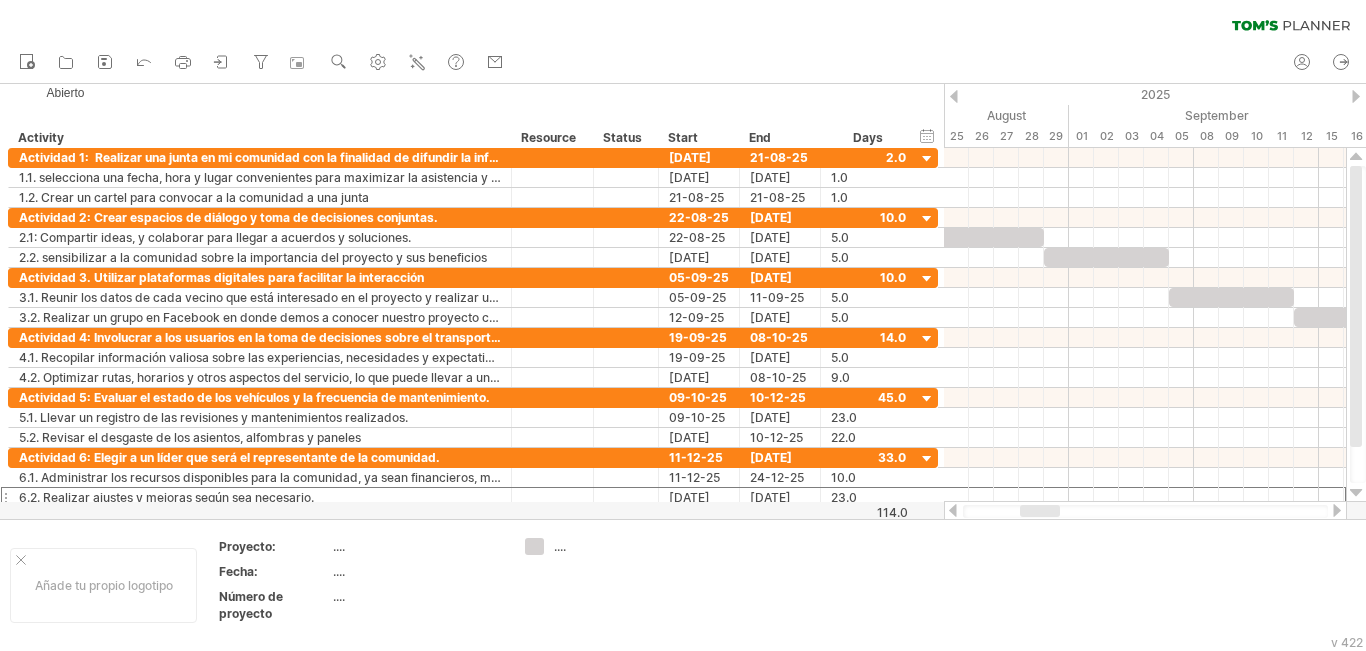 click at bounding box center (1337, 510) 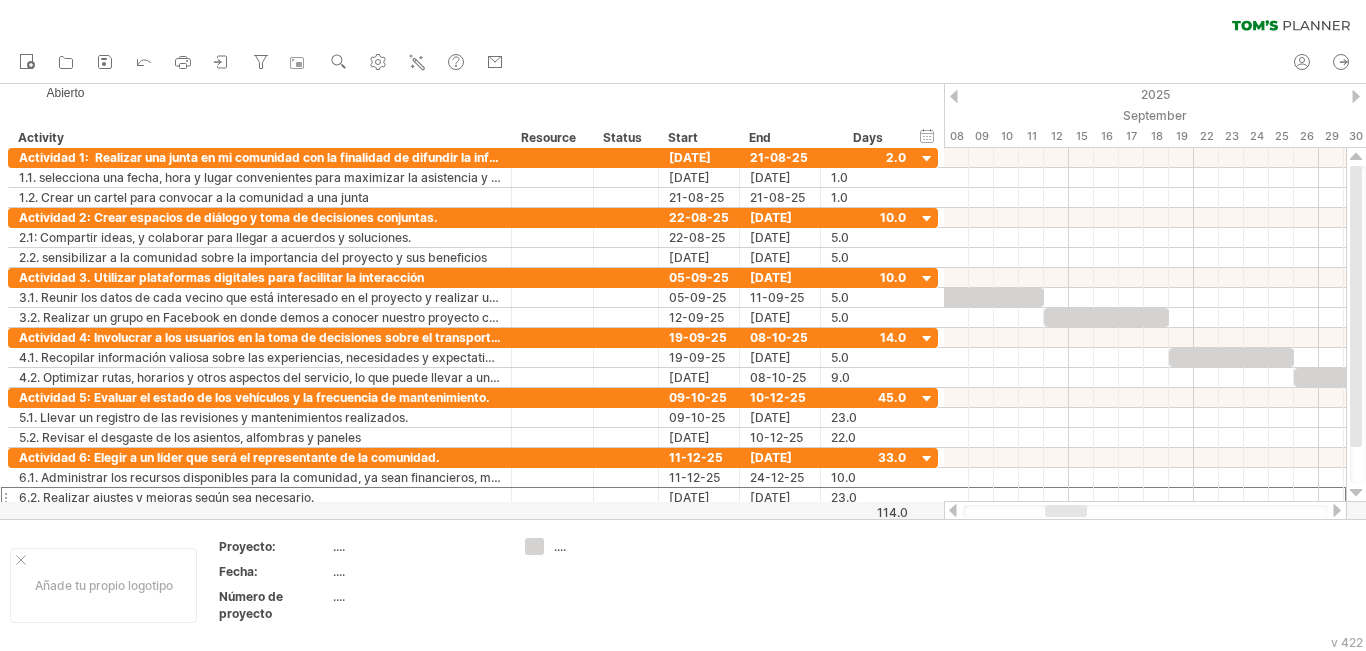 click at bounding box center (1337, 510) 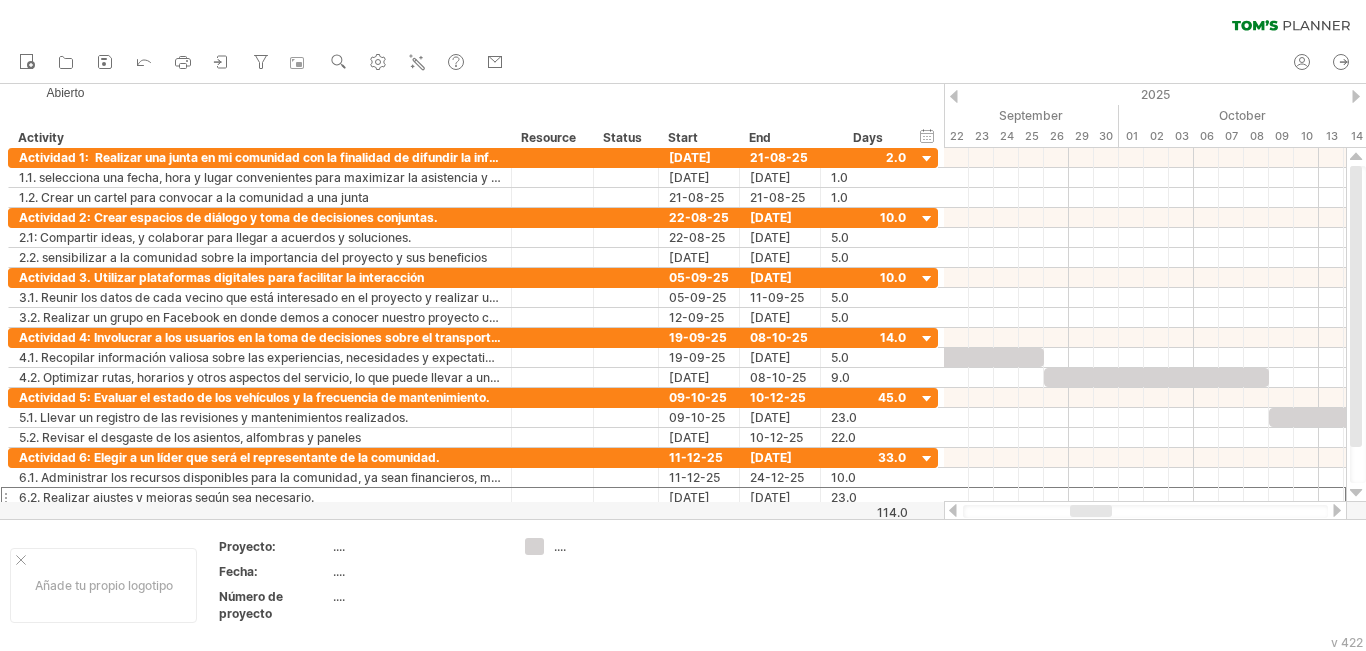 click at bounding box center [1337, 510] 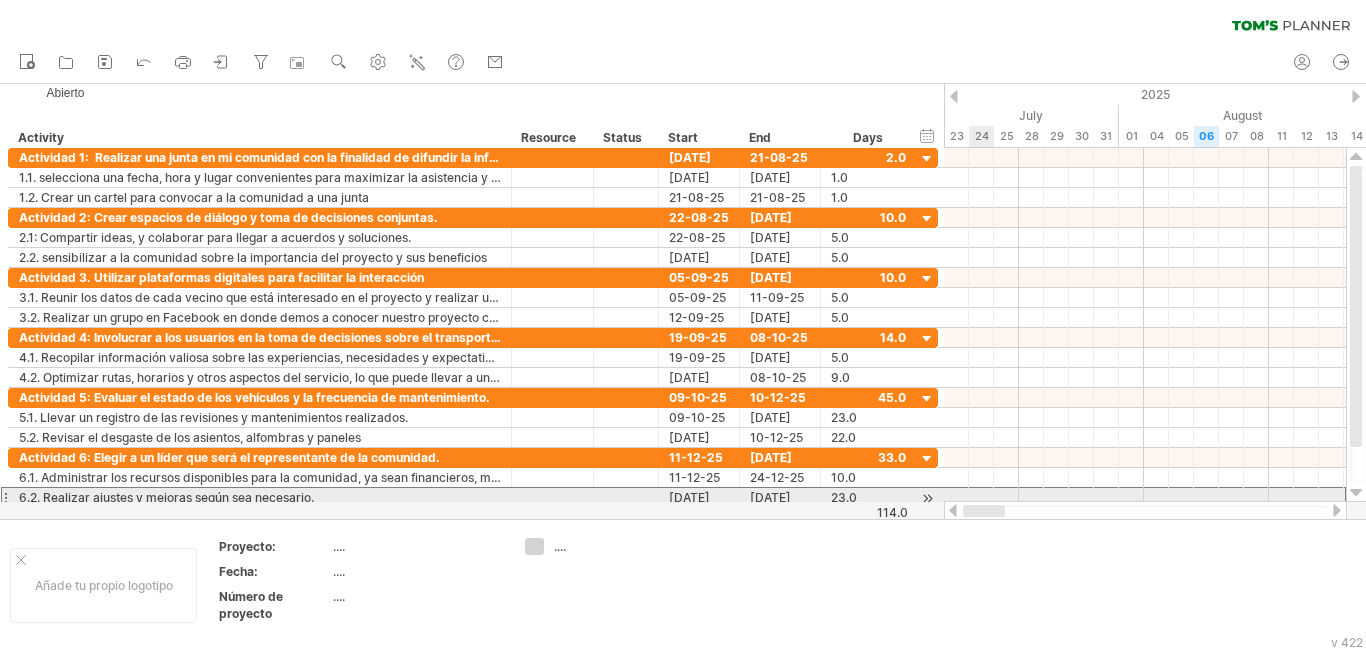 drag, startPoint x: 1122, startPoint y: 515, endPoint x: 980, endPoint y: 478, distance: 146.74127 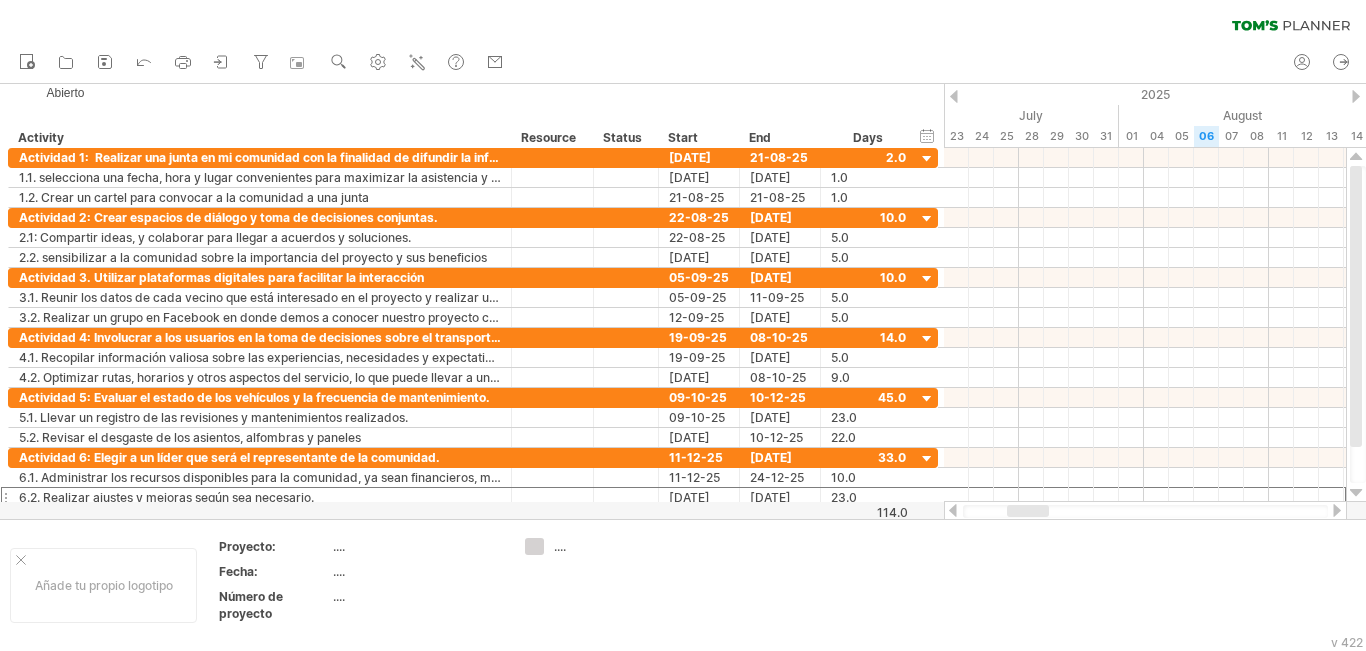 click at bounding box center (1145, 511) 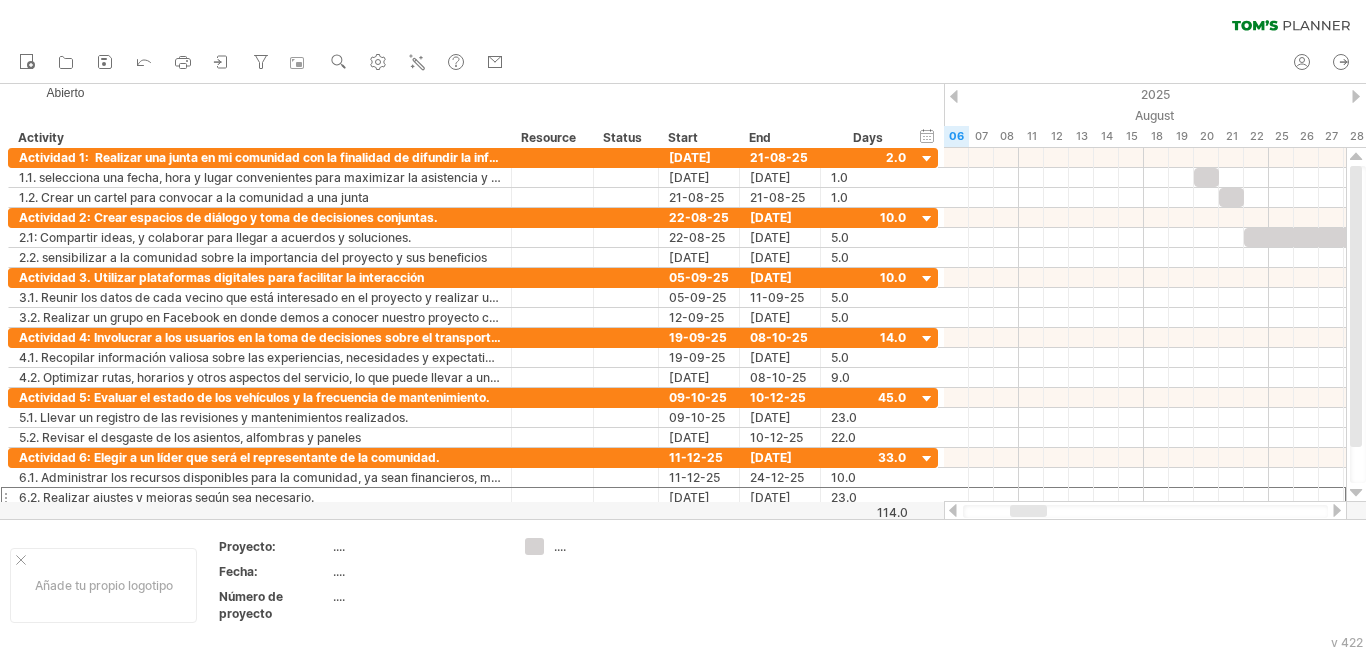 click at bounding box center [1337, 510] 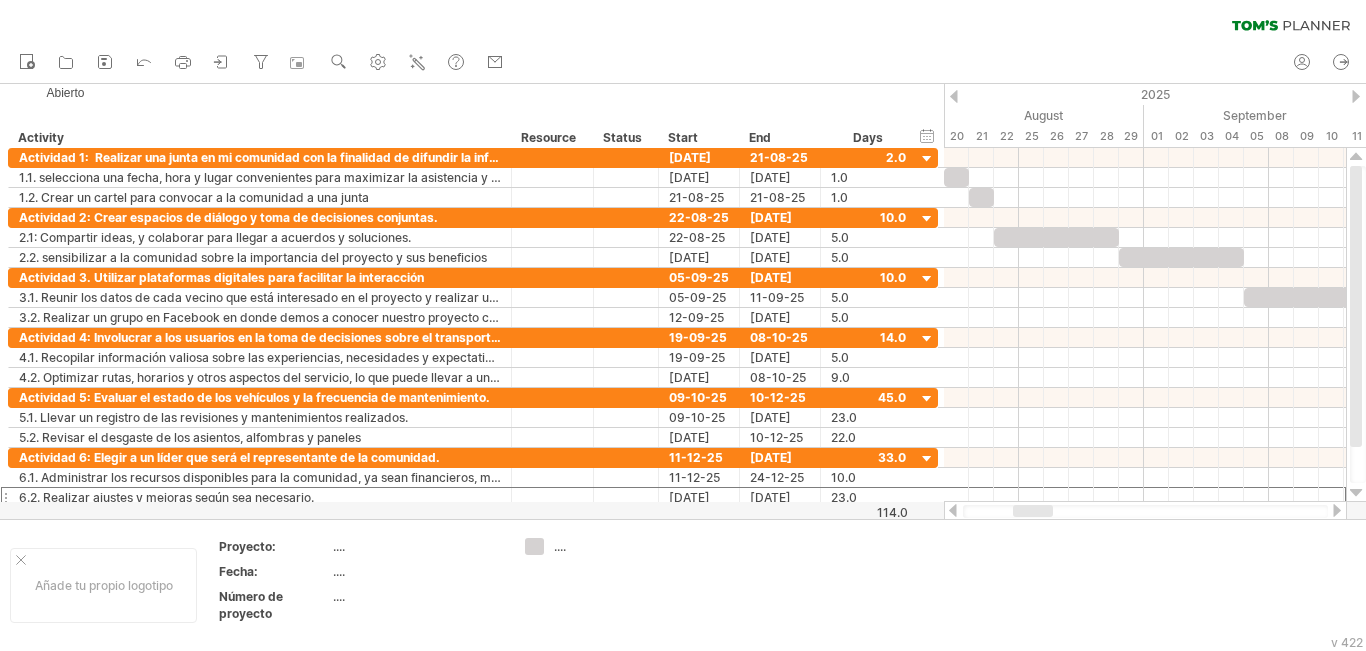 click at bounding box center (1337, 510) 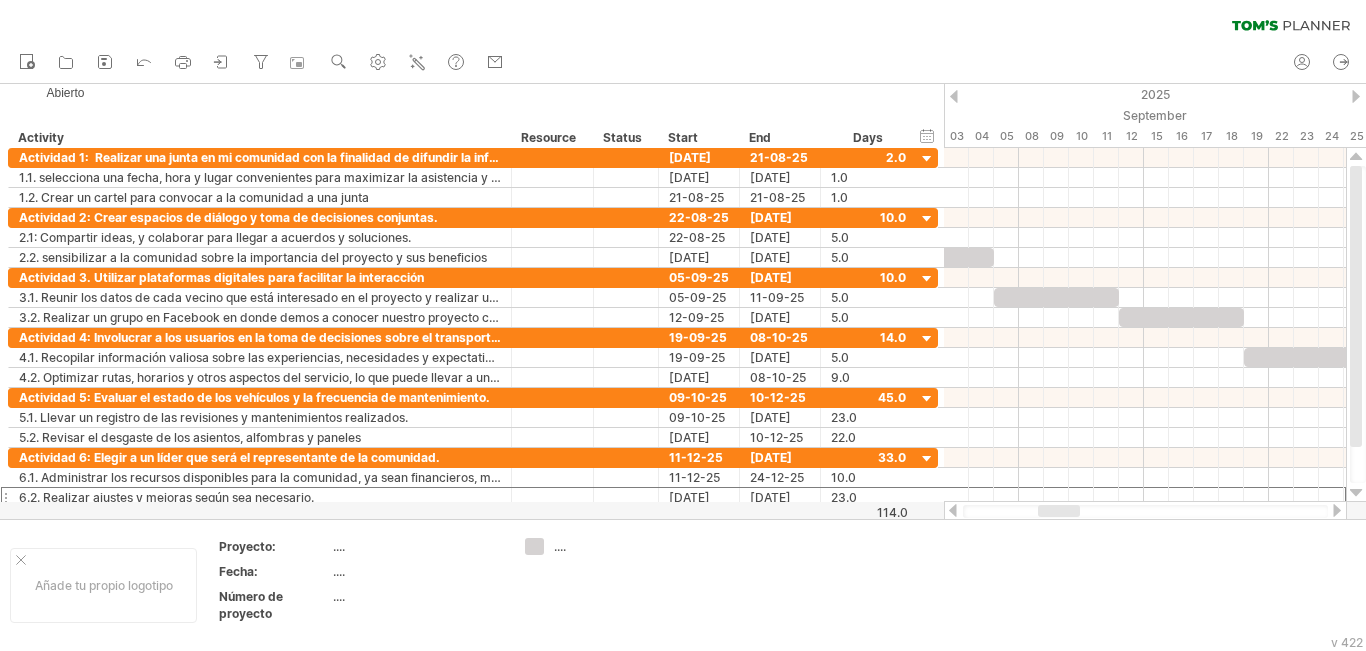 click at bounding box center (1145, 511) 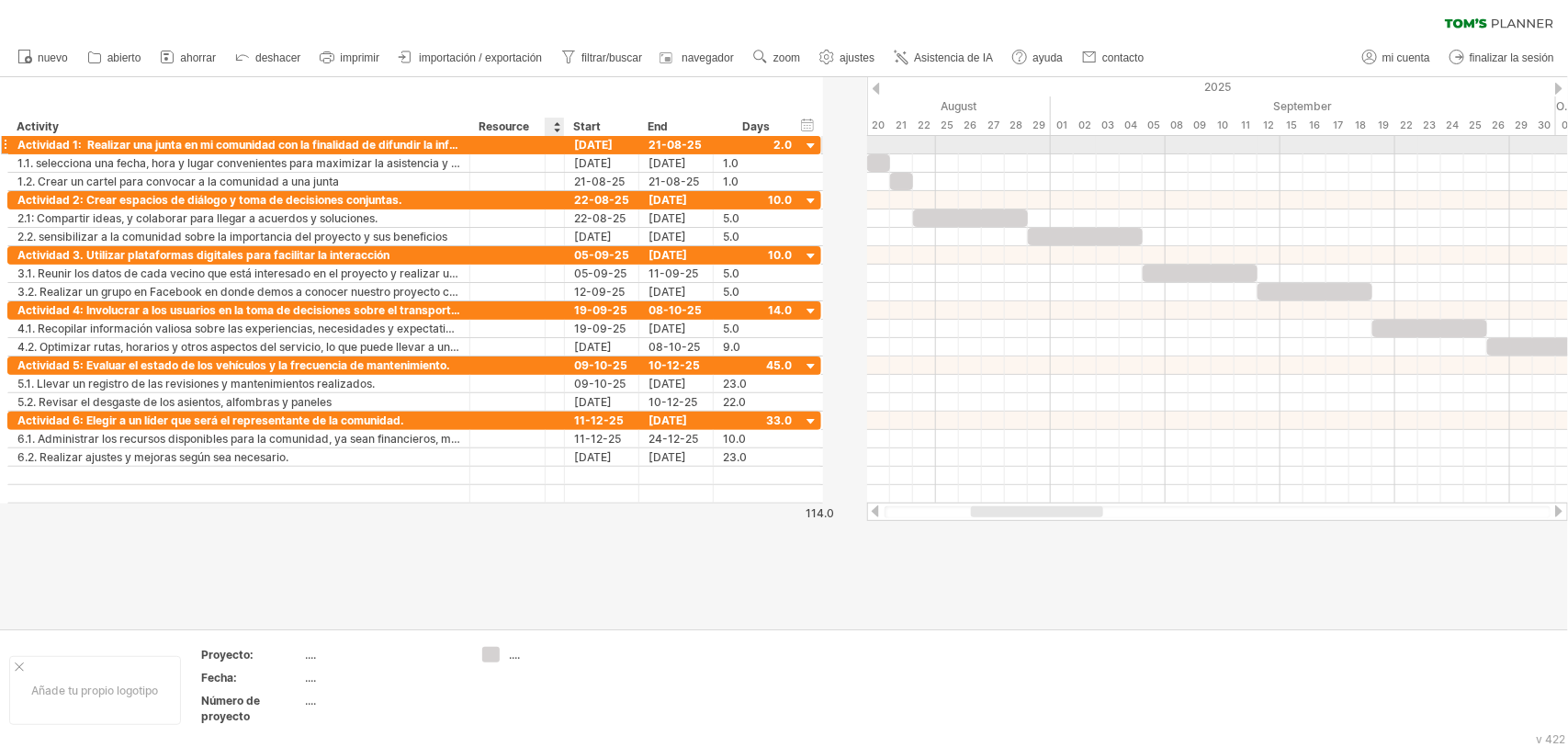 drag, startPoint x: 603, startPoint y: 142, endPoint x: 535, endPoint y: 144, distance: 68.02941 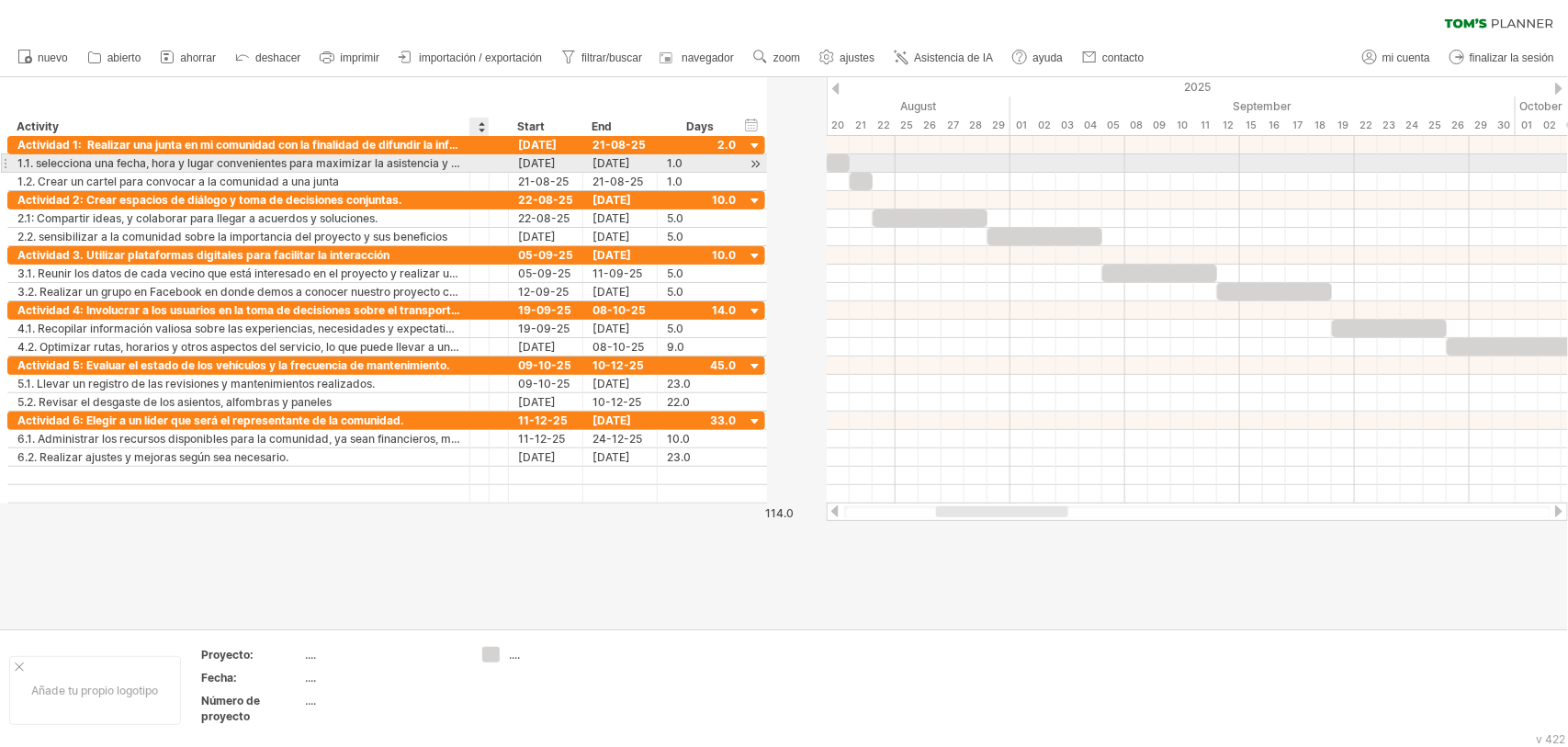 drag, startPoint x: 540, startPoint y: 159, endPoint x: 465, endPoint y: 158, distance: 75.006666 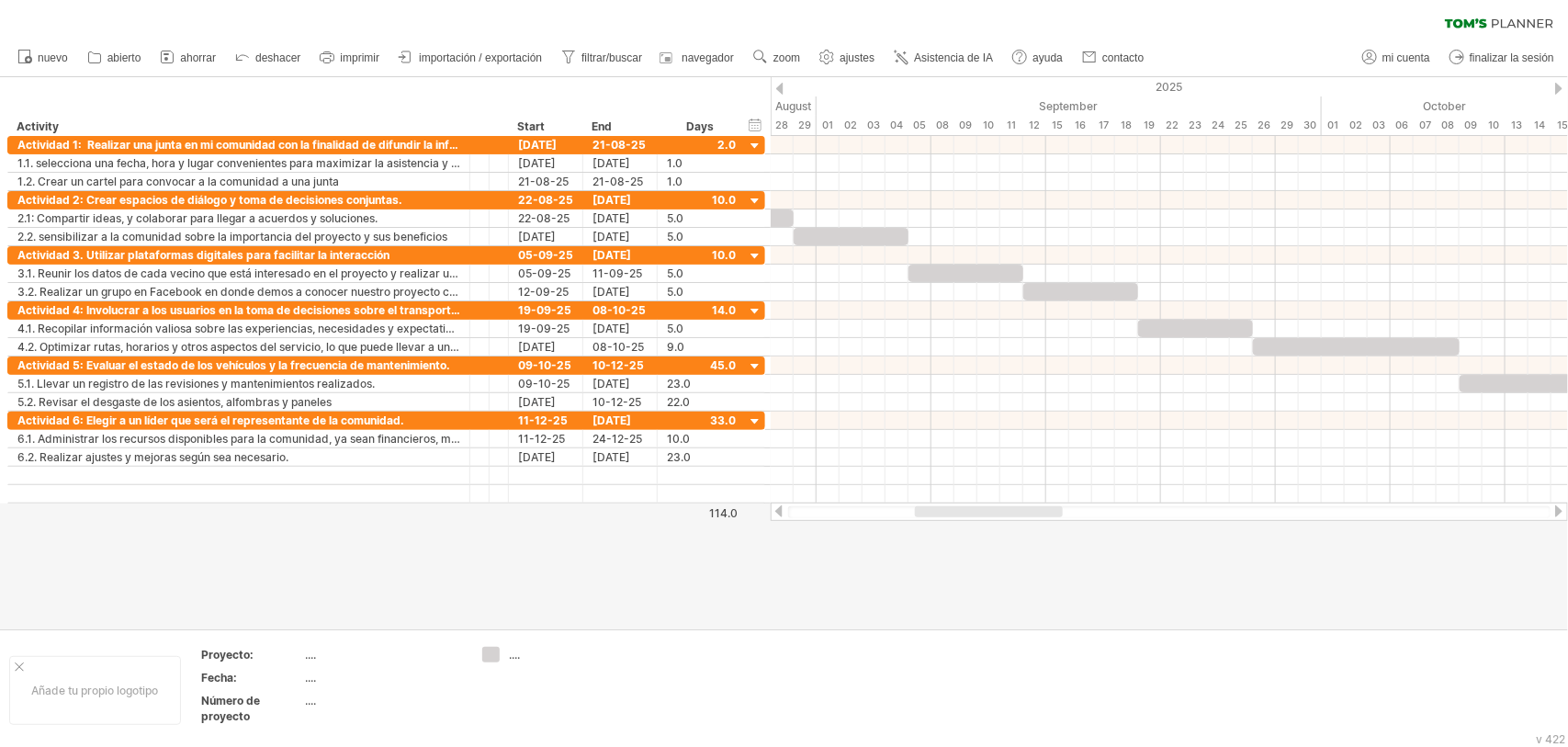 drag, startPoint x: 989, startPoint y: 511, endPoint x: 1017, endPoint y: 515, distance: 28.284271 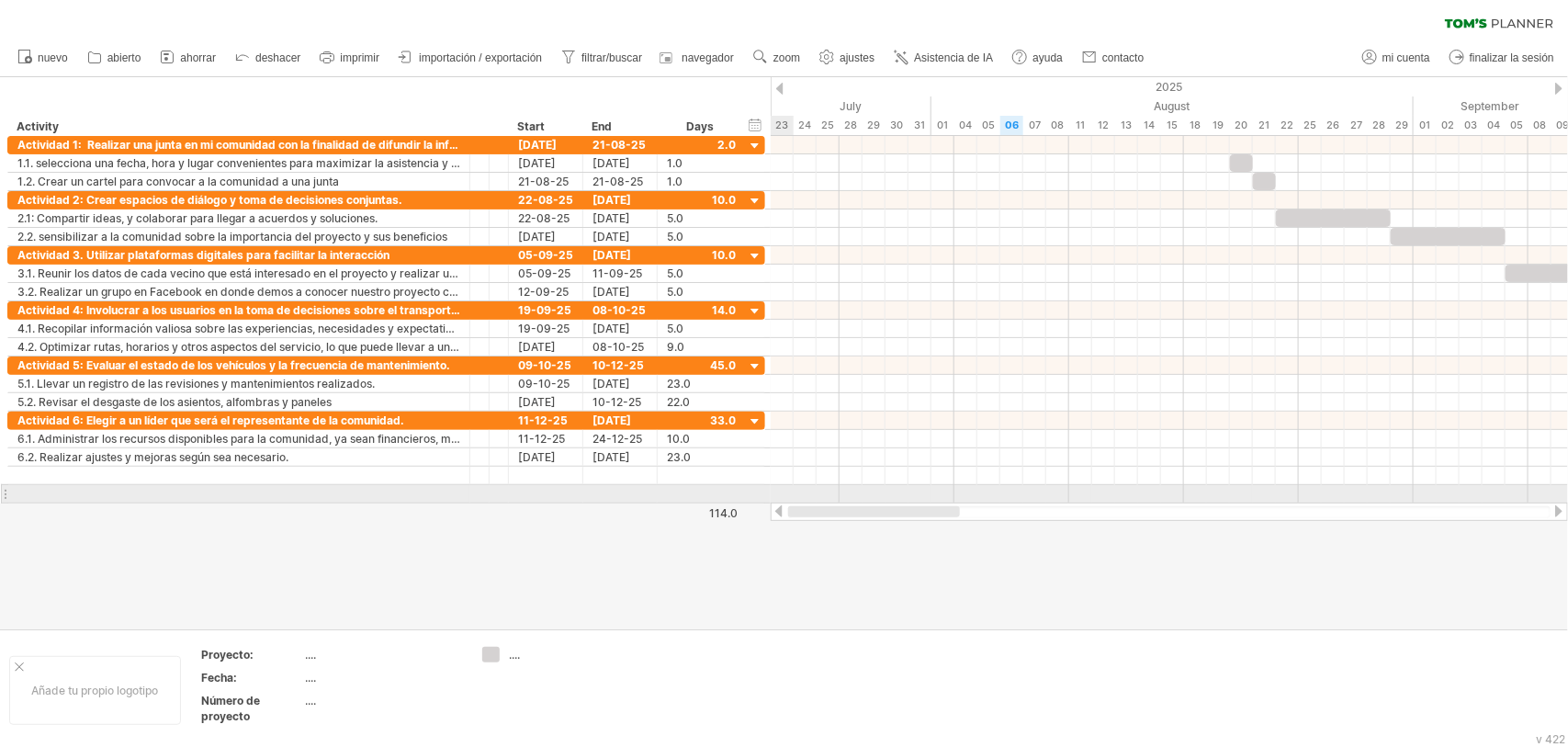 drag, startPoint x: 1017, startPoint y: 515, endPoint x: 773, endPoint y: 503, distance: 244.2949 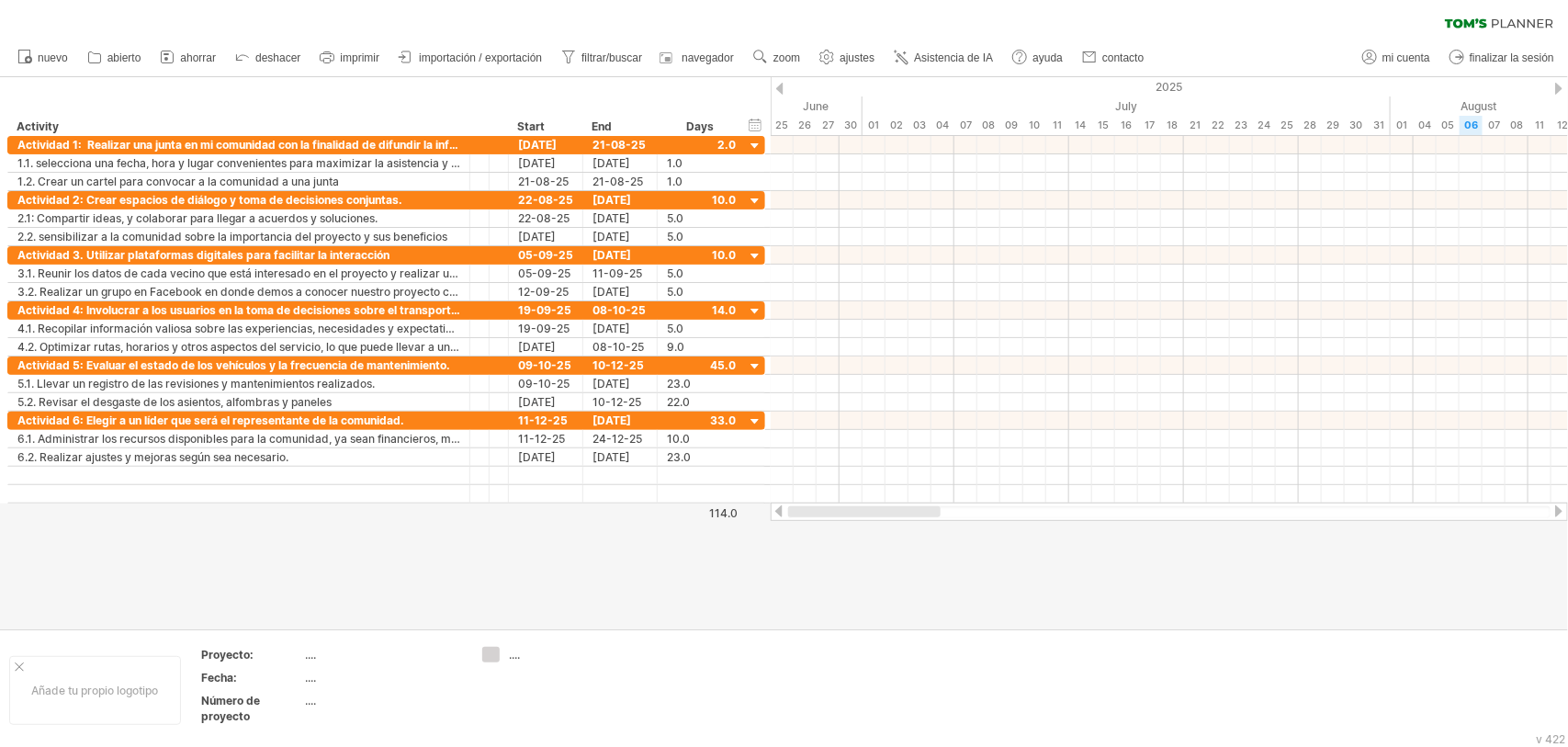 drag, startPoint x: 942, startPoint y: 512, endPoint x: 793, endPoint y: 510, distance: 149.01342 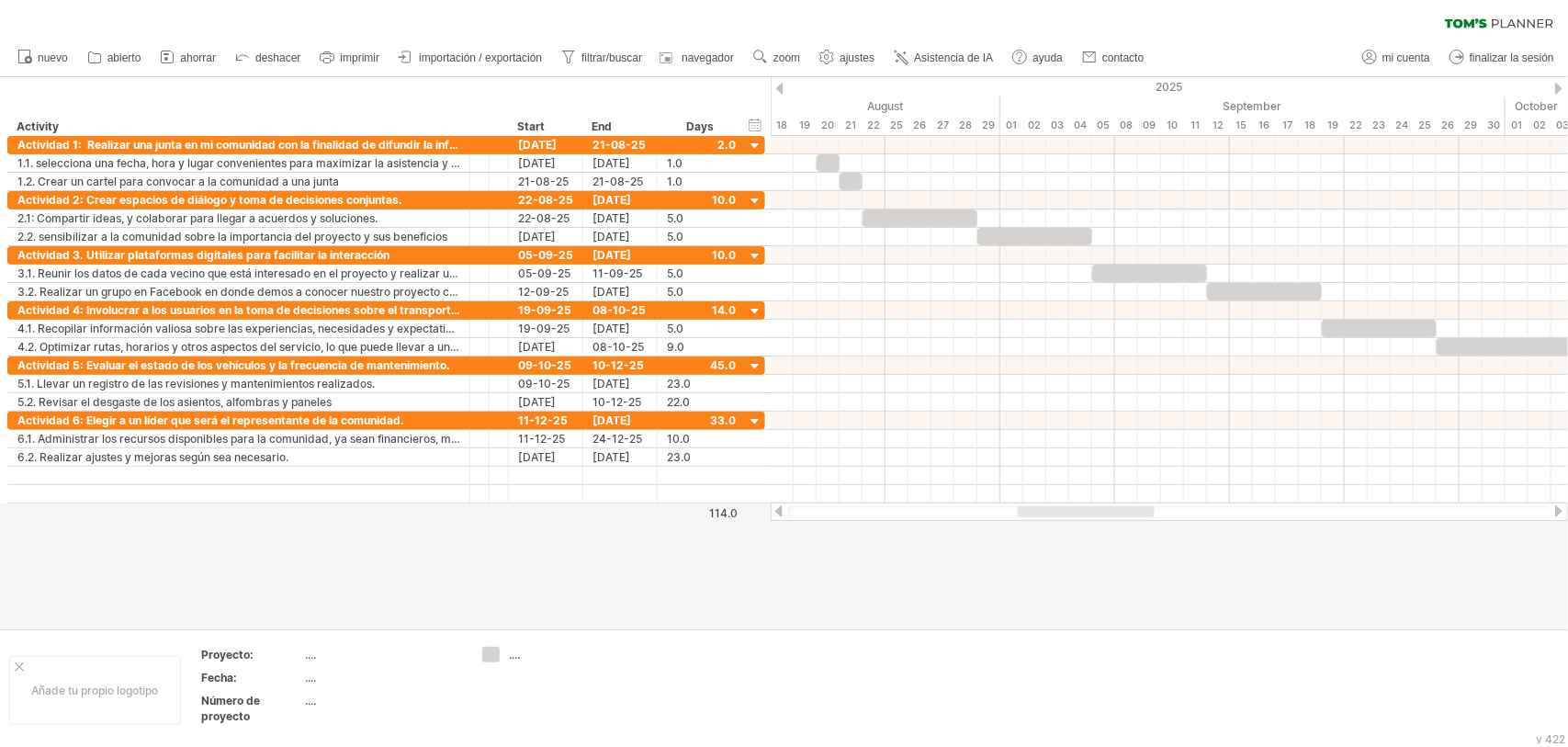 drag, startPoint x: 944, startPoint y: 506, endPoint x: 1095, endPoint y: 507, distance: 151.00331 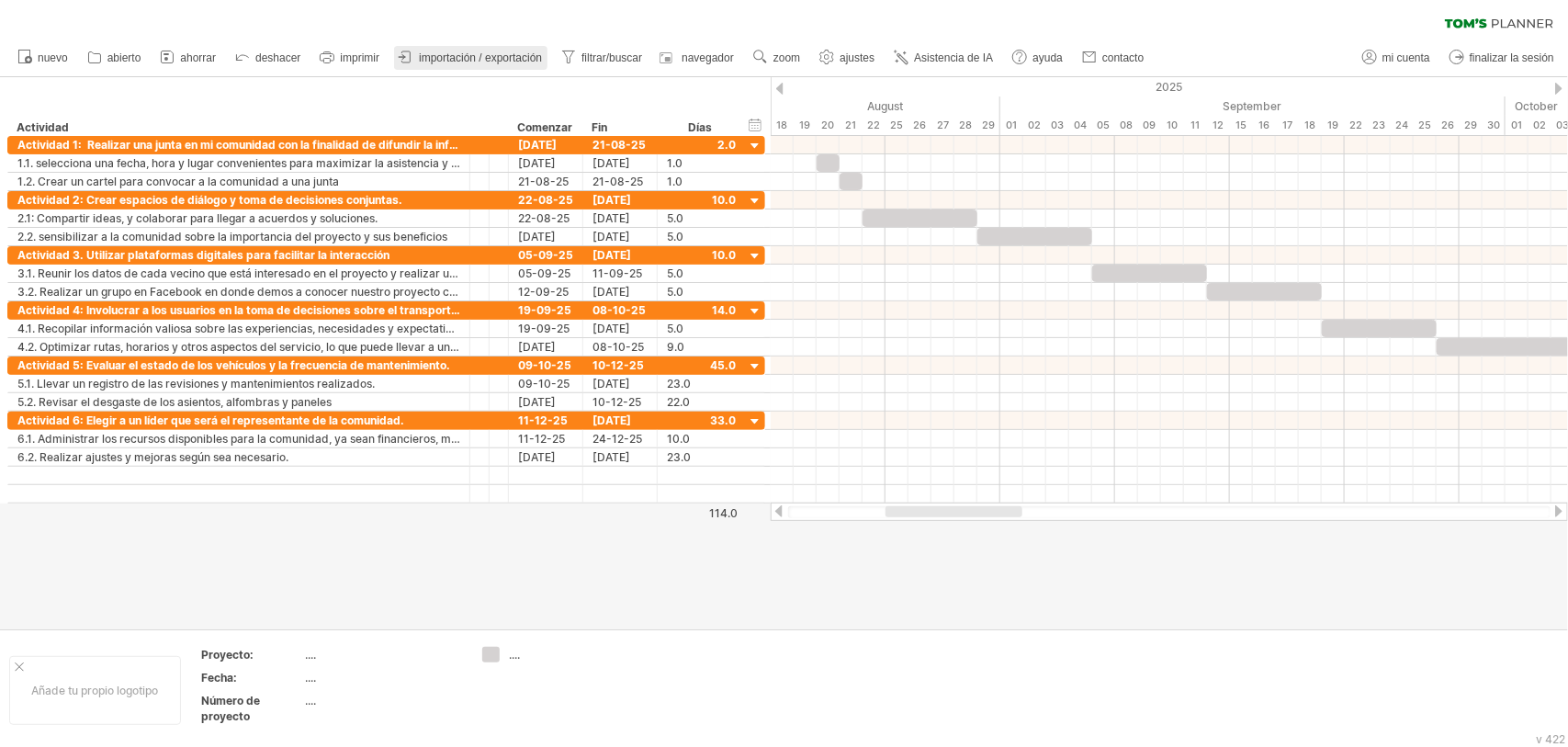 click on "importación / exportación" at bounding box center [480, 58] 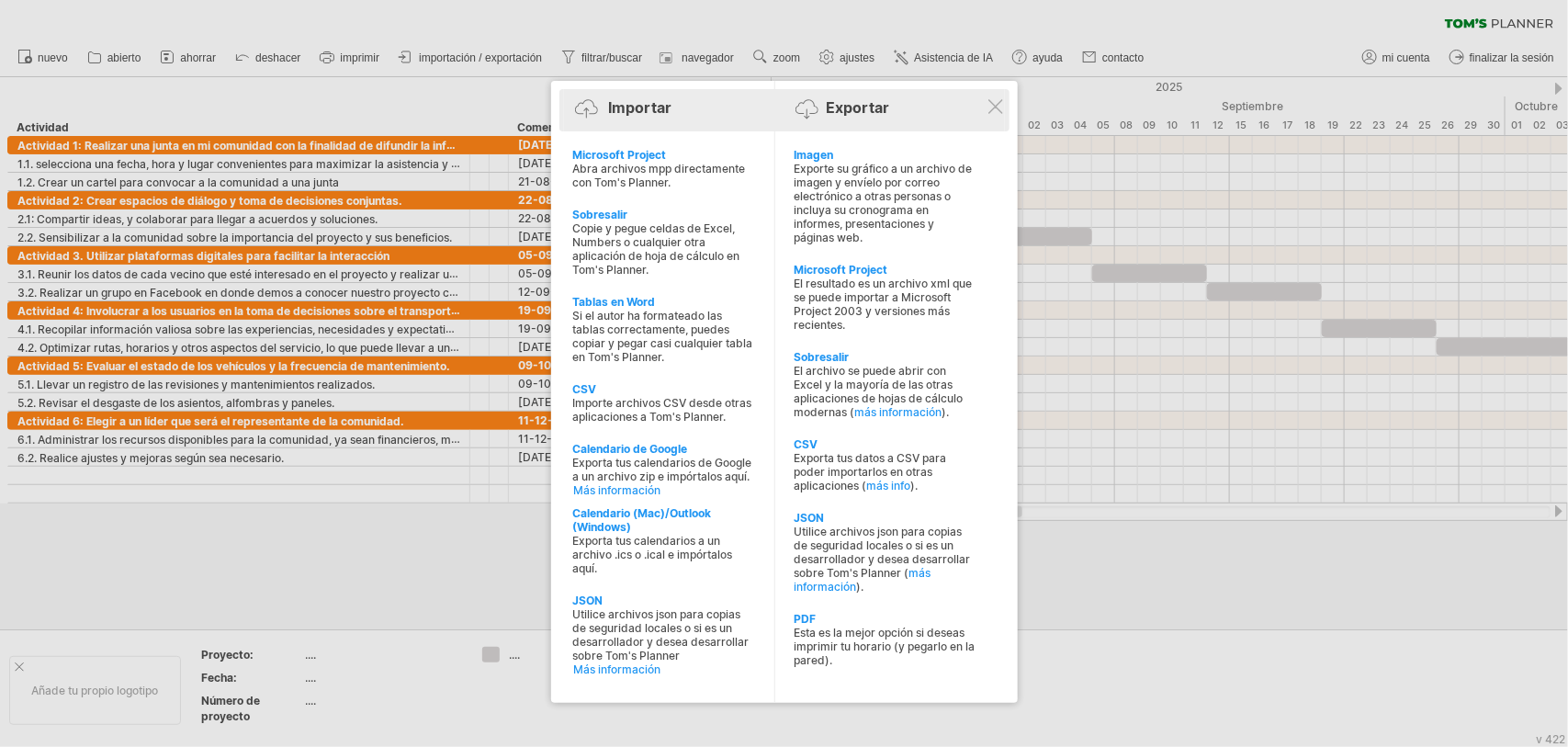click on "Importar
Exportar" at bounding box center [784, 111] 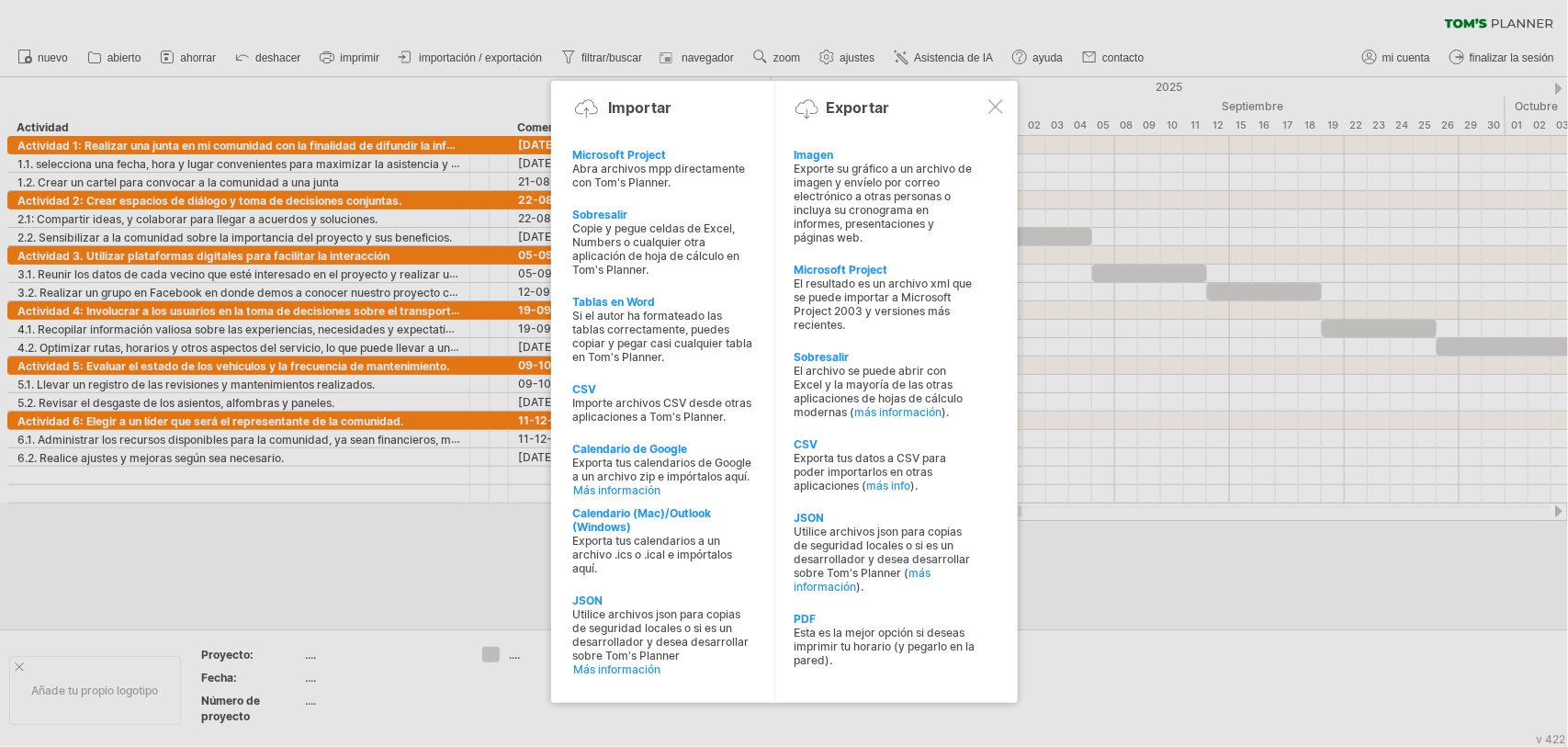 click at bounding box center [996, 107] 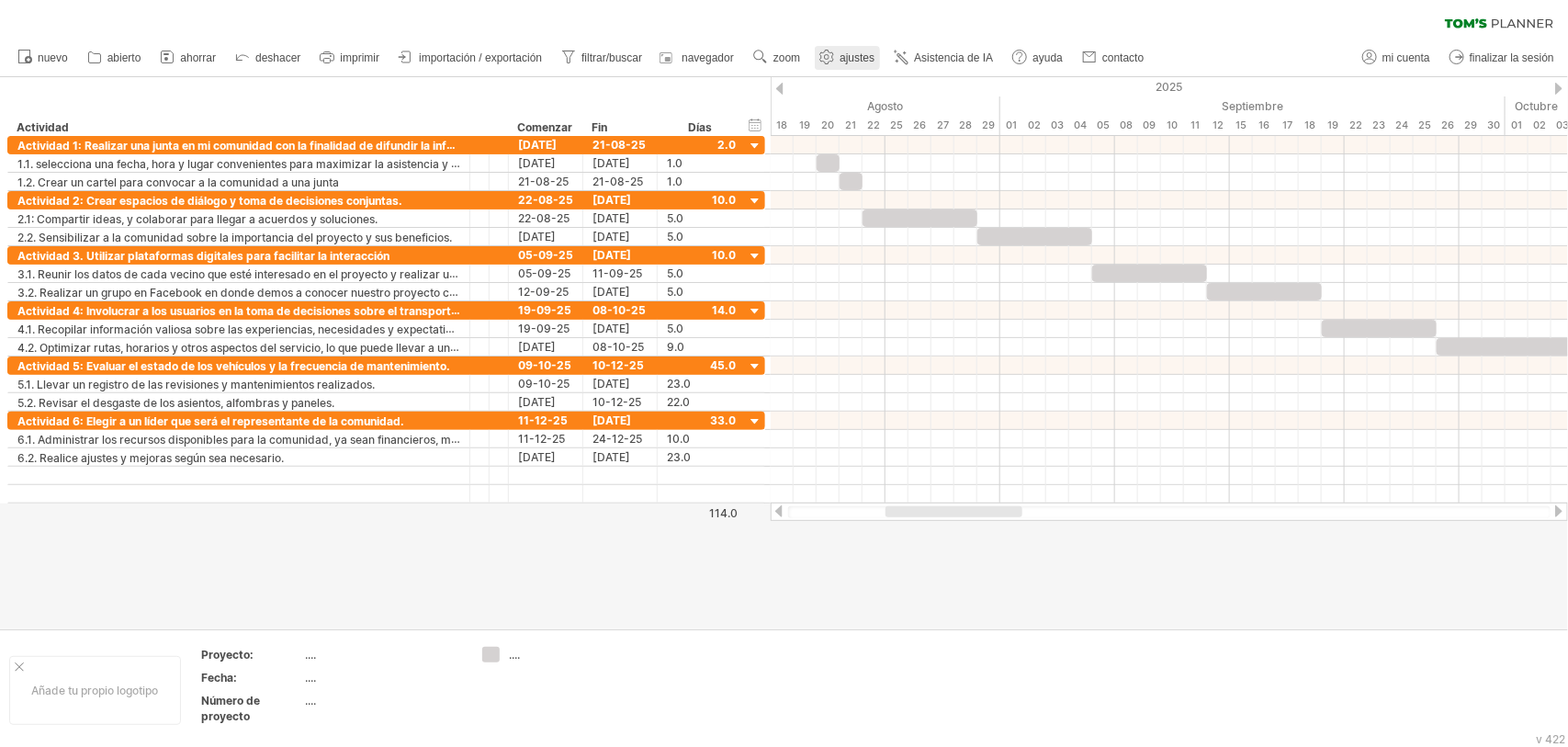 click on "ajustes" at bounding box center (857, 58) 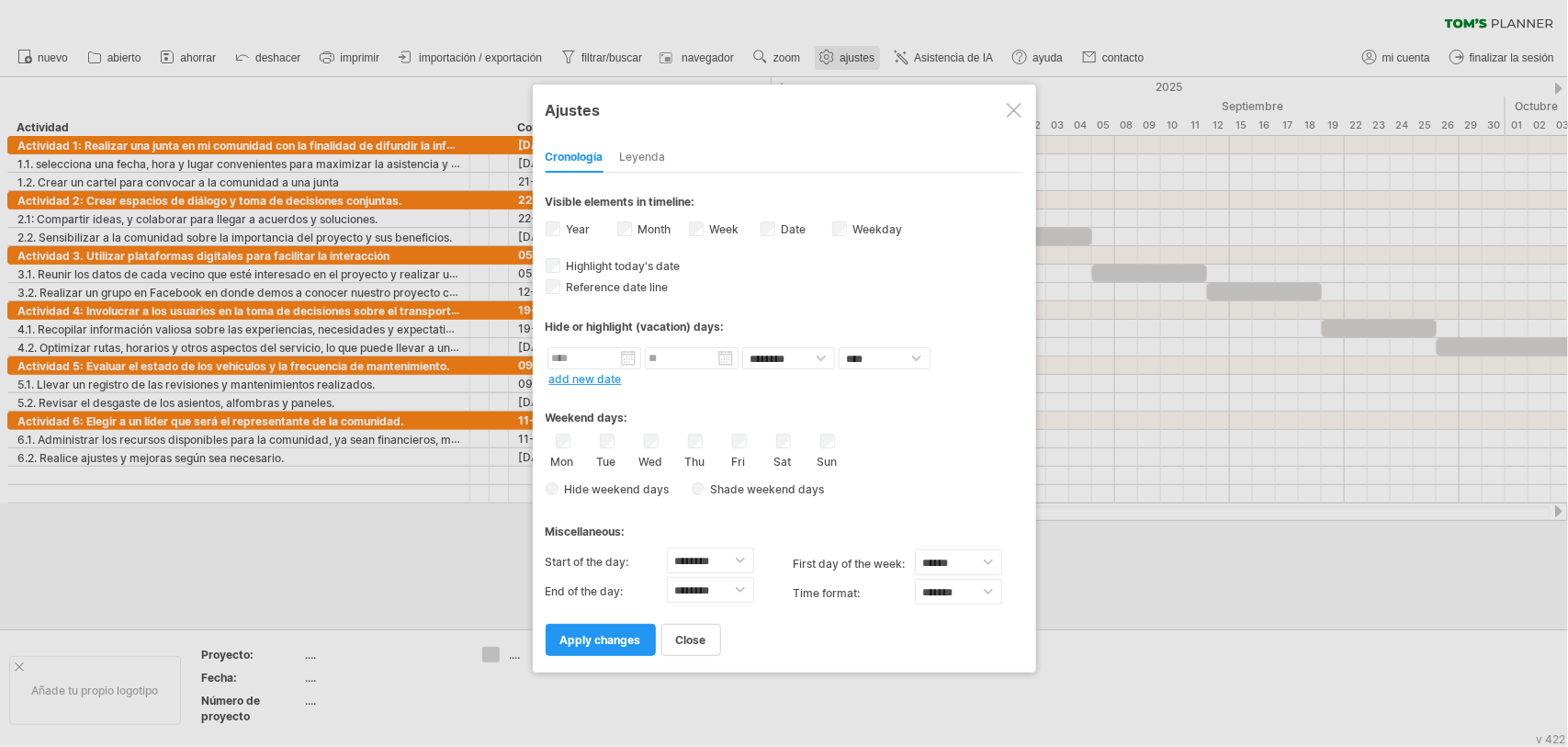 select on "*" 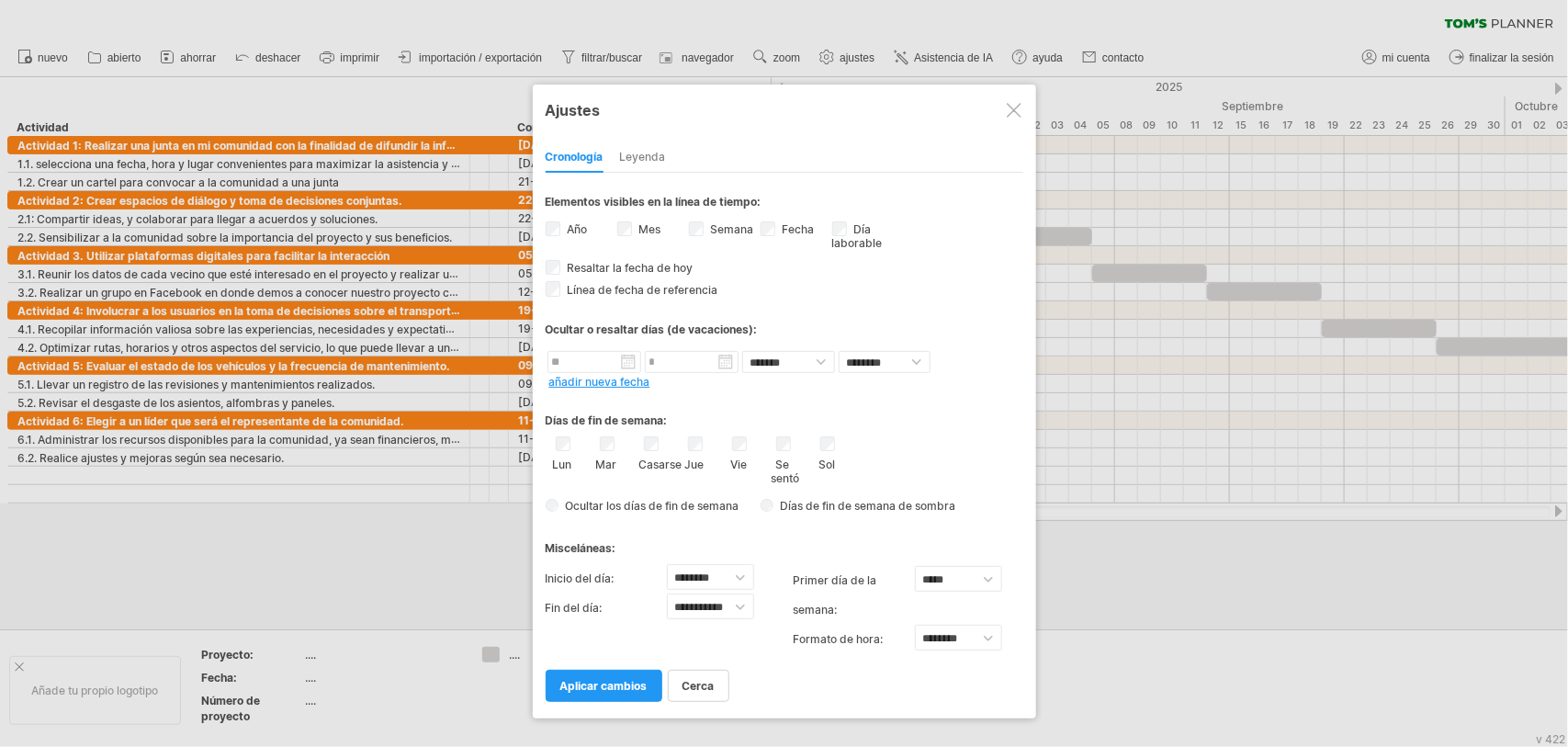 click at bounding box center [1014, 110] 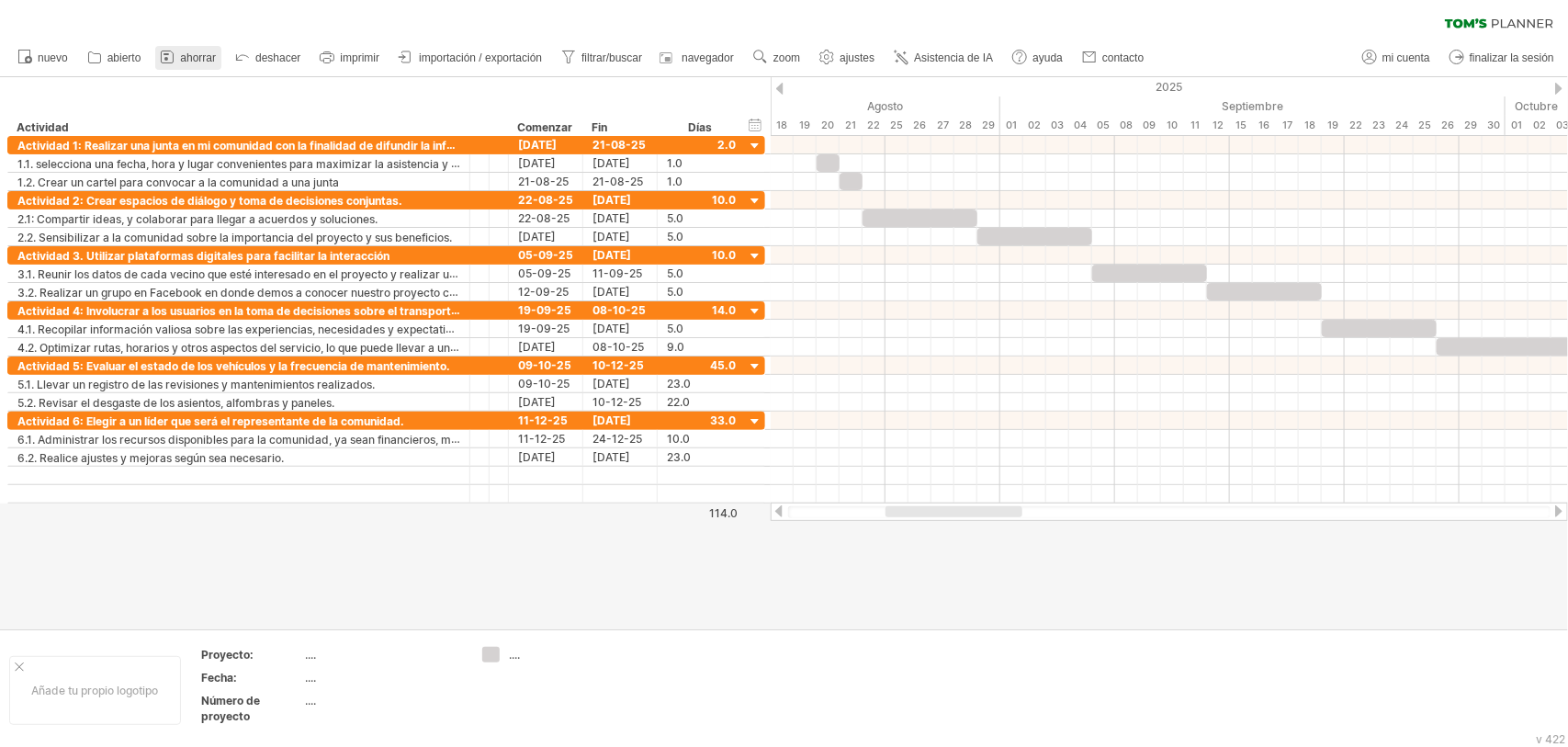 click on "ahorrar" at bounding box center (197, 58) 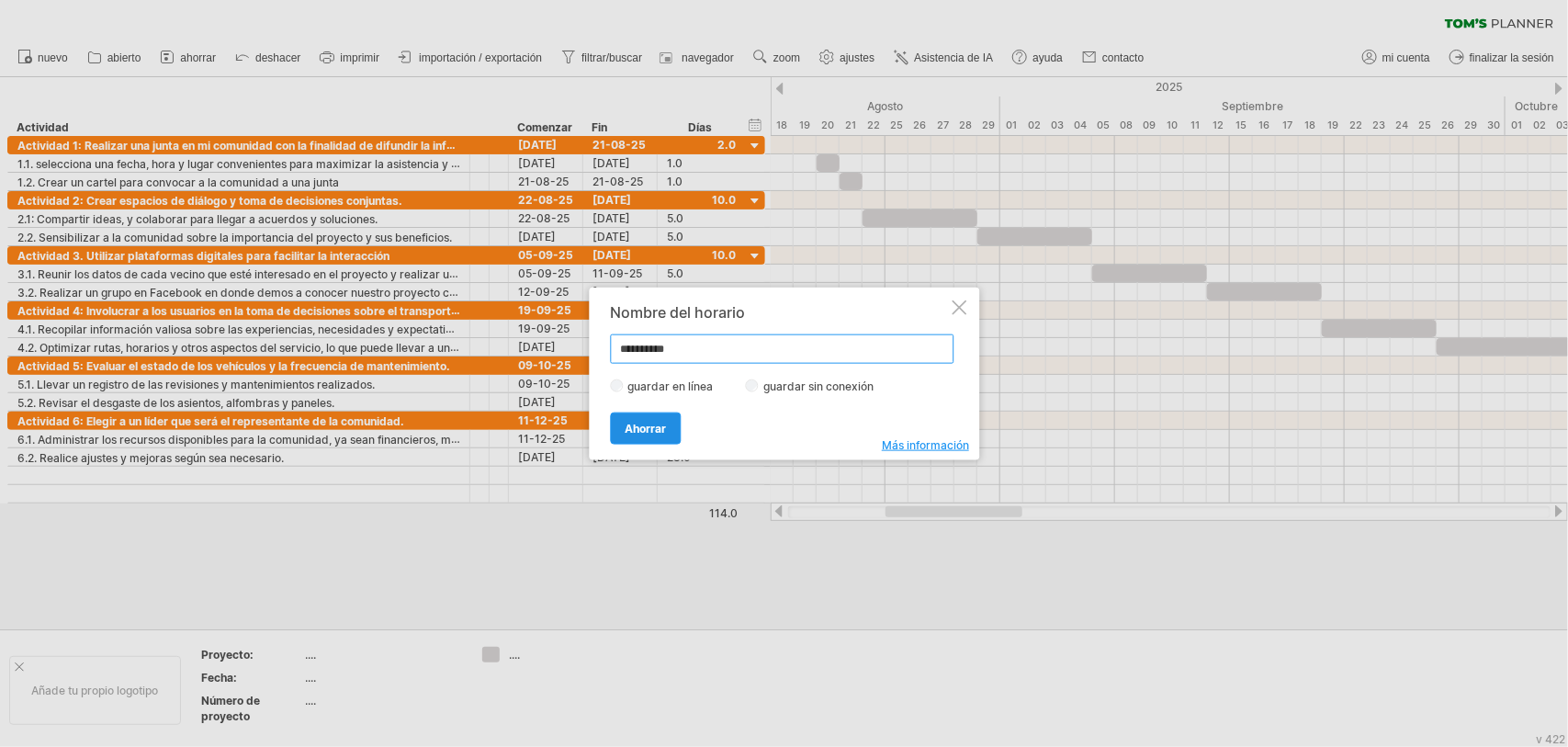 type on "**********" 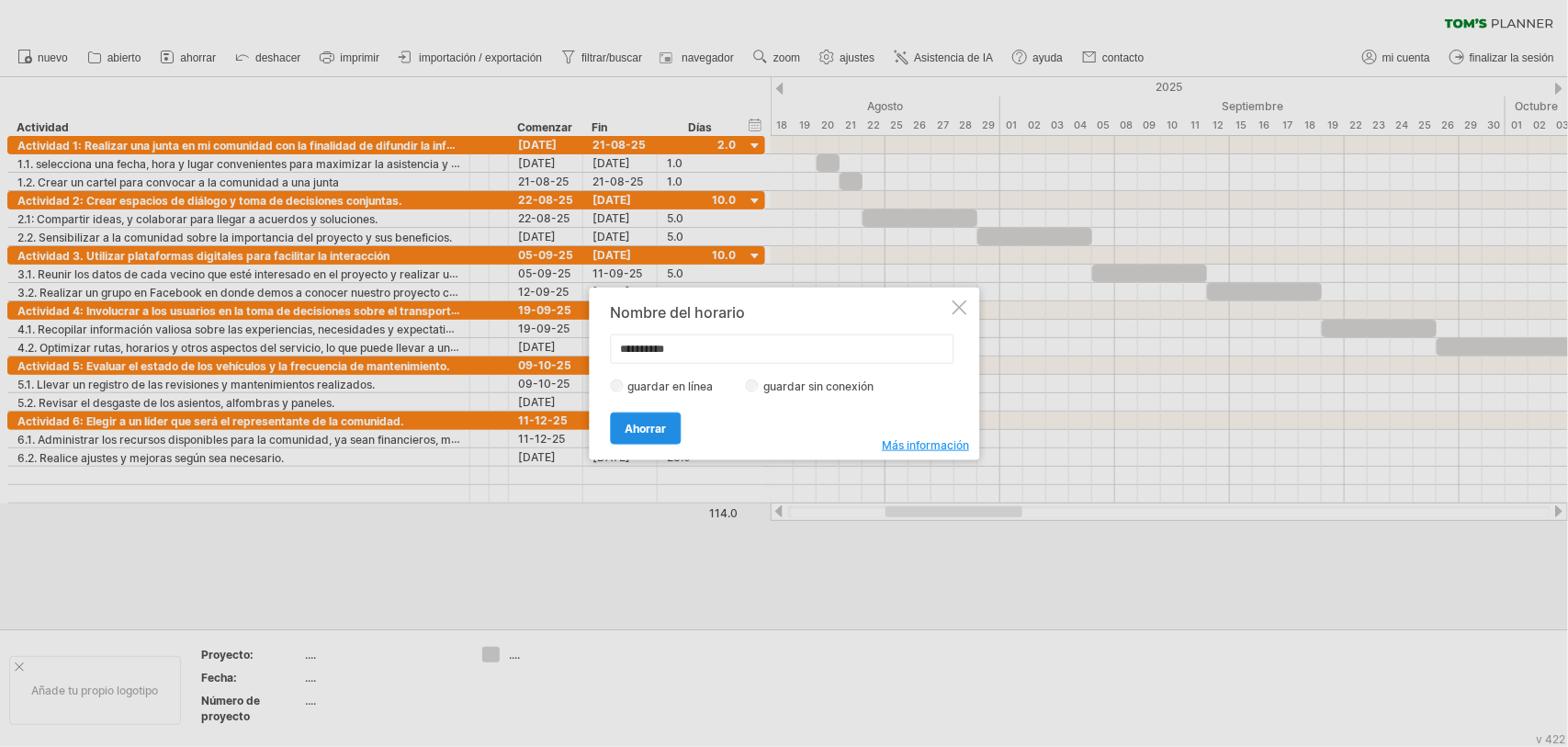 click on "Ahorrar" at bounding box center [645, 428] 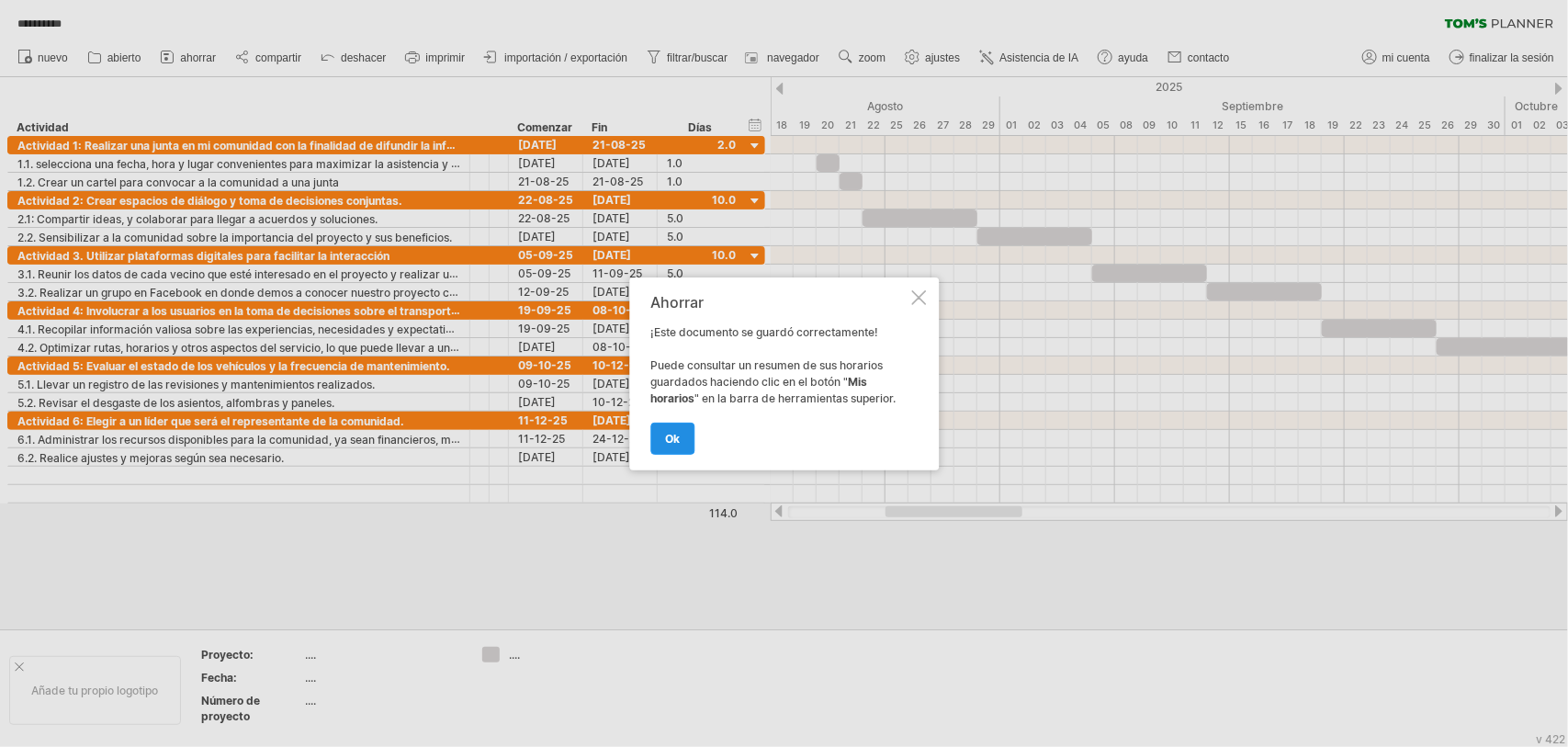 click on "OK" at bounding box center [672, 438] 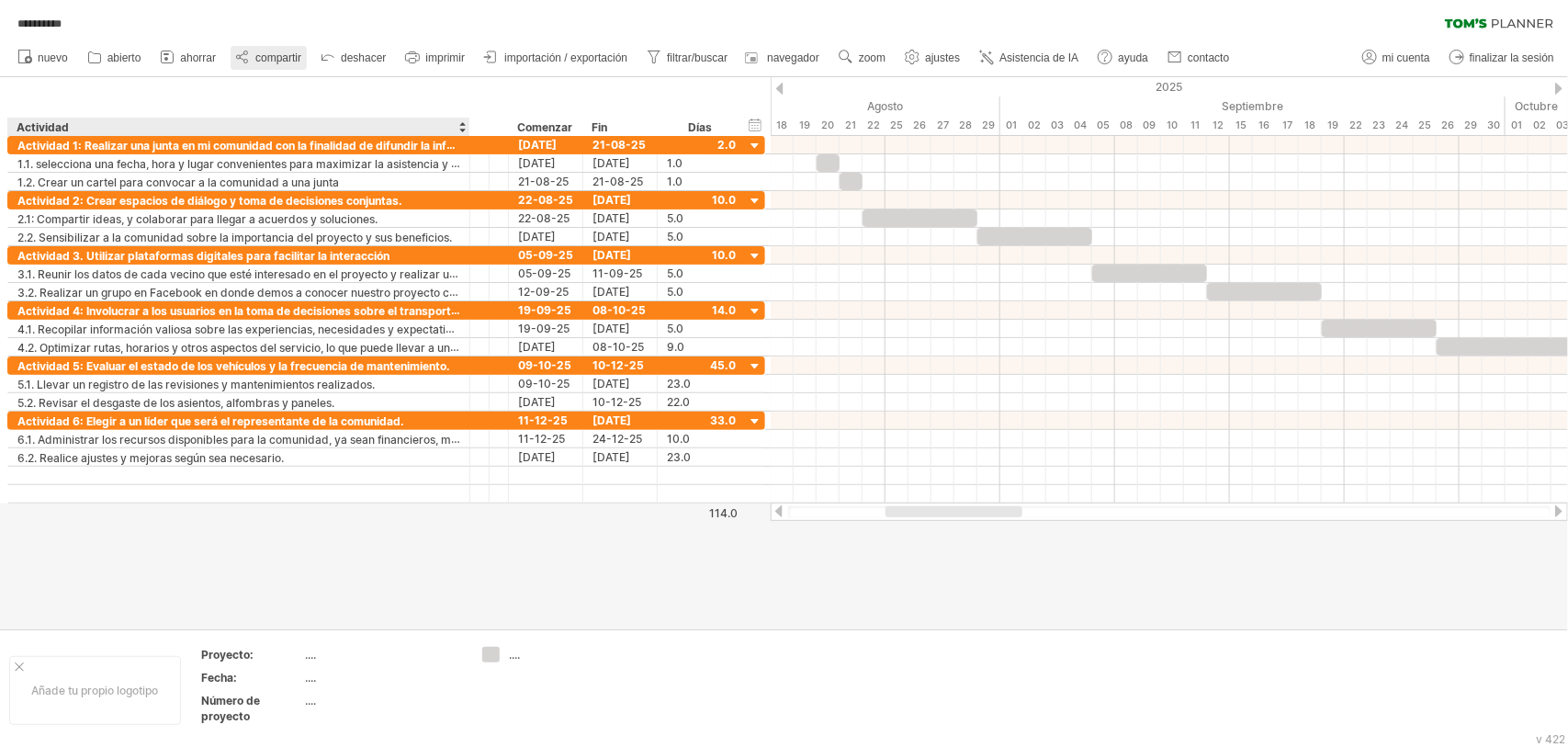 click on "compartir" at bounding box center (278, 58) 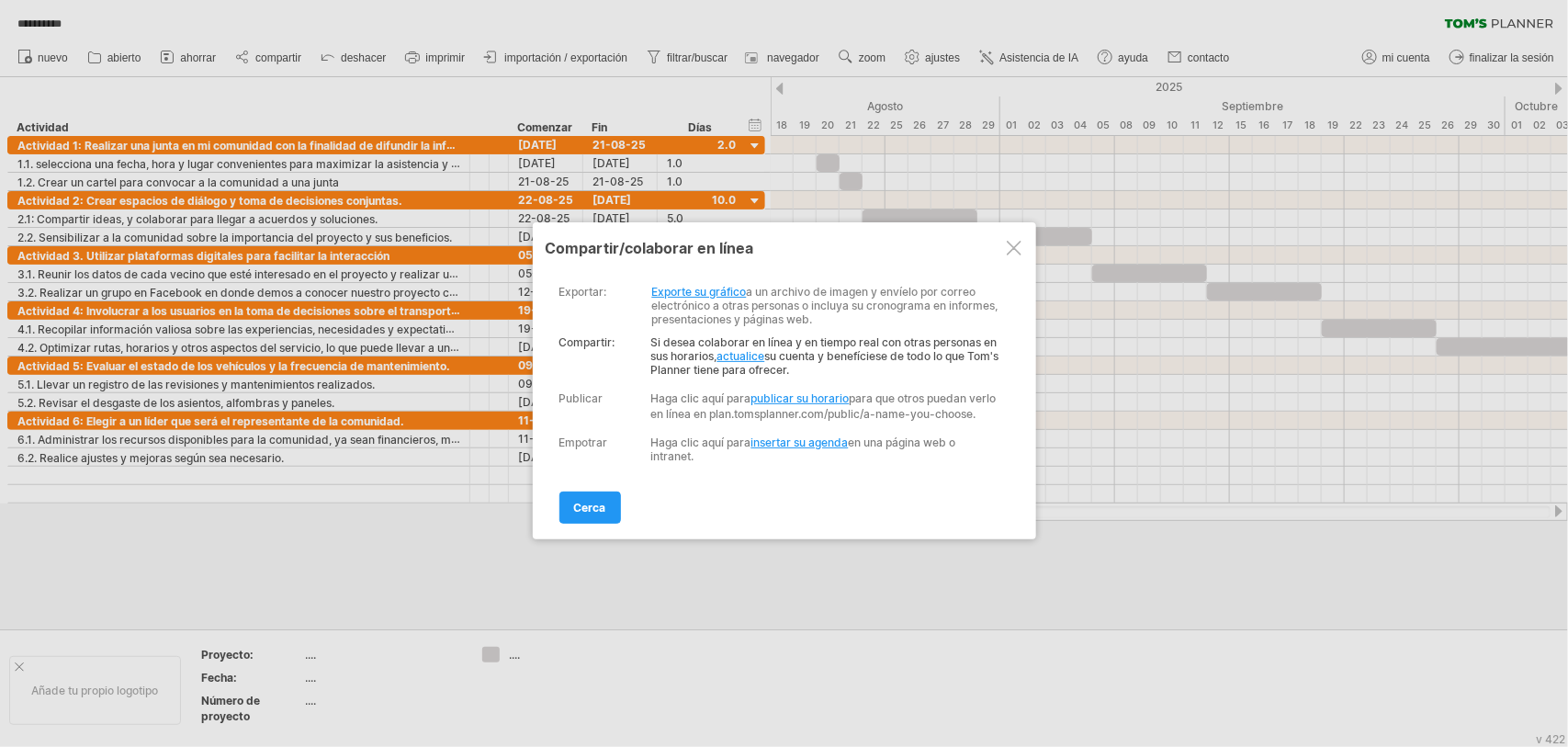 click on "actualice" at bounding box center [741, 356] 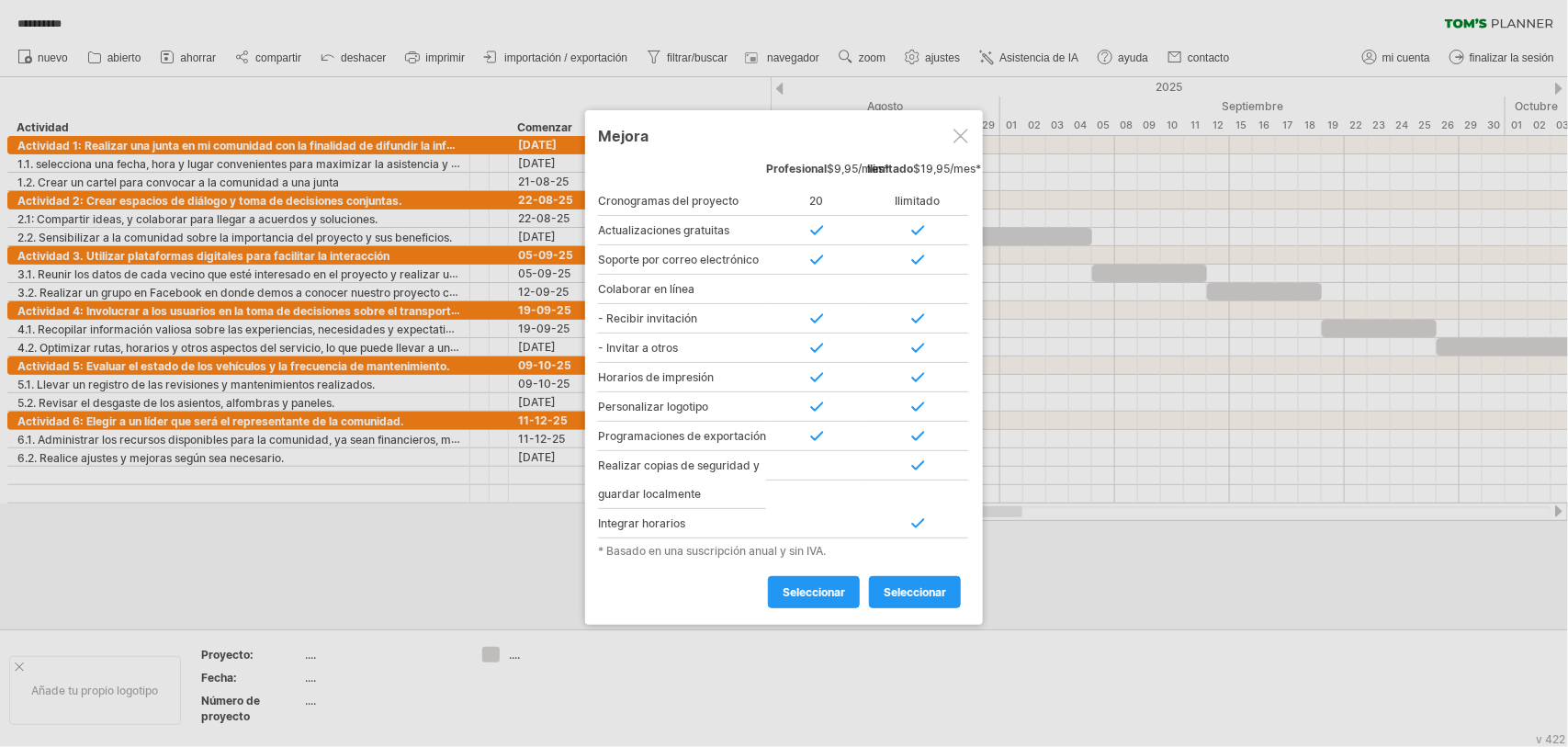 click at bounding box center (961, 136) 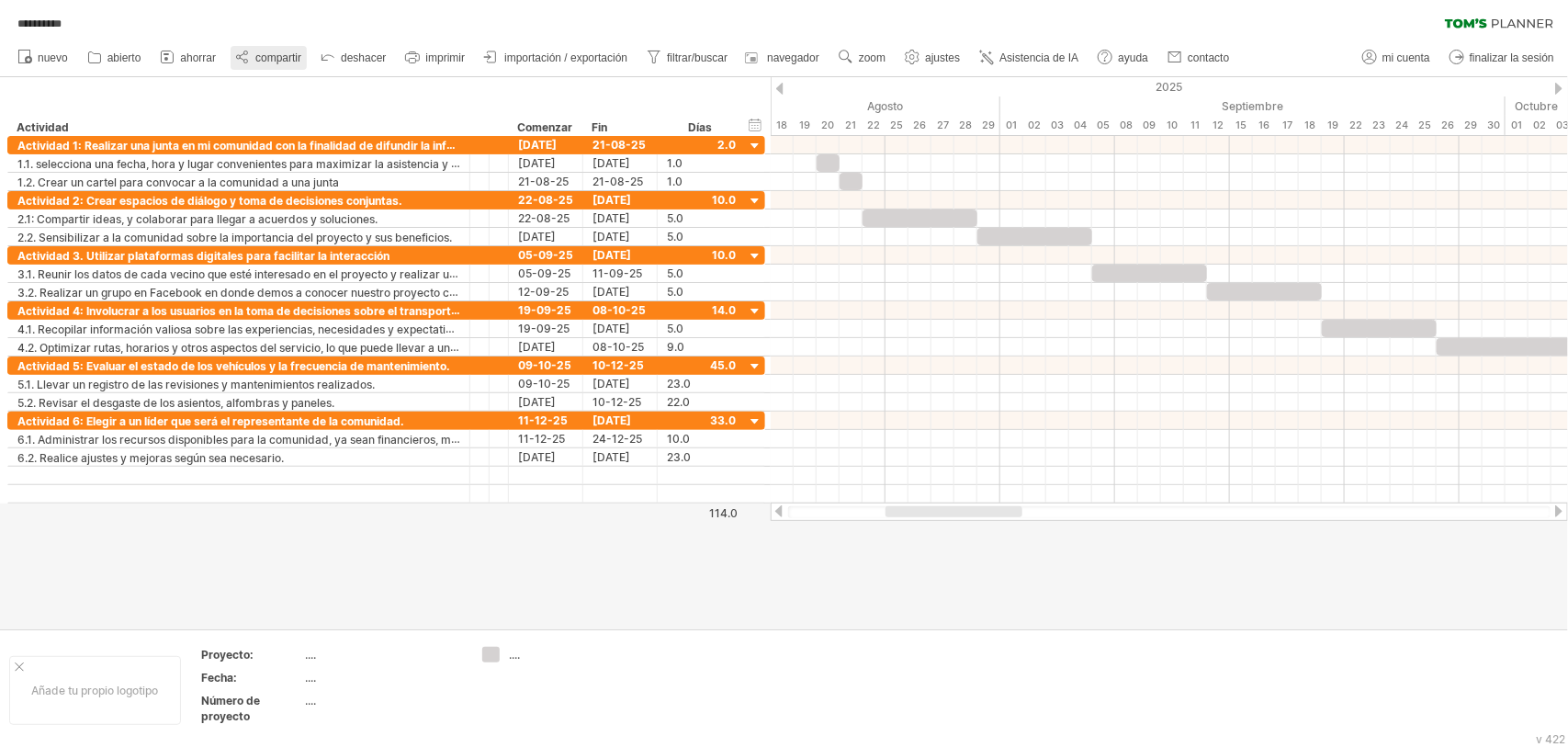 click on "compartir" at bounding box center [278, 58] 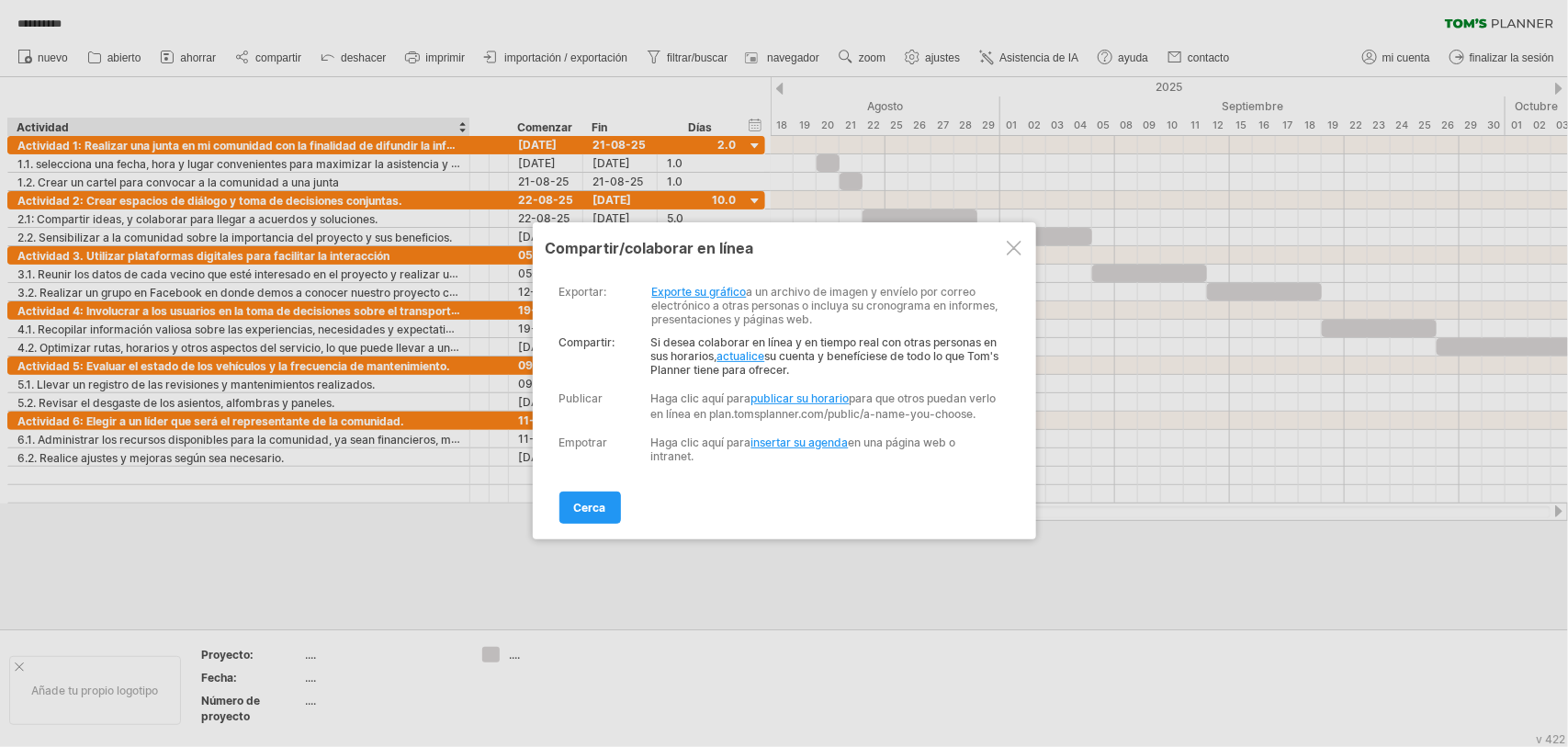 click on "publicar su horario" at bounding box center (800, 398) 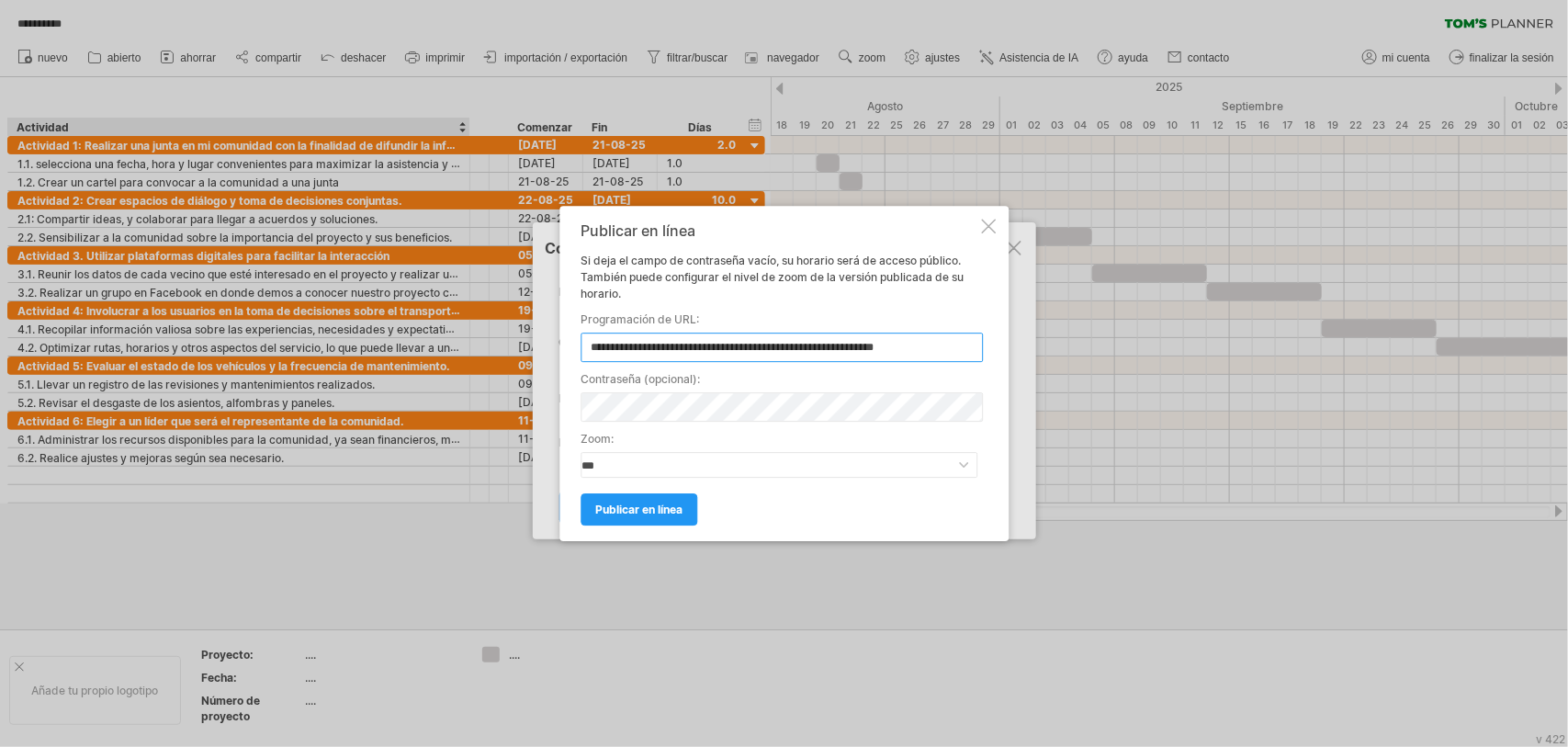 drag, startPoint x: 940, startPoint y: 349, endPoint x: 547, endPoint y: 356, distance: 393.06234 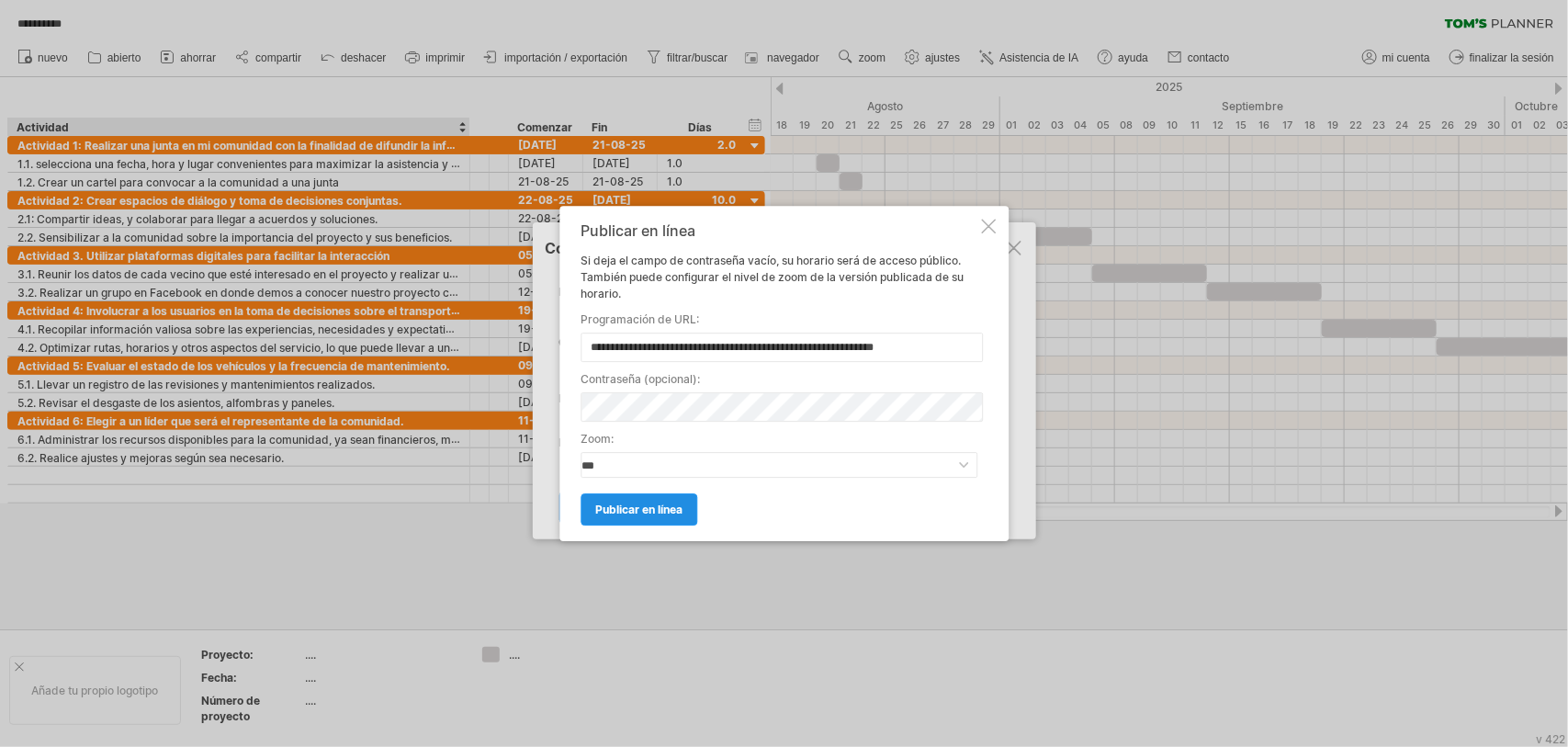 click on "publicar en línea" at bounding box center [638, 509] 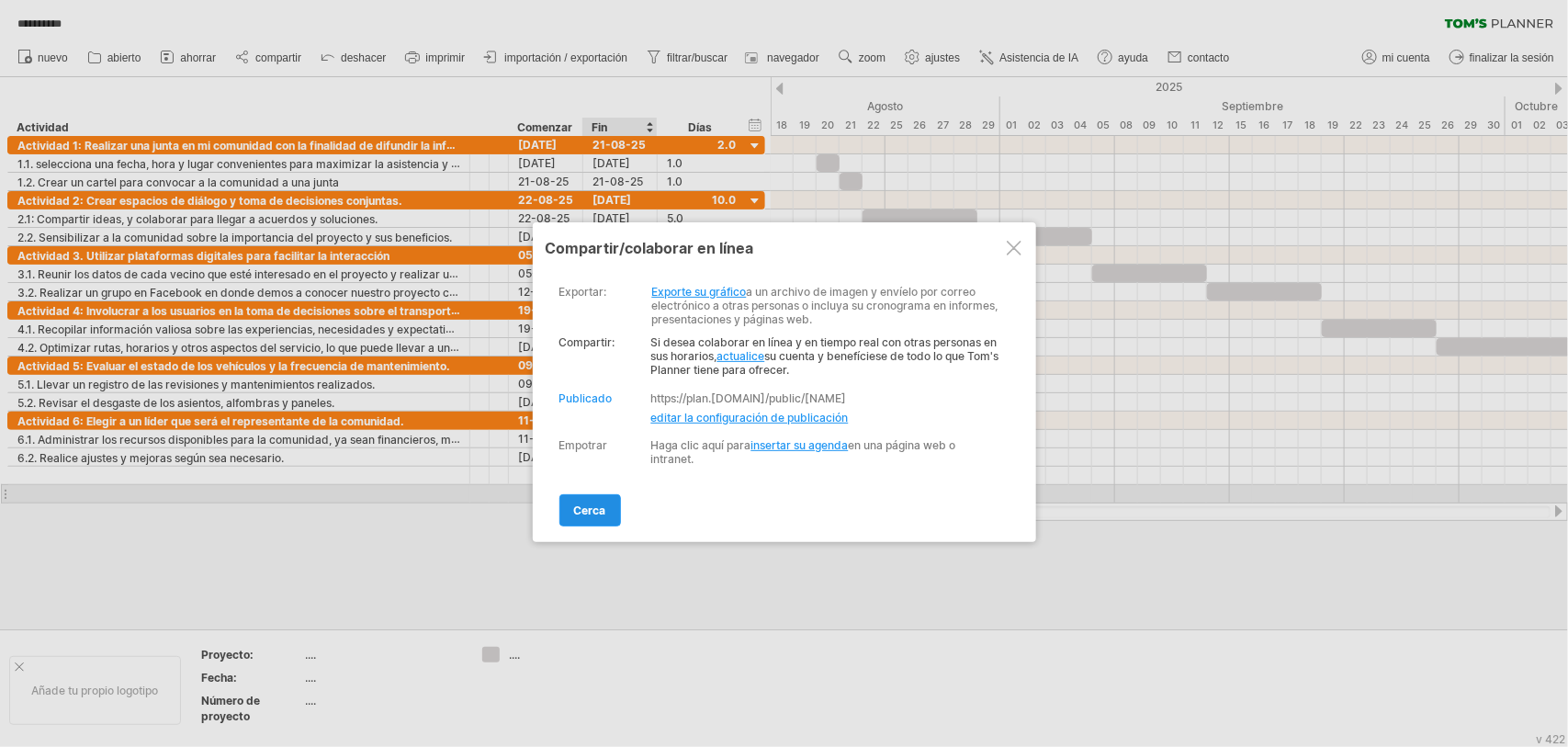 click on "cerca" at bounding box center (590, 510) 